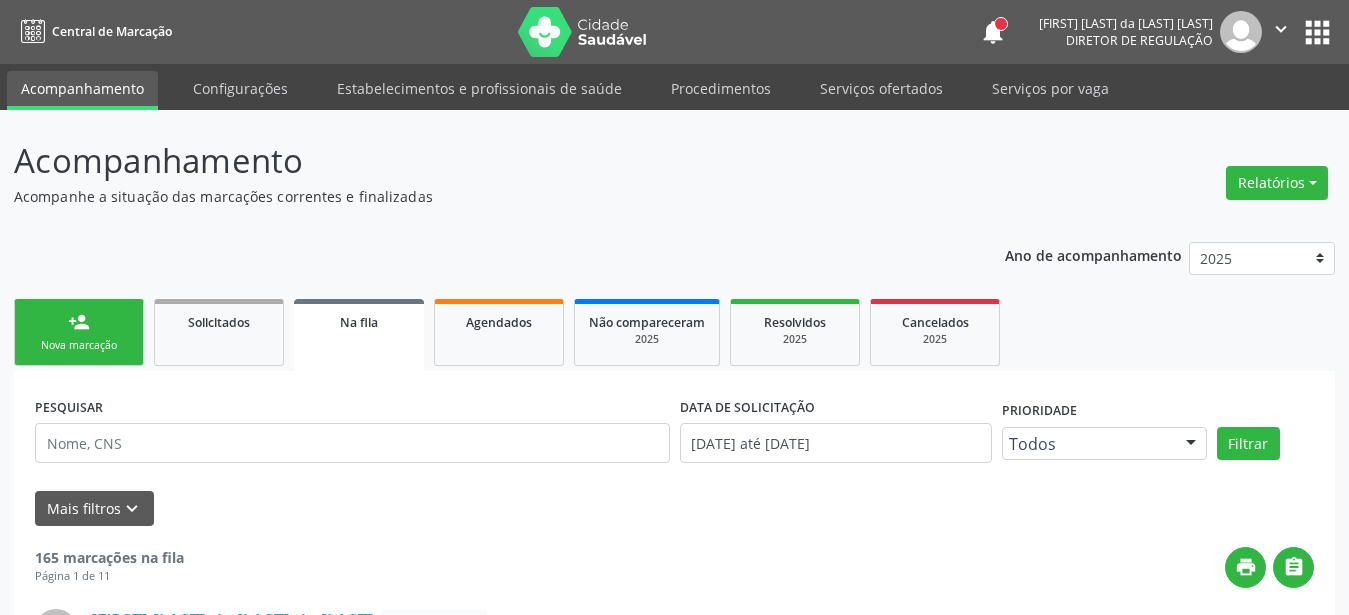scroll, scrollTop: 0, scrollLeft: 0, axis: both 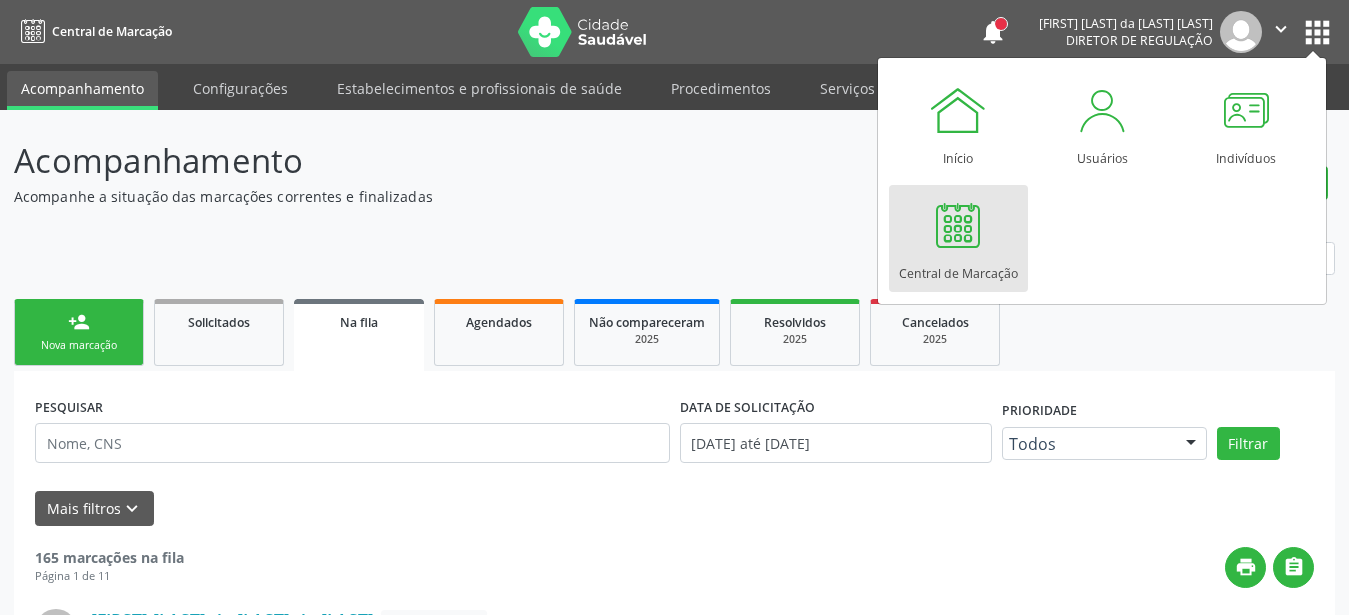 click on "Central de Marcação" at bounding box center (958, 268) 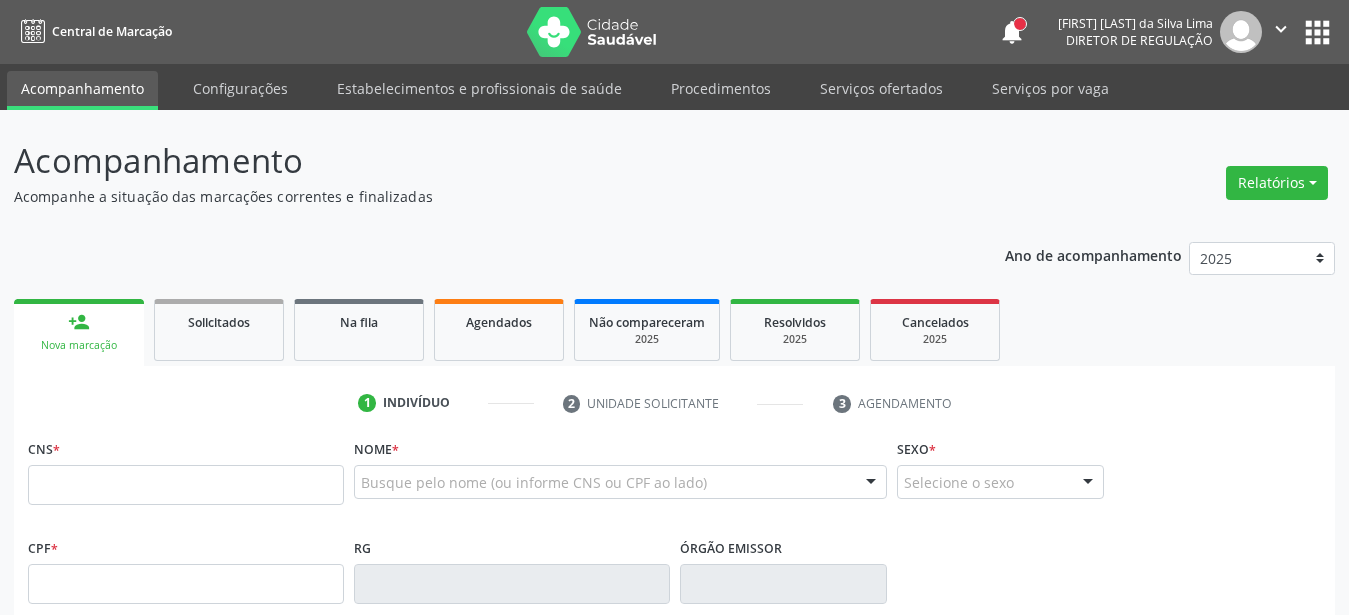 scroll, scrollTop: 0, scrollLeft: 0, axis: both 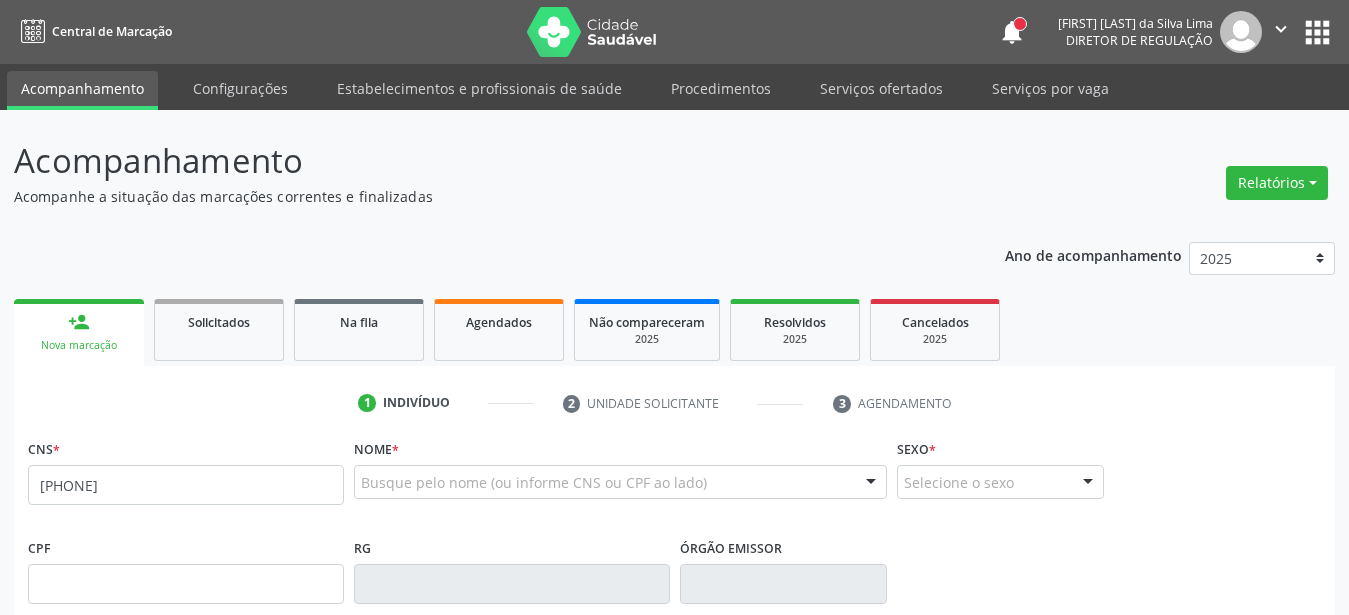type on "898 0041 7005 2743" 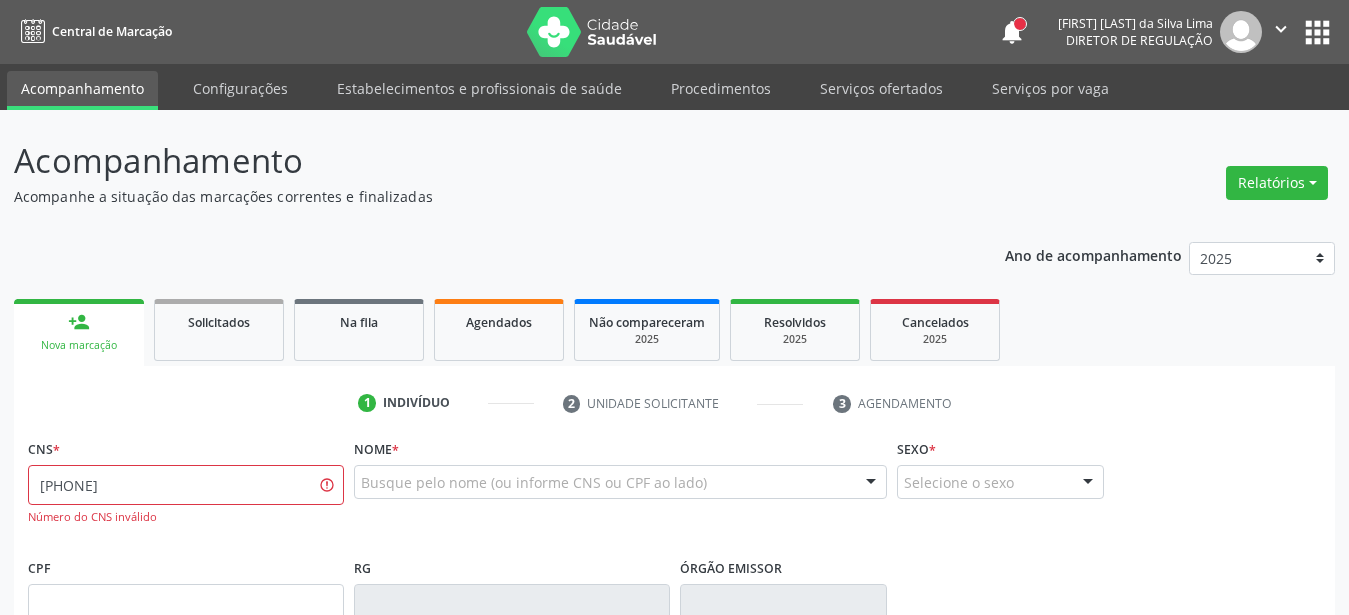 drag, startPoint x: 193, startPoint y: 486, endPoint x: 0, endPoint y: 514, distance: 195.02051 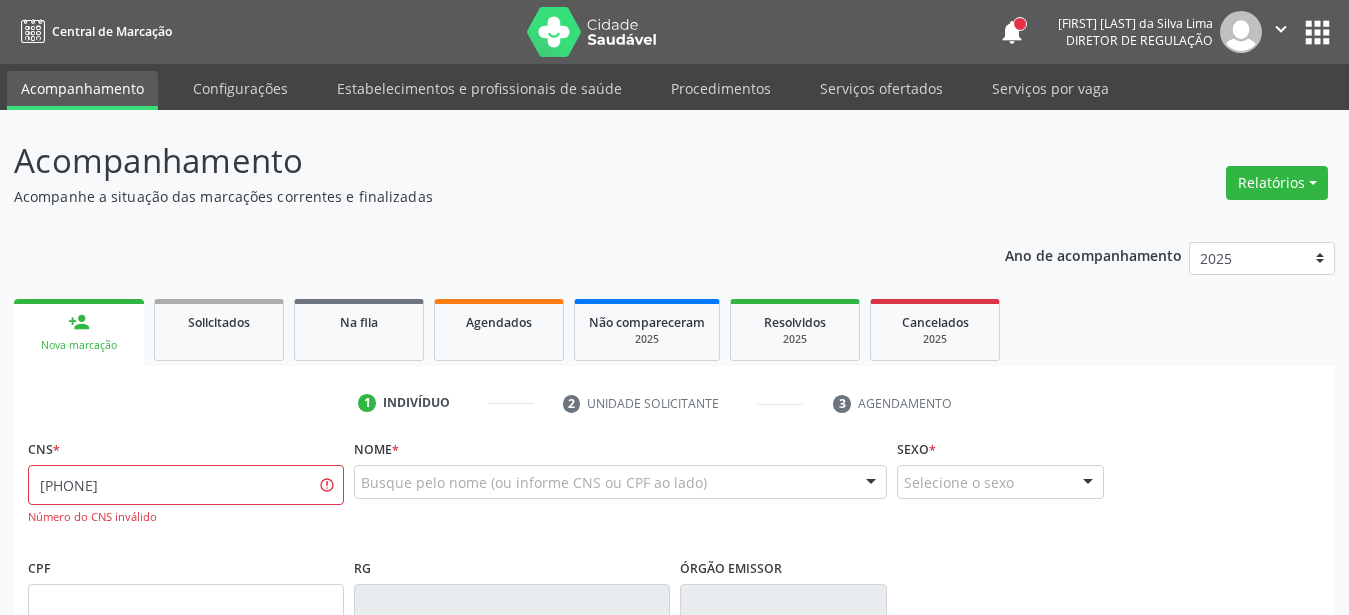 type on "898 0034 1700 5274" 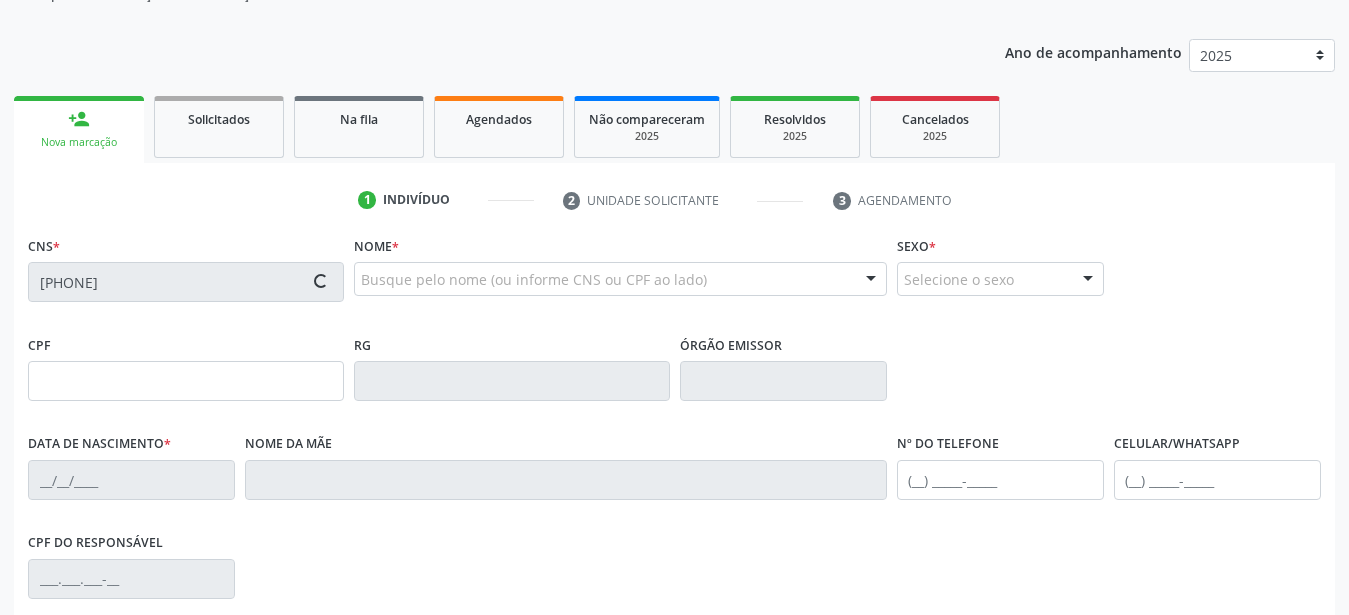 scroll, scrollTop: 204, scrollLeft: 0, axis: vertical 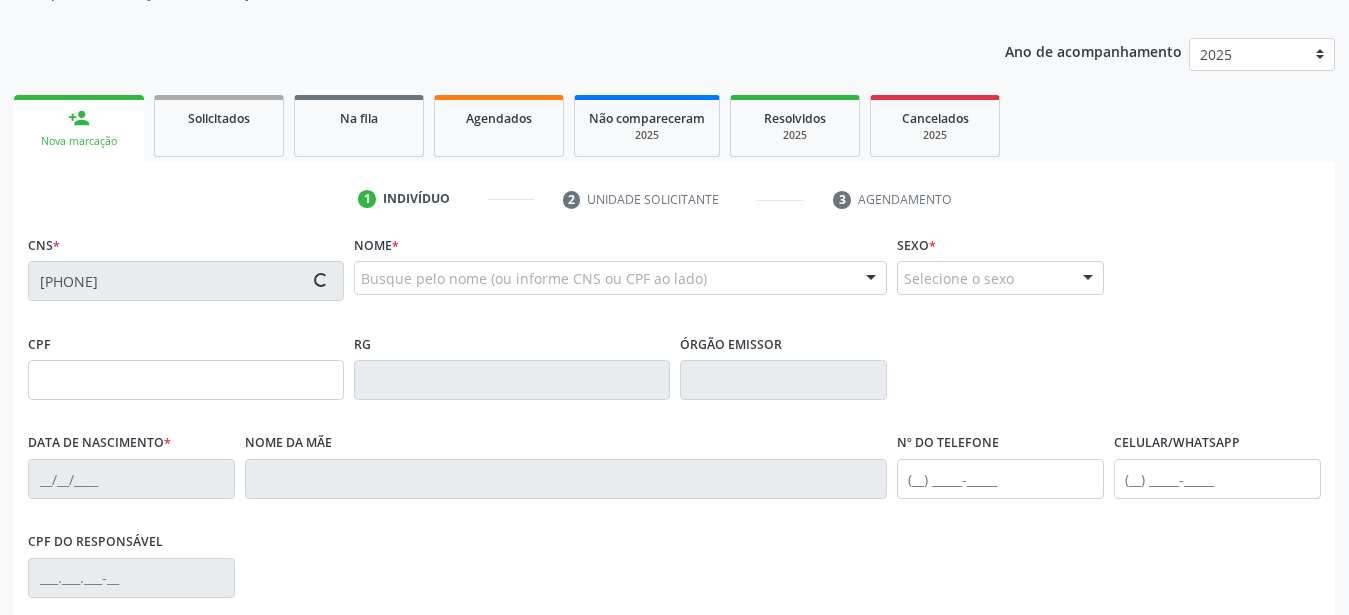 type on "056.440.354-76" 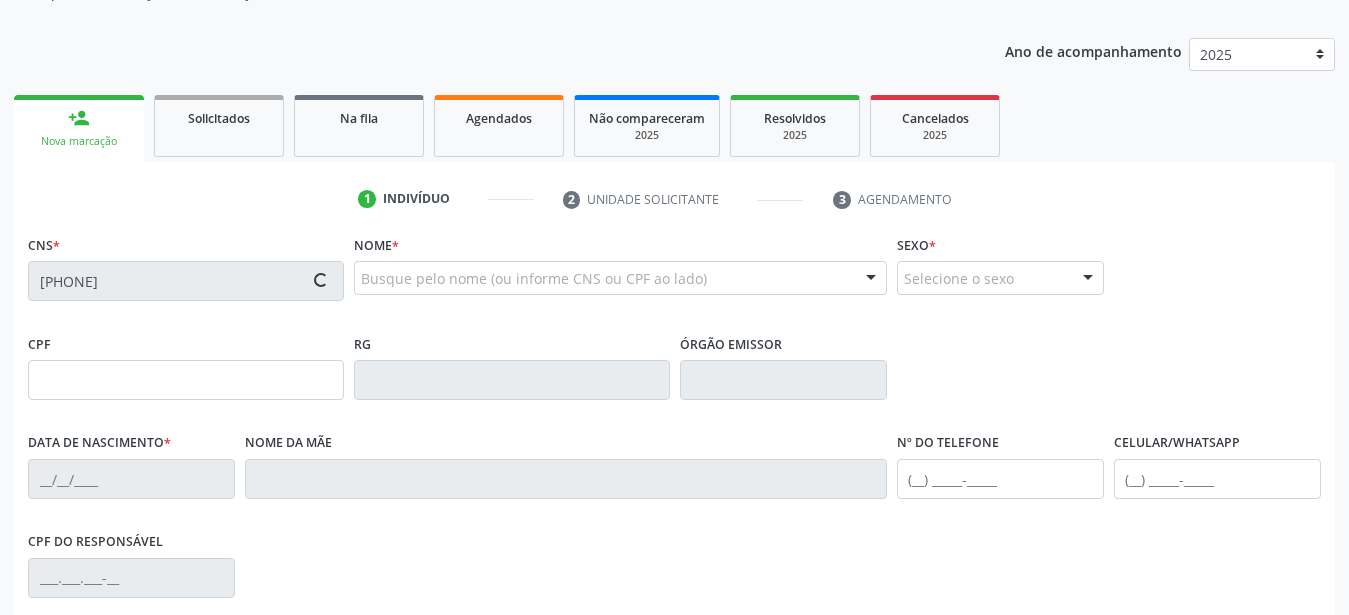 type on "37" 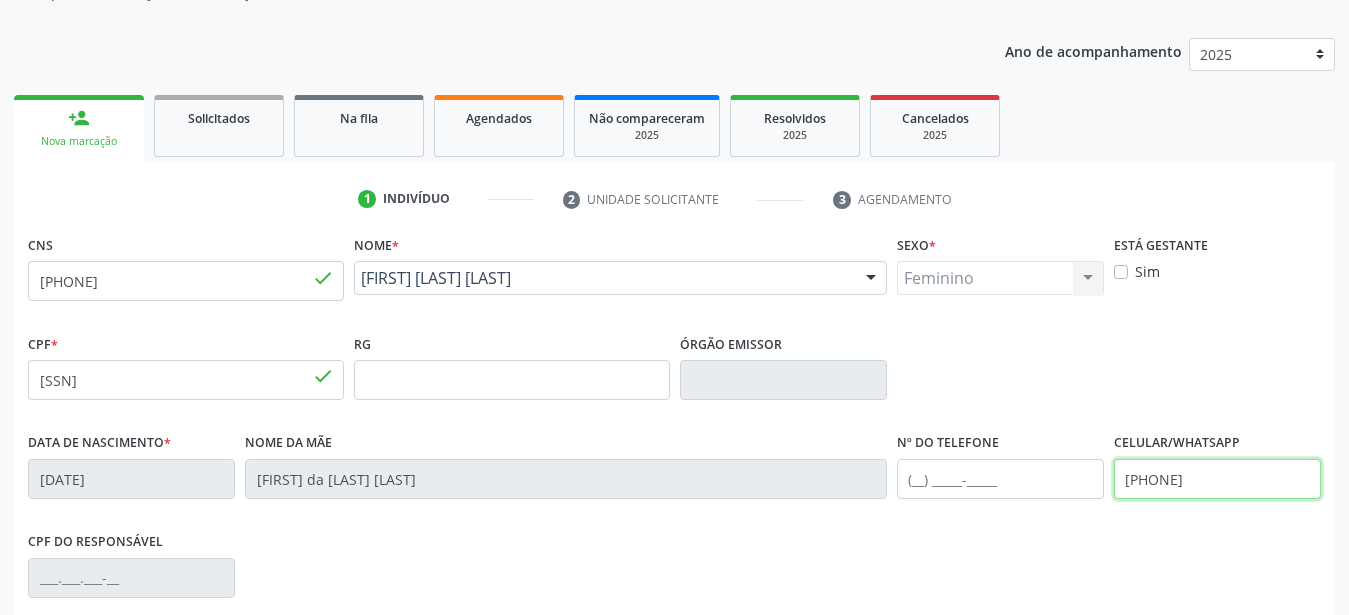 drag, startPoint x: 1238, startPoint y: 488, endPoint x: 864, endPoint y: 497, distance: 374.10828 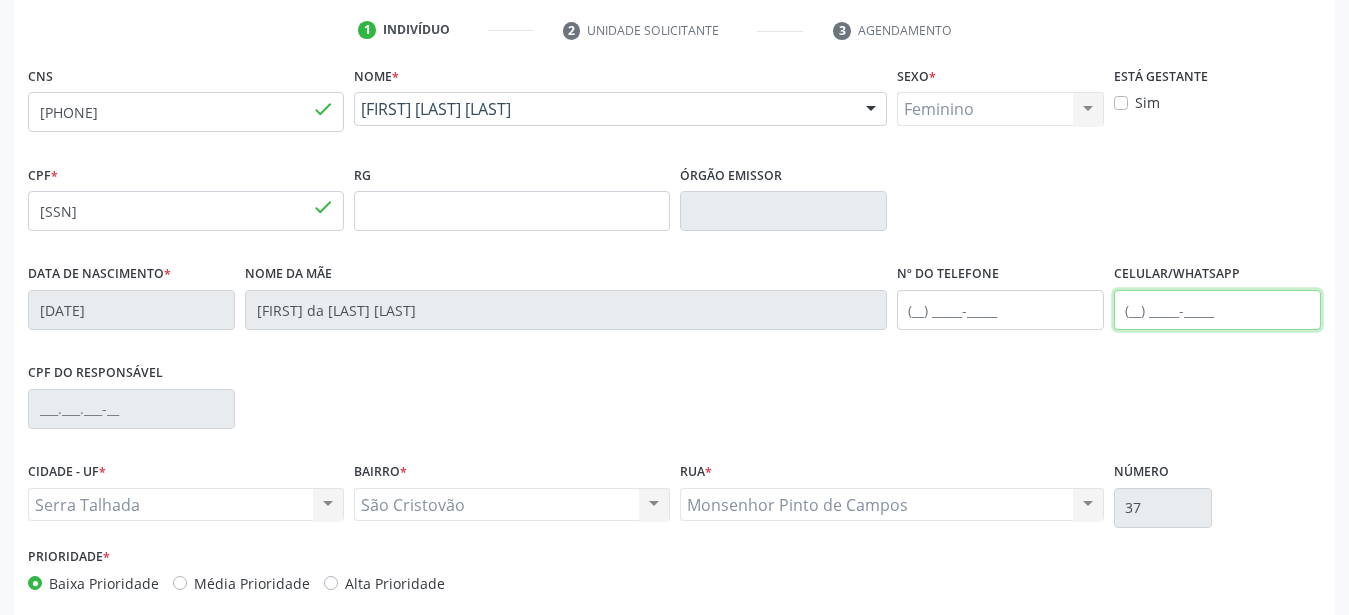 scroll, scrollTop: 469, scrollLeft: 0, axis: vertical 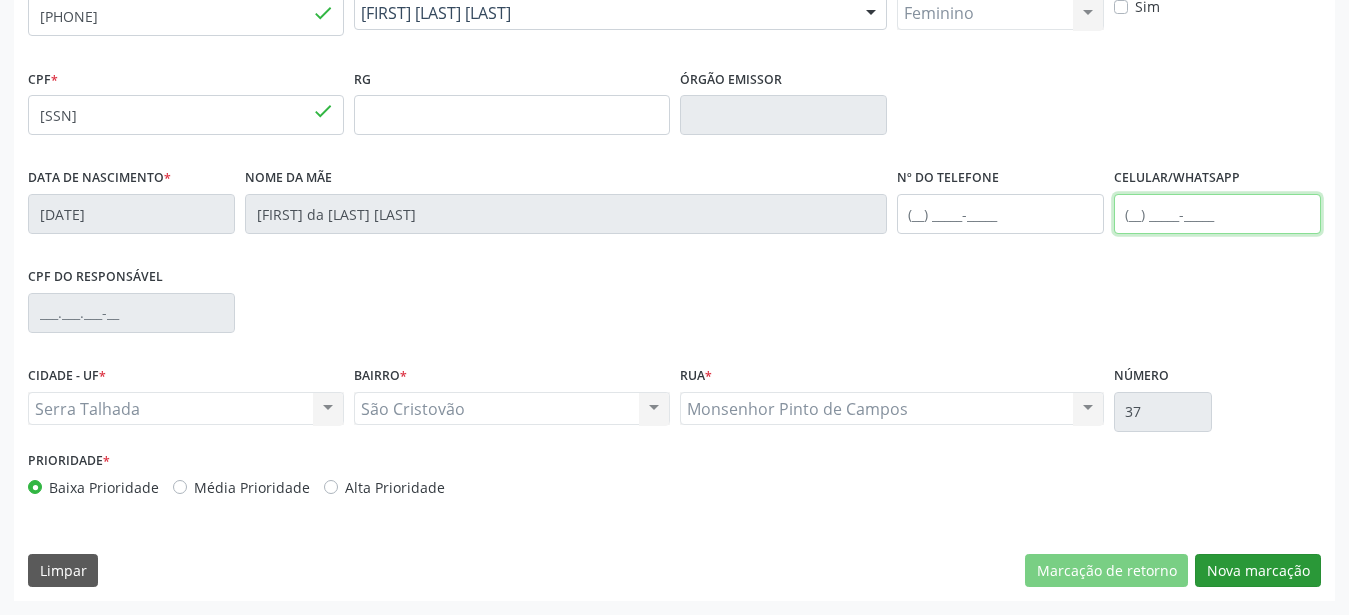 type 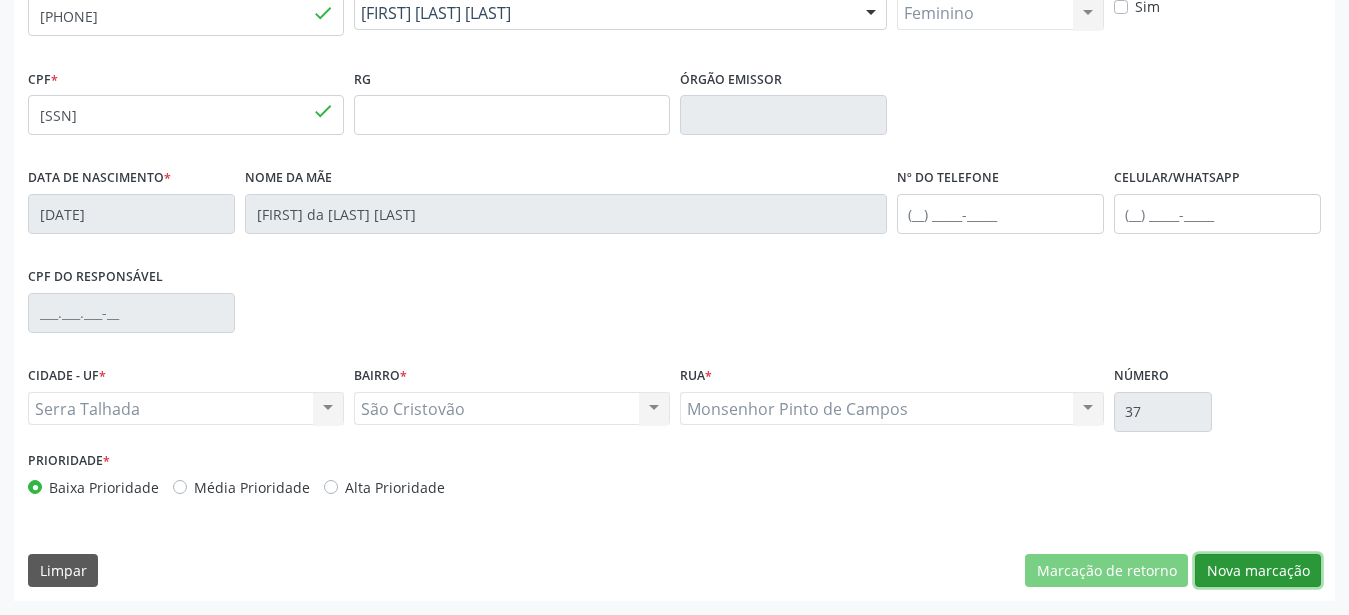 click on "Nova marcação" at bounding box center [1258, 571] 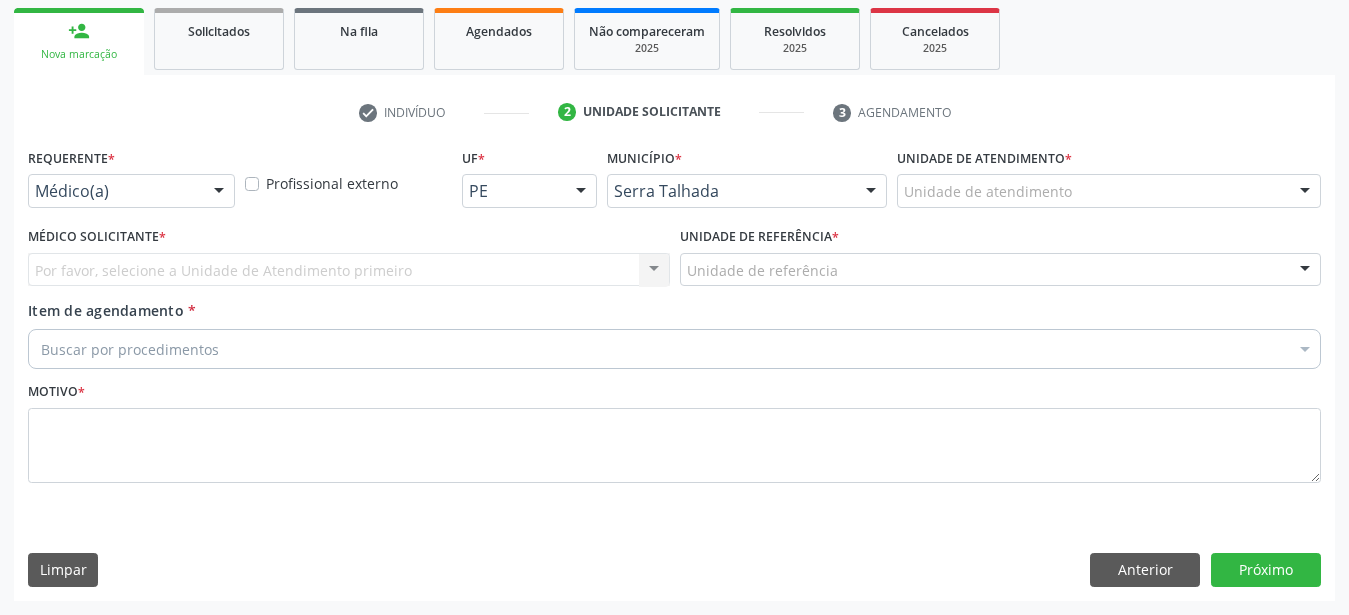 scroll, scrollTop: 307, scrollLeft: 0, axis: vertical 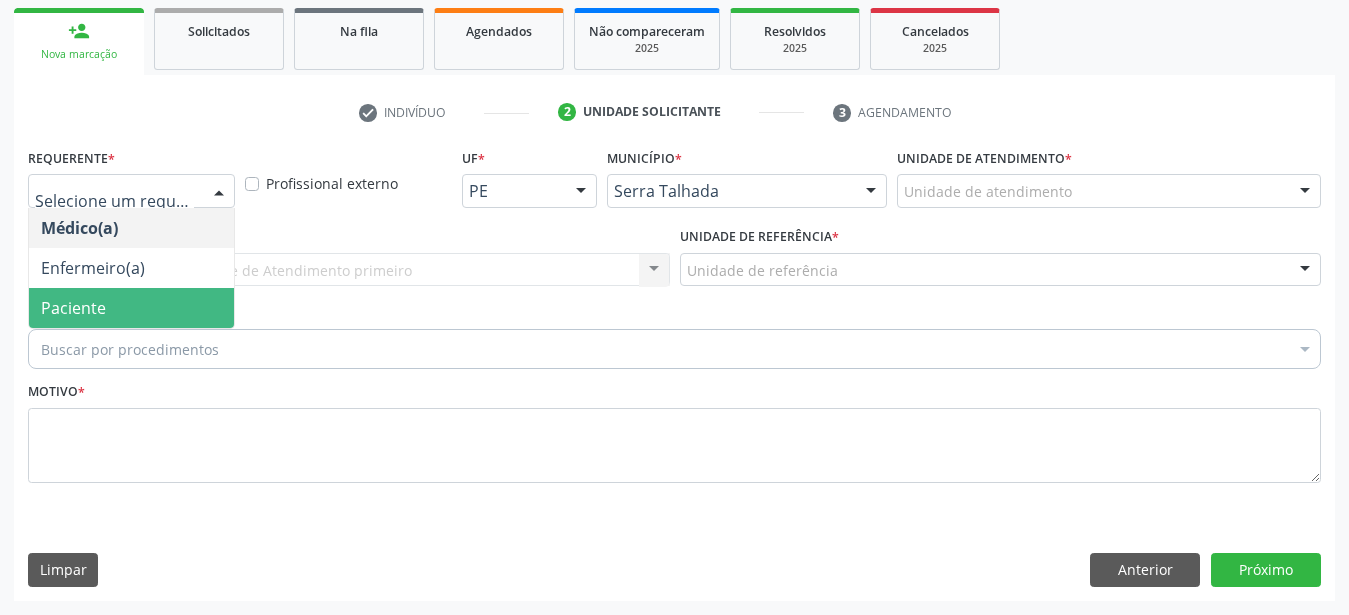 click on "Paciente" at bounding box center (131, 308) 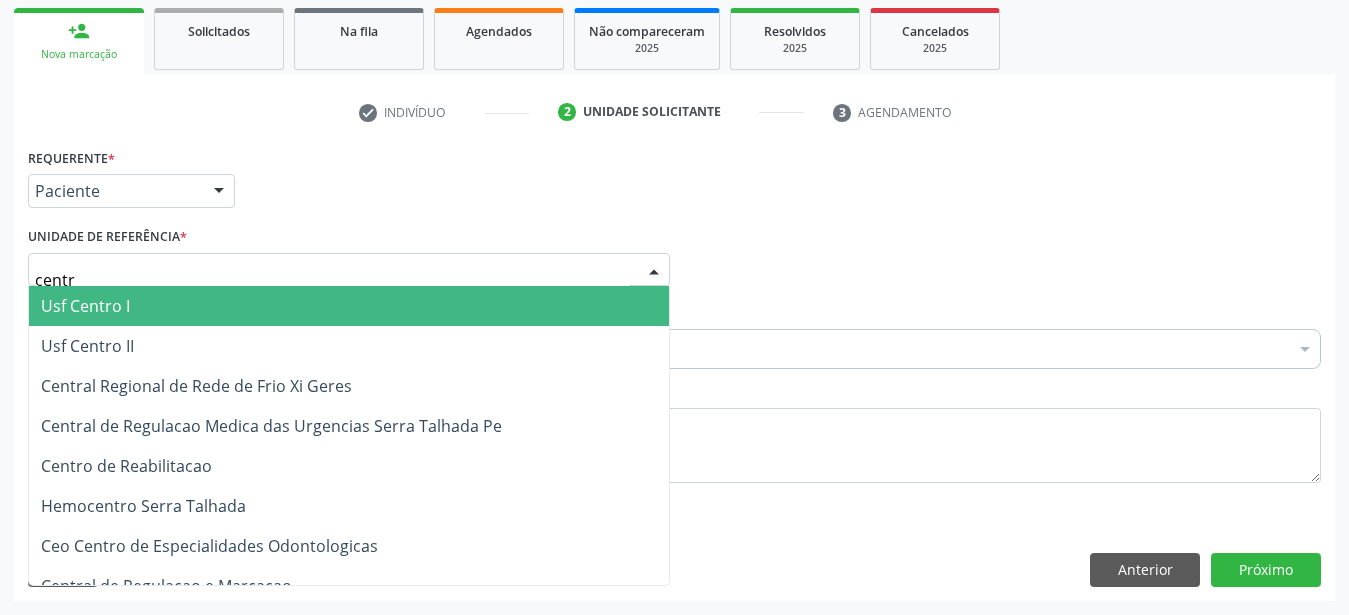 type on "centro" 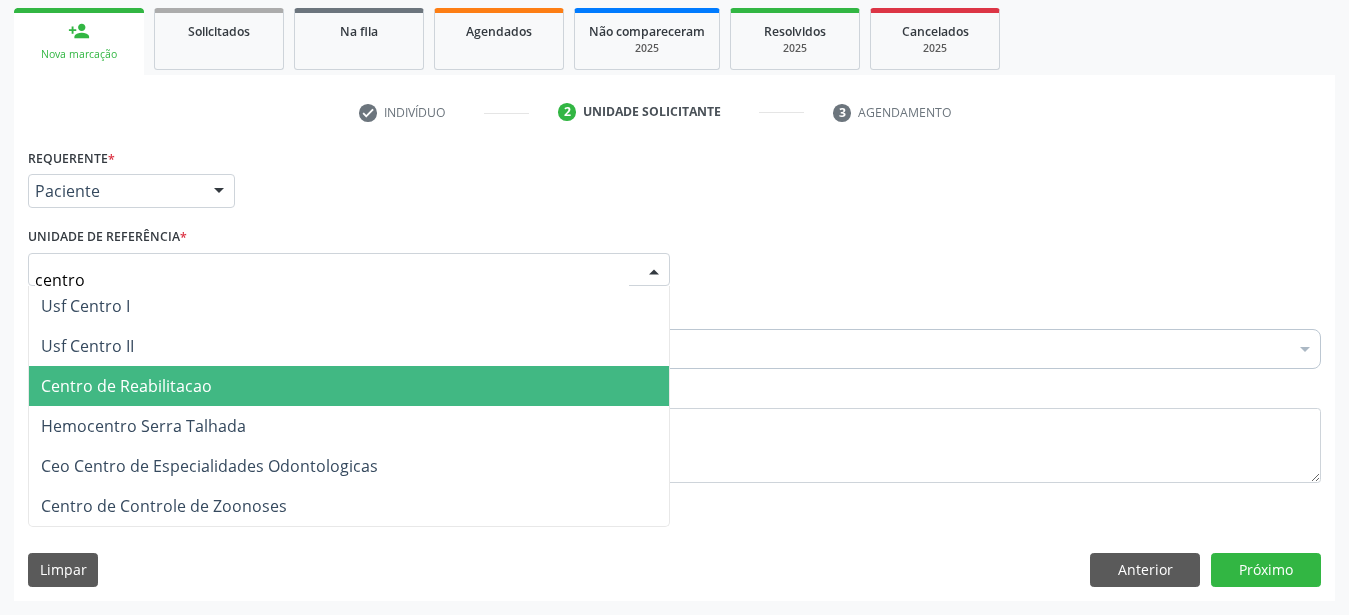 click on "Centro de Reabilitacao" at bounding box center [349, 386] 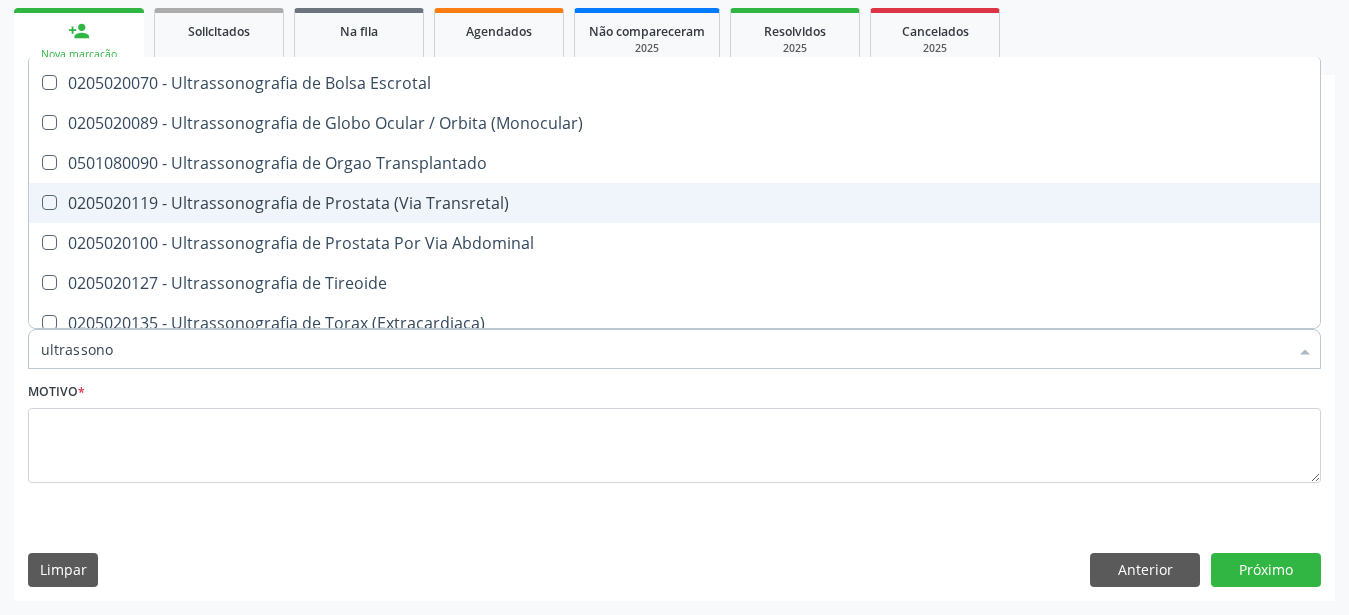 scroll, scrollTop: 568, scrollLeft: 0, axis: vertical 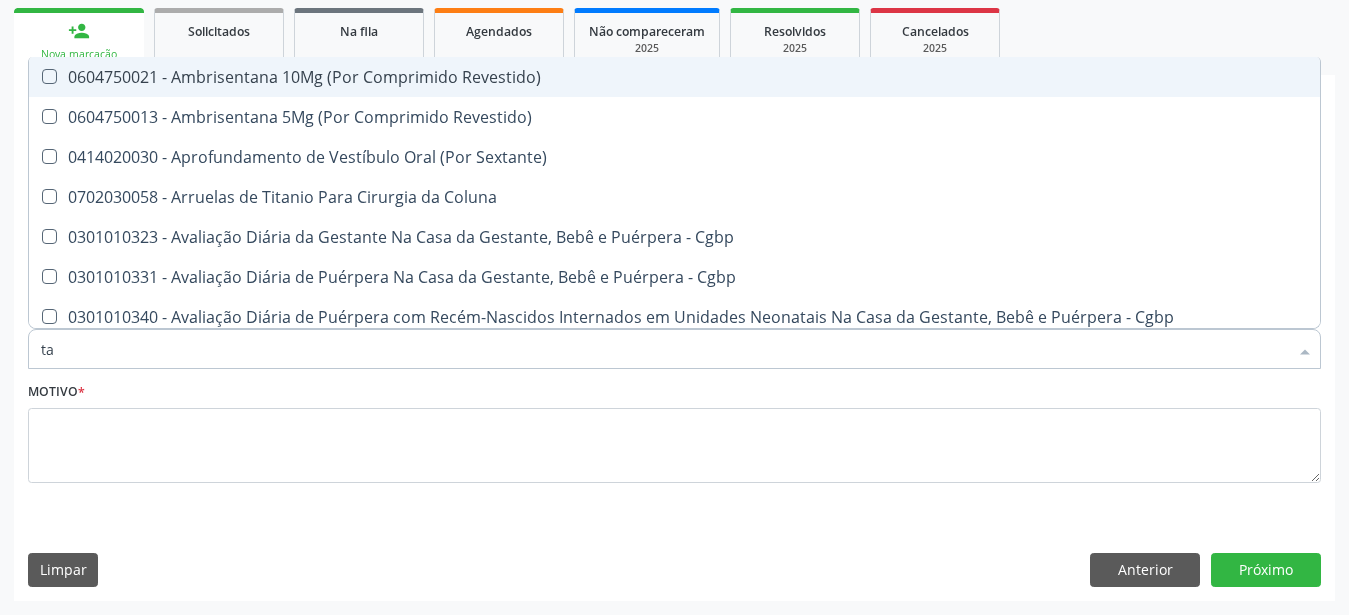 type on "t" 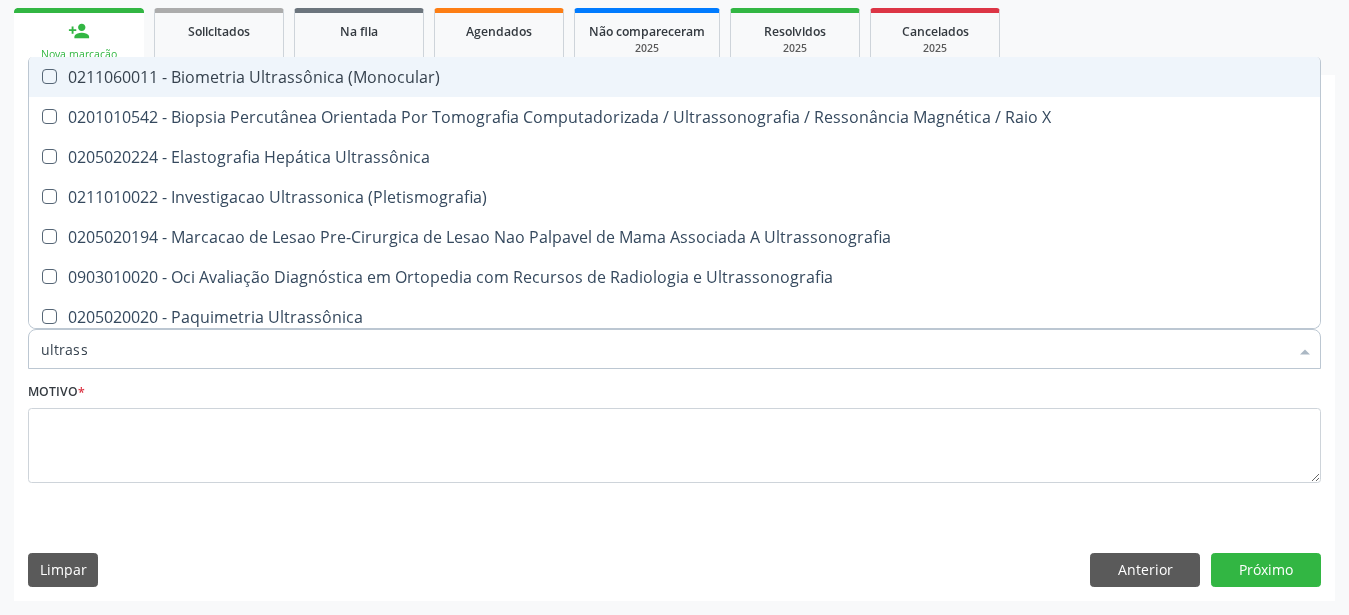 type on "ultrasso" 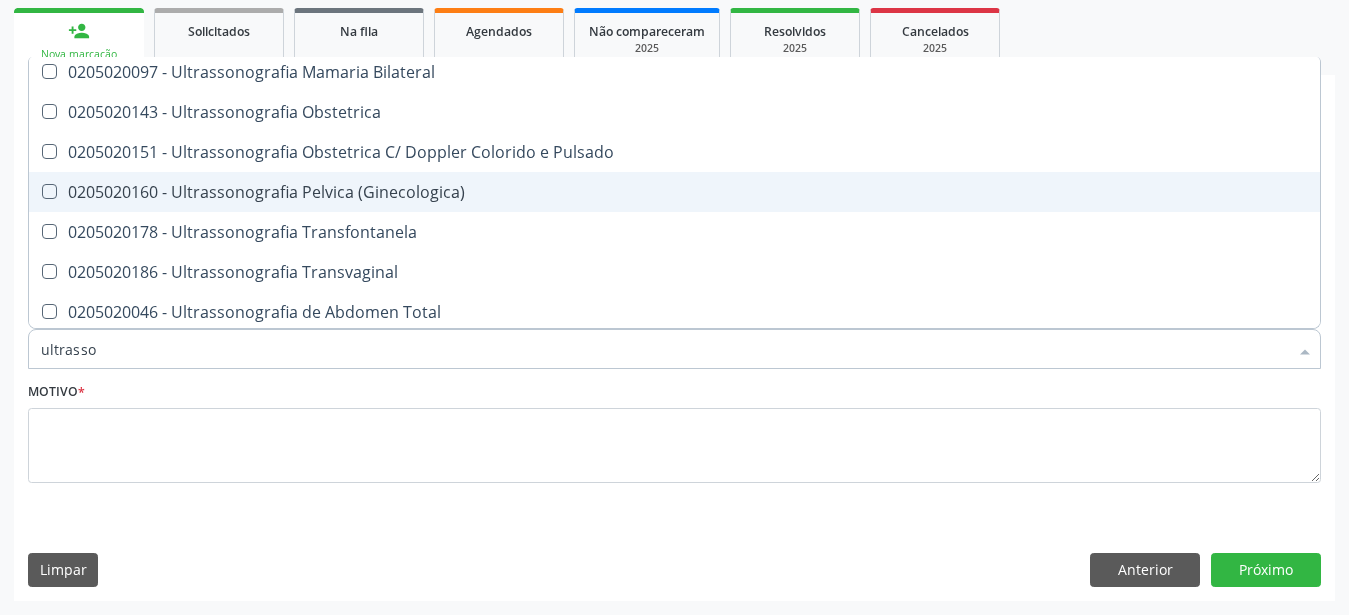 scroll, scrollTop: 264, scrollLeft: 0, axis: vertical 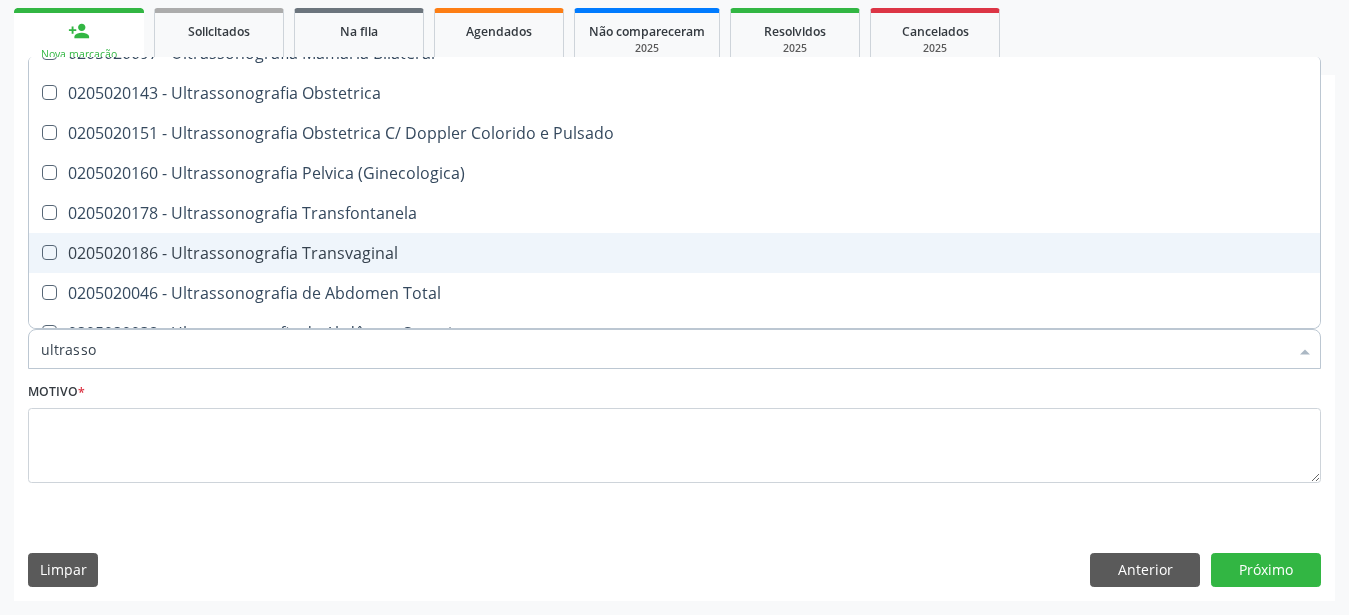 click on "0205020186 - Ultrassonografia Transvaginal" at bounding box center [674, 253] 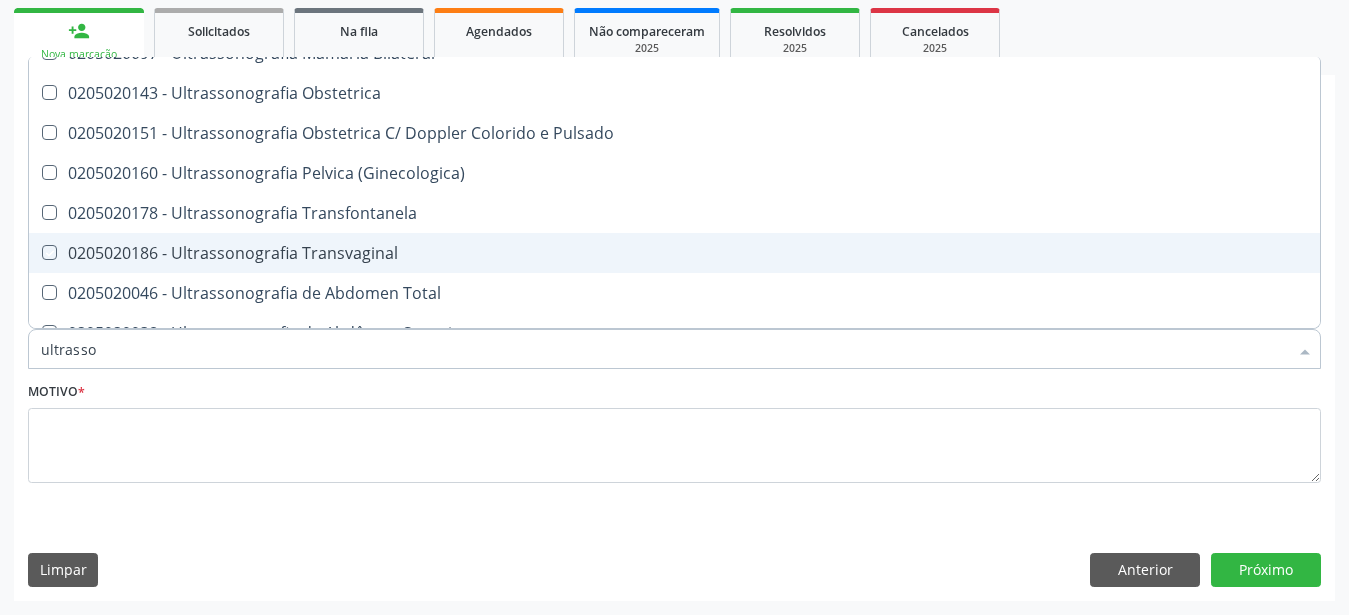 checkbox on "true" 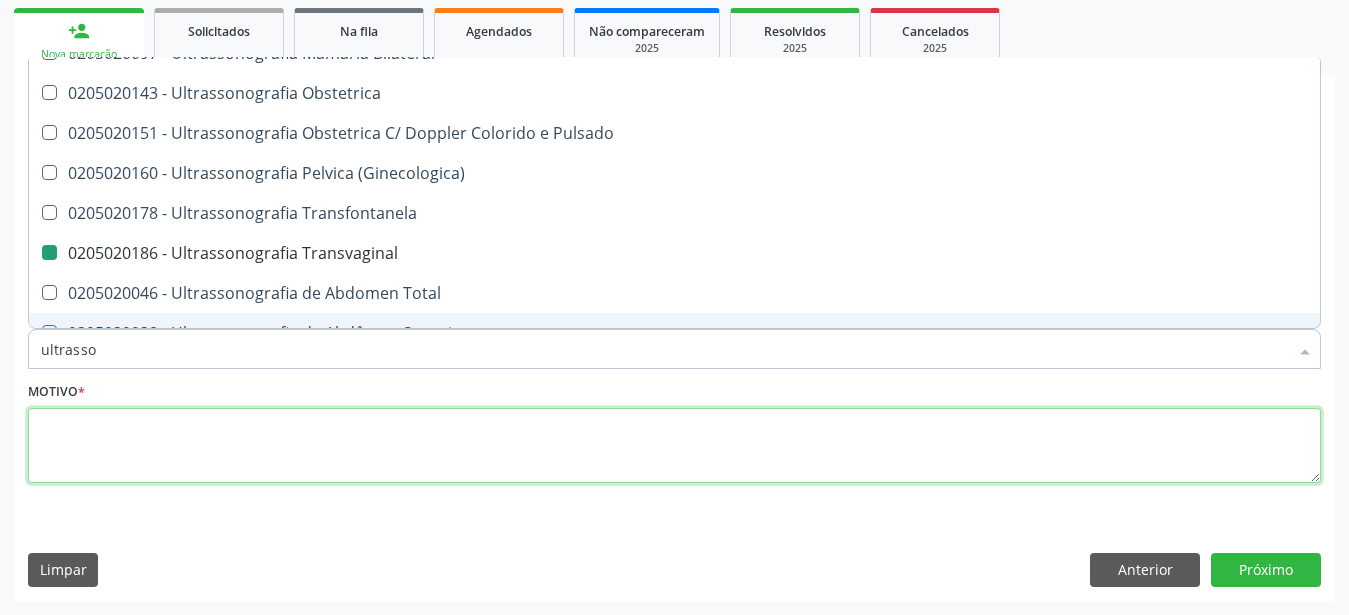 click at bounding box center [674, 446] 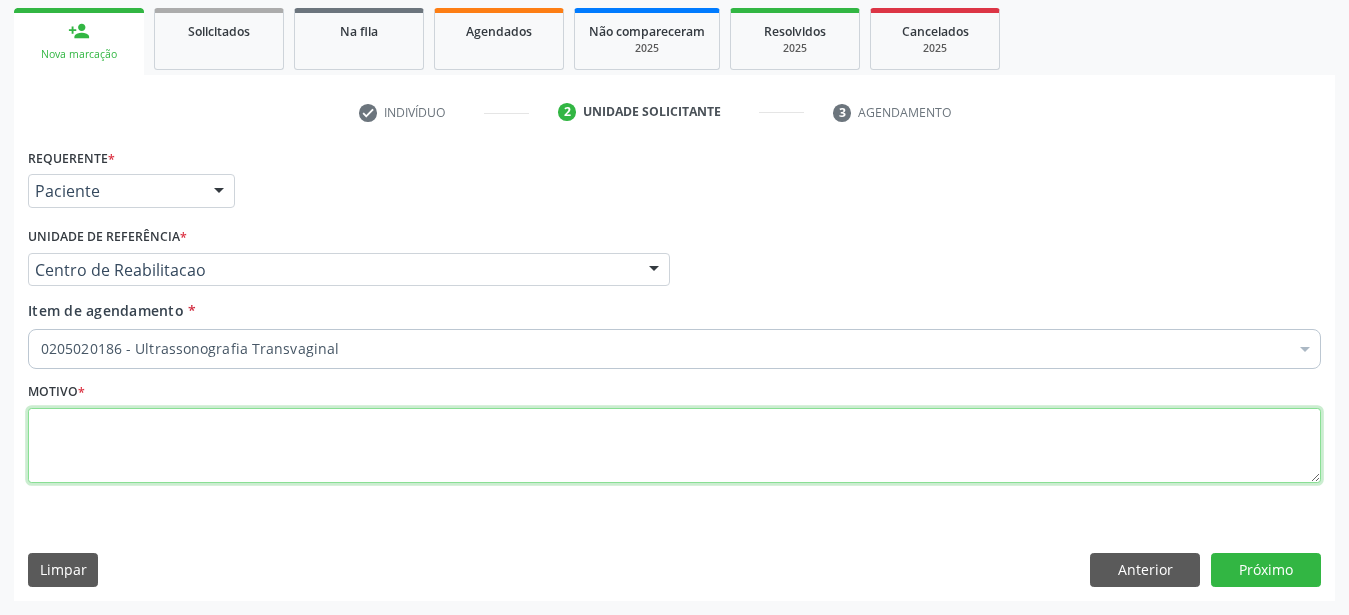 scroll, scrollTop: 0, scrollLeft: 0, axis: both 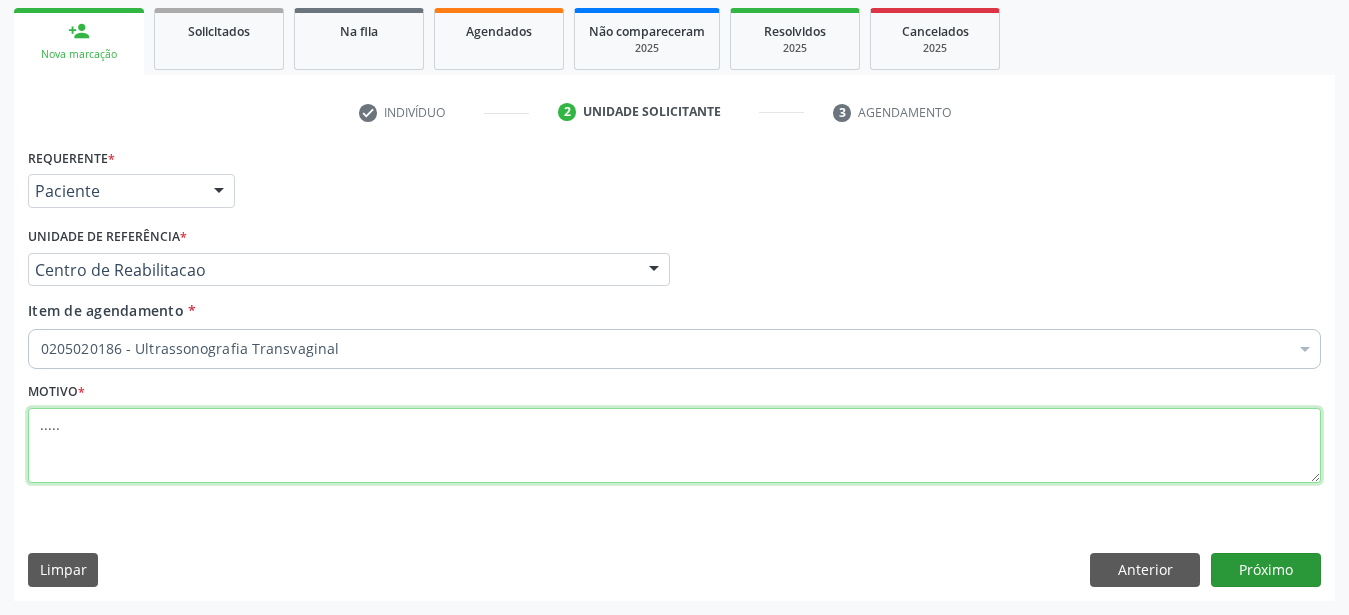type on "....." 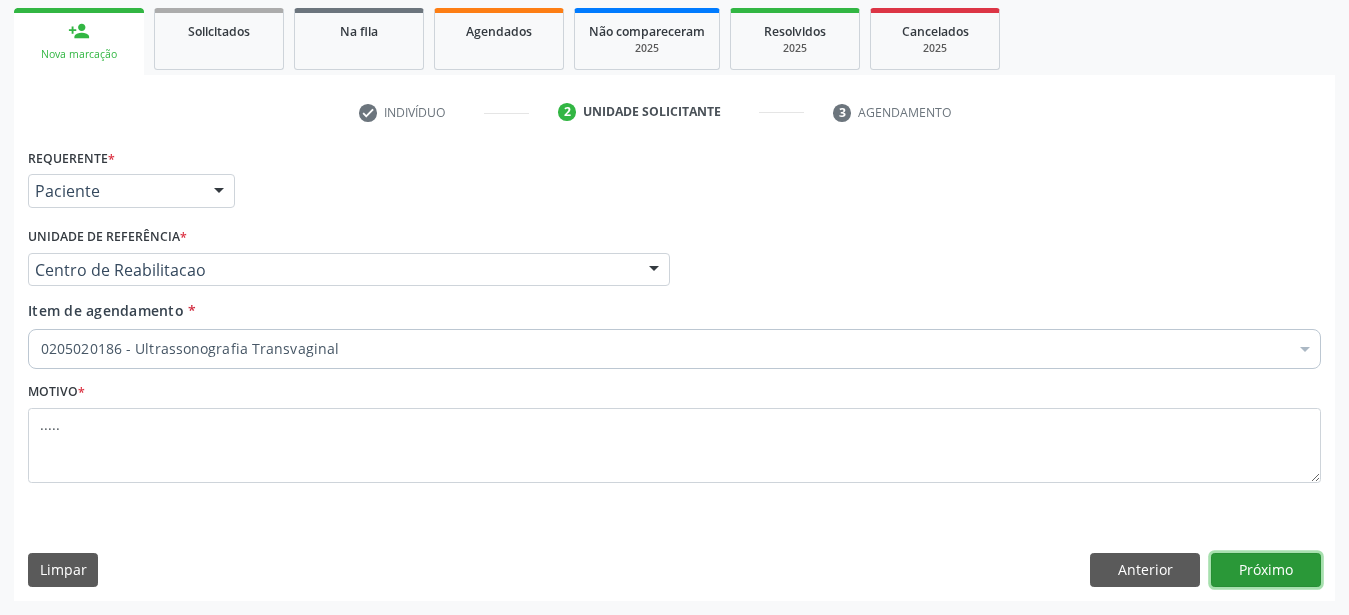 click on "Próximo" at bounding box center (1266, 570) 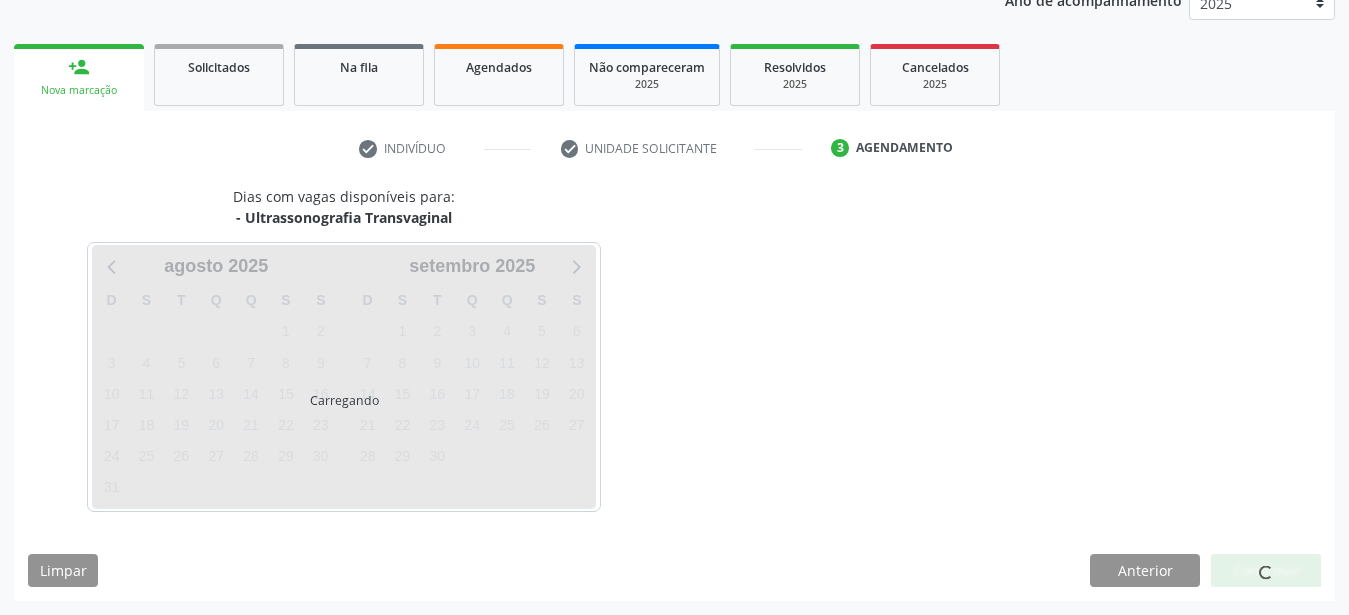 scroll, scrollTop: 255, scrollLeft: 0, axis: vertical 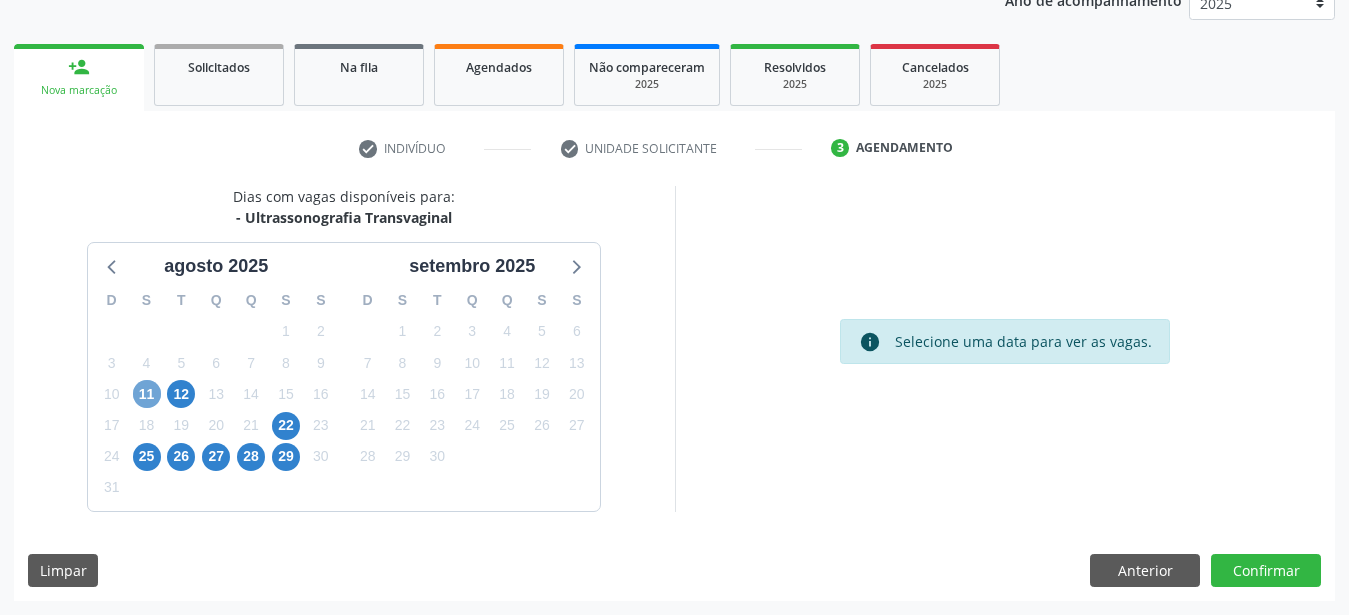 click on "11" at bounding box center (147, 394) 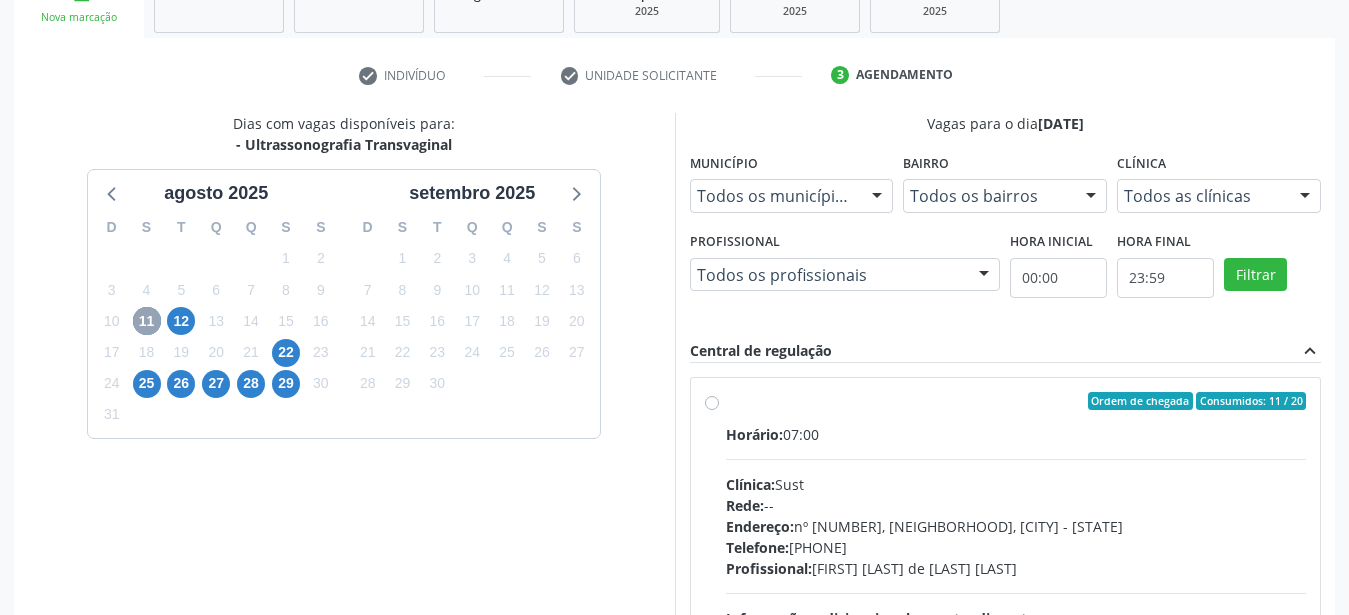 scroll, scrollTop: 357, scrollLeft: 0, axis: vertical 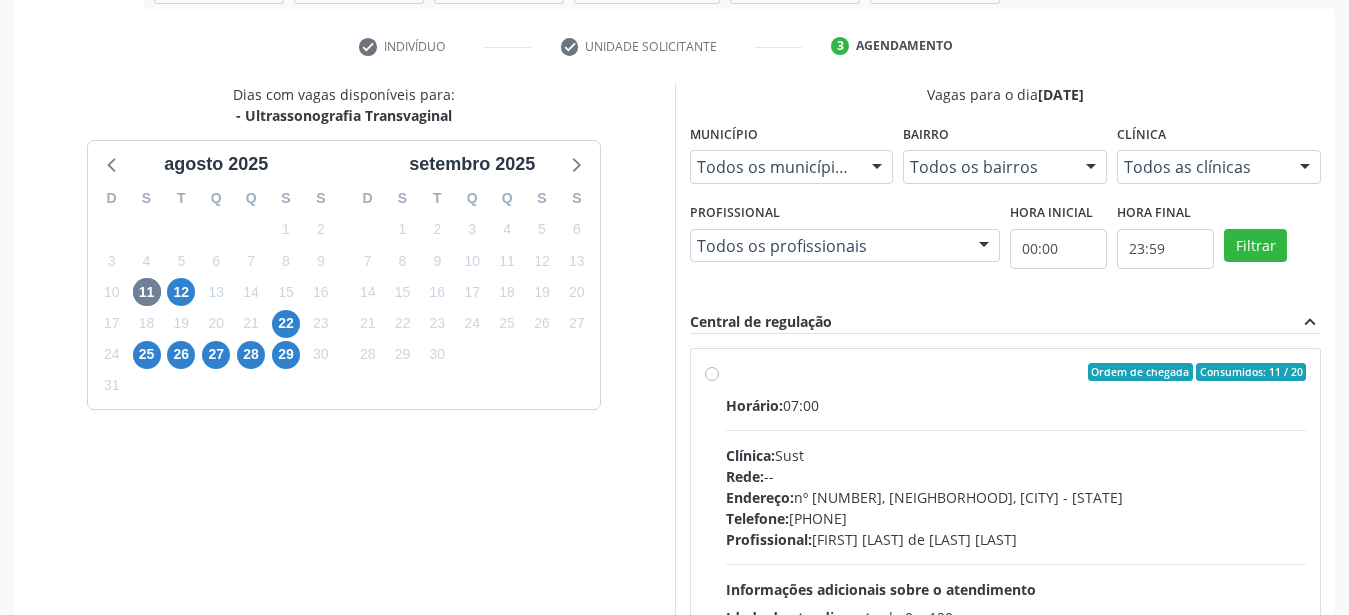 click on "Ordem de chegada
Consumidos: 11 / 20
Horário:   07:00
Clínica:  Sust
Rede:
--
Endereço:   nº 730, N S Penha, Serra Talhada - PE
Telefone:   (87) 38311707
Profissional:
Severino Tadeu de Menezes Lima
Informações adicionais sobre o atendimento
Idade de atendimento:
de 0 a 120 anos
Gênero(s) atendido(s):
Masculino e Feminino
Informações adicionais:
--" at bounding box center [1006, 516] 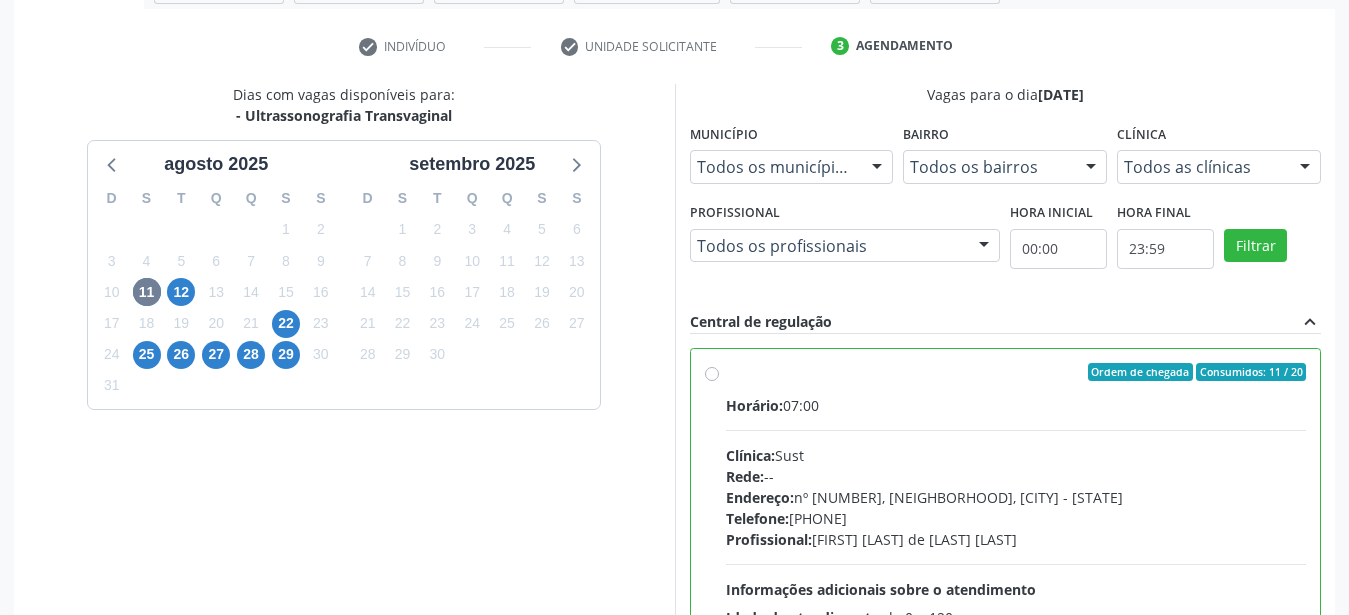 radio on "true" 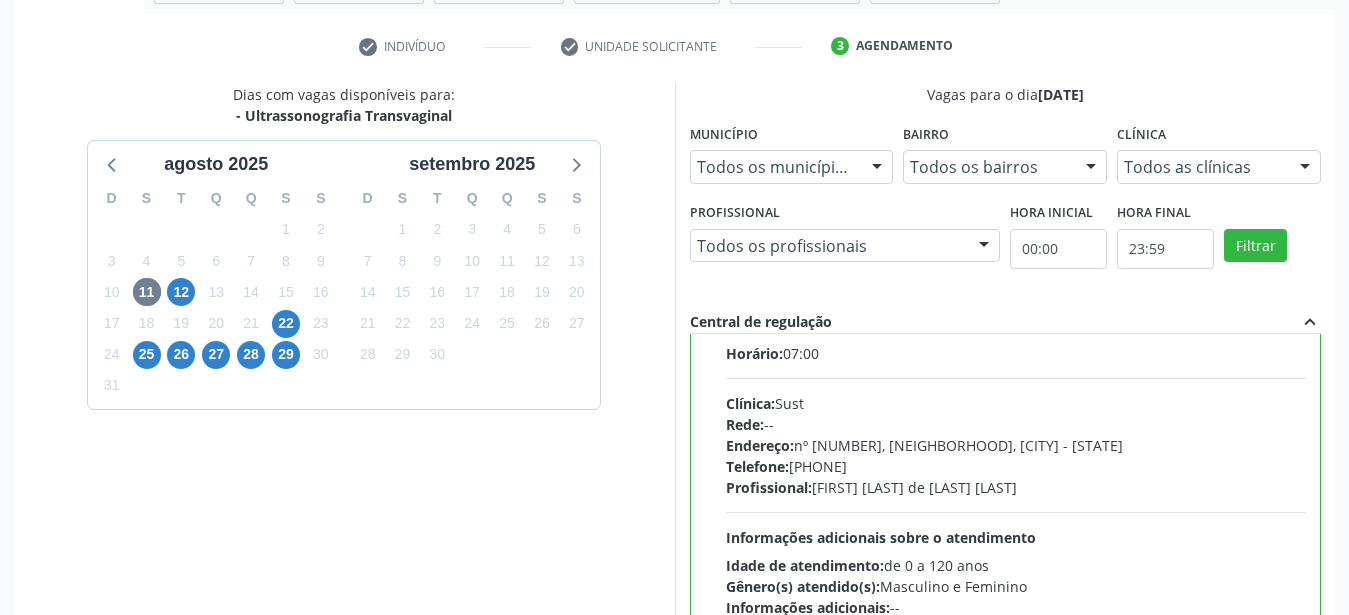 scroll, scrollTop: 99, scrollLeft: 0, axis: vertical 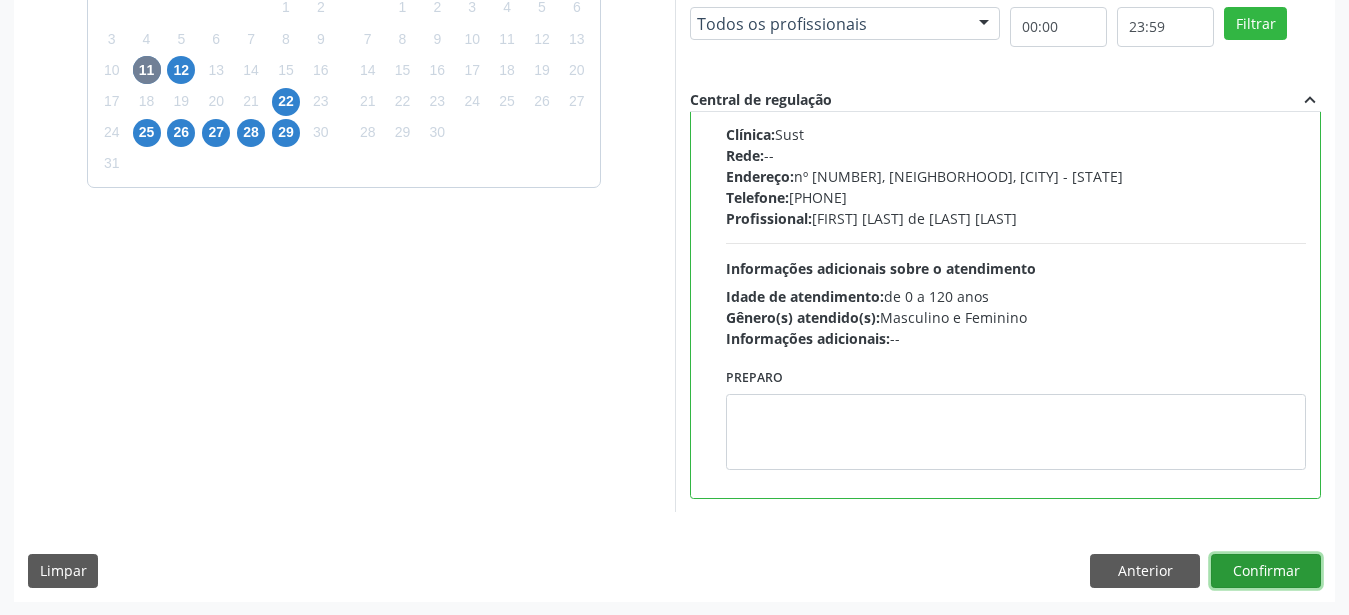 click on "Confirmar" at bounding box center (1266, 571) 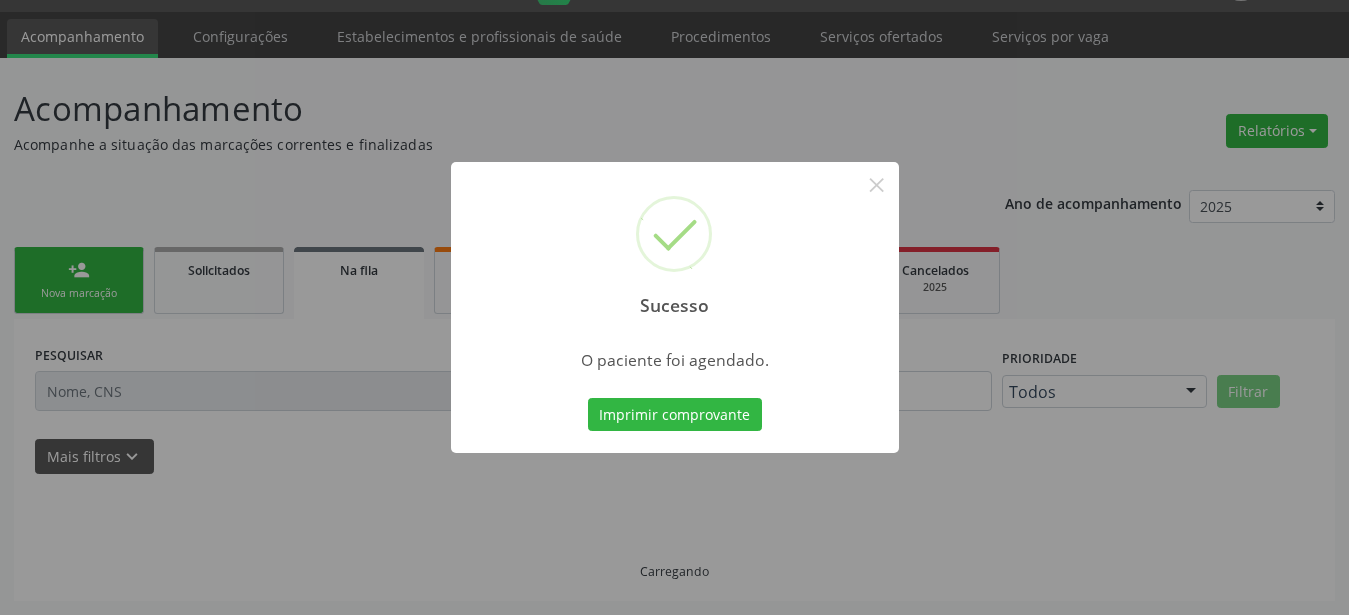 scroll, scrollTop: 51, scrollLeft: 0, axis: vertical 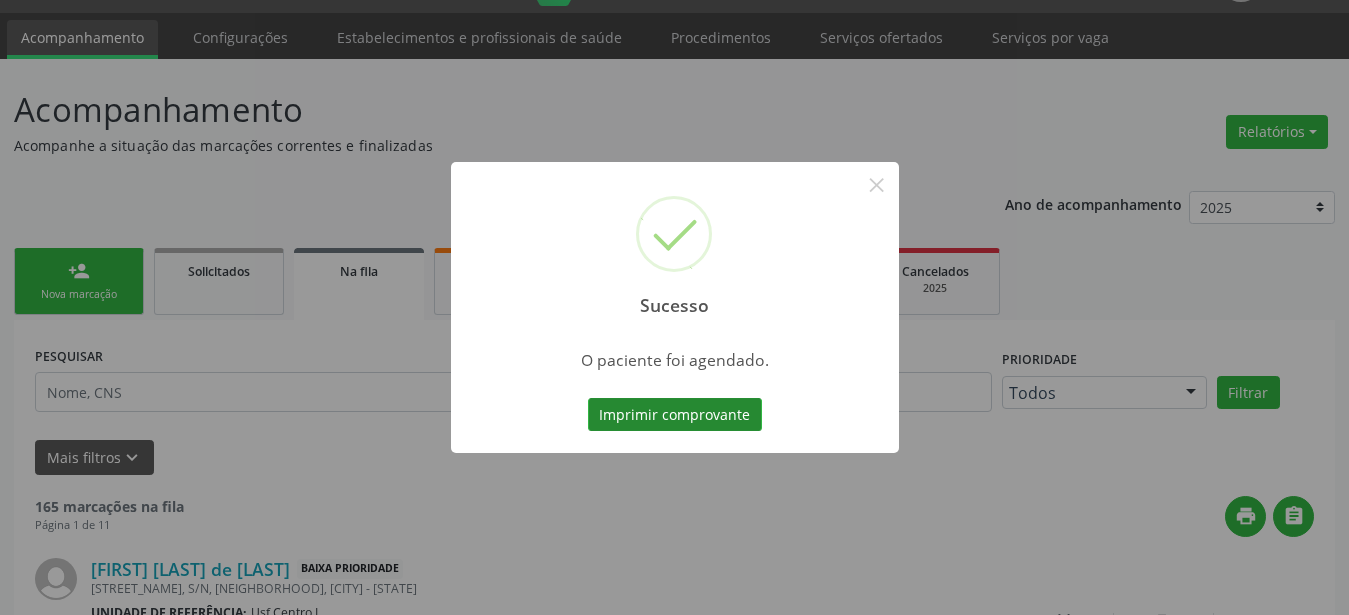 click on "Imprimir comprovante" at bounding box center (675, 415) 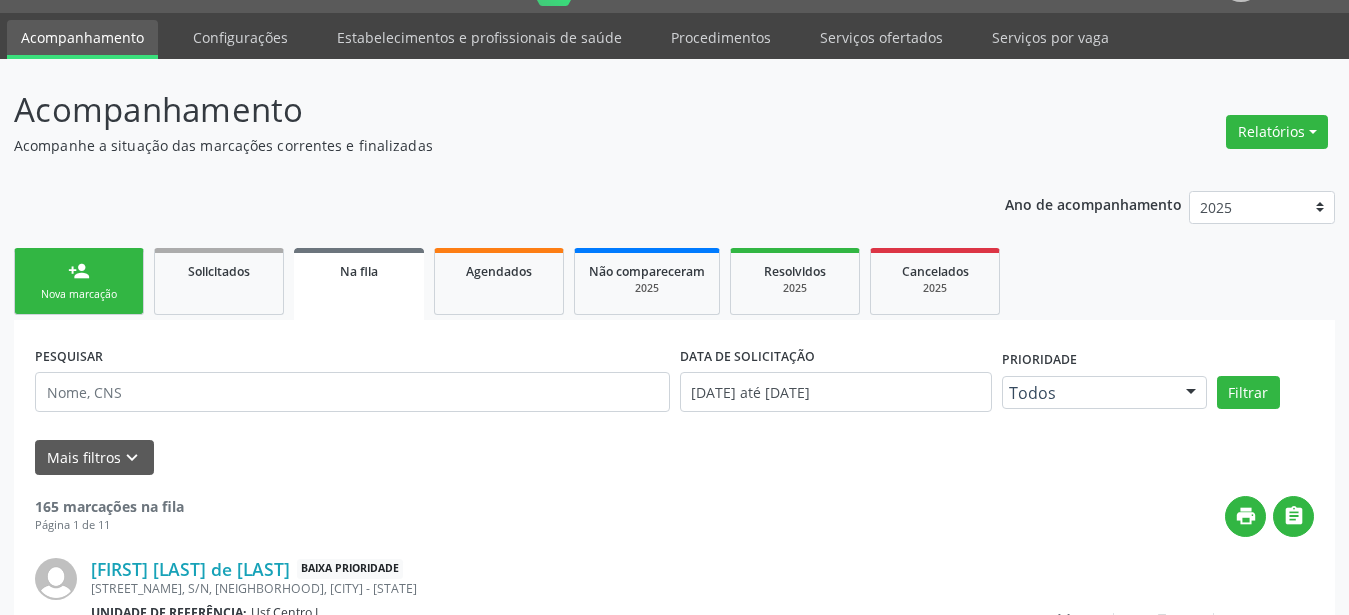 scroll, scrollTop: 50, scrollLeft: 0, axis: vertical 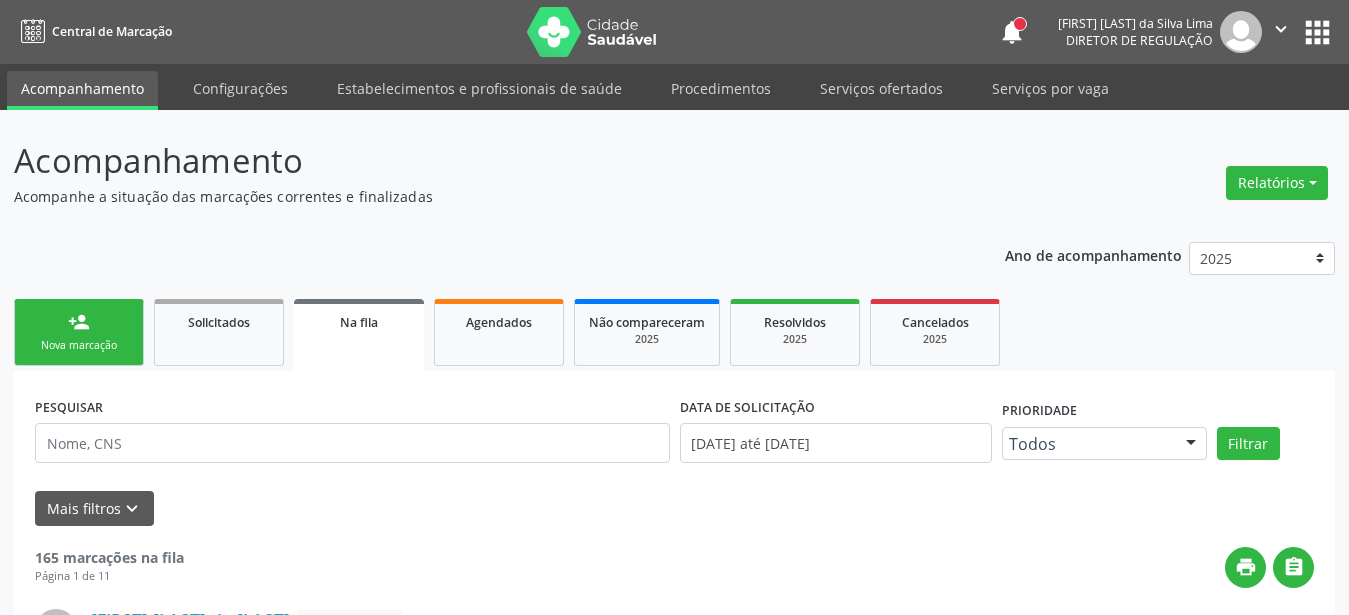click on "apps" at bounding box center (1317, 32) 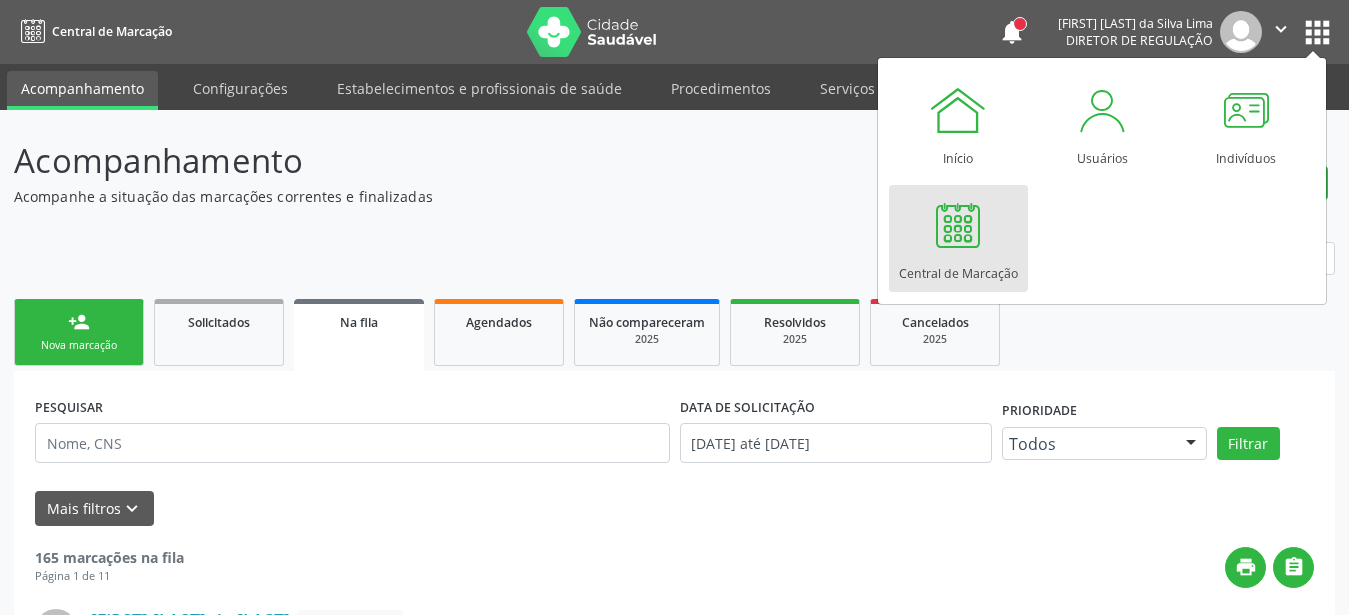 drag, startPoint x: 967, startPoint y: 206, endPoint x: 967, endPoint y: 220, distance: 14 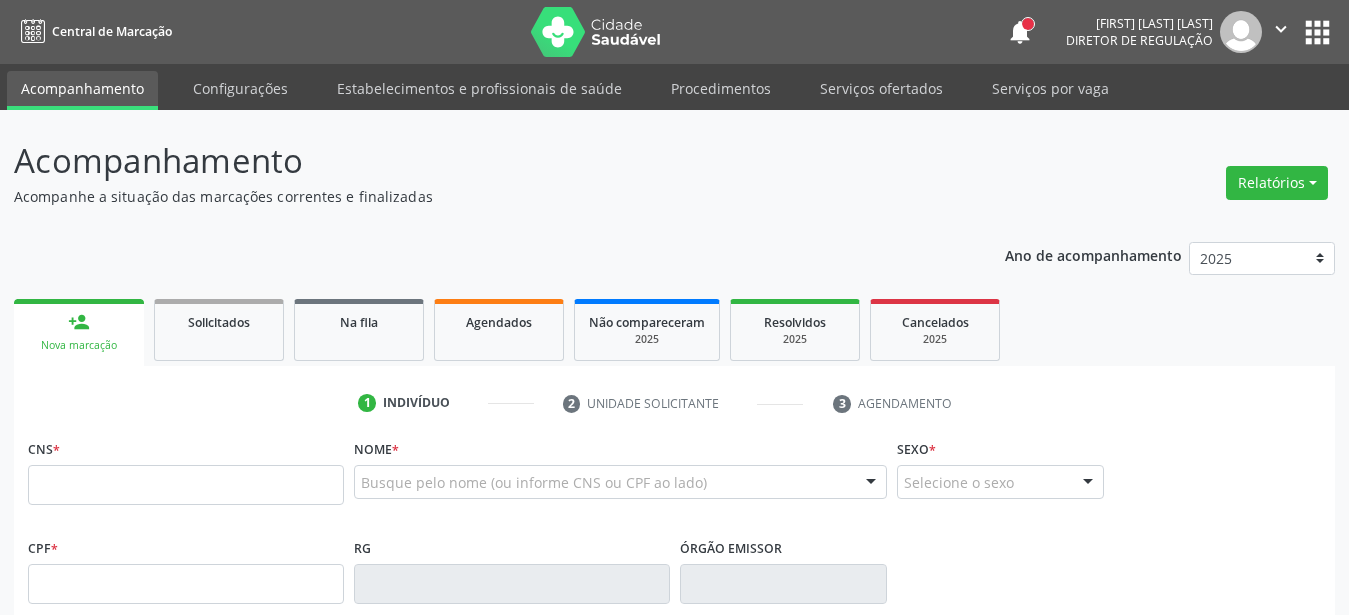scroll, scrollTop: 0, scrollLeft: 0, axis: both 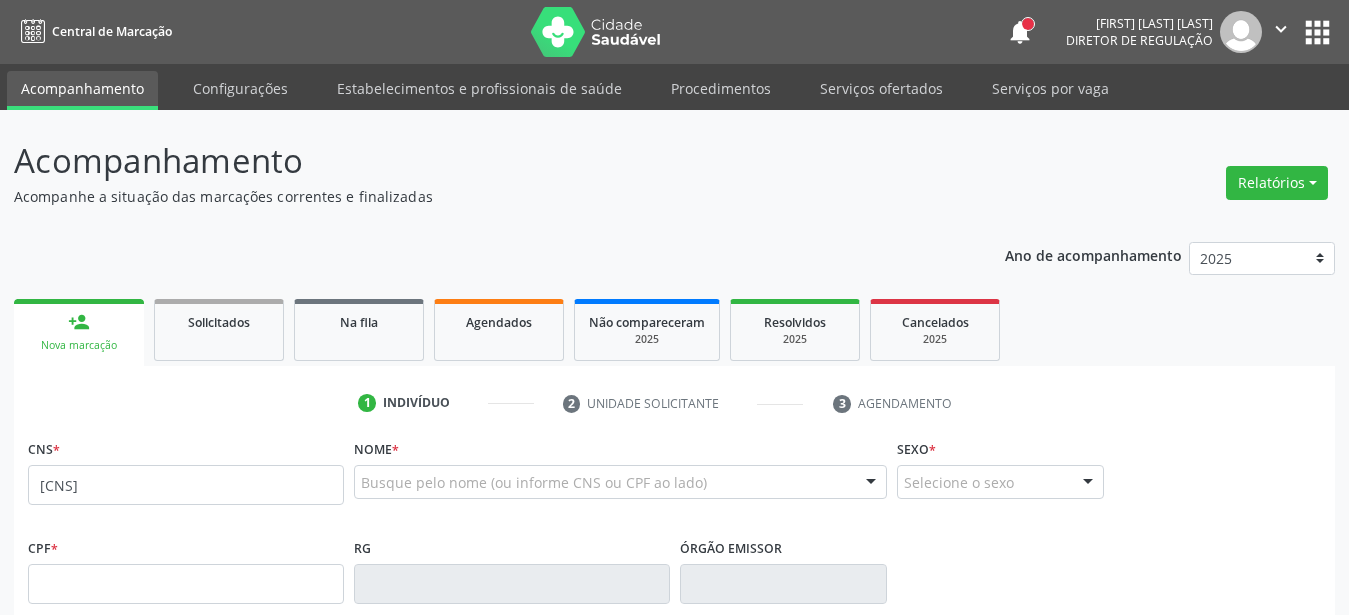 type on "[CNS]" 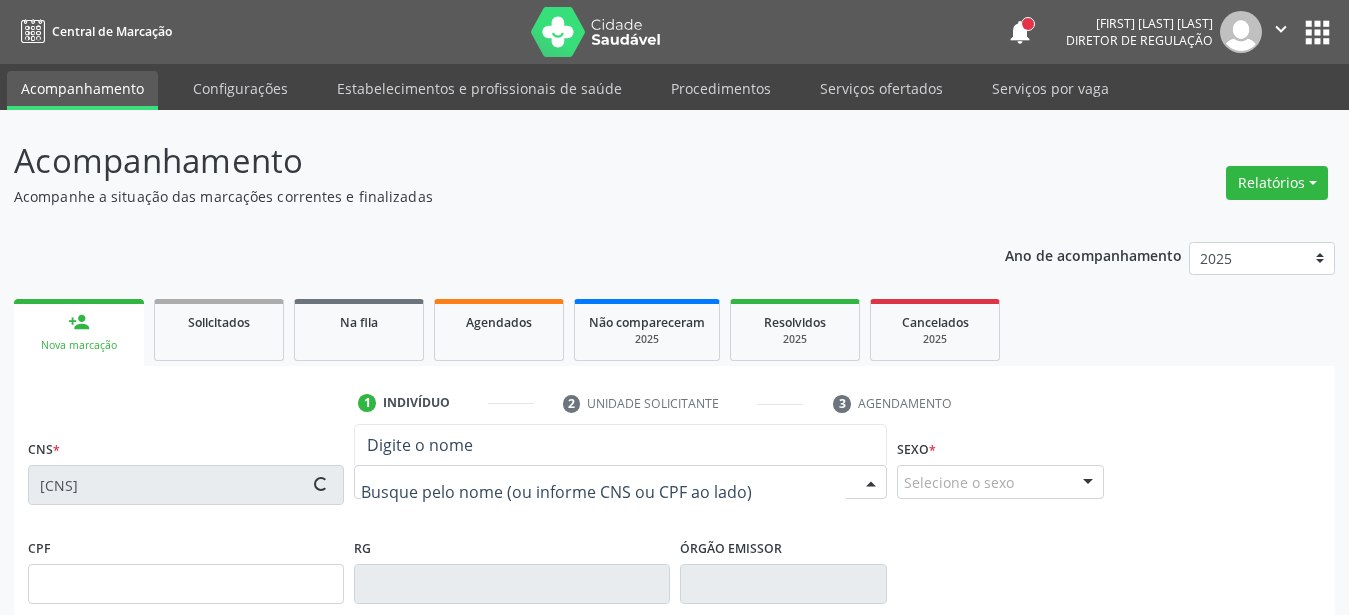 click at bounding box center (603, 492) 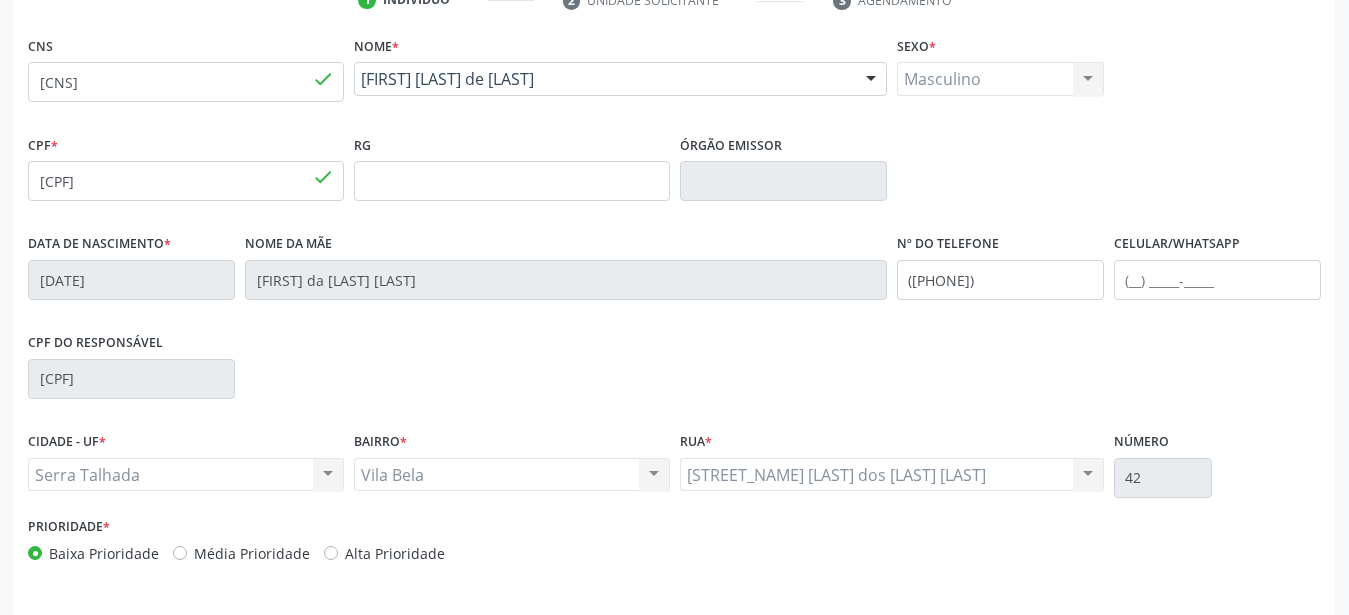 scroll, scrollTop: 408, scrollLeft: 0, axis: vertical 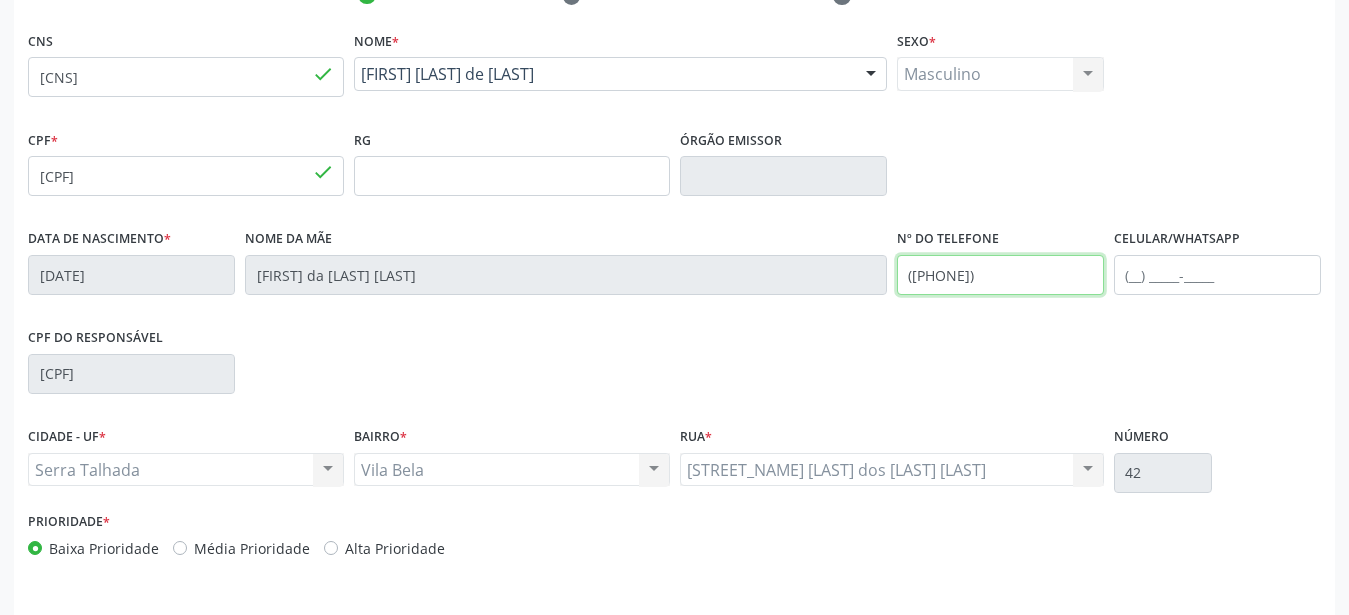 drag, startPoint x: 1058, startPoint y: 273, endPoint x: 688, endPoint y: 242, distance: 371.2964 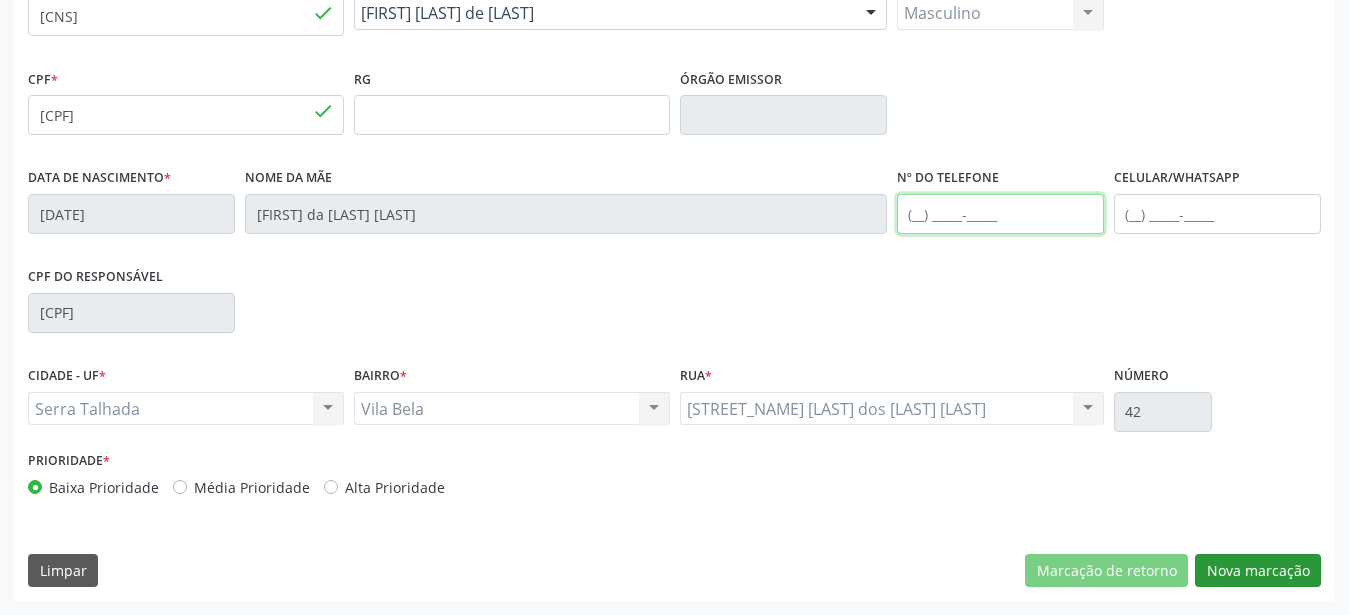 type 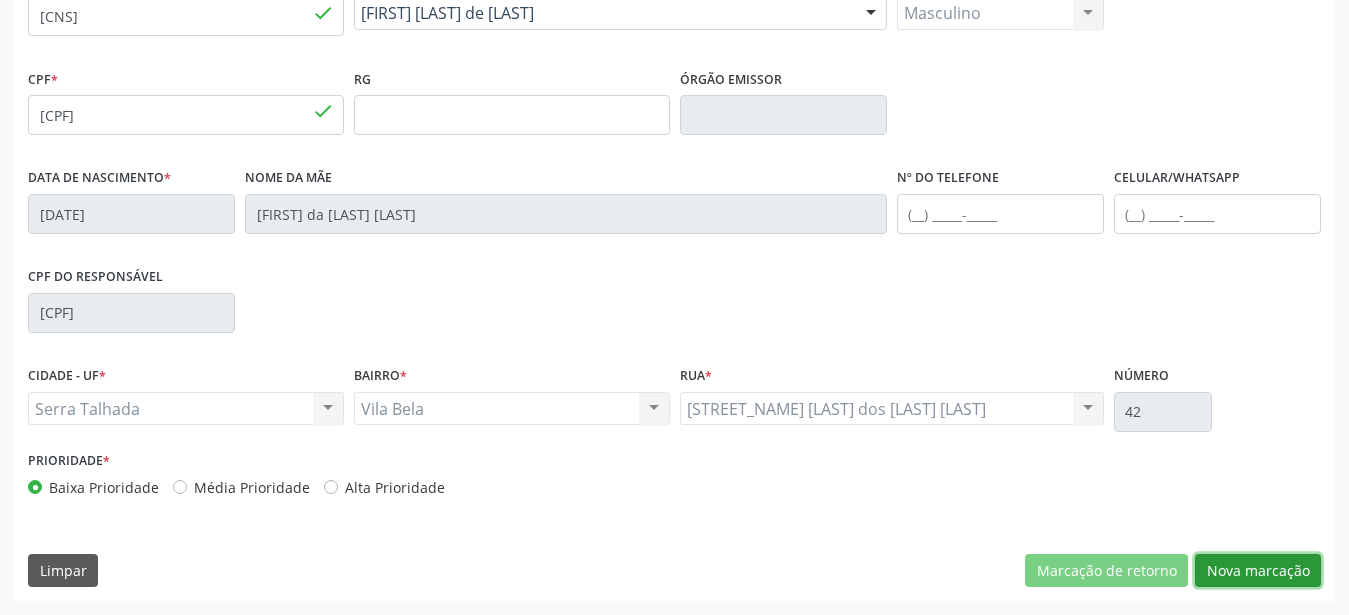 click on "Nova marcação" at bounding box center (1258, 571) 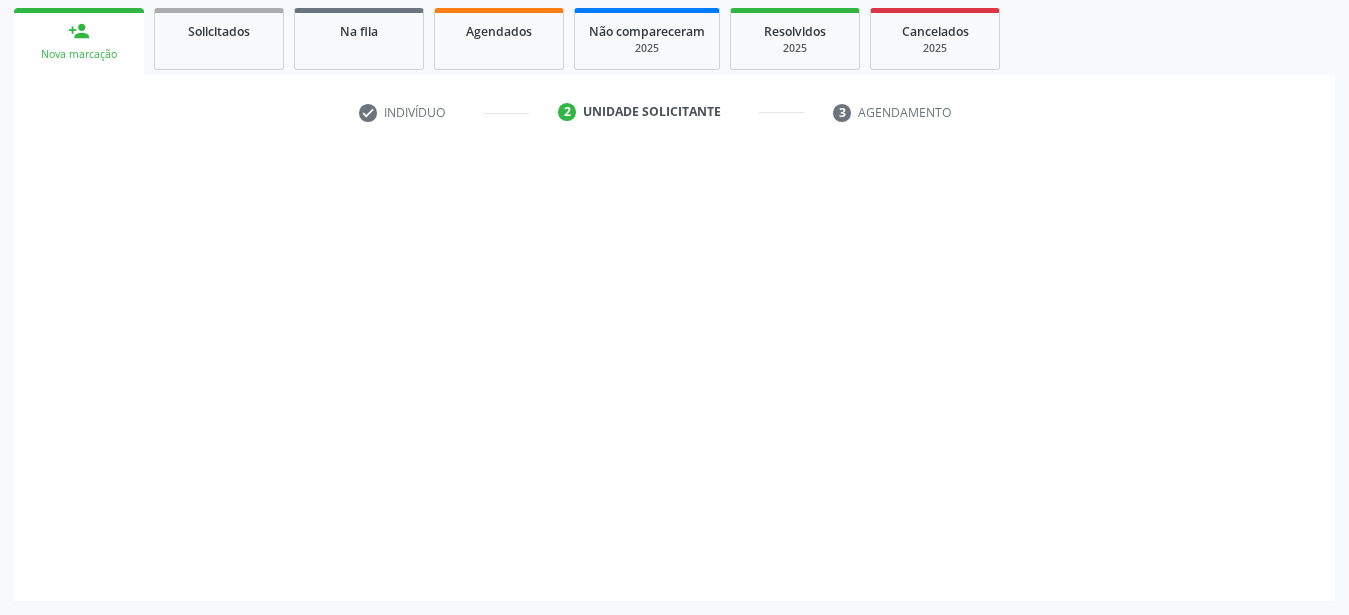 scroll, scrollTop: 307, scrollLeft: 0, axis: vertical 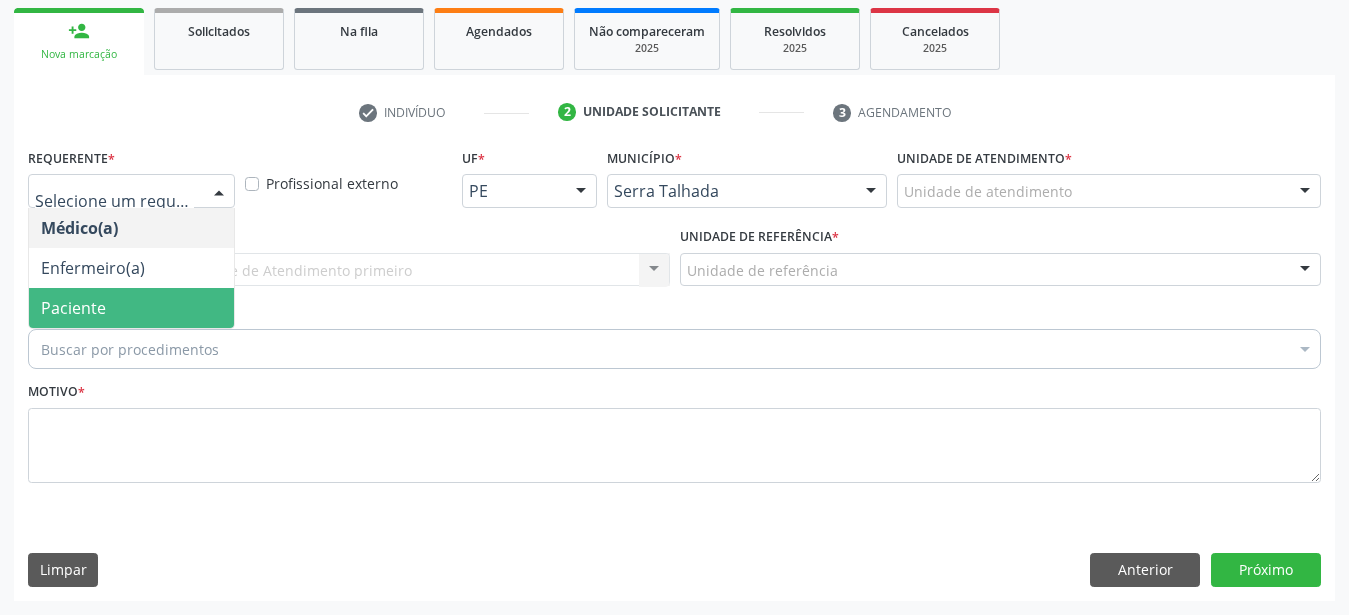 click on "Paciente" at bounding box center (73, 308) 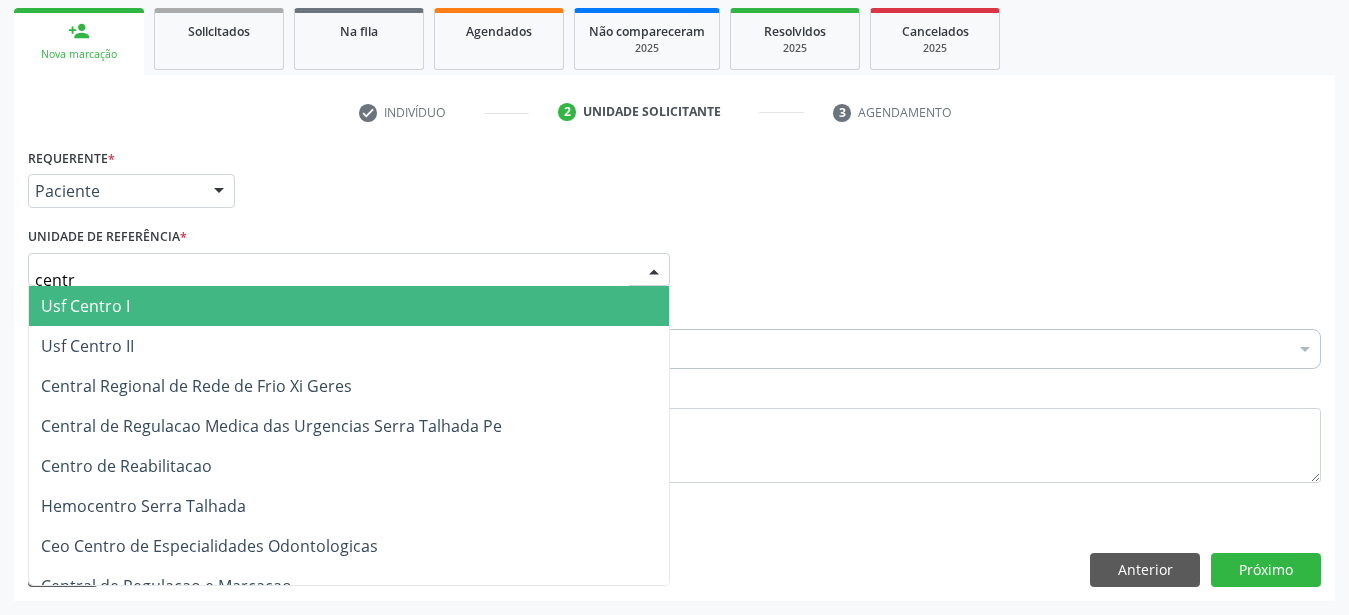 type on "centro" 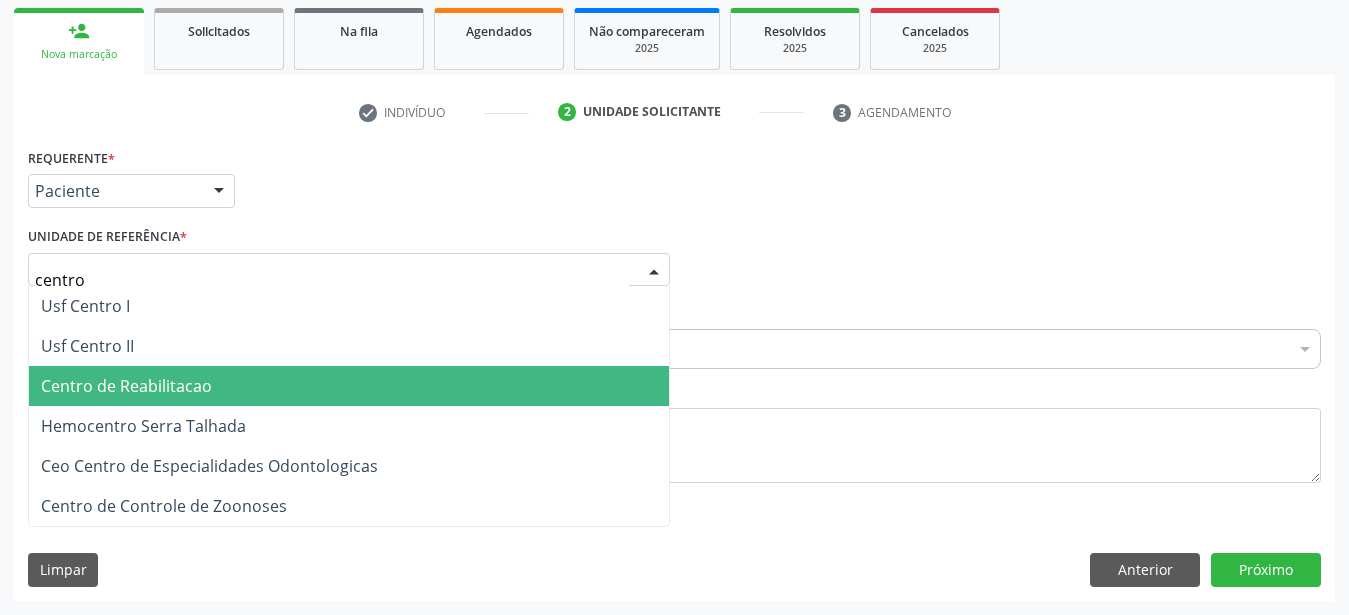 click on "Centro de Reabilitacao" at bounding box center [126, 386] 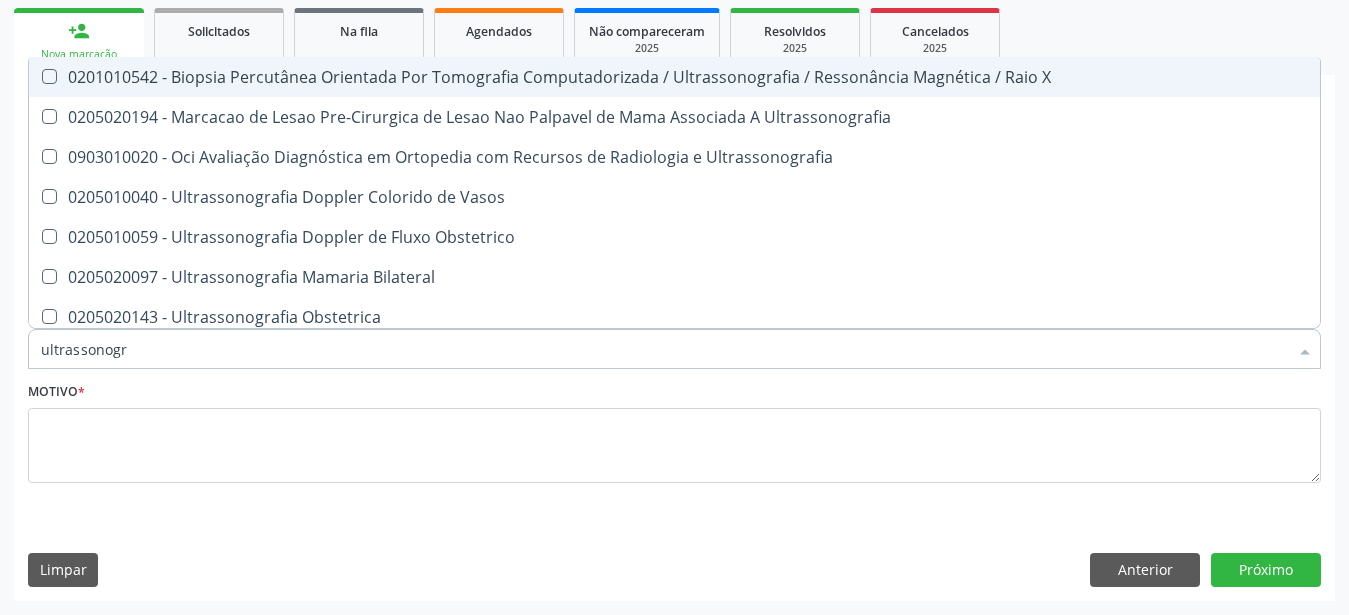 type on "ultrassonogra" 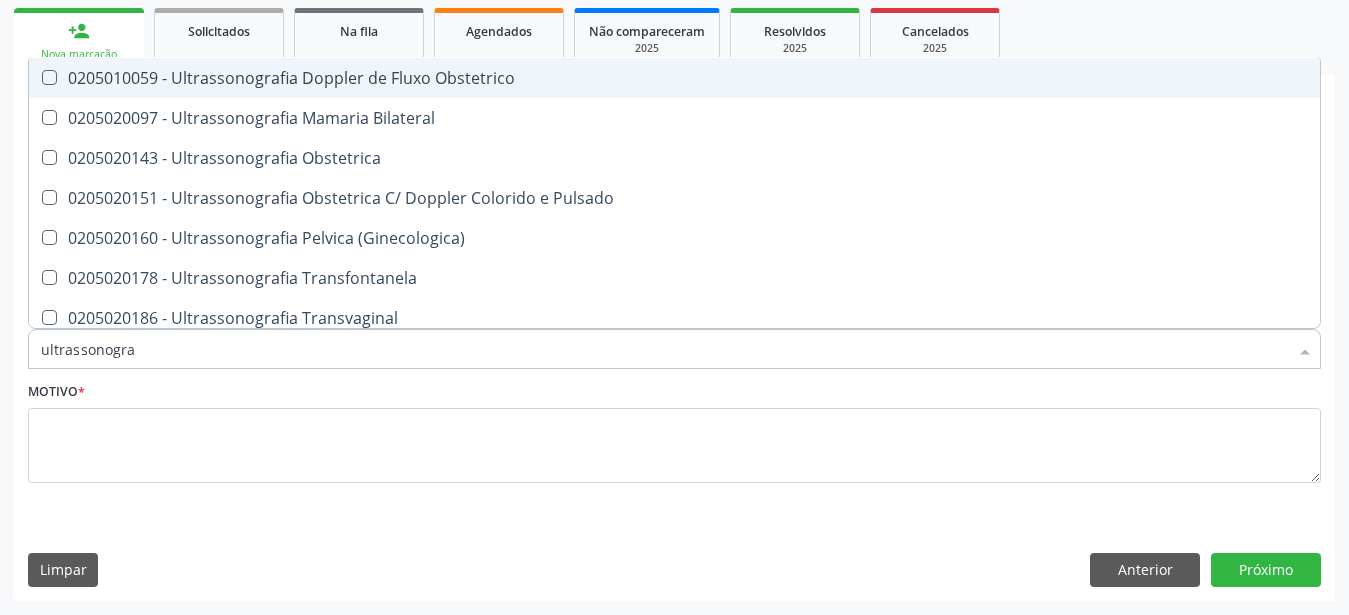 scroll, scrollTop: 264, scrollLeft: 0, axis: vertical 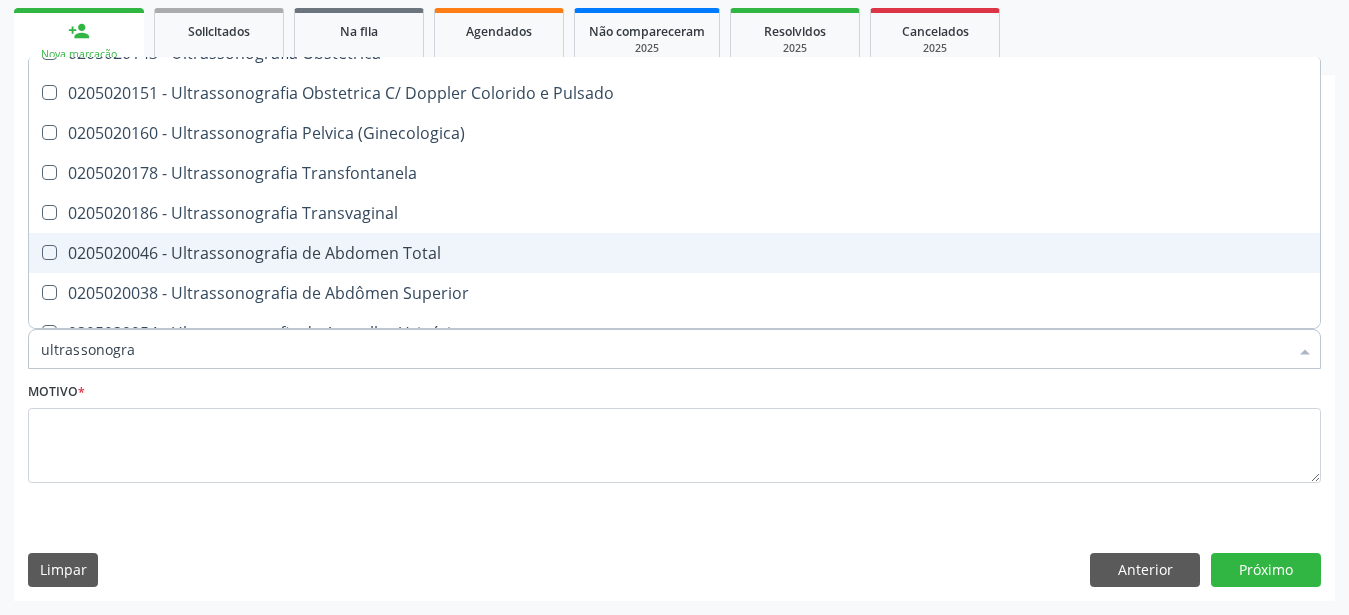 click on "0205020046 - Ultrassonografia de Abdomen Total" at bounding box center [674, 253] 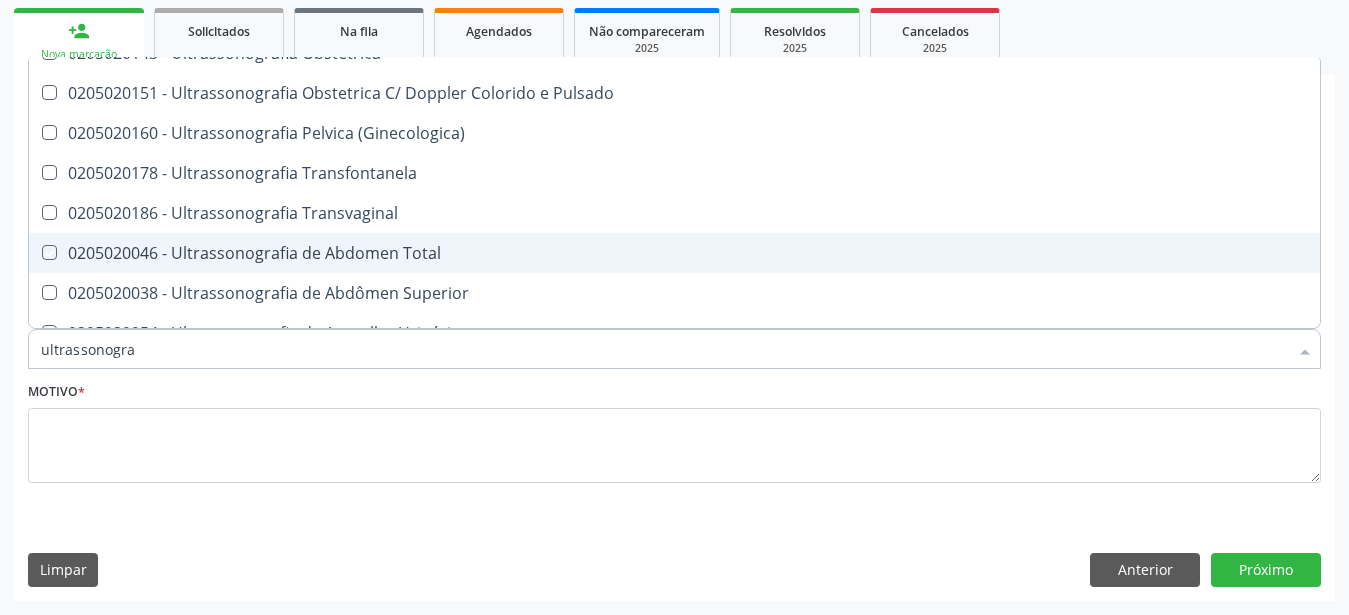 checkbox on "true" 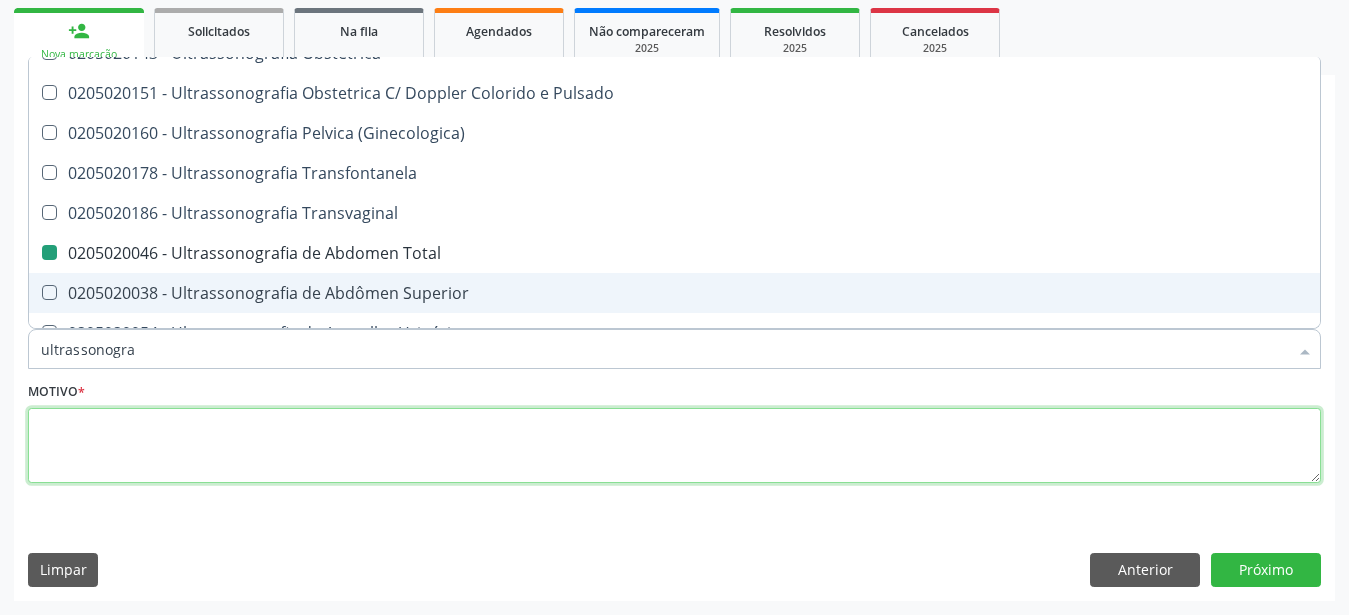 click at bounding box center (674, 446) 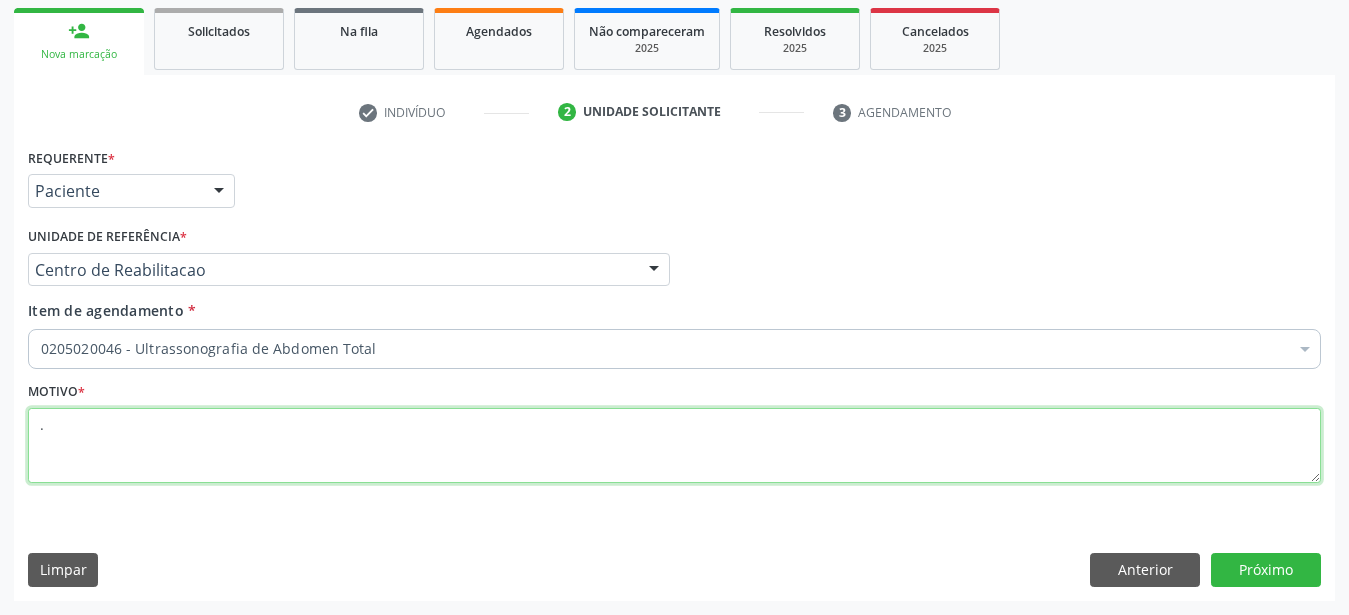 scroll, scrollTop: 0, scrollLeft: 0, axis: both 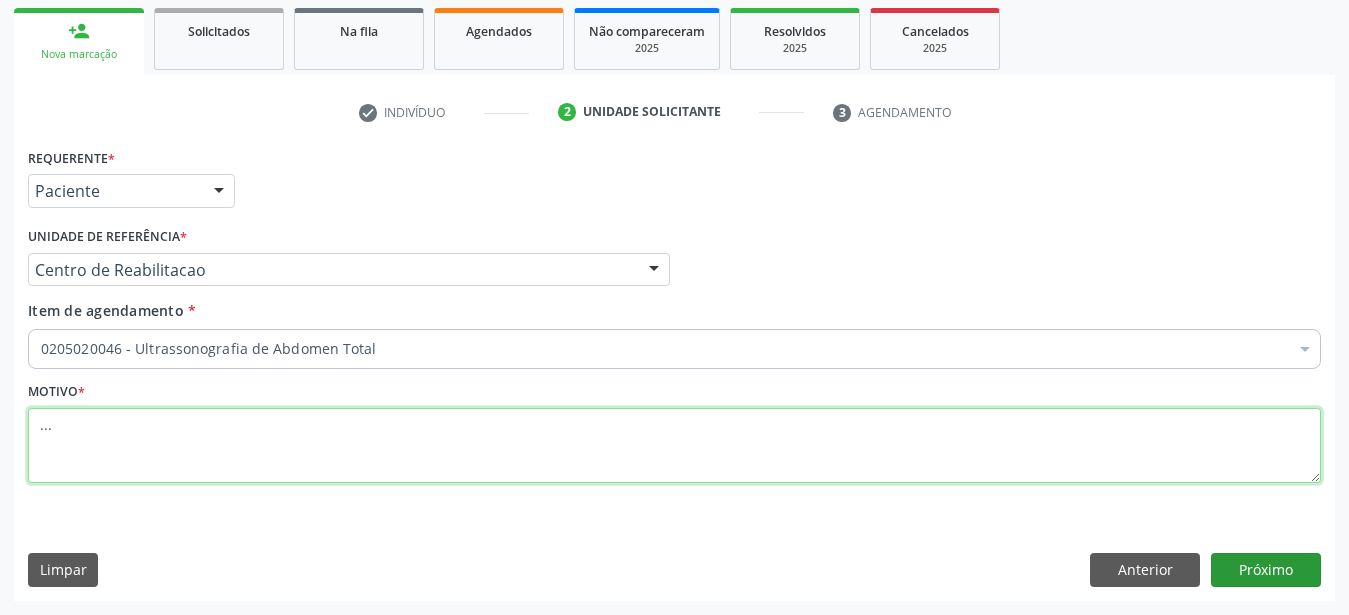 type on "..." 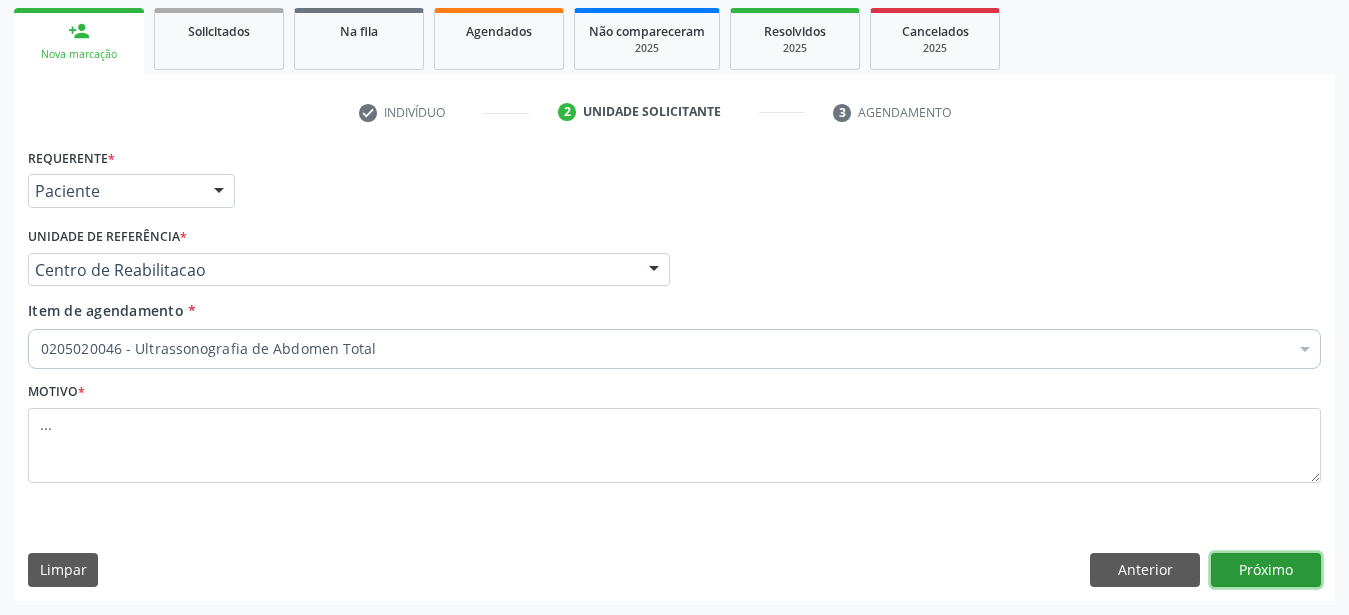 drag, startPoint x: 1279, startPoint y: 569, endPoint x: 863, endPoint y: 484, distance: 424.5951 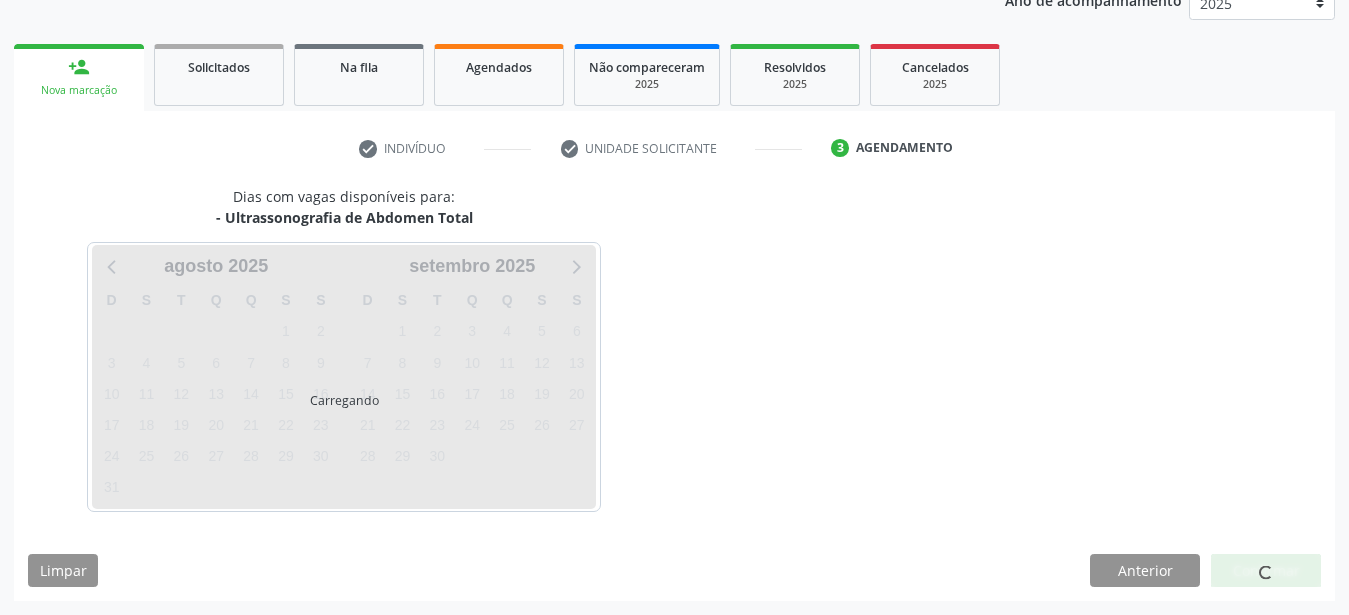 scroll, scrollTop: 255, scrollLeft: 0, axis: vertical 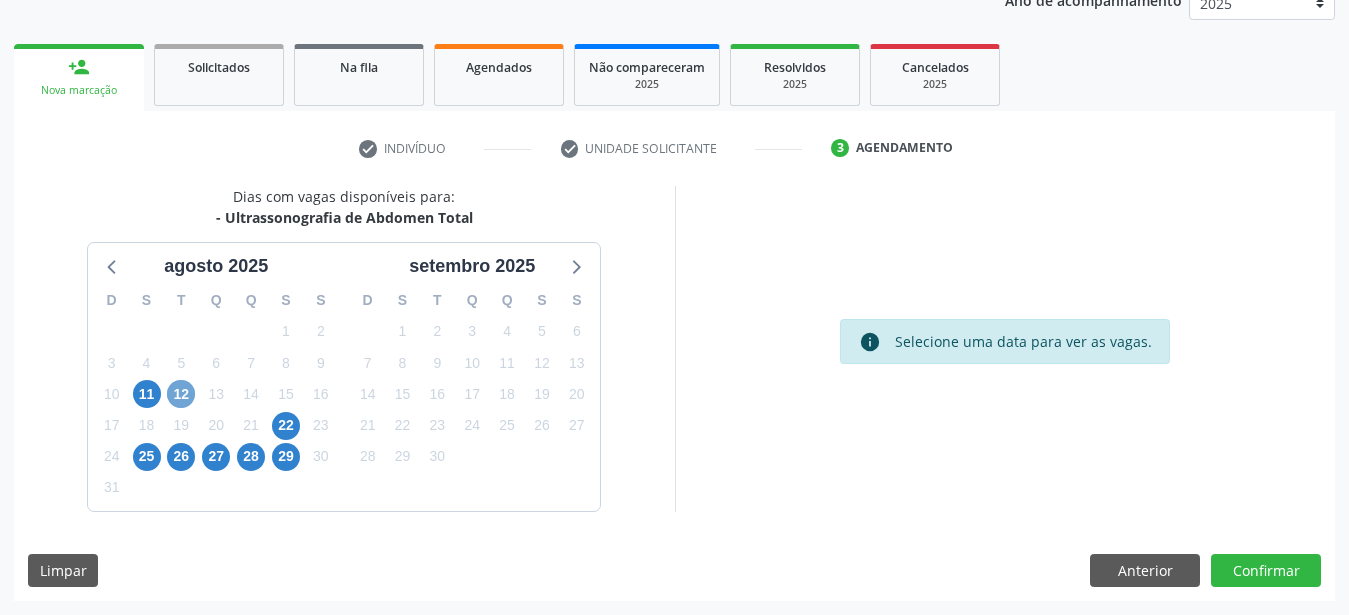 click on "12" at bounding box center (181, 394) 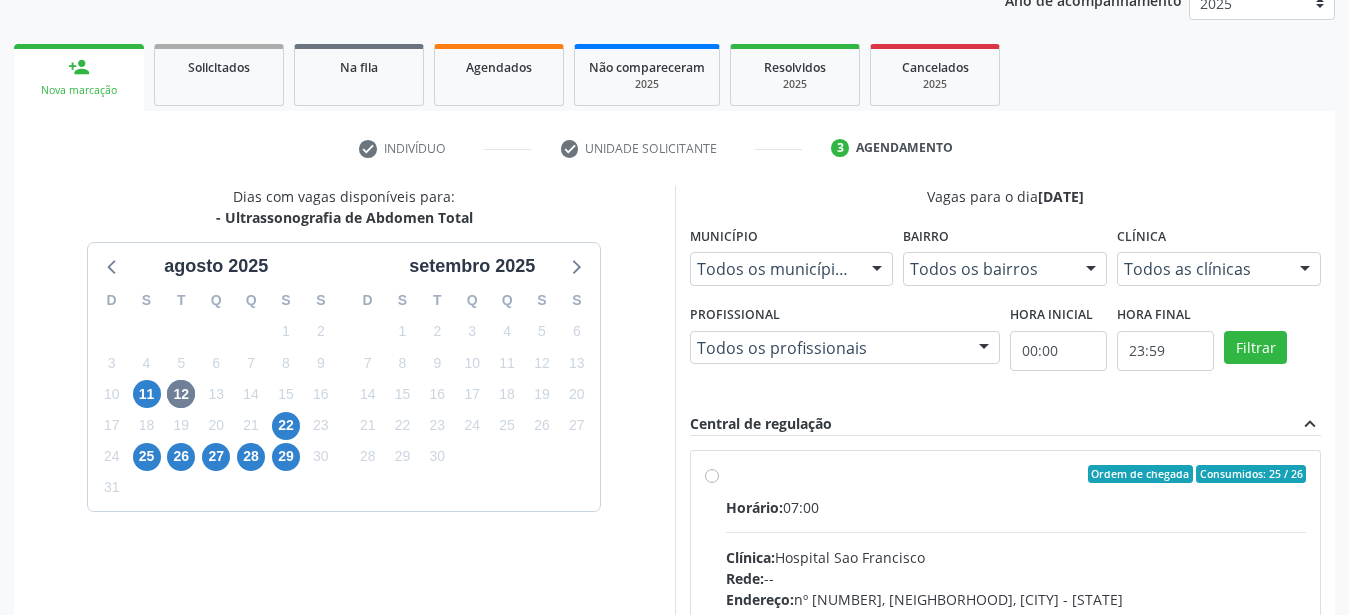 click on "Ordem de chegada
Consumidos: 25 / 26
Horário:   07:00
Clínica:  Hospital Sao Francisco
Rede:
--
Endereço:   nº 384, Varzea, Serra Talhada - PE
Telefone:   (81) 38312142
Profissional:
Yuri Araujo Magalhaes
Informações adicionais sobre o atendimento
Idade de atendimento:
de 0 a 120 anos
Gênero(s) atendido(s):
Masculino e Feminino
Informações adicionais:
--" at bounding box center [1006, 618] 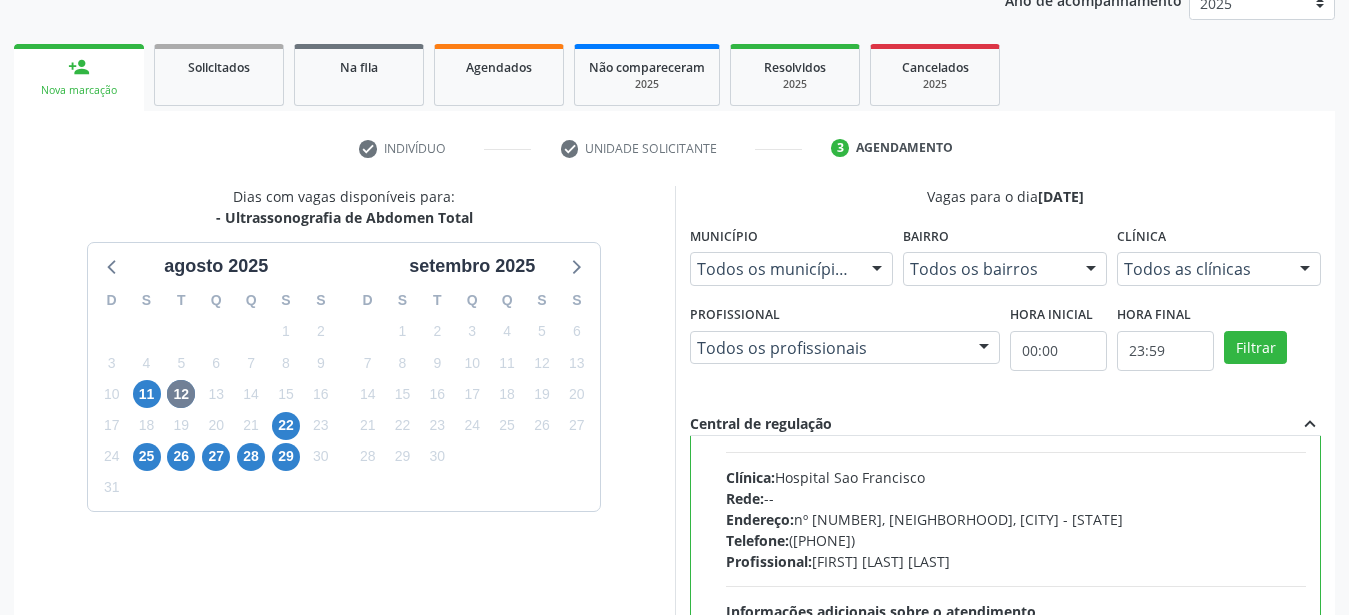 scroll, scrollTop: 99, scrollLeft: 0, axis: vertical 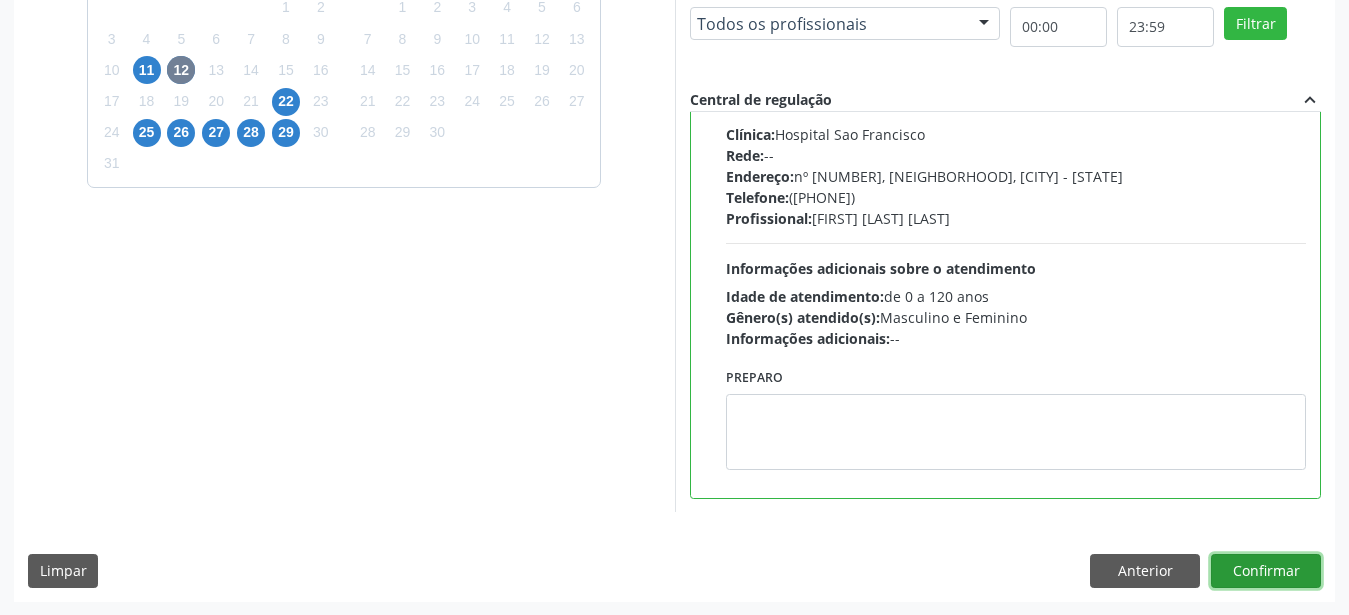 click on "Confirmar" at bounding box center [1266, 571] 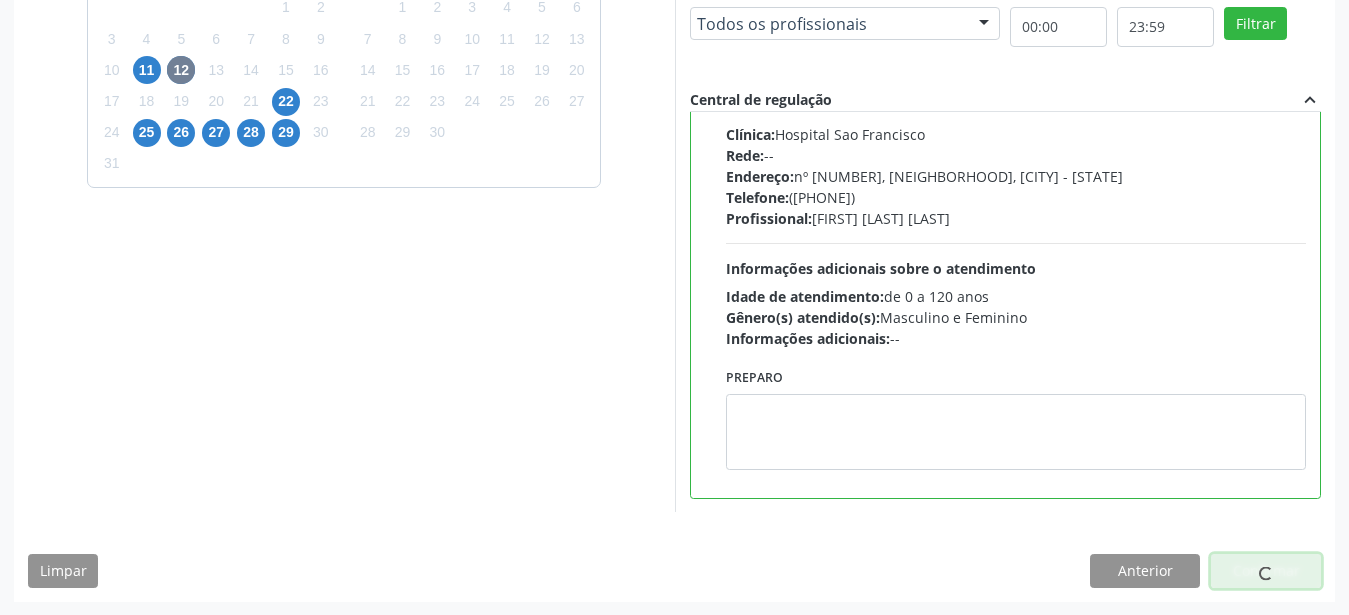 scroll, scrollTop: 51, scrollLeft: 0, axis: vertical 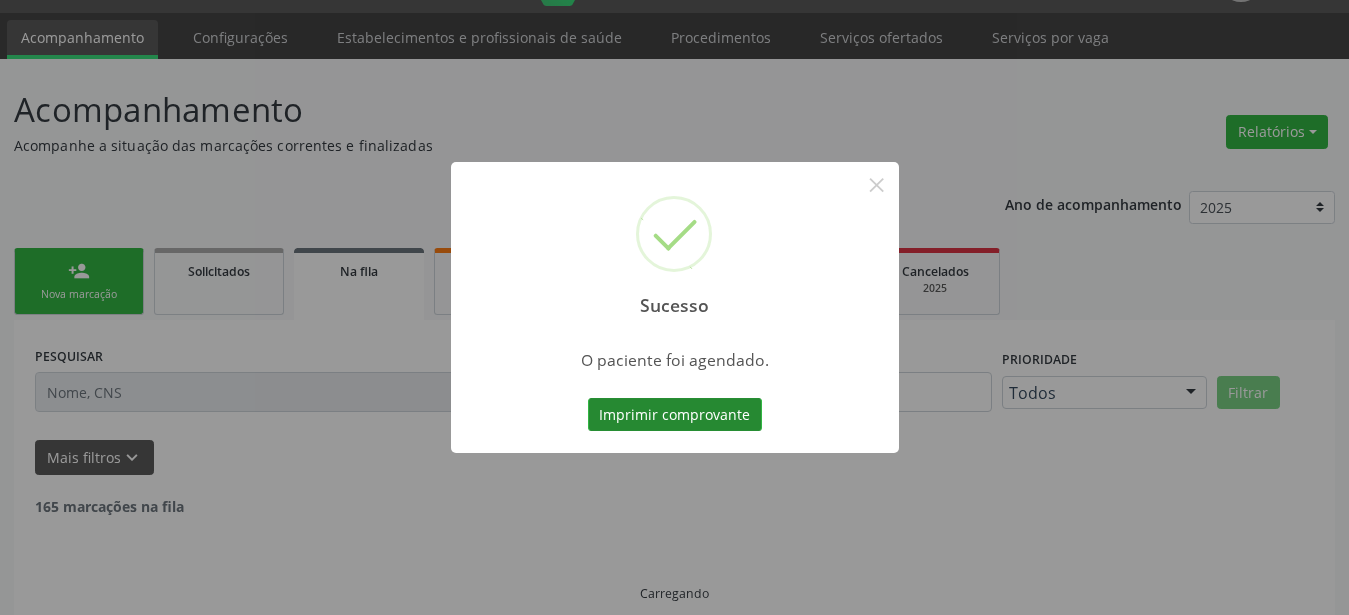 click on "Imprimir comprovante" at bounding box center [675, 415] 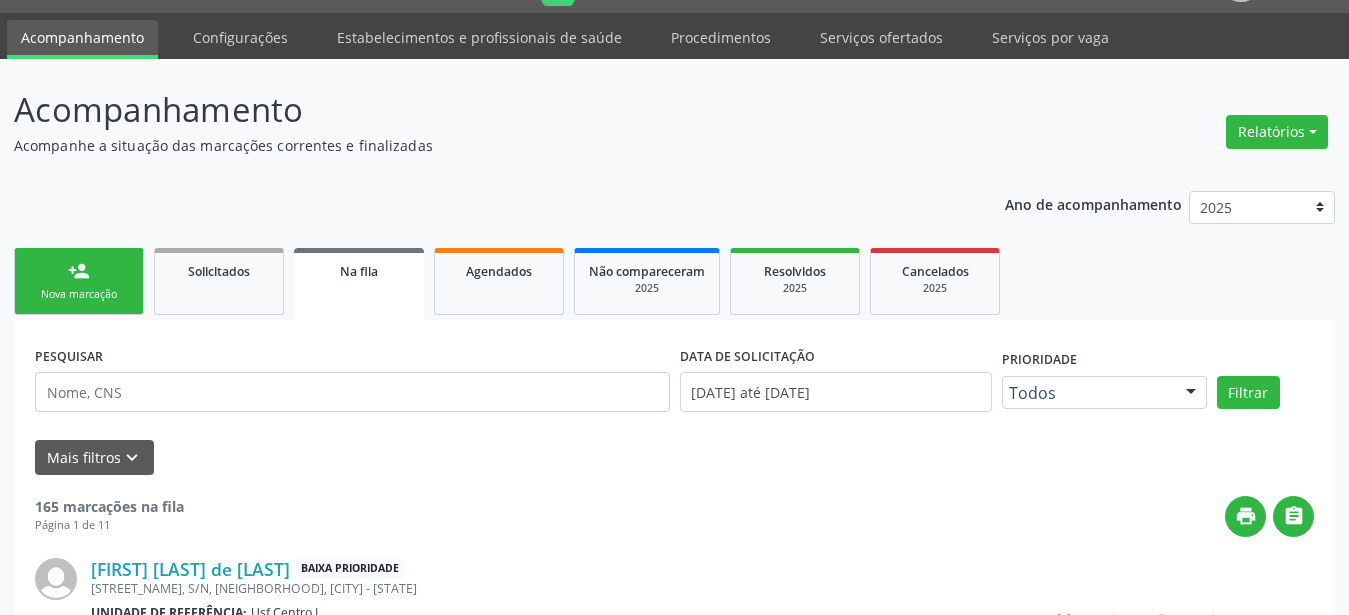 scroll, scrollTop: 50, scrollLeft: 0, axis: vertical 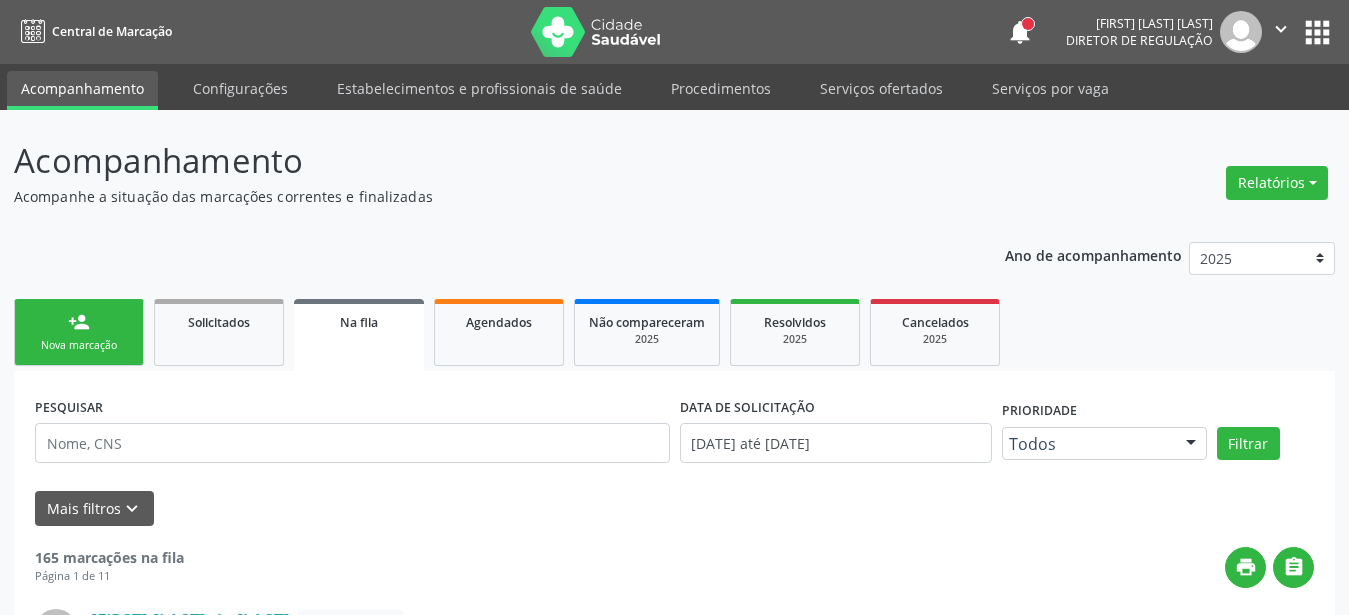 click on "notifications
Ana Paula da Silva Lima
Diretor de regulação

Configurações
Sair
apps" at bounding box center (1170, 32) 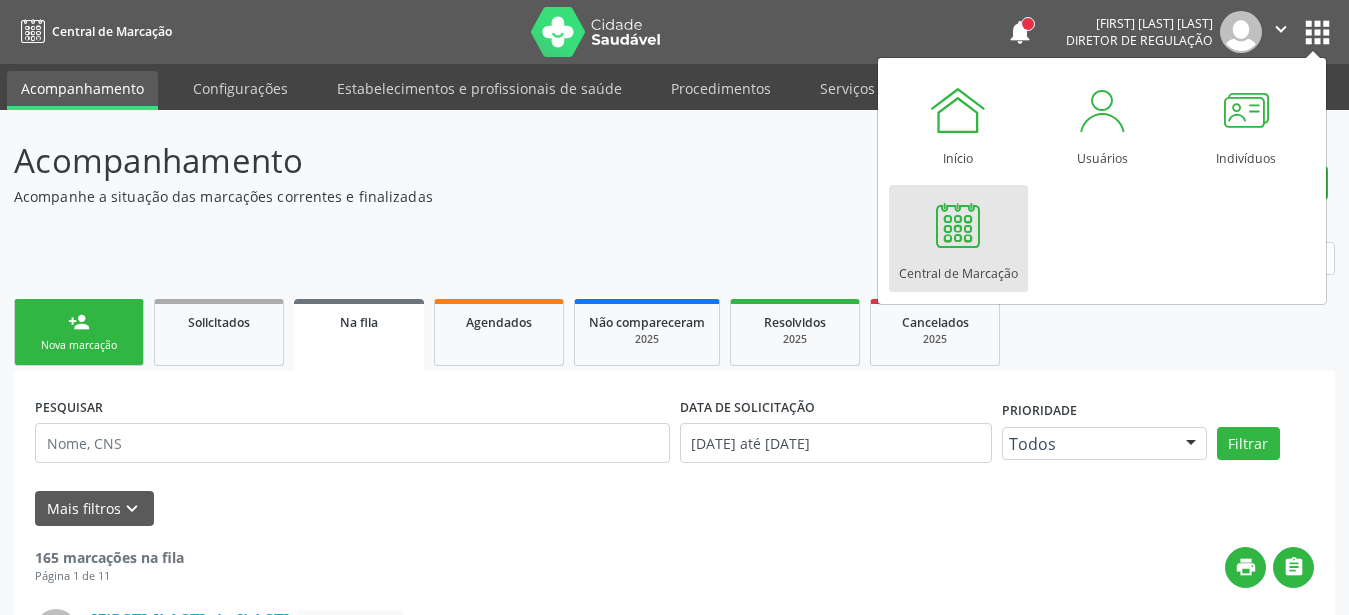 click at bounding box center [958, 225] 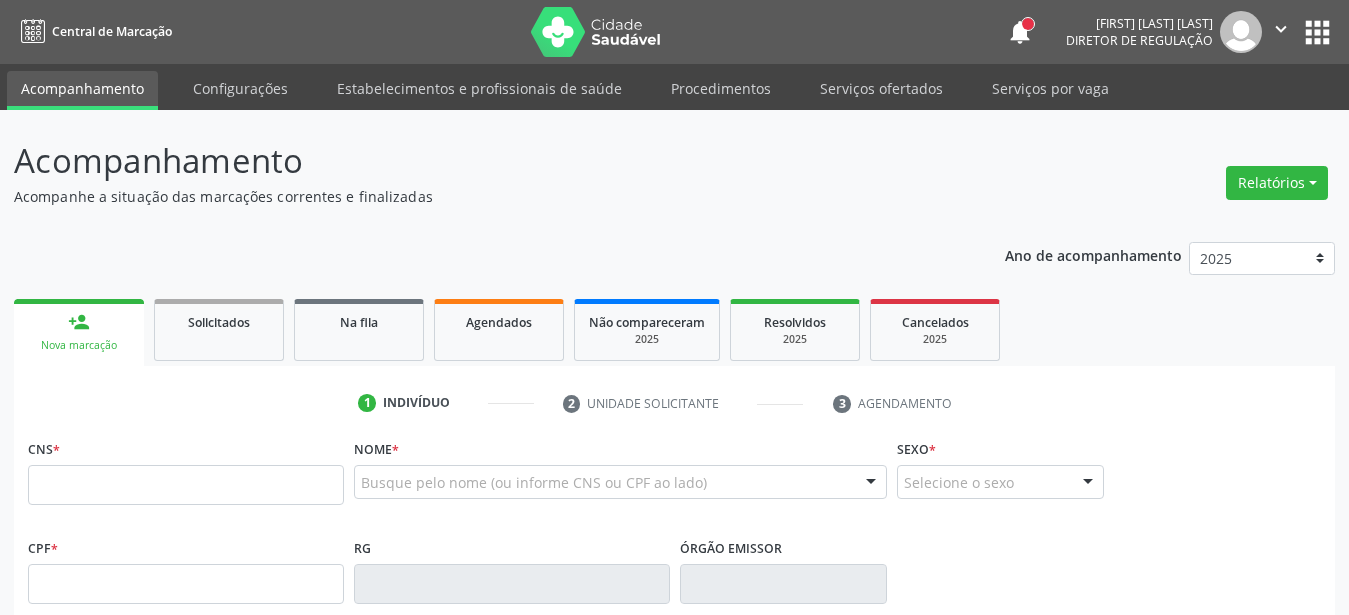 scroll, scrollTop: 0, scrollLeft: 0, axis: both 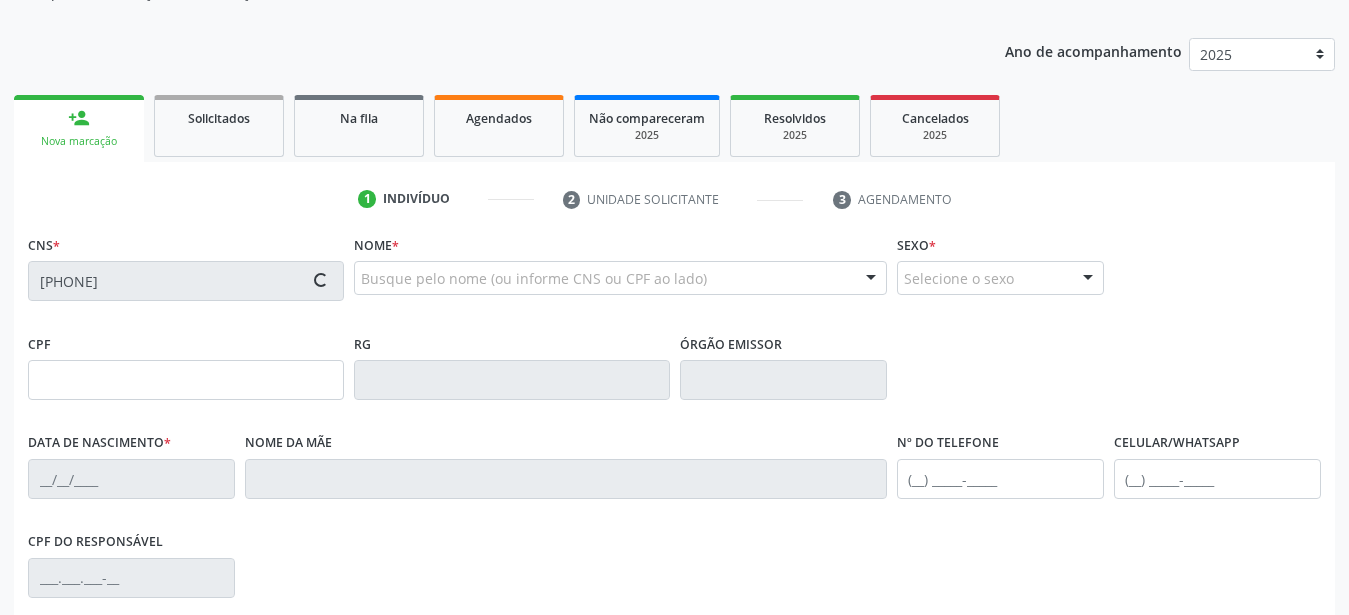 type on "[CPF]" 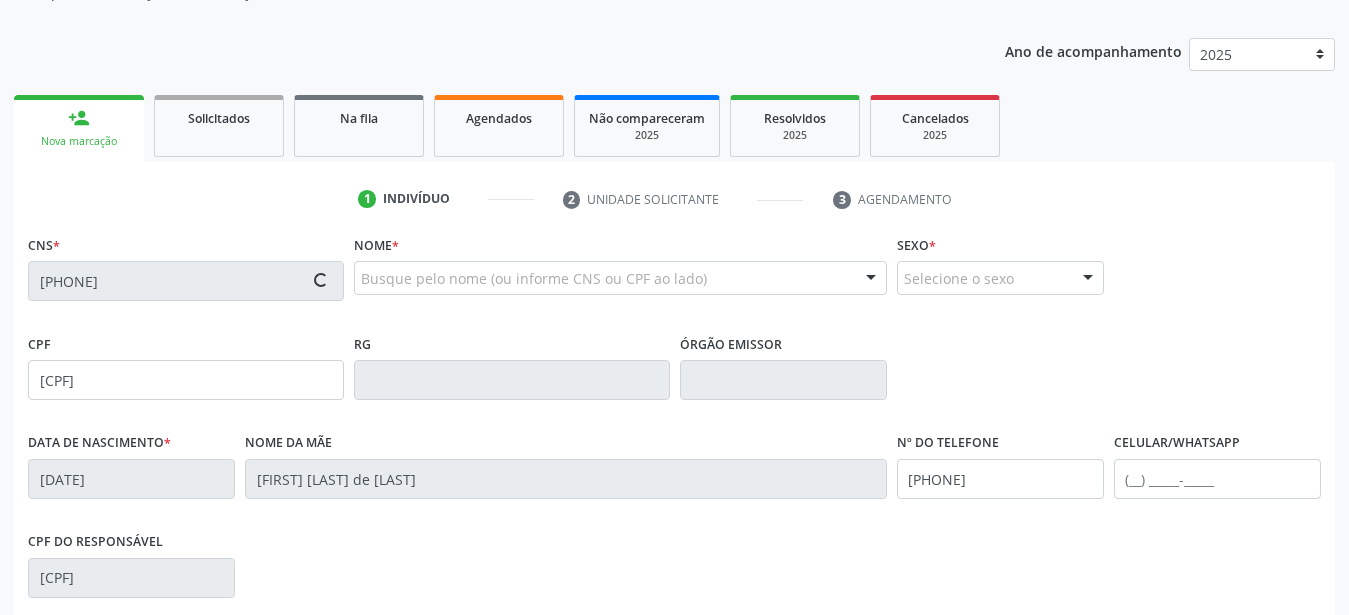 type on "42" 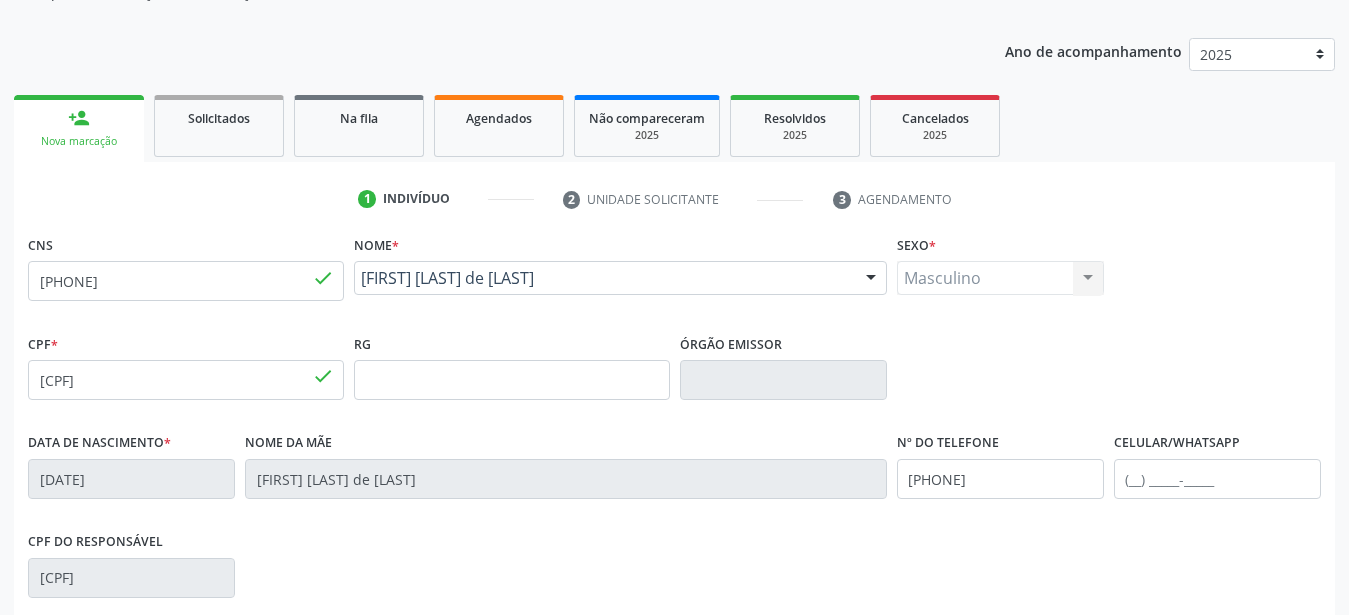 scroll, scrollTop: 469, scrollLeft: 0, axis: vertical 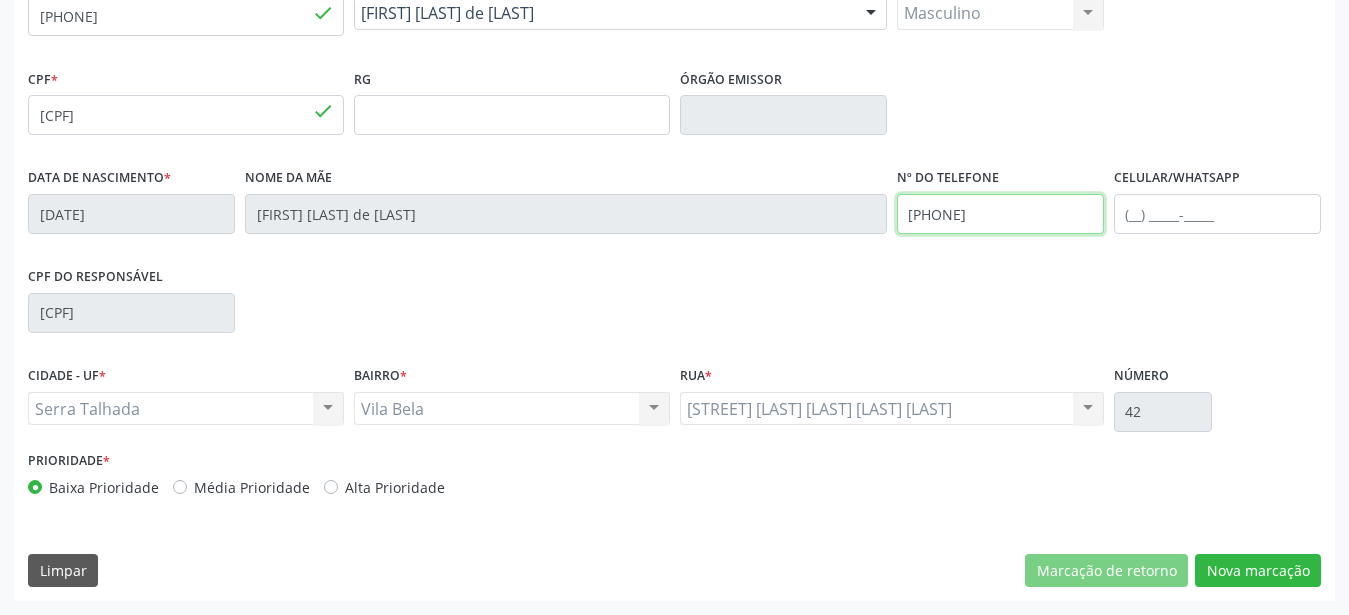 drag, startPoint x: 1051, startPoint y: 224, endPoint x: 519, endPoint y: 232, distance: 532.0601 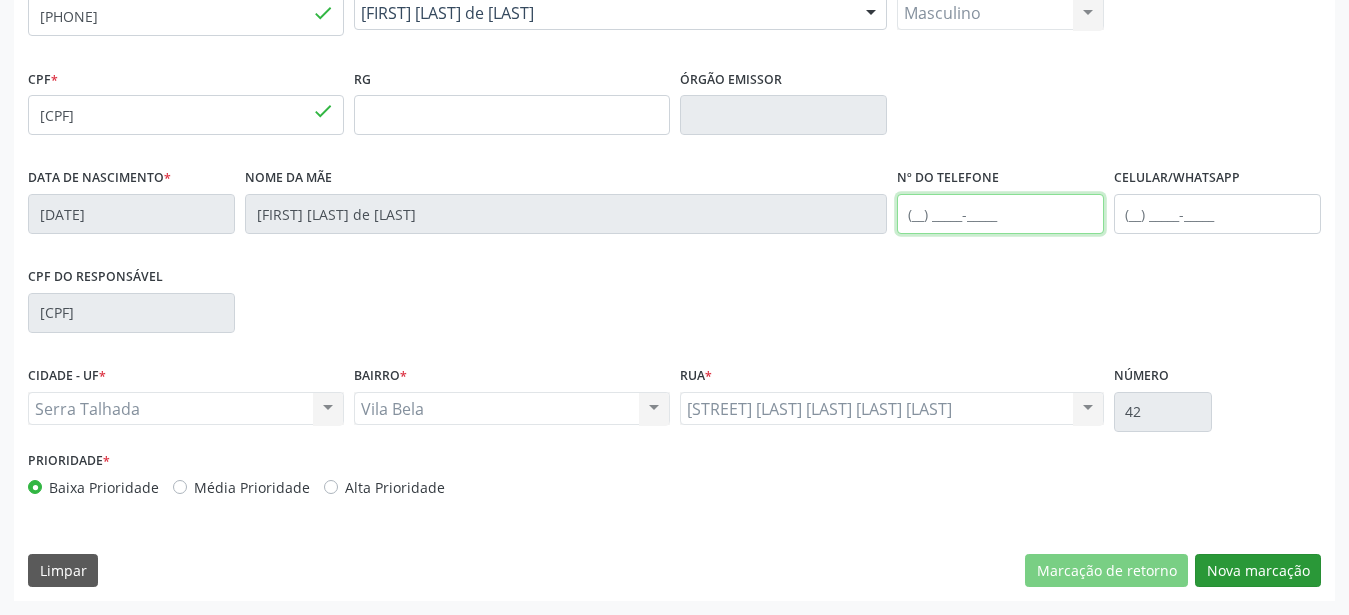 type 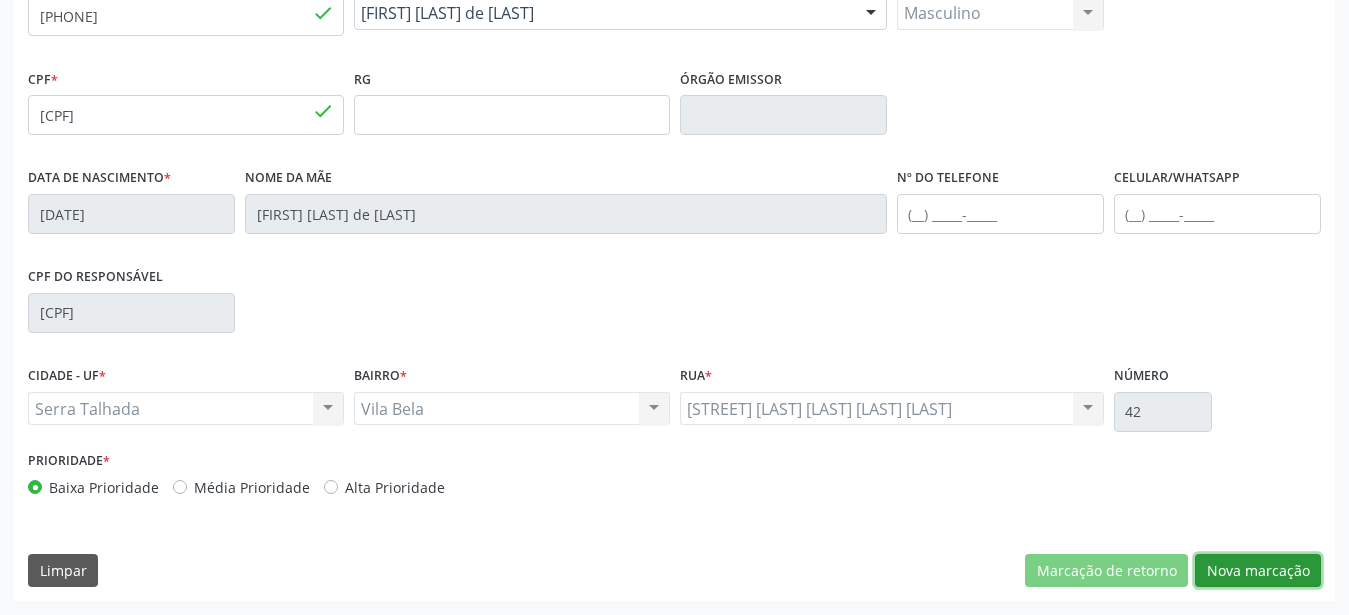 click on "Nova marcação" at bounding box center (1258, 571) 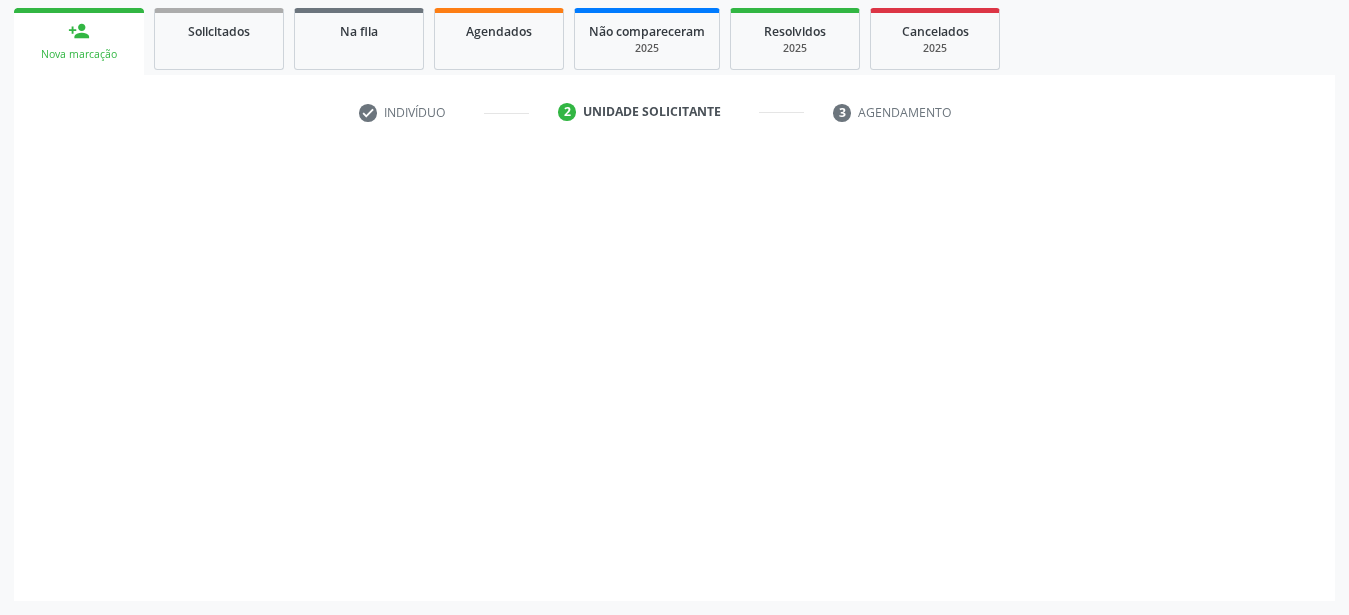 scroll, scrollTop: 307, scrollLeft: 0, axis: vertical 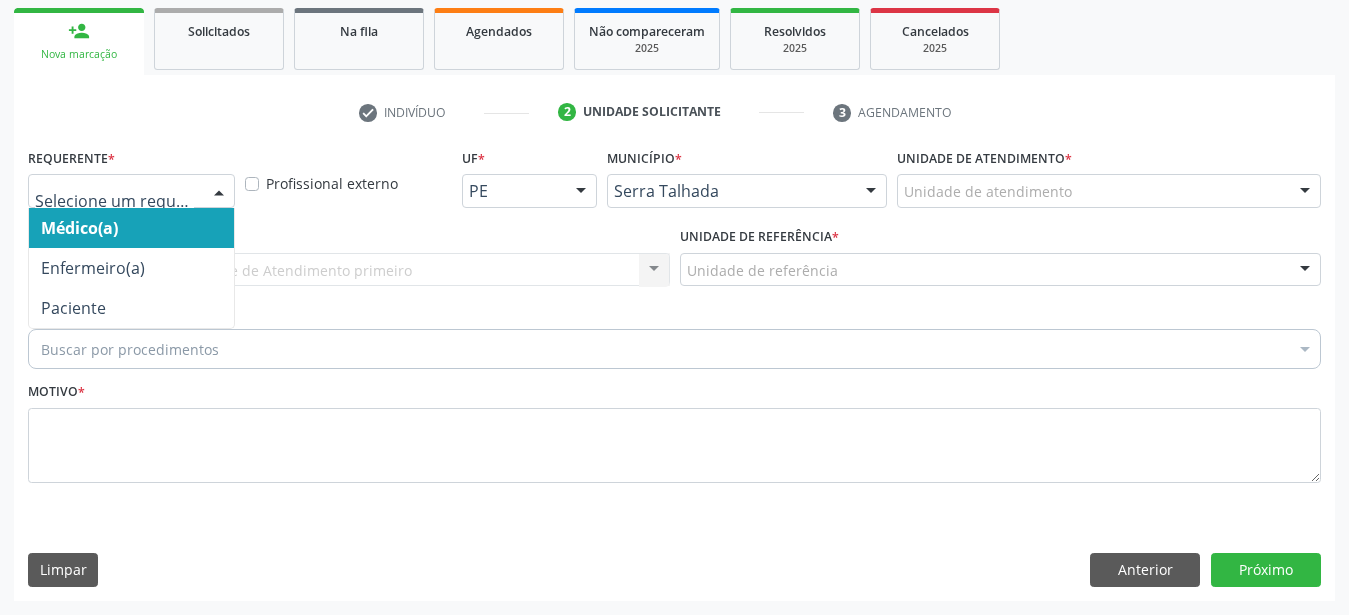 click at bounding box center (131, 191) 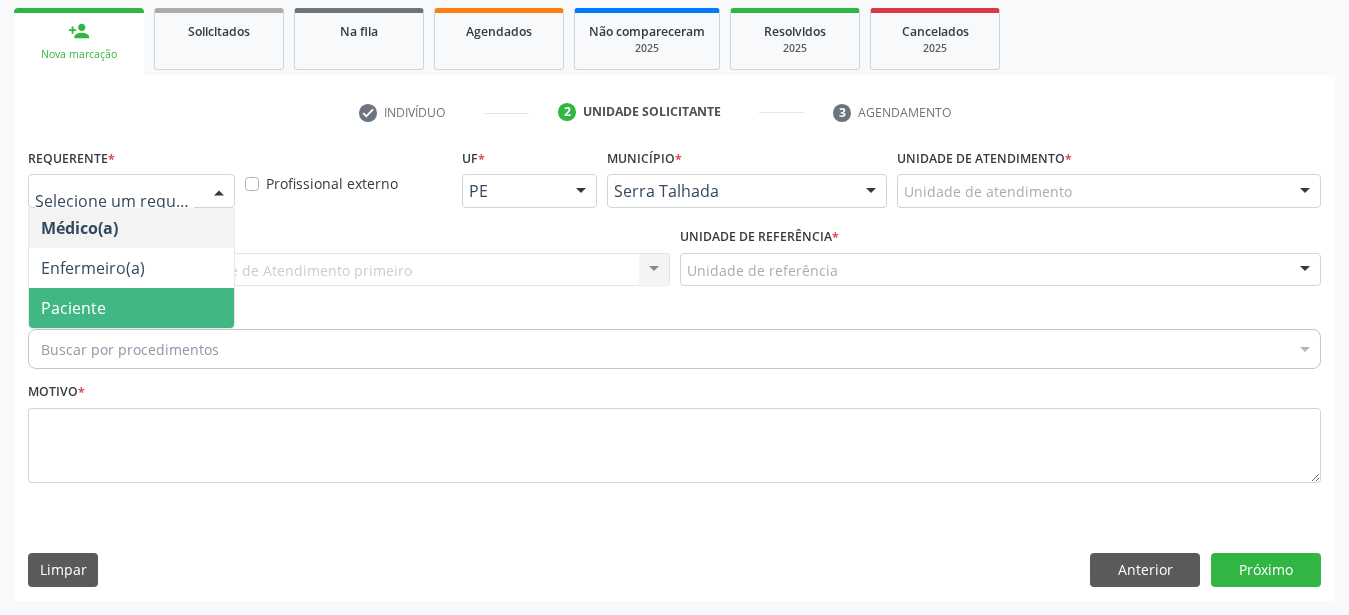 click on "Paciente" at bounding box center [73, 308] 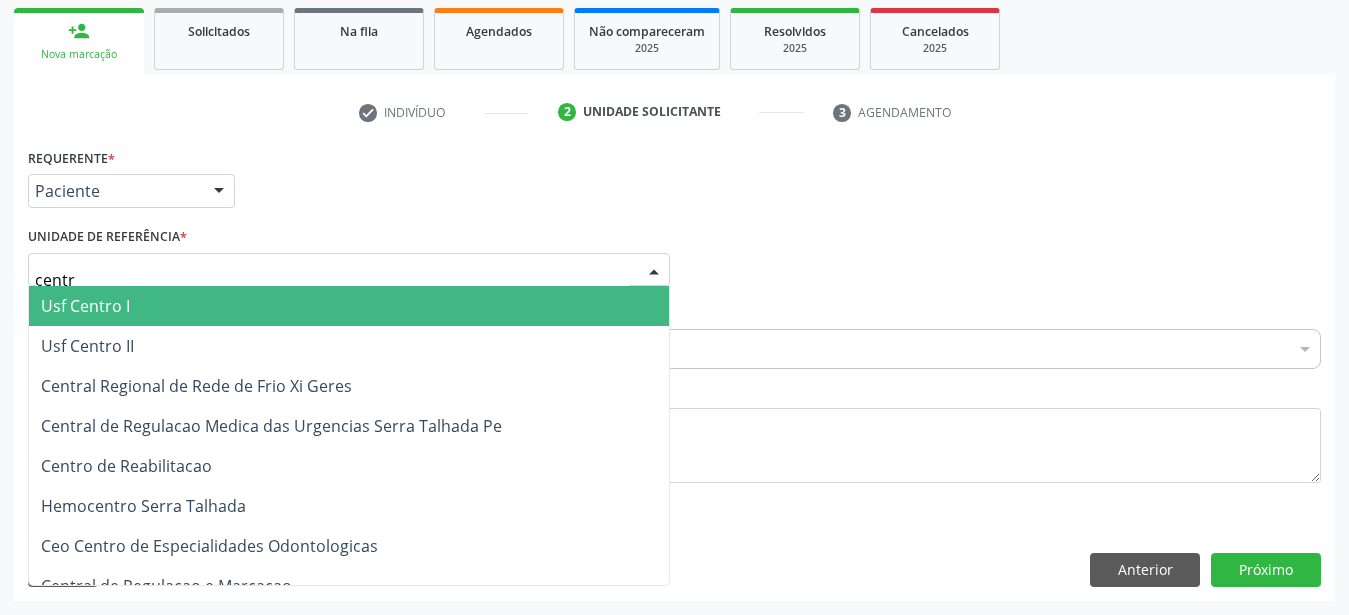 type on "centro" 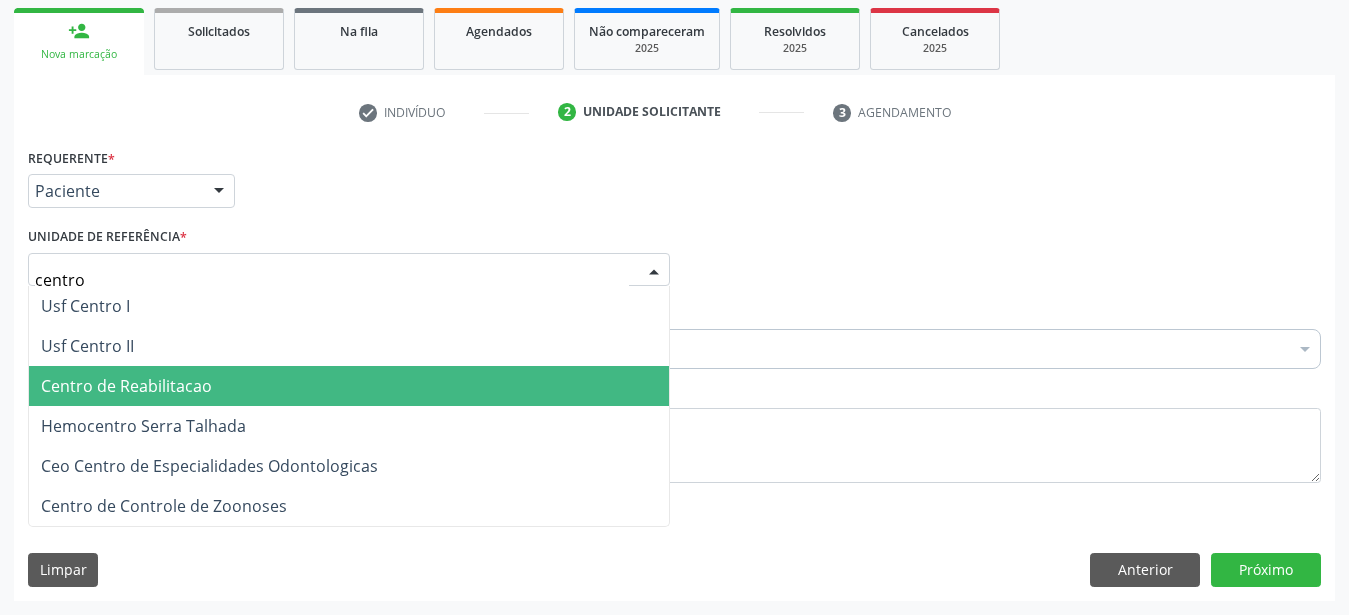 click on "Centro de Reabilitacao" at bounding box center (126, 386) 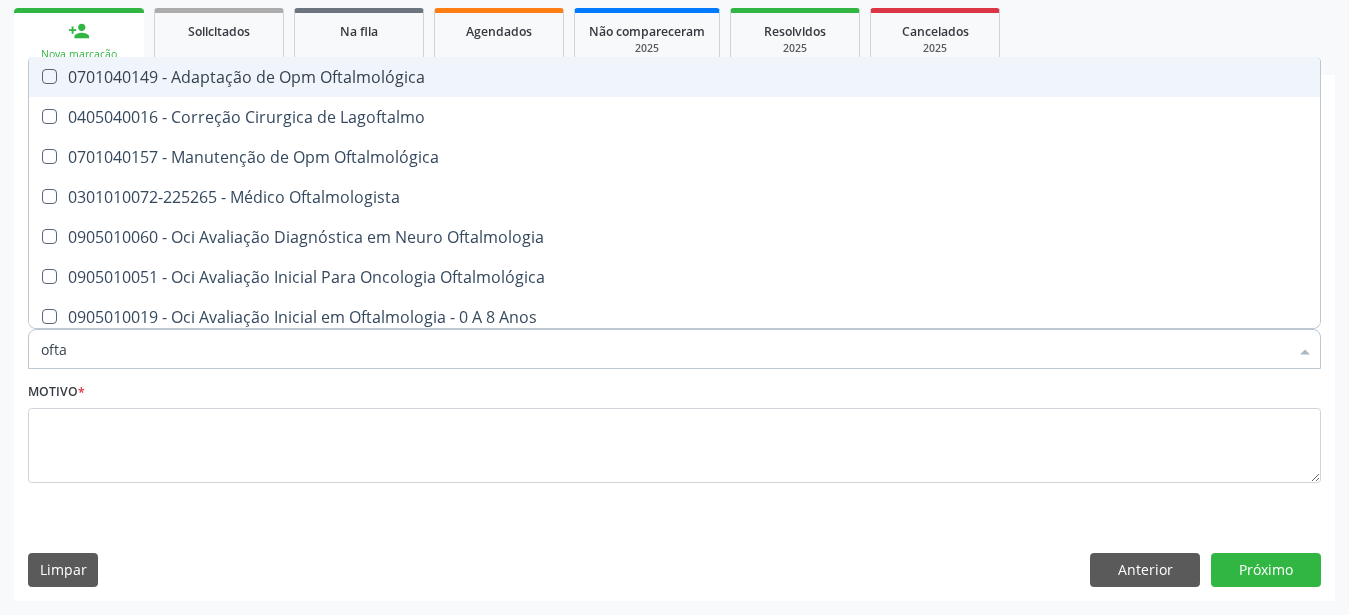 type on "oftal" 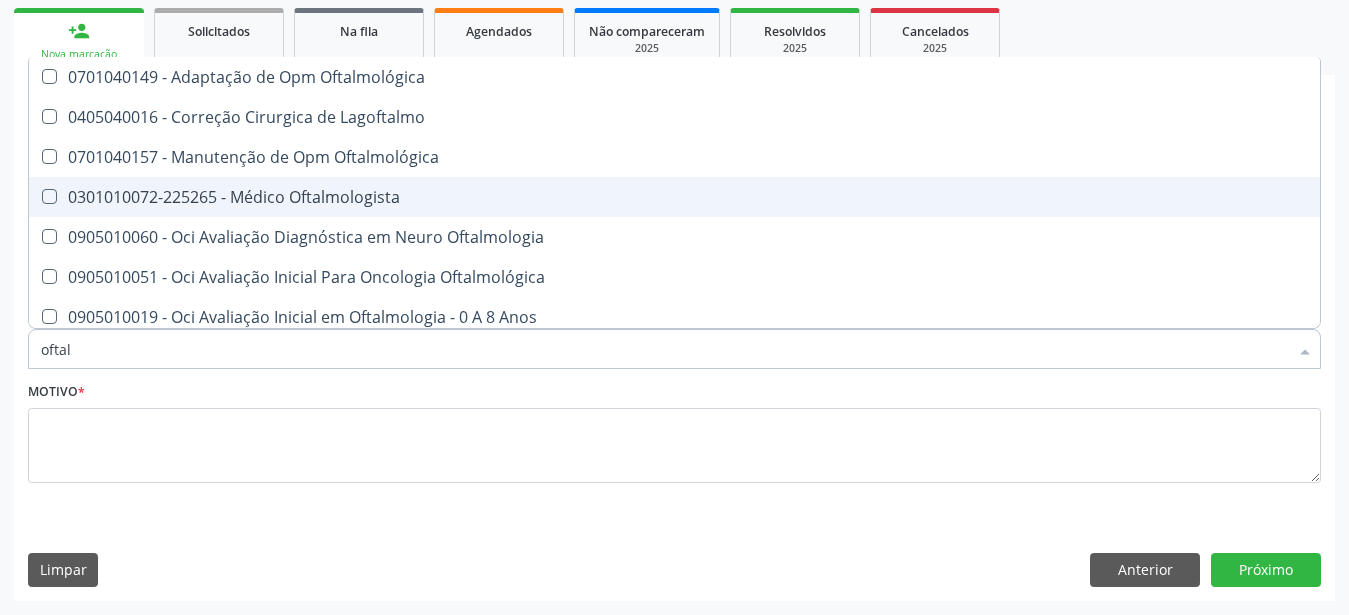 click on "0301010072-225265 - Médico Oftalmologista" at bounding box center (674, 197) 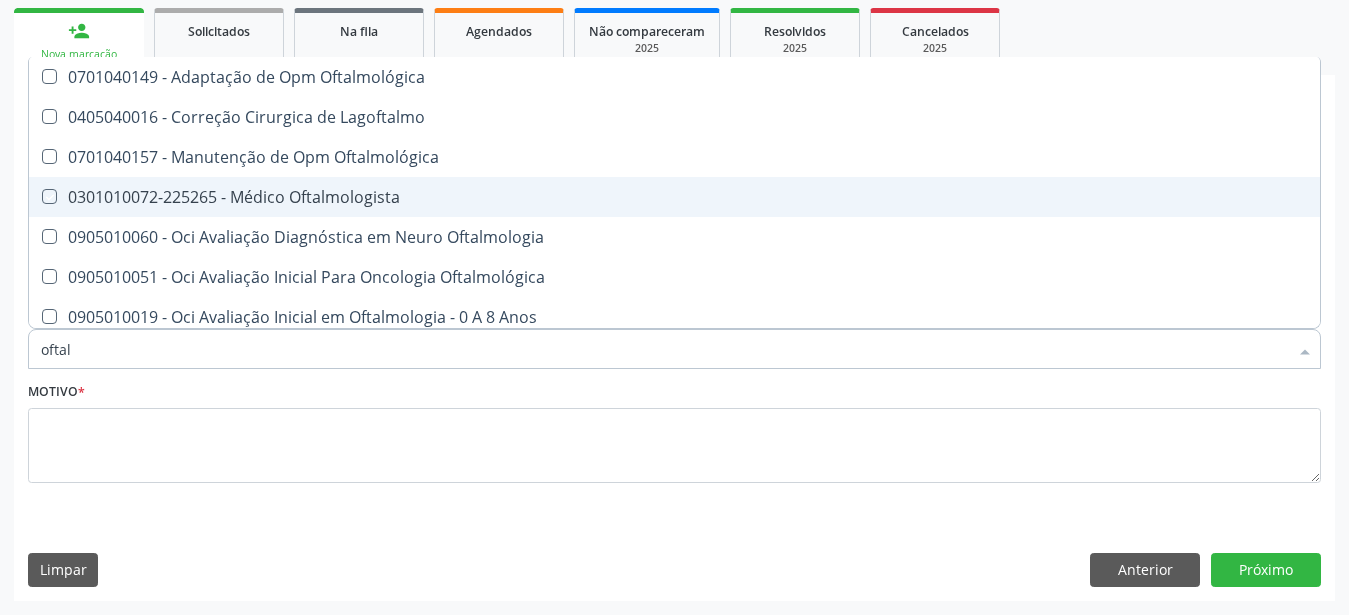 checkbox on "true" 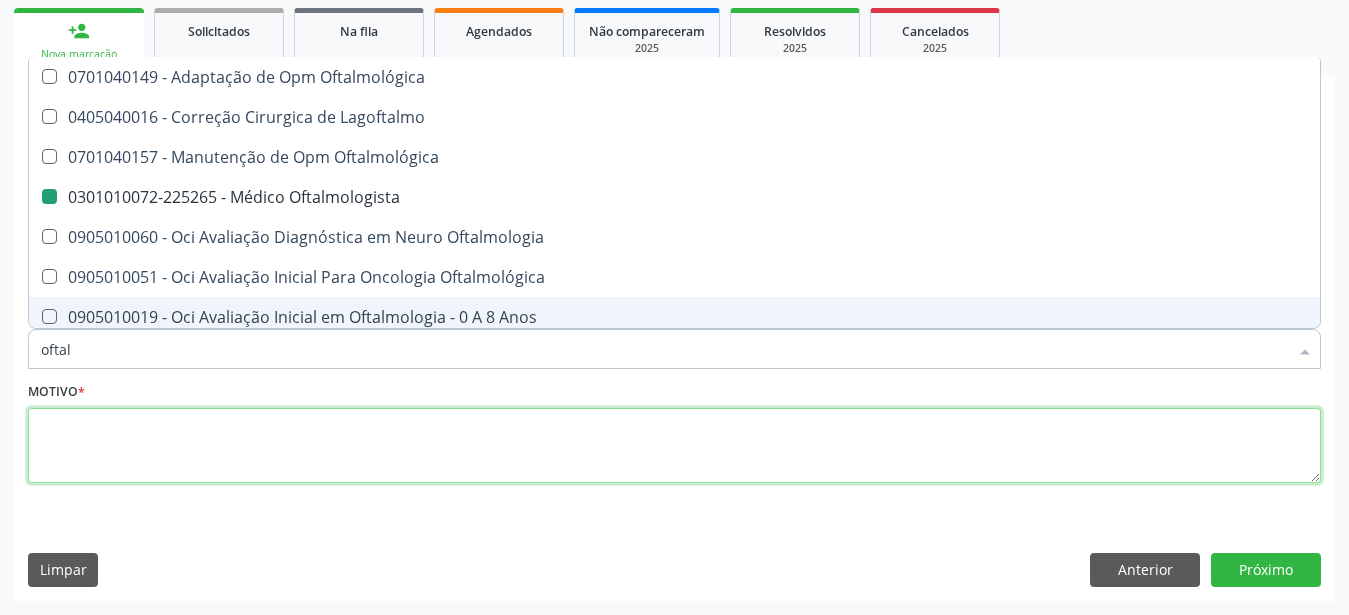 click at bounding box center (674, 446) 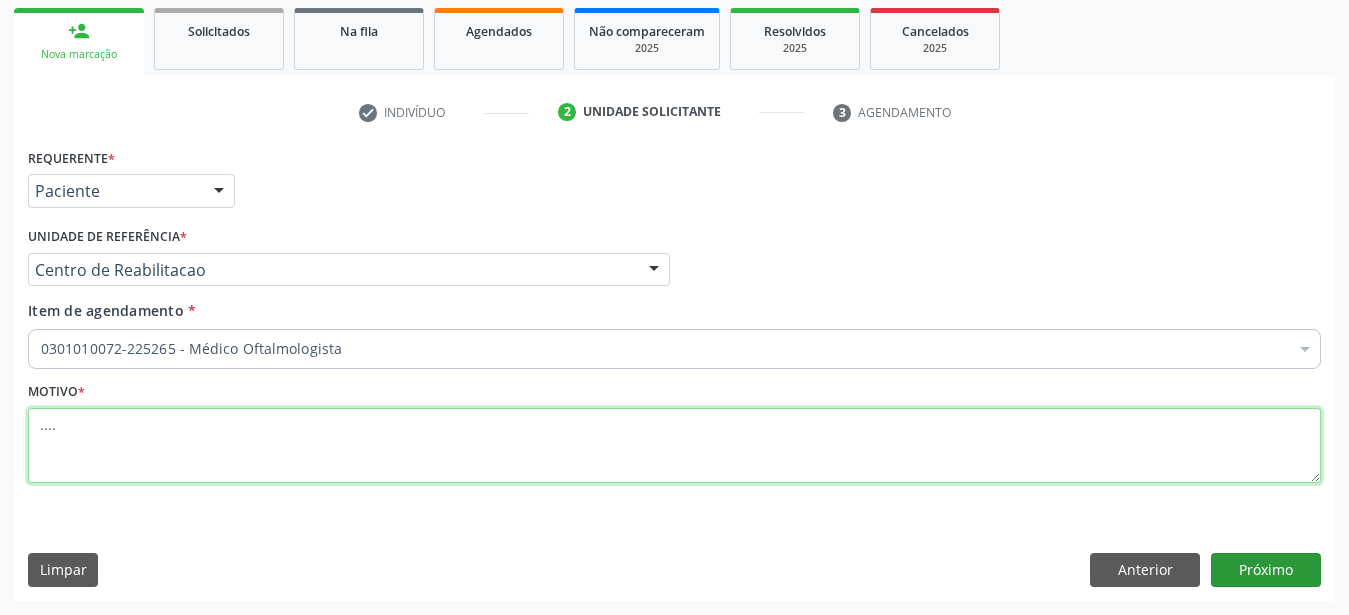 type on "...." 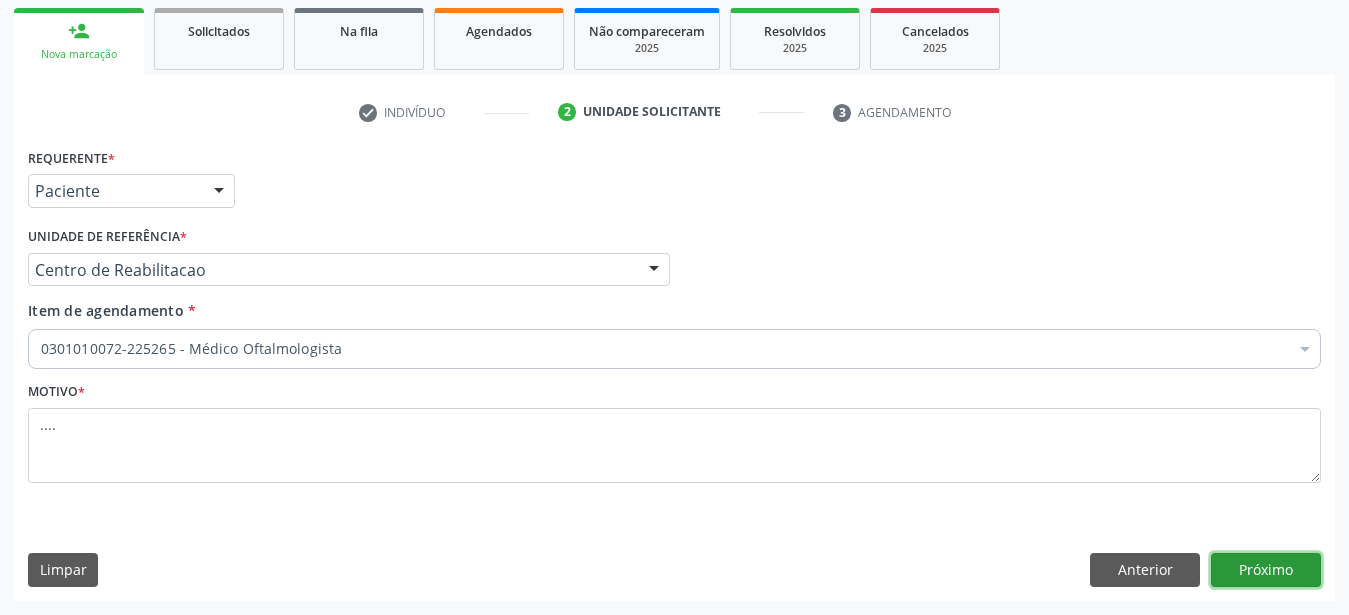 click on "Próximo" at bounding box center (1266, 570) 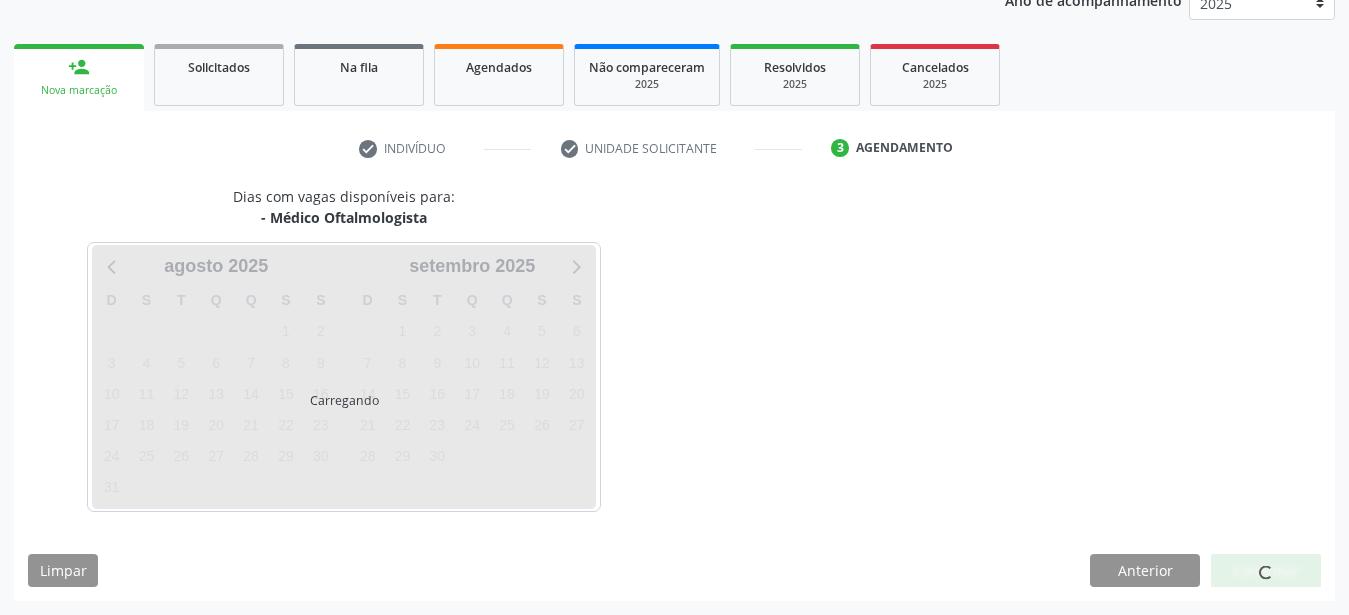 scroll, scrollTop: 255, scrollLeft: 0, axis: vertical 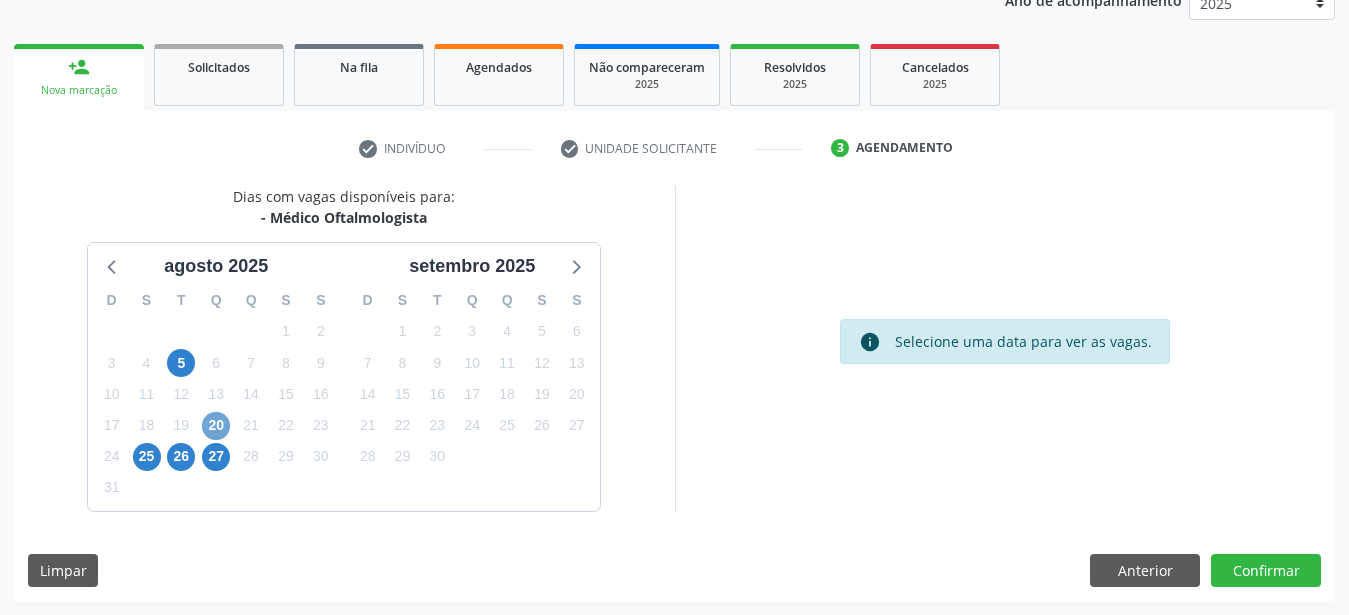 click on "20" at bounding box center (216, 426) 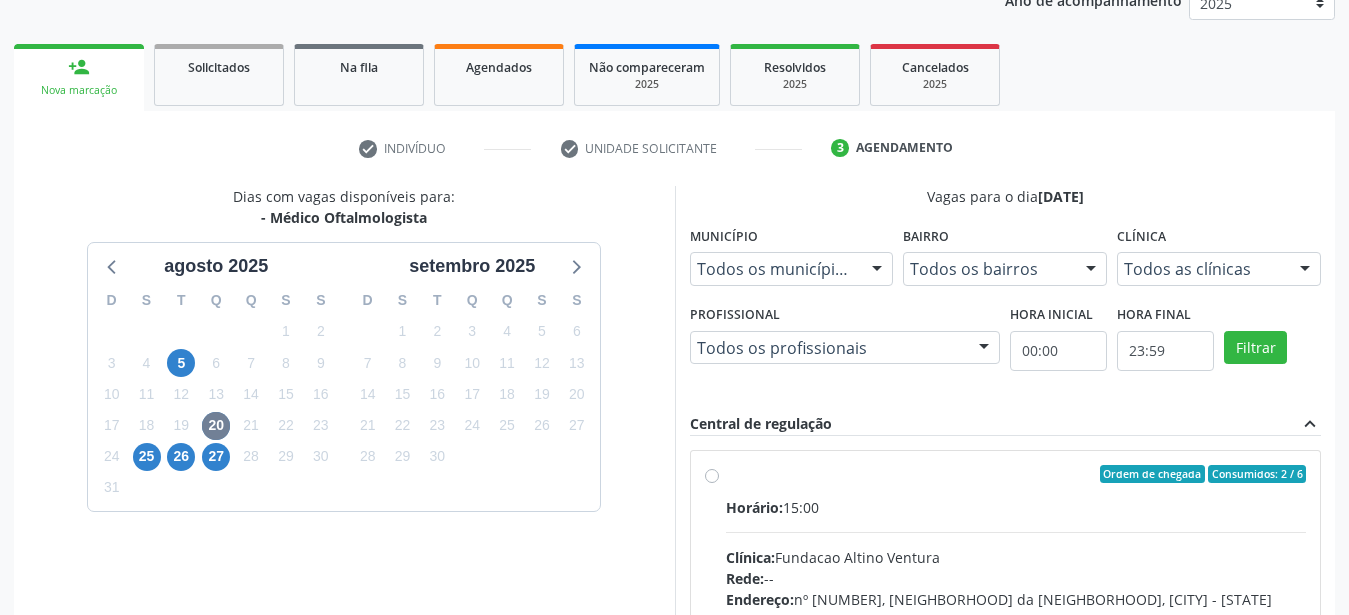 click on "Ordem de chegada
Consumidos: 2 / 6
Horário:   15:00
Clínica:  Fundacao Altino Ventura
Rede:
--
Endereço:   nº 335, Nossa Senhora da Con, Serra Talhada - PE
Telefone:   --
Profissional:
Bruna Vieira Oliveira Carvalho Ventura
Informações adicionais sobre o atendimento
Idade de atendimento:
de 0 a 120 anos
Gênero(s) atendido(s):
Masculino e Feminino
Informações adicionais:
--" at bounding box center (1016, 618) 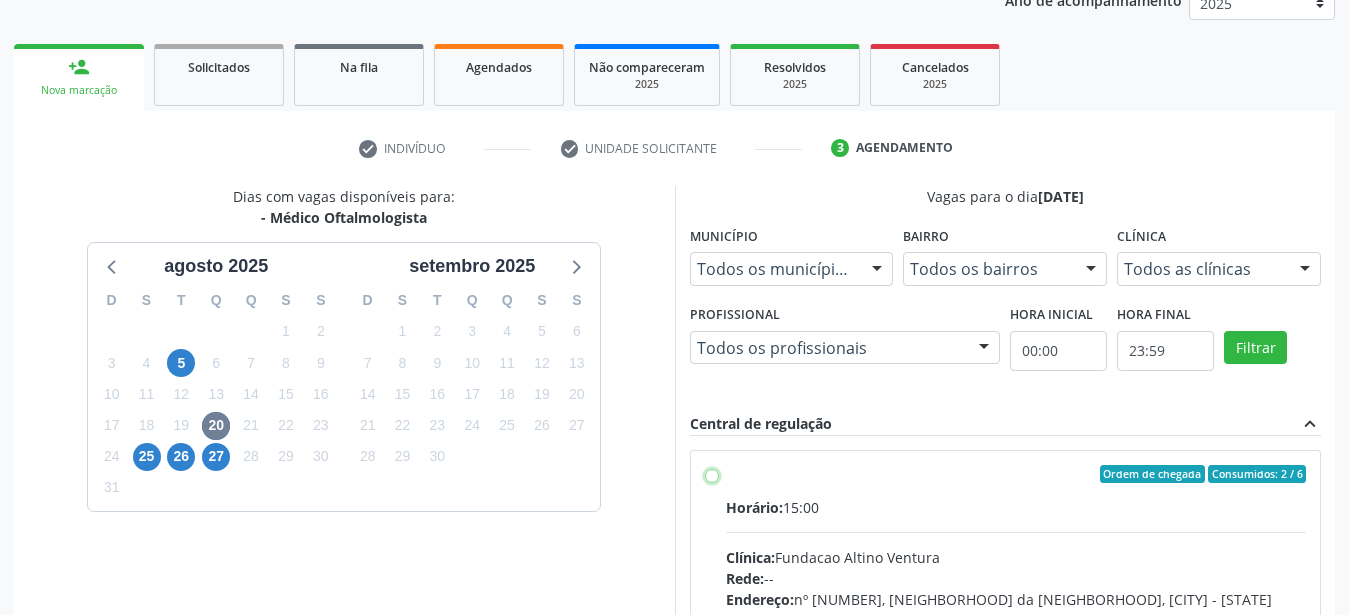 radio on "true" 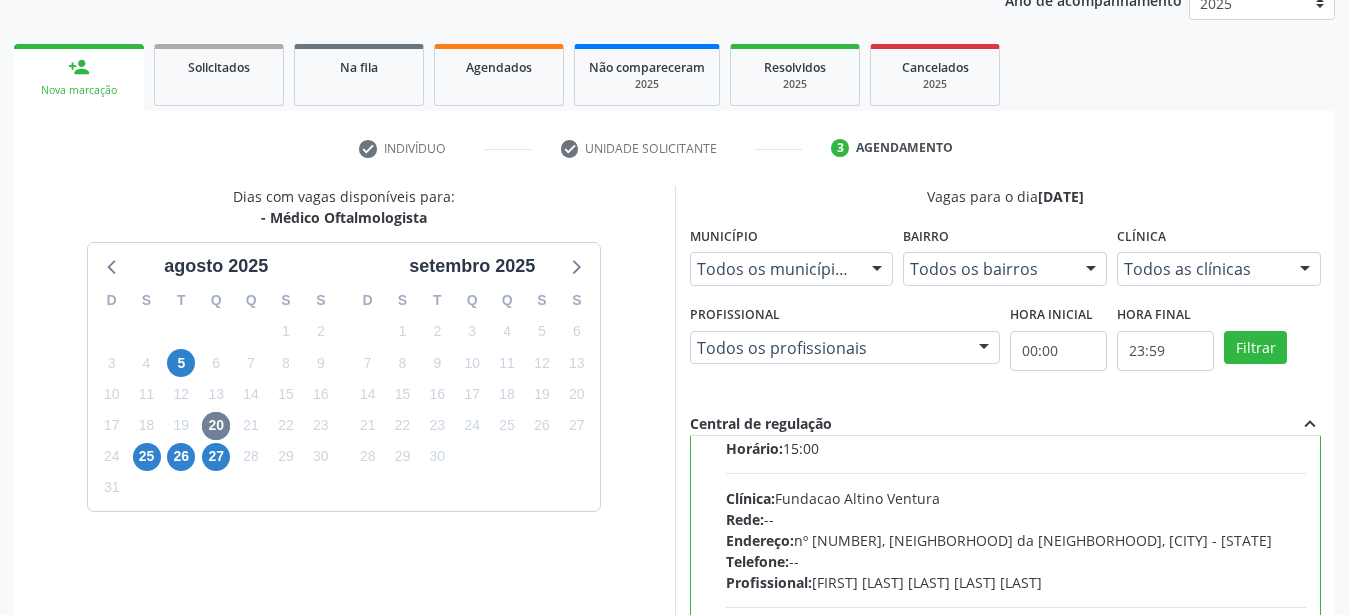scroll, scrollTop: 99, scrollLeft: 0, axis: vertical 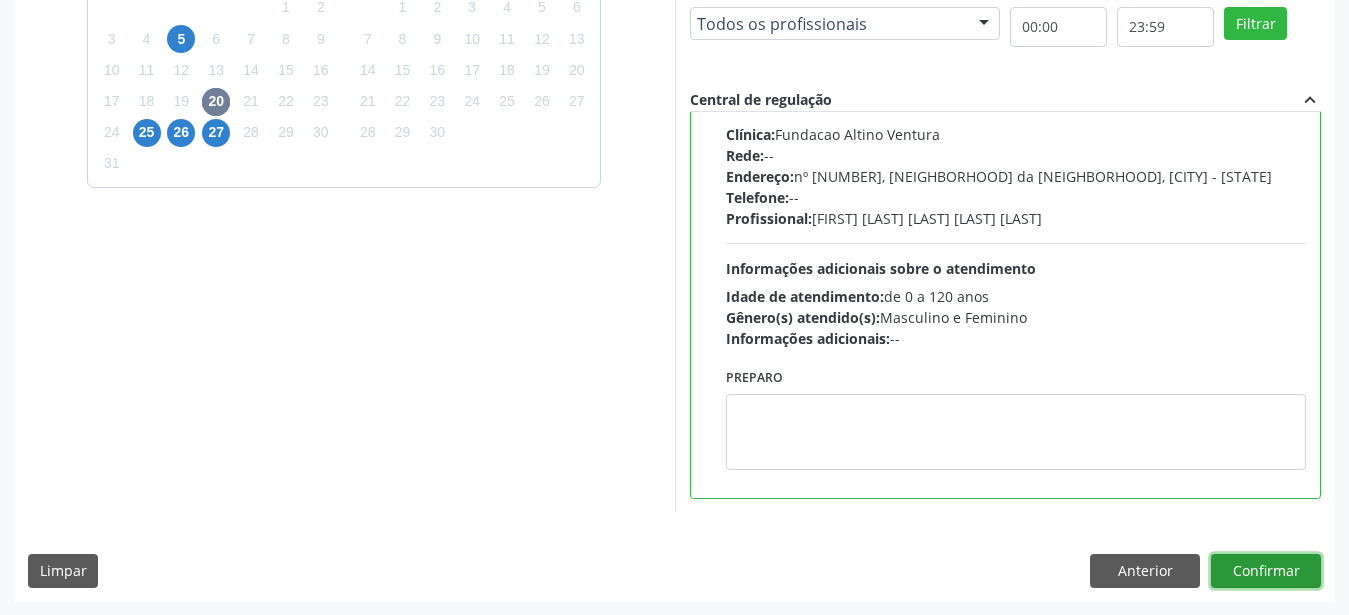 click on "Confirmar" at bounding box center (1266, 571) 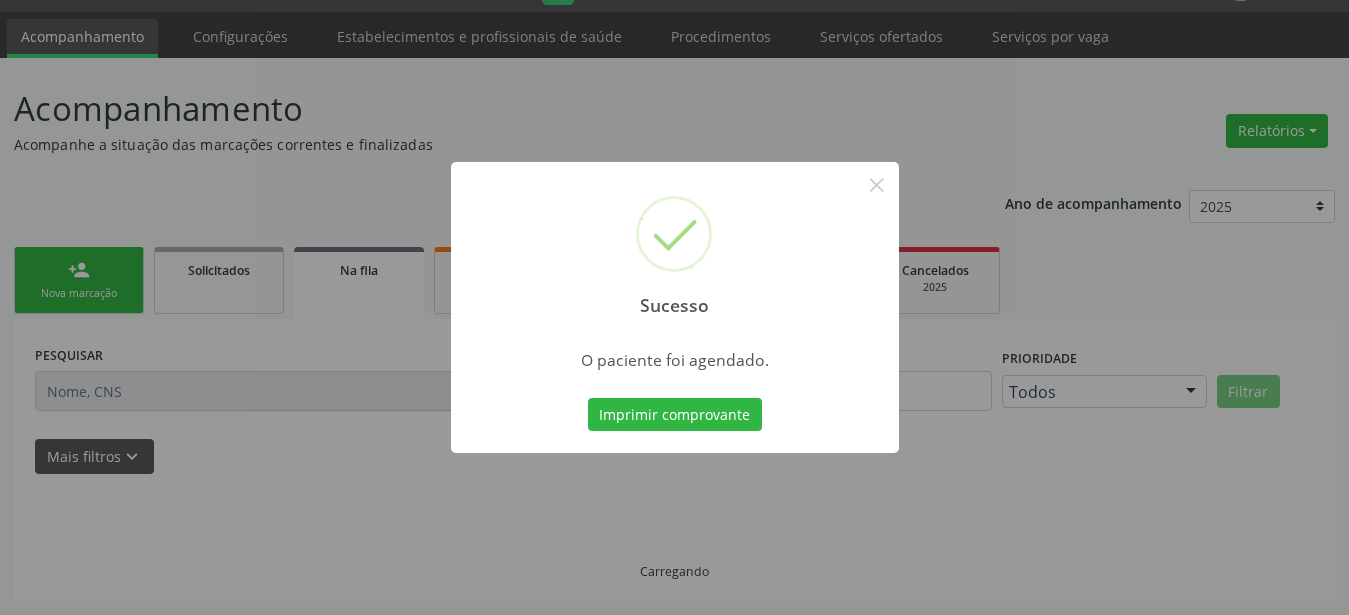 scroll, scrollTop: 51, scrollLeft: 0, axis: vertical 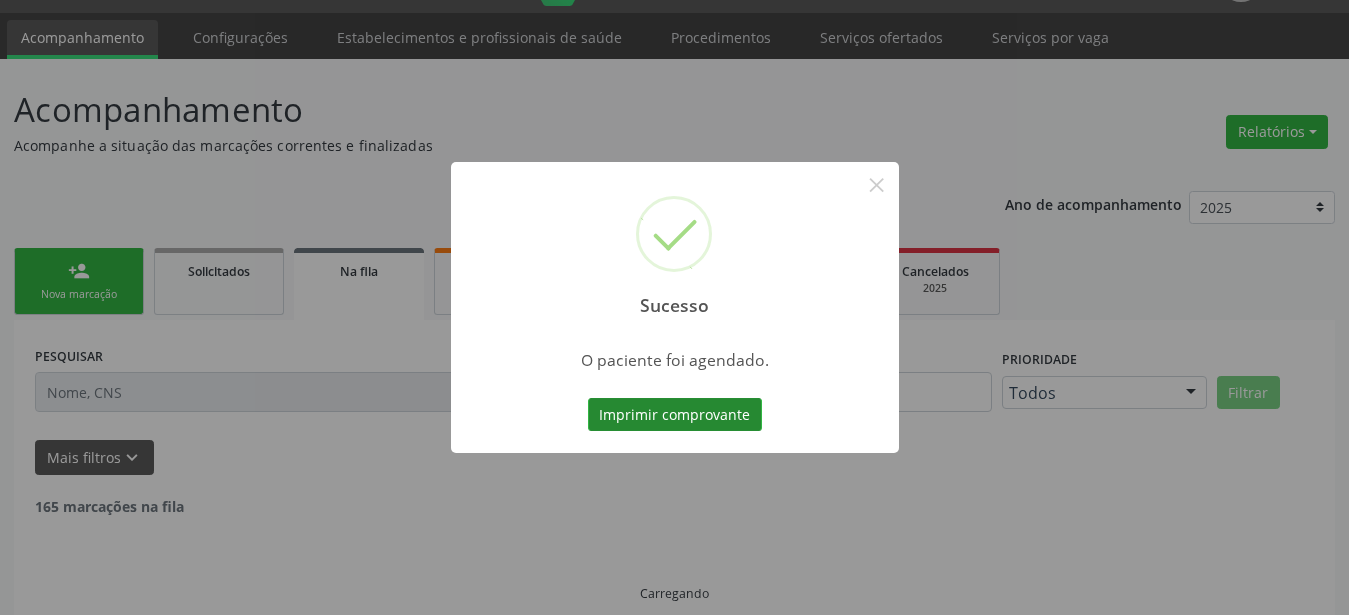 click on "Imprimir comprovante" at bounding box center (675, 415) 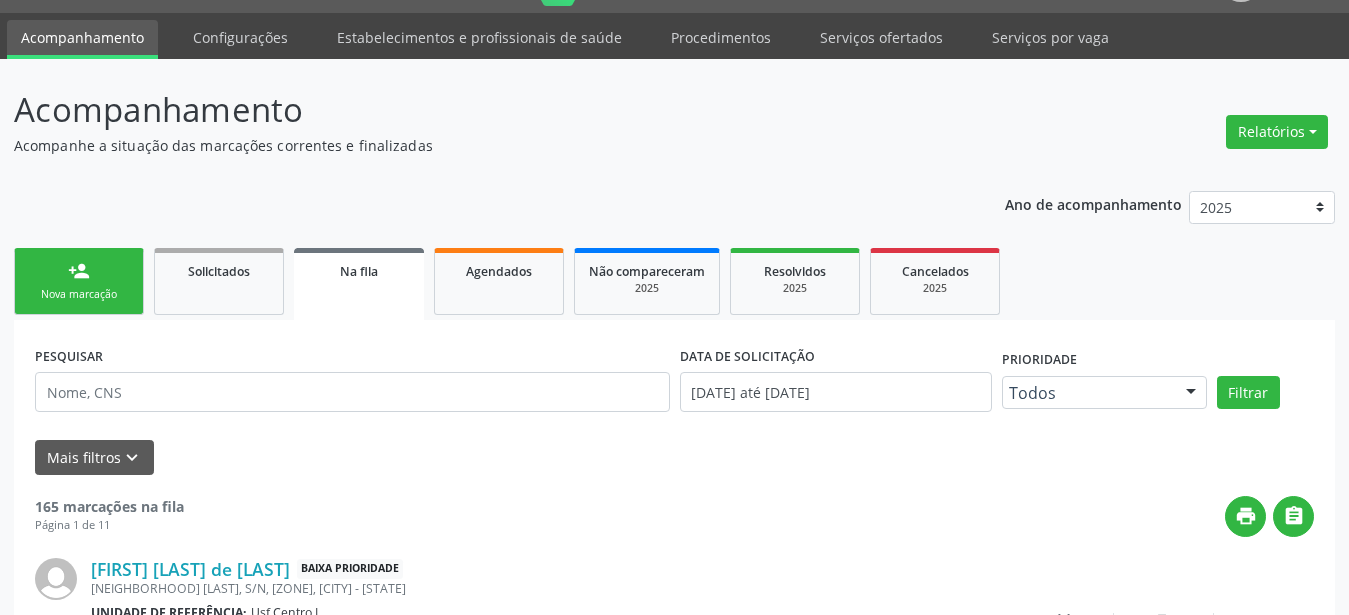 scroll, scrollTop: 50, scrollLeft: 0, axis: vertical 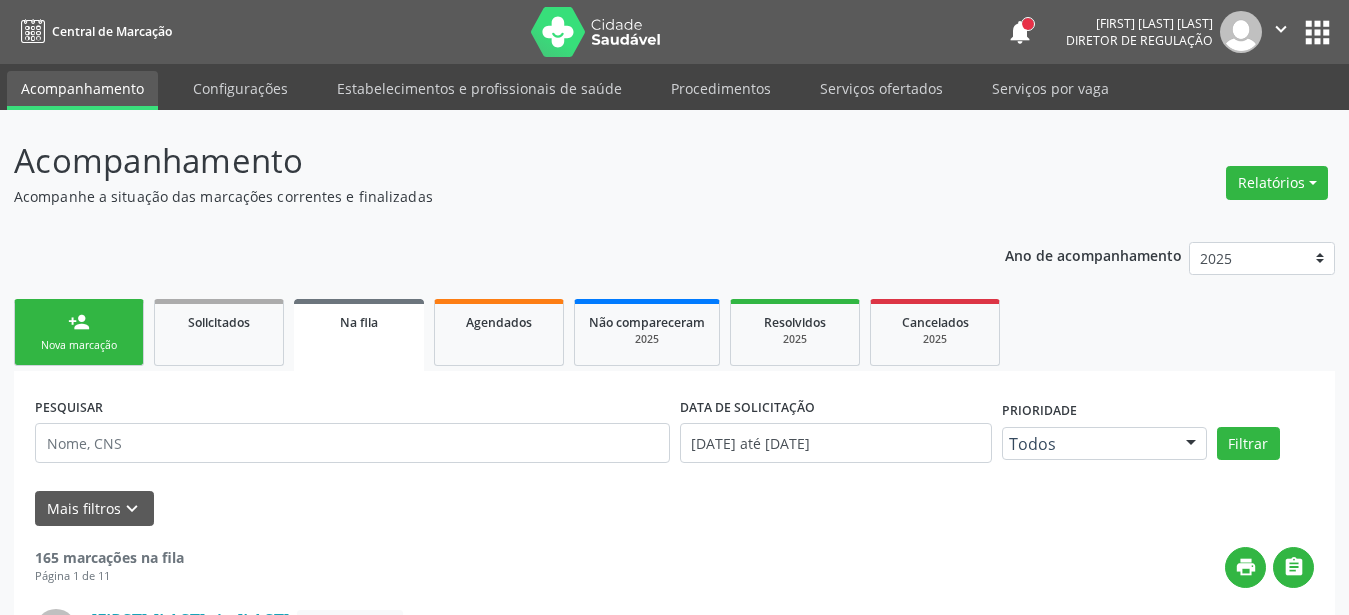 click on "apps" at bounding box center (1317, 32) 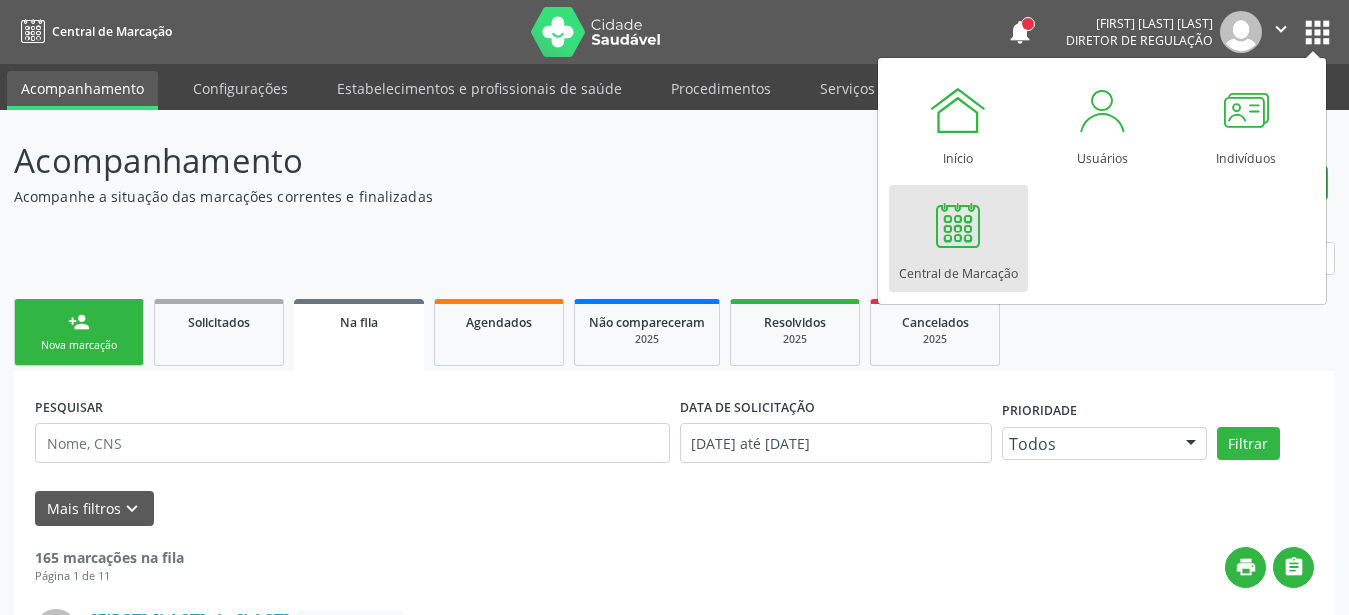 click on "Central de Marcação" at bounding box center (958, 268) 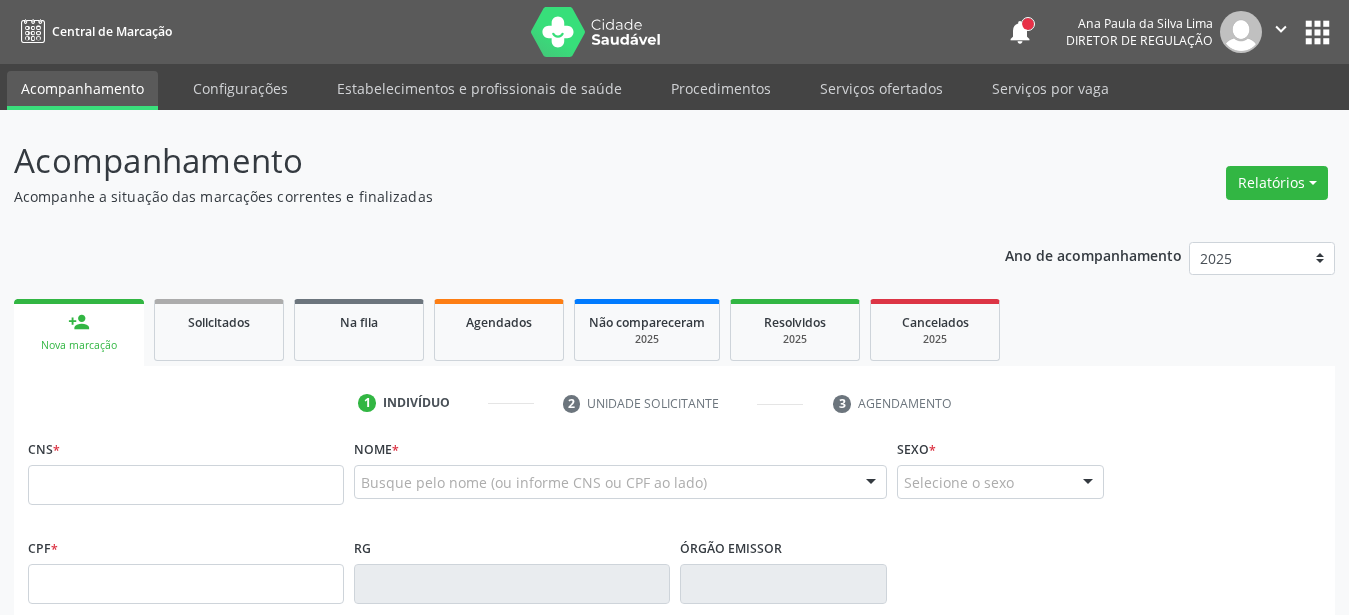 scroll, scrollTop: 0, scrollLeft: 0, axis: both 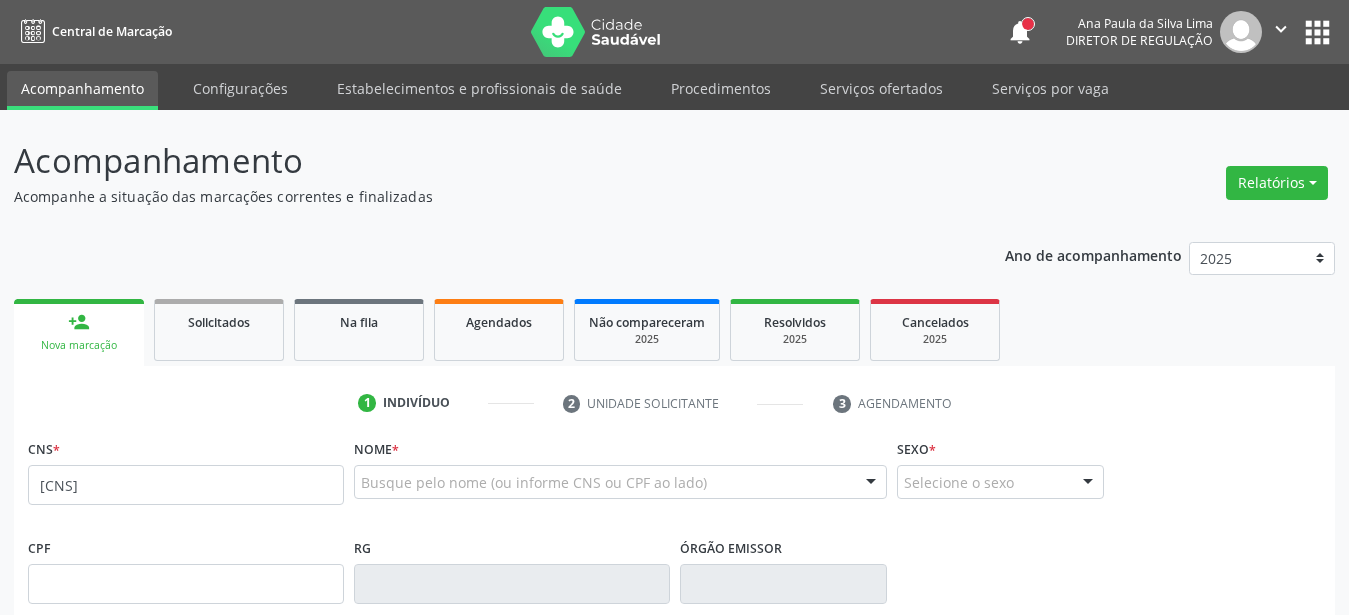 type on "[CNS]" 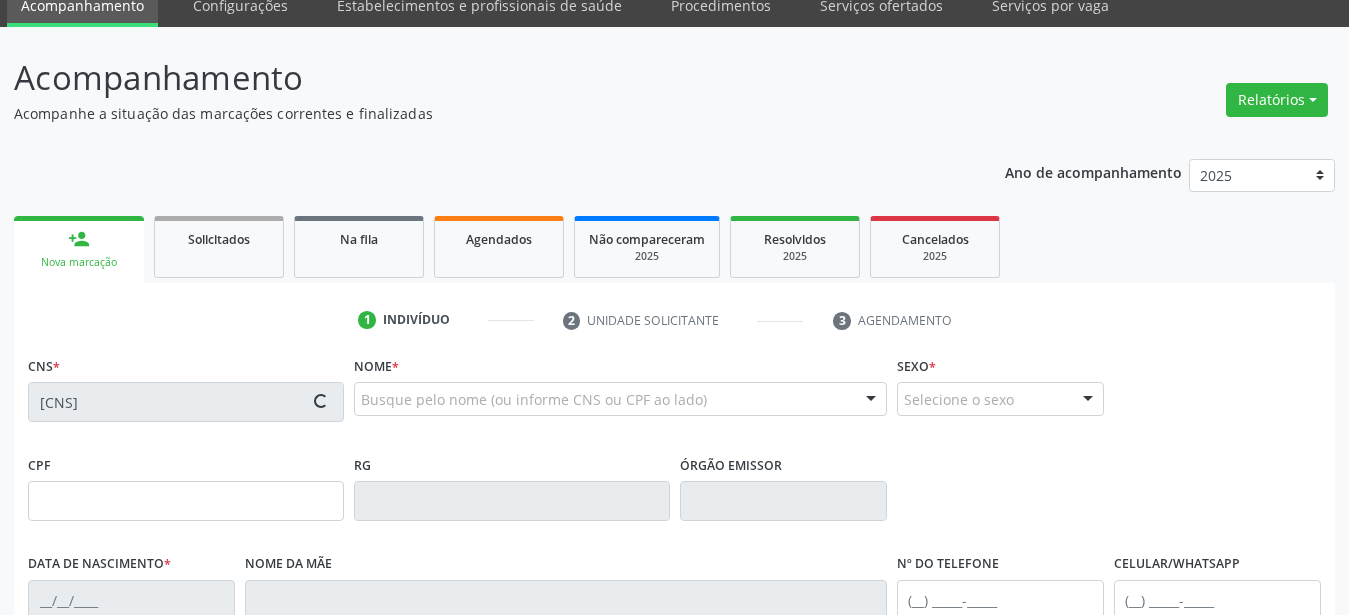 scroll, scrollTop: 204, scrollLeft: 0, axis: vertical 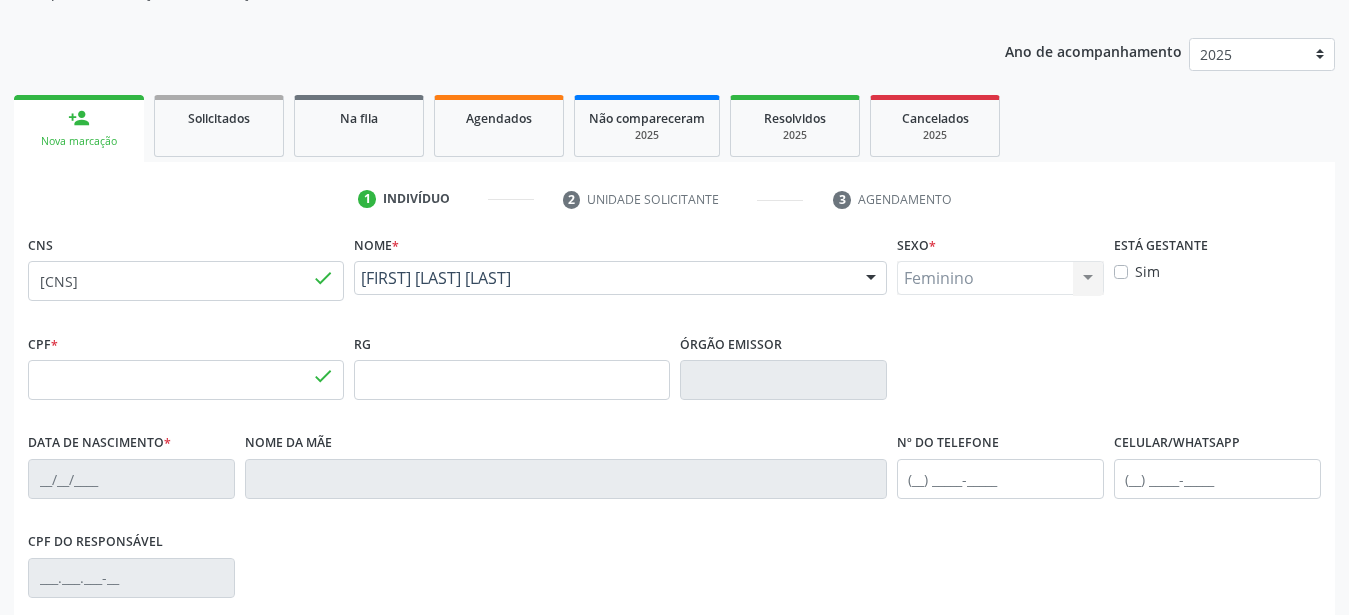 type on "[CPF]" 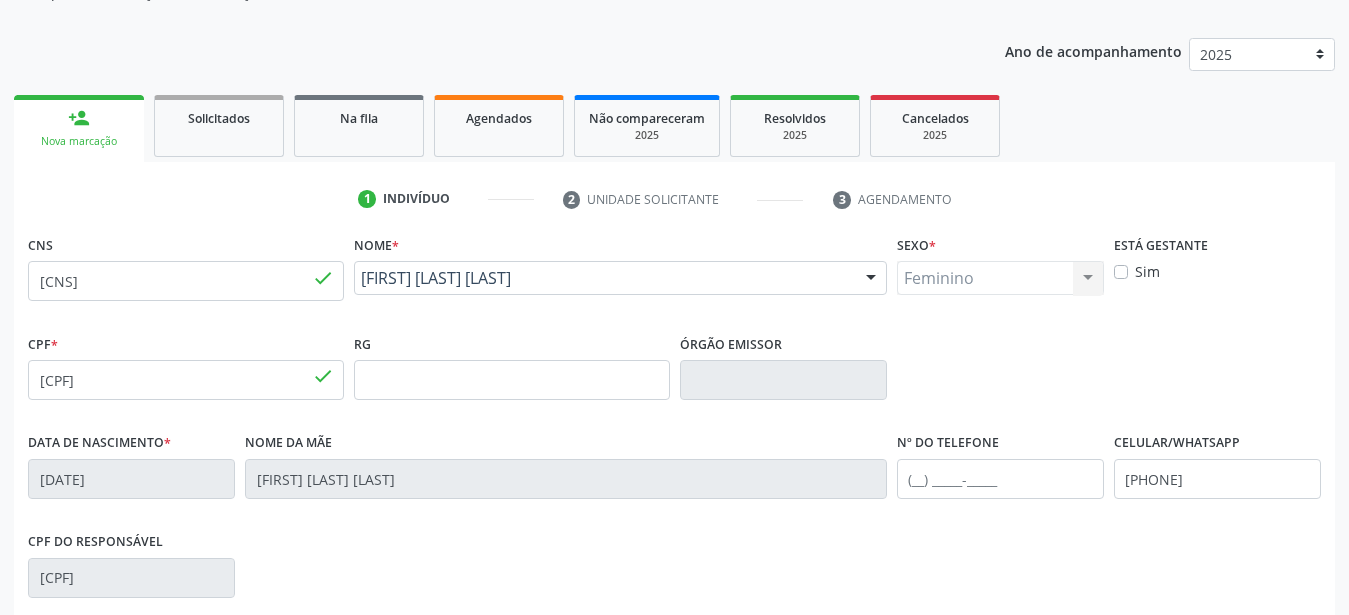 scroll, scrollTop: 306, scrollLeft: 0, axis: vertical 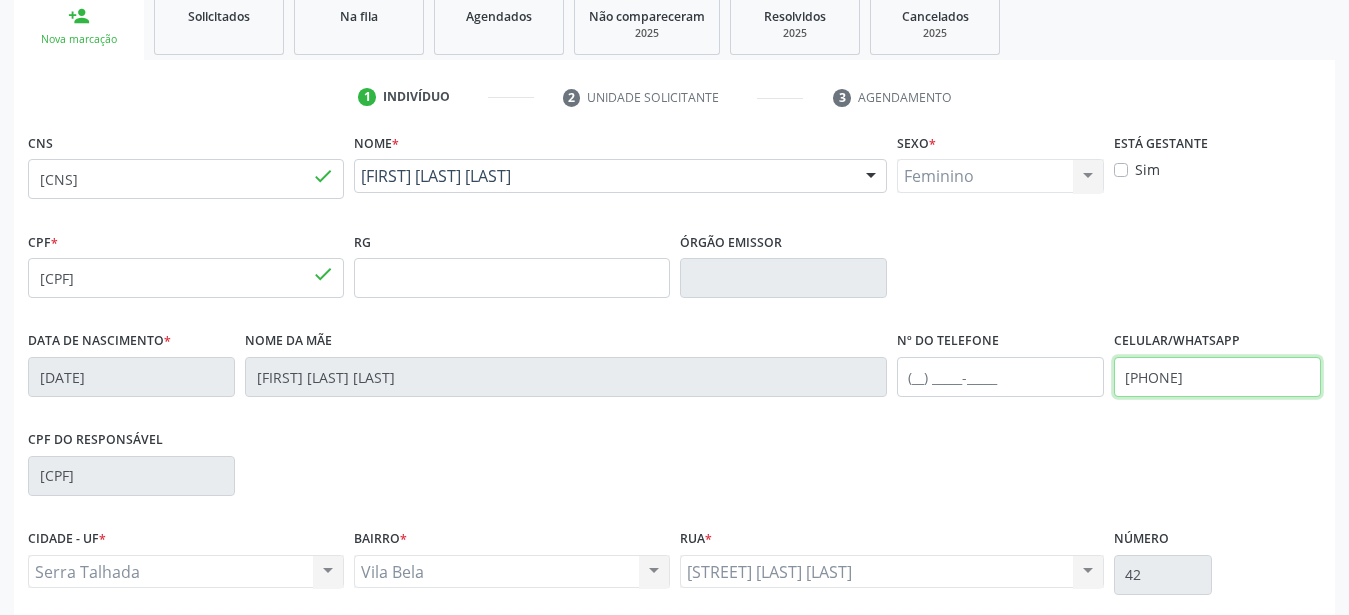 drag, startPoint x: 1255, startPoint y: 381, endPoint x: 823, endPoint y: 406, distance: 432.72278 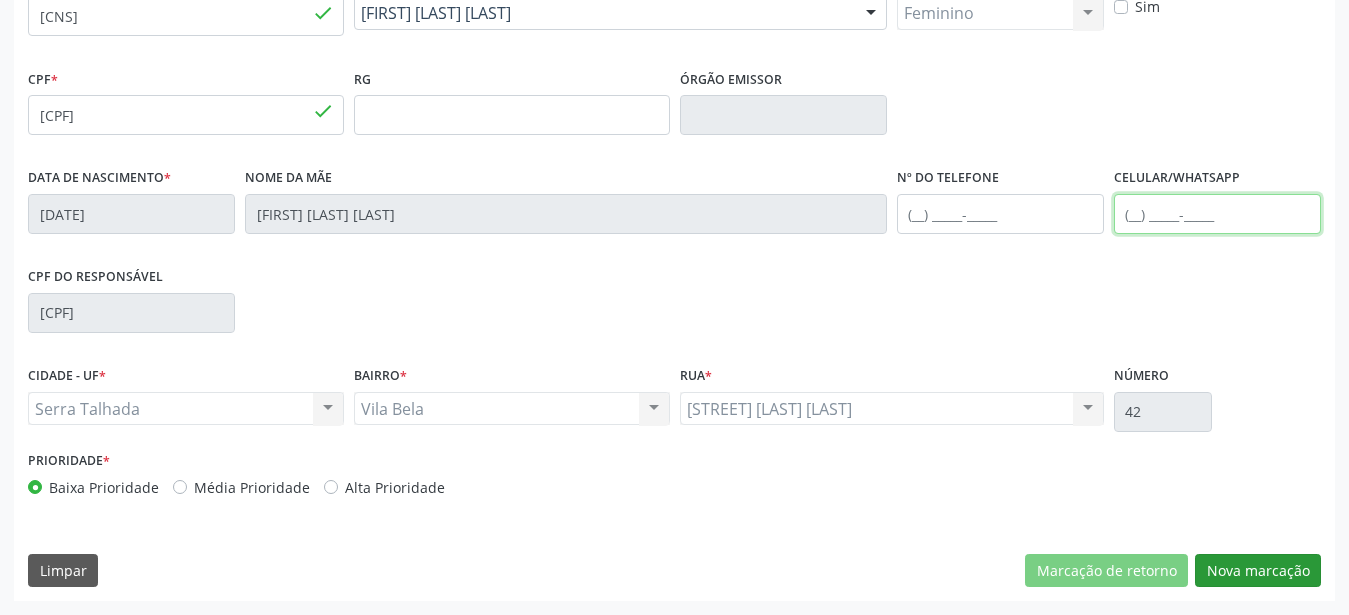 type 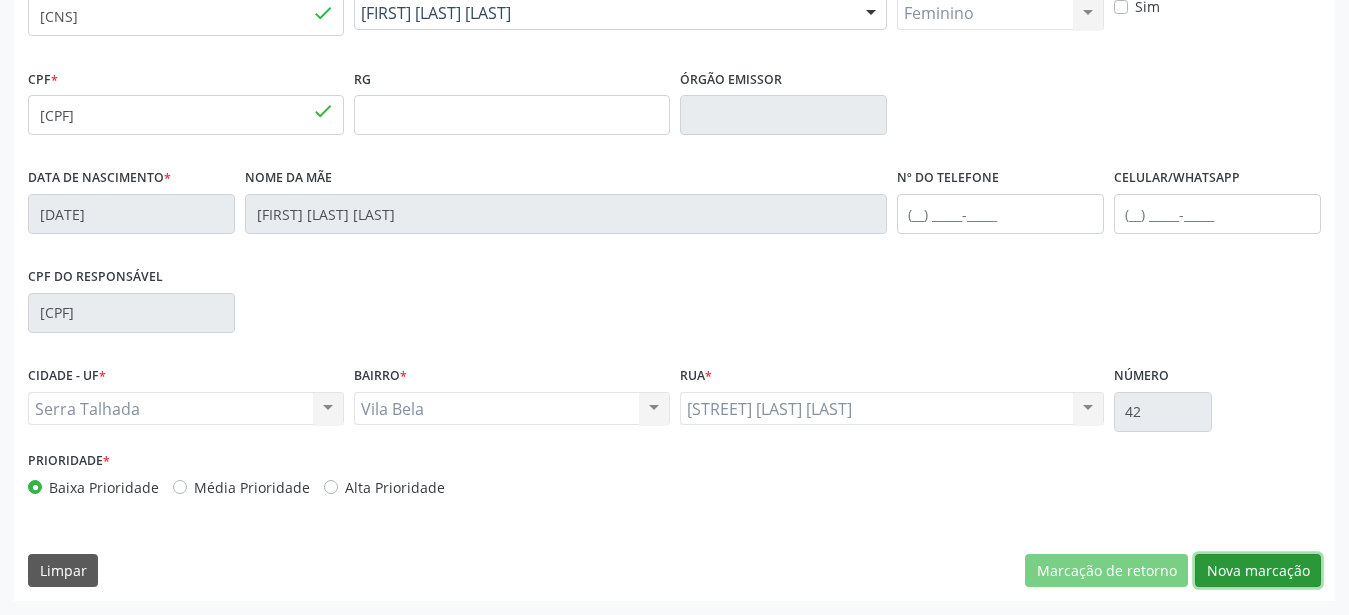 click on "Nova marcação" at bounding box center [1258, 571] 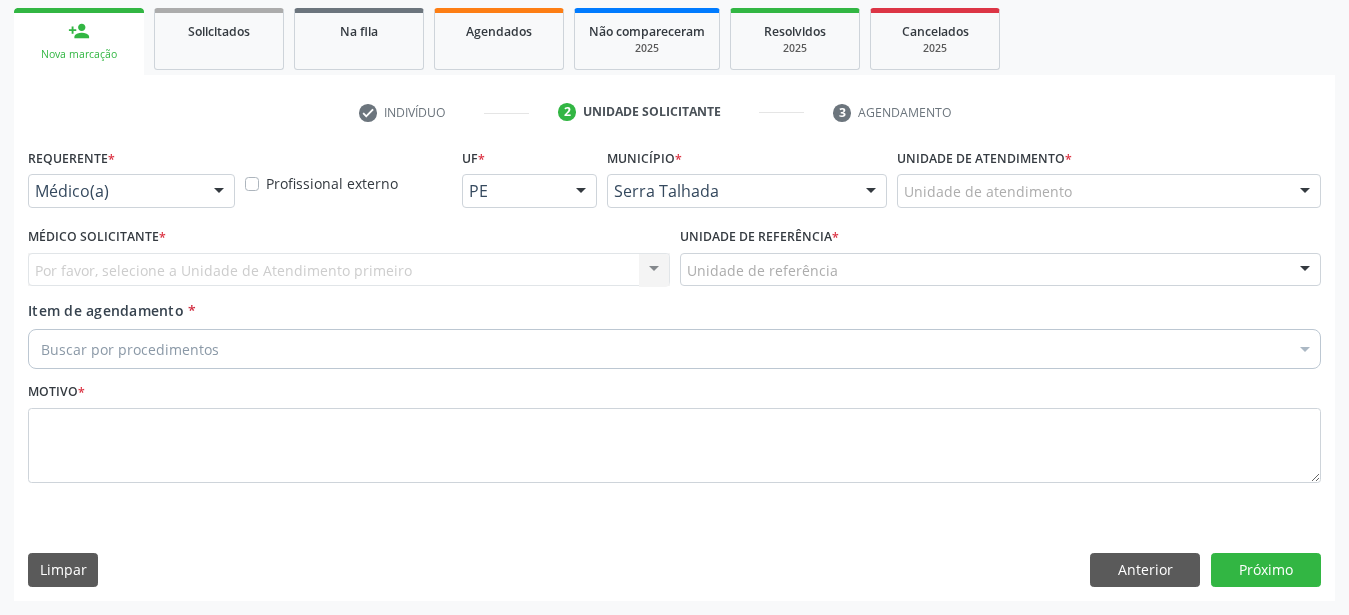 scroll, scrollTop: 307, scrollLeft: 0, axis: vertical 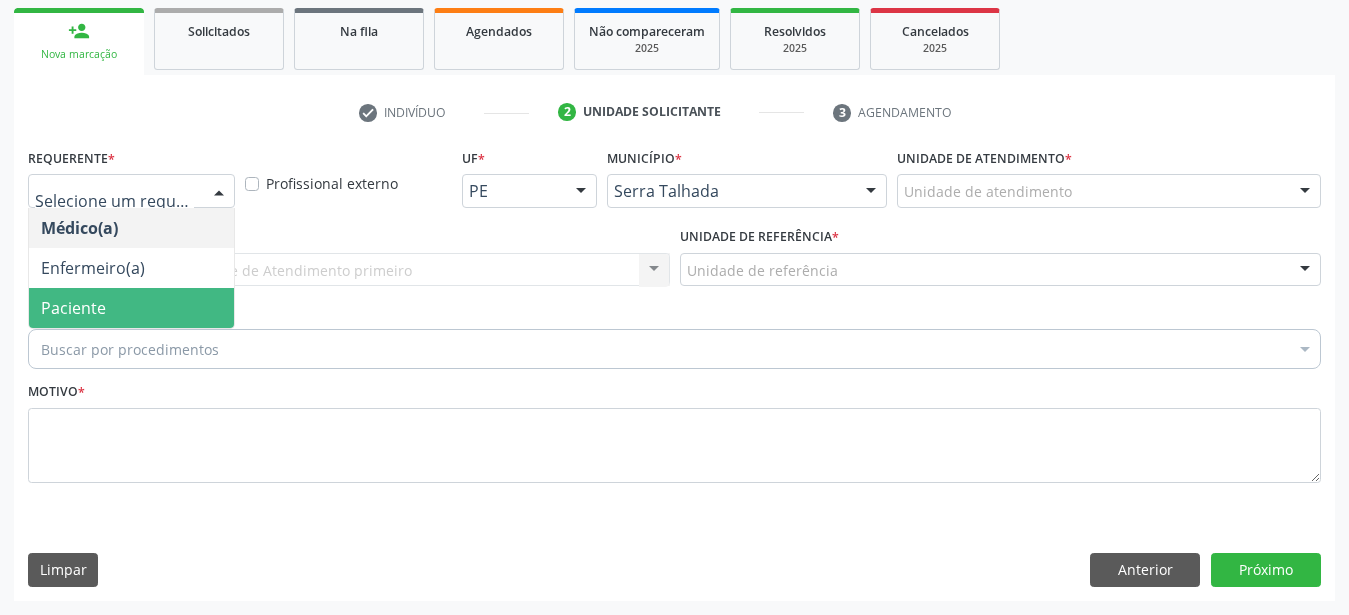 click on "Paciente" at bounding box center (131, 308) 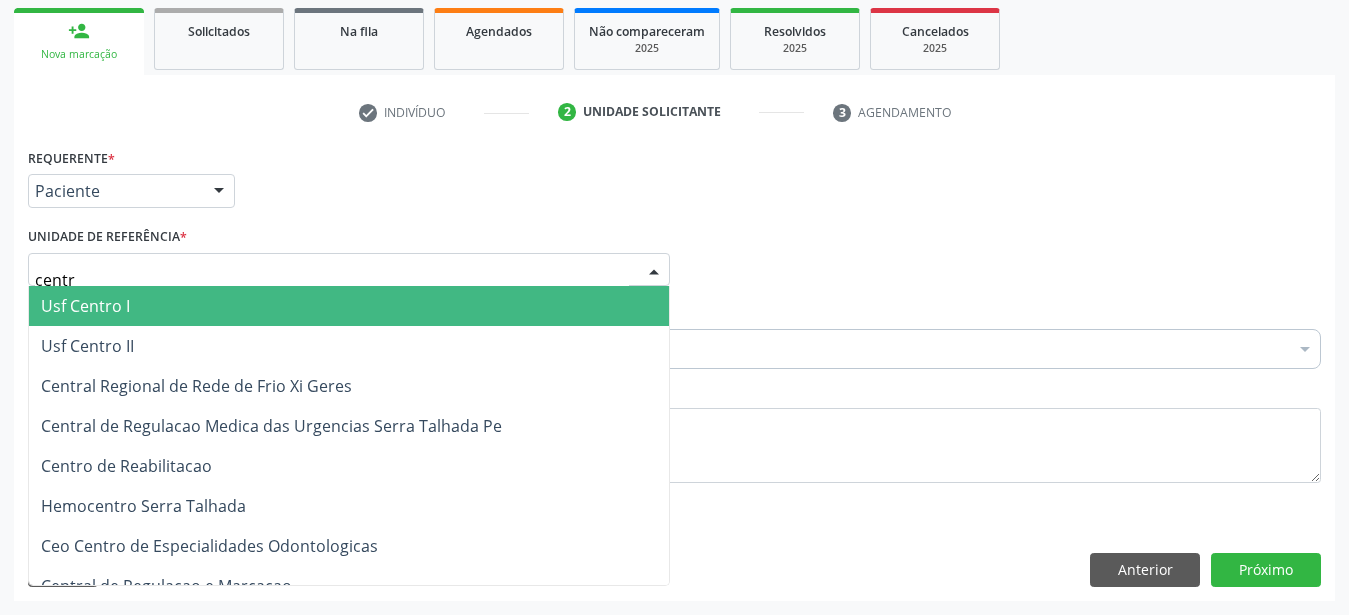 type on "centro" 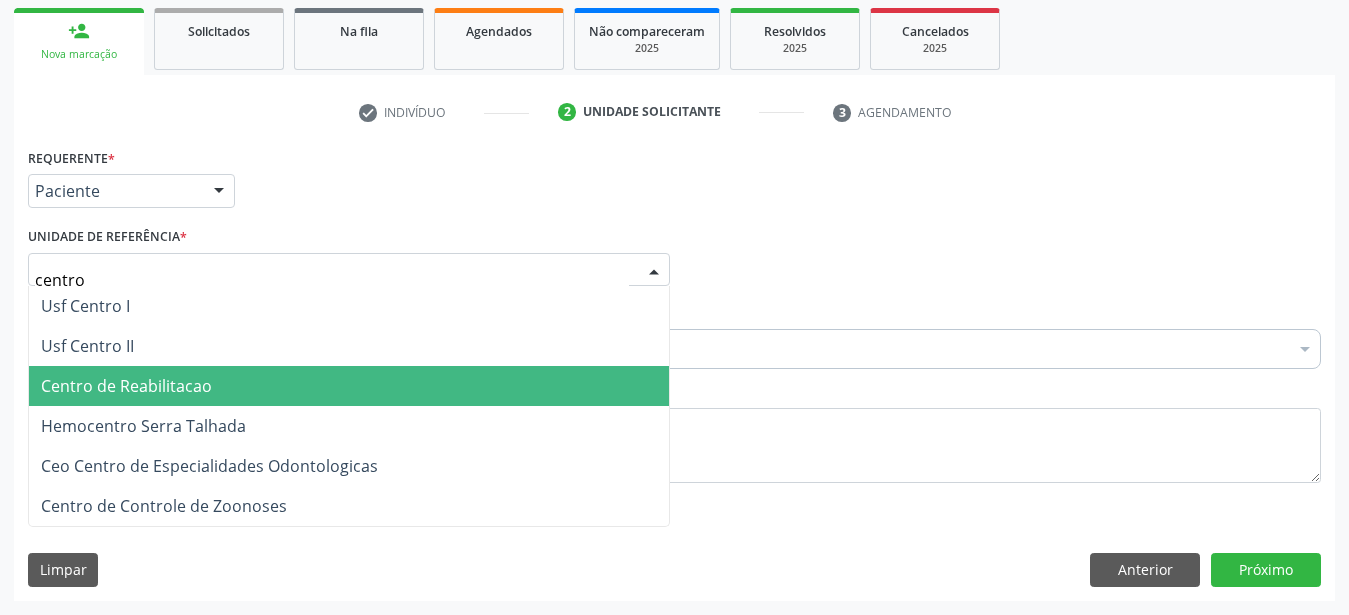 click on "Centro de Reabilitacao" at bounding box center (126, 386) 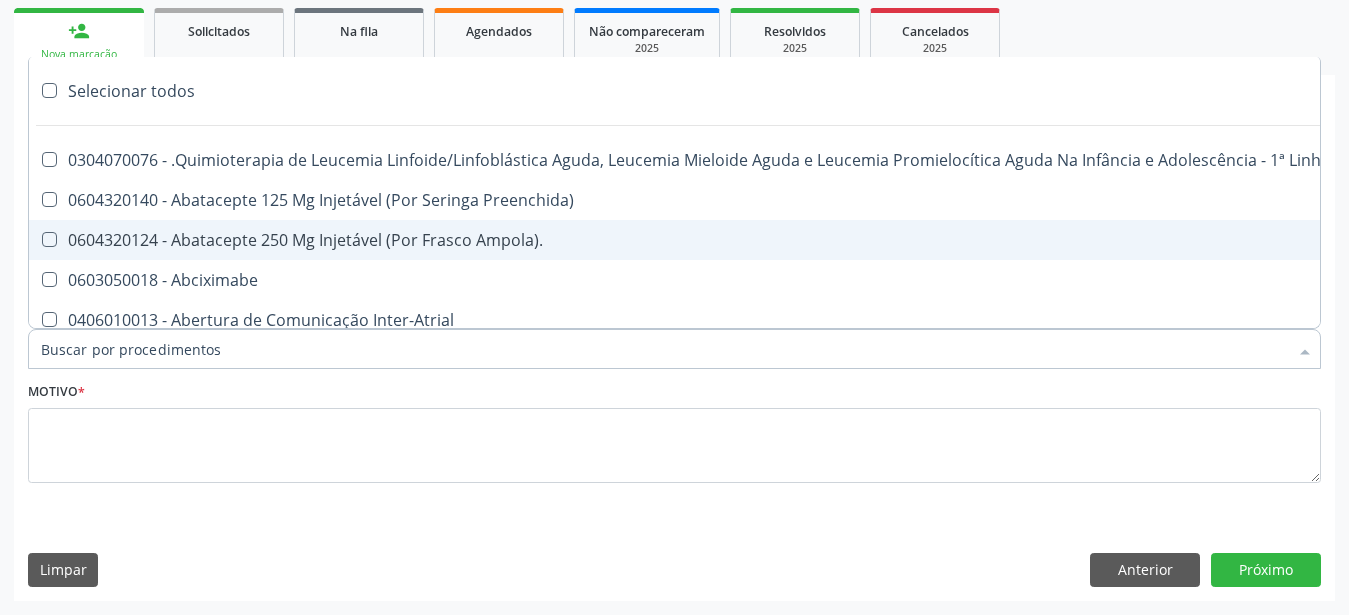 click on "Motivo
*" at bounding box center (674, 444) 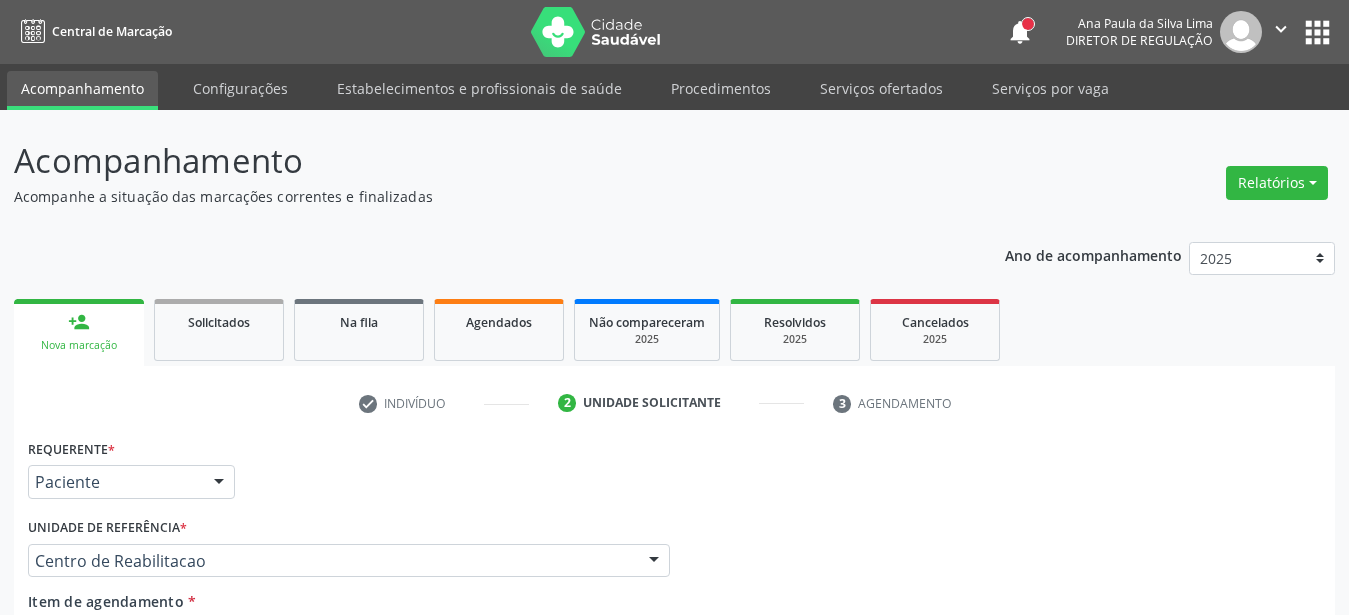 scroll, scrollTop: 102, scrollLeft: 0, axis: vertical 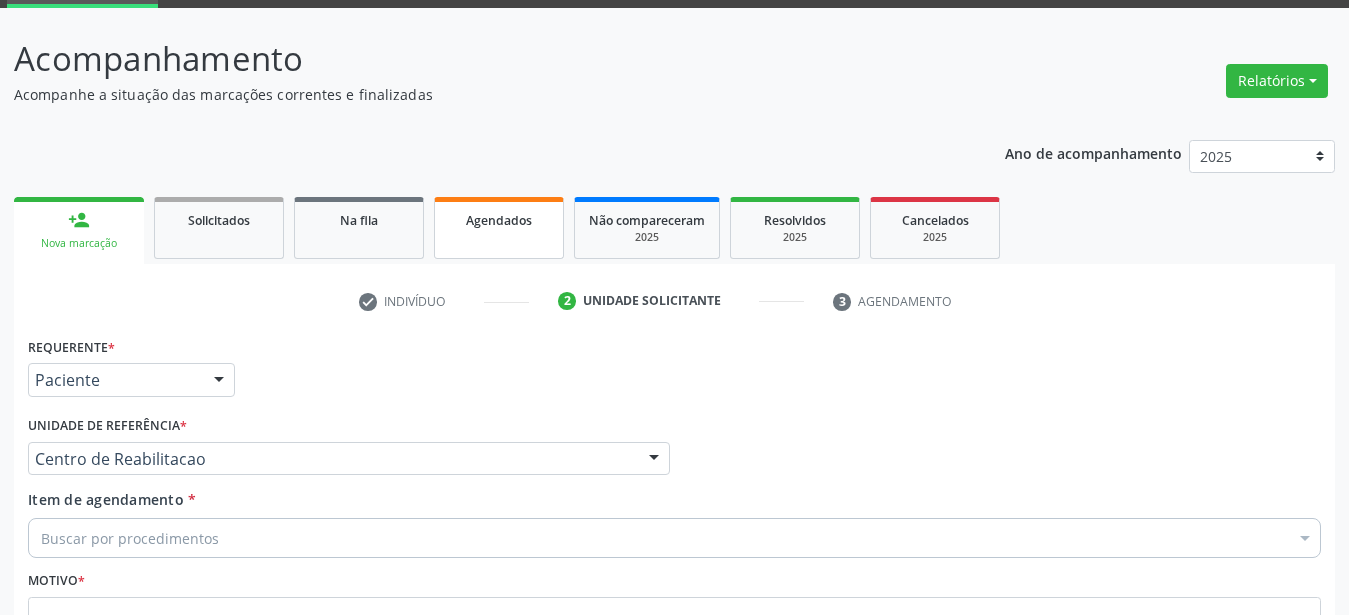 click on "Agendados" at bounding box center (499, 228) 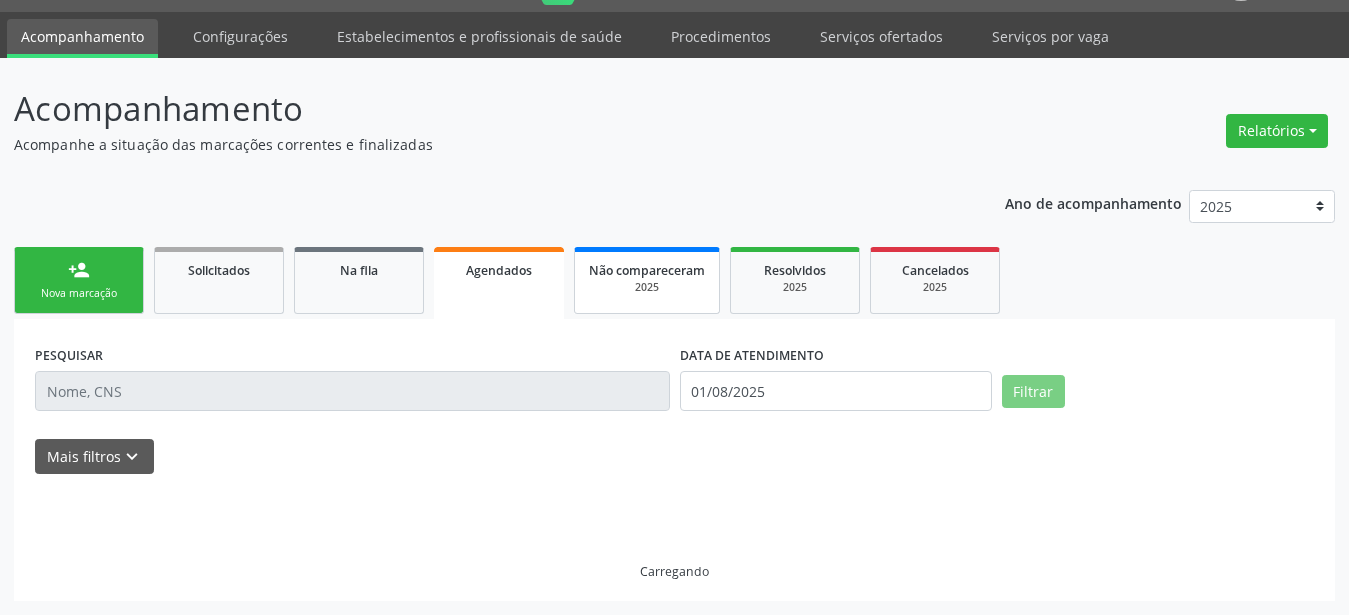 scroll, scrollTop: 51, scrollLeft: 0, axis: vertical 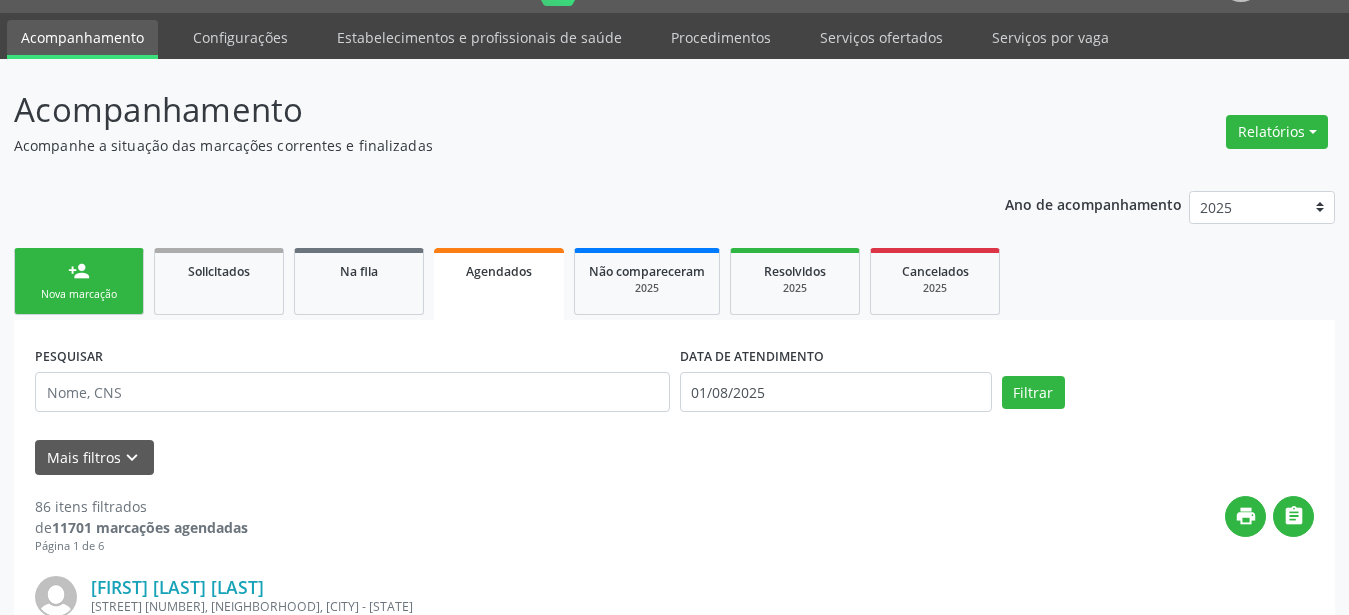 click on "Agendados" at bounding box center (499, 270) 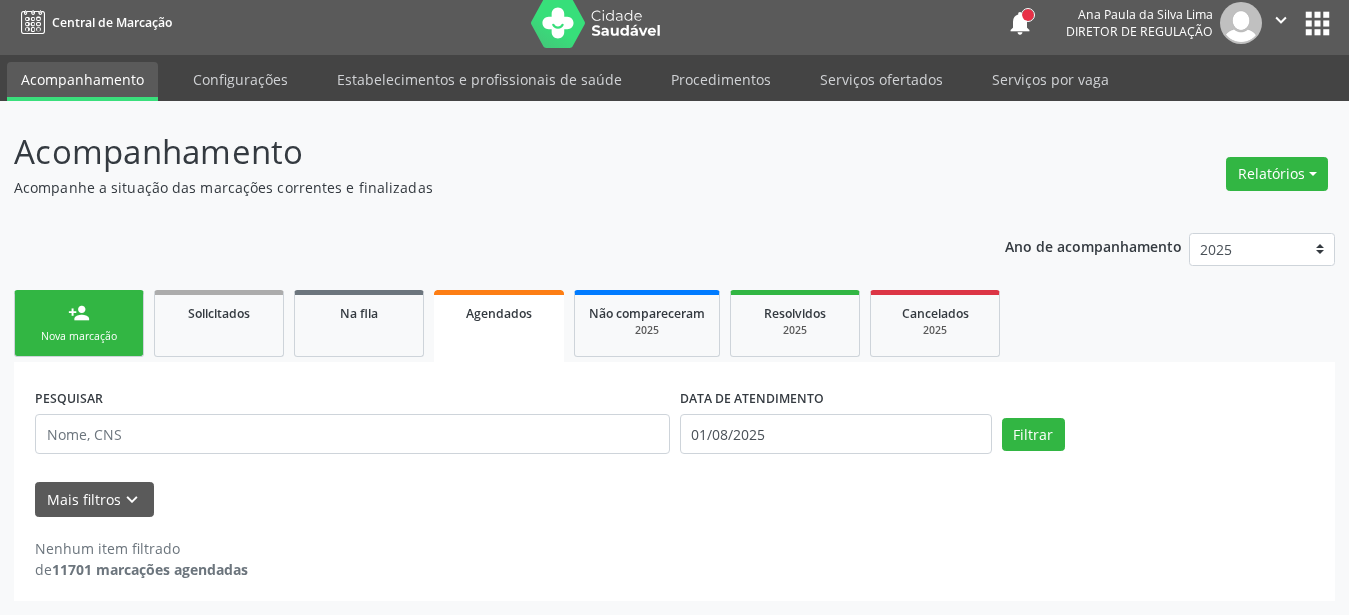 scroll, scrollTop: 8, scrollLeft: 0, axis: vertical 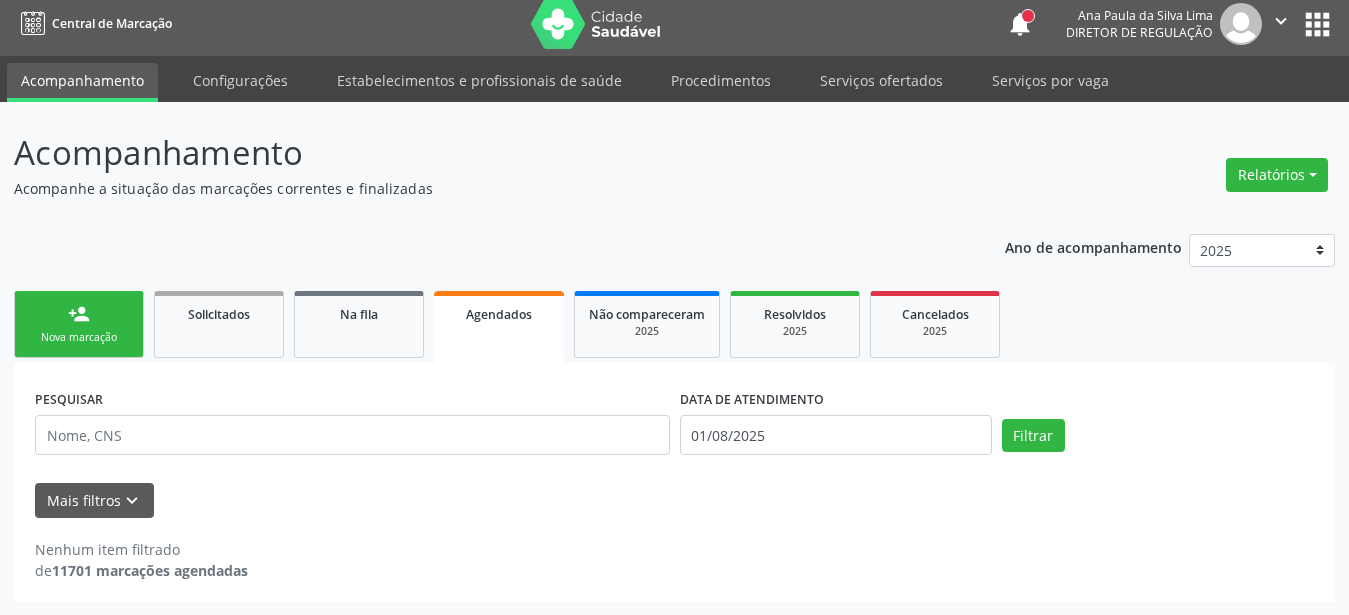 click on "Agendados" at bounding box center (499, 314) 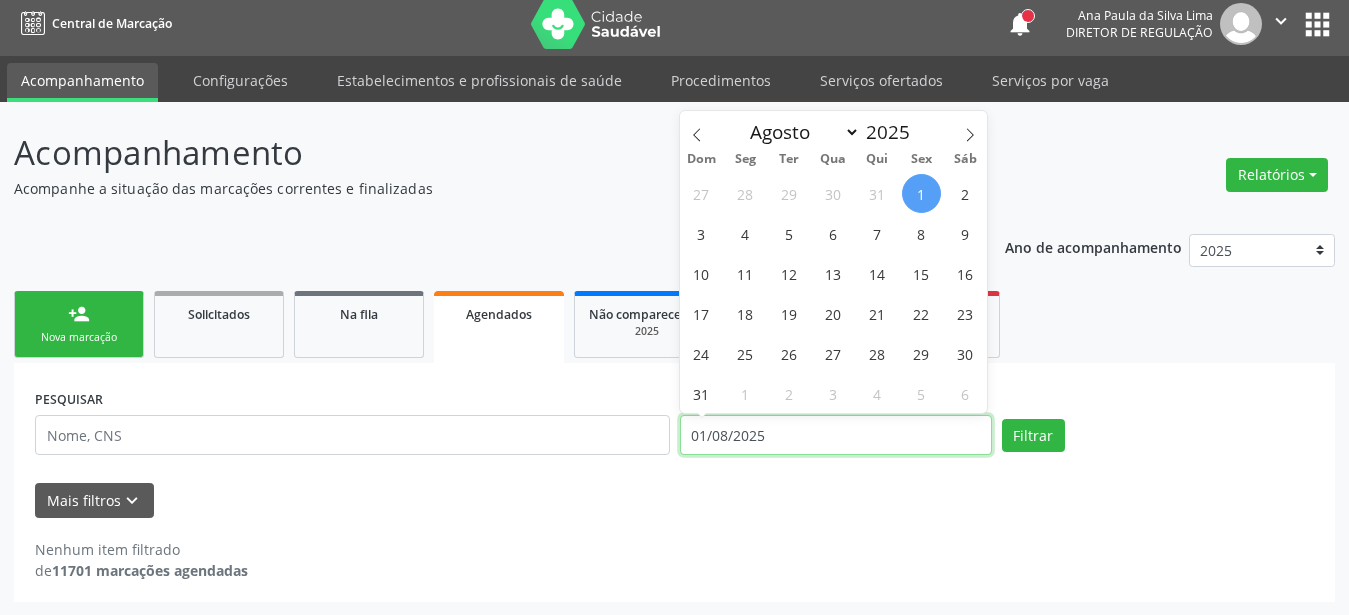 click on "01/08/2025" at bounding box center (836, 435) 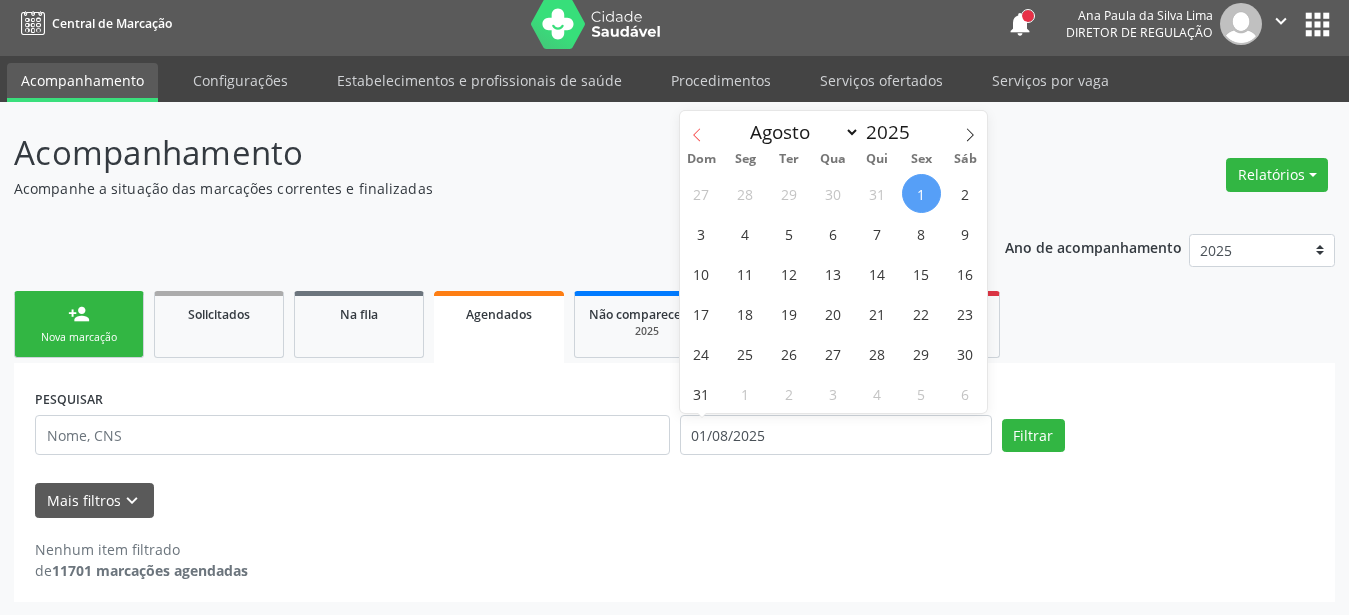 click 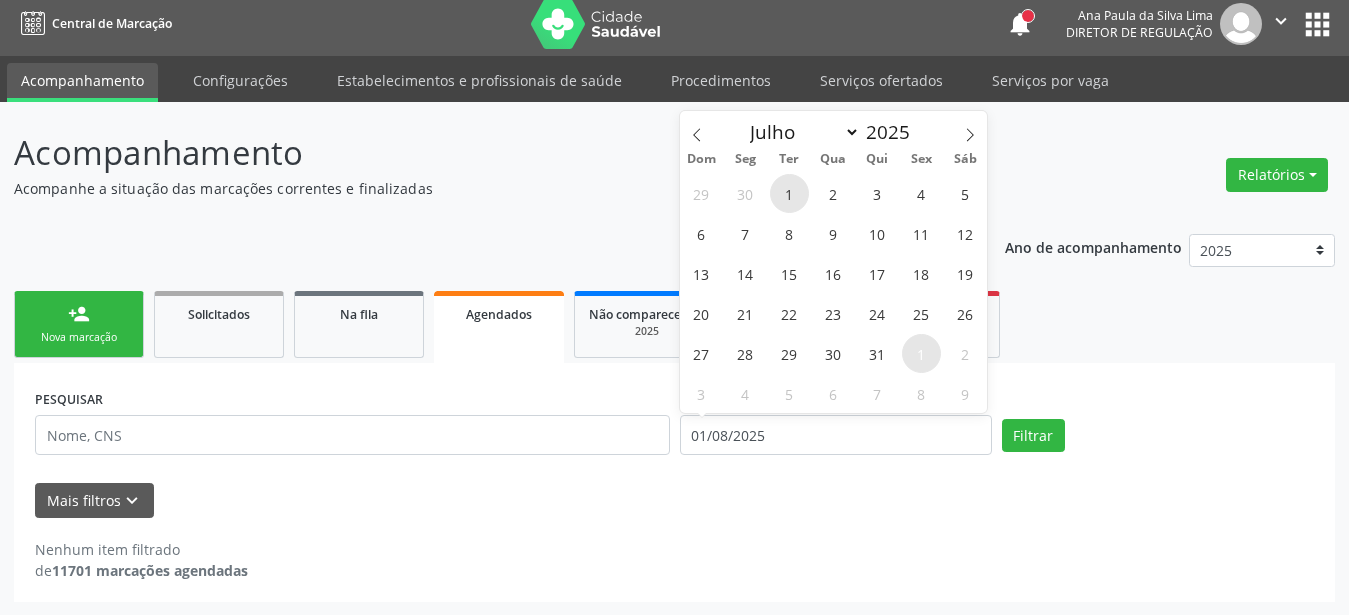 click on "1" at bounding box center [789, 193] 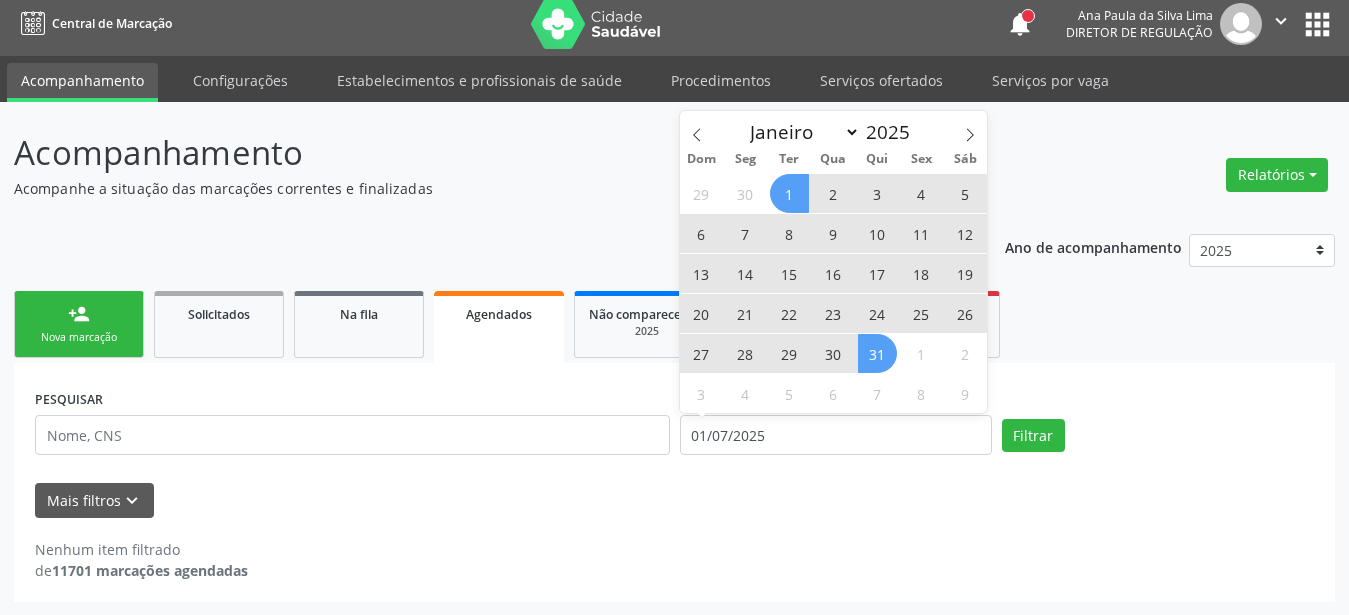 click on "31" at bounding box center (877, 353) 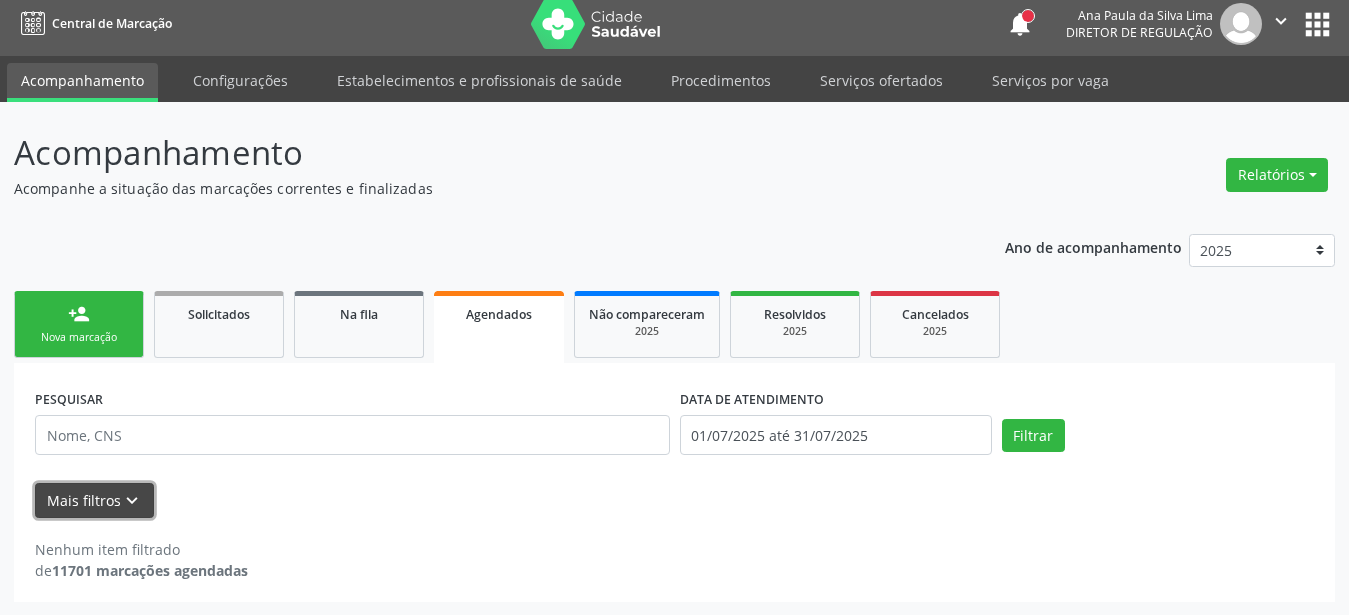 click on "keyboard_arrow_down" at bounding box center [132, 501] 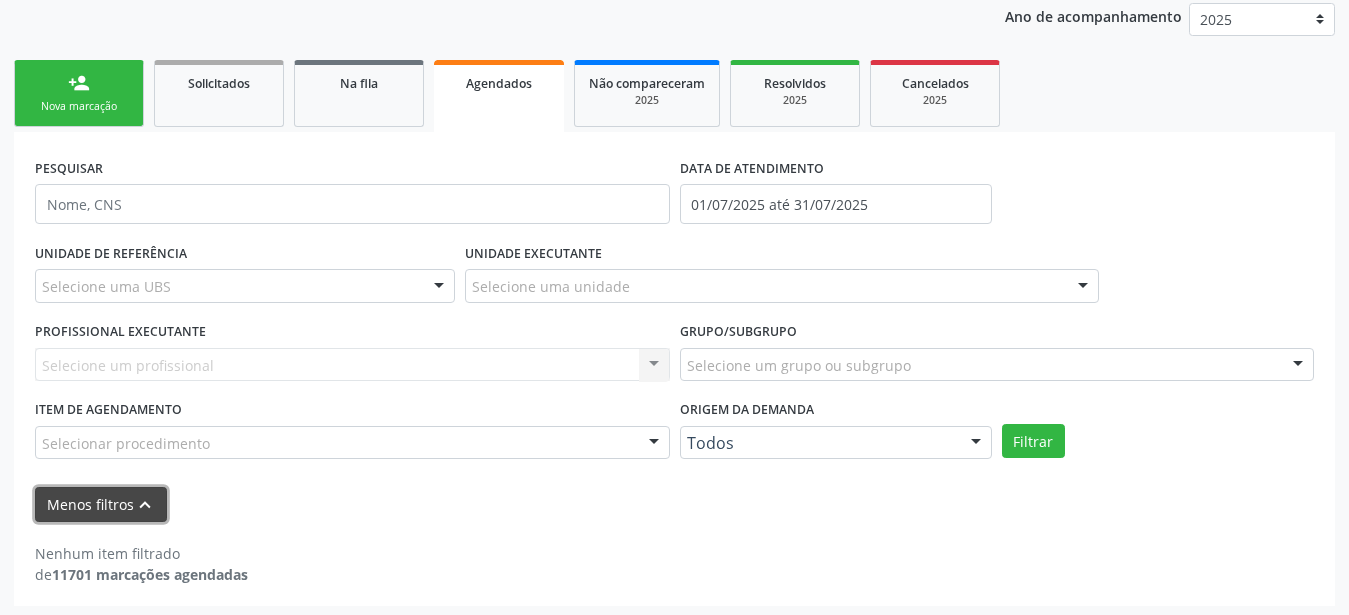 scroll, scrollTop: 243, scrollLeft: 0, axis: vertical 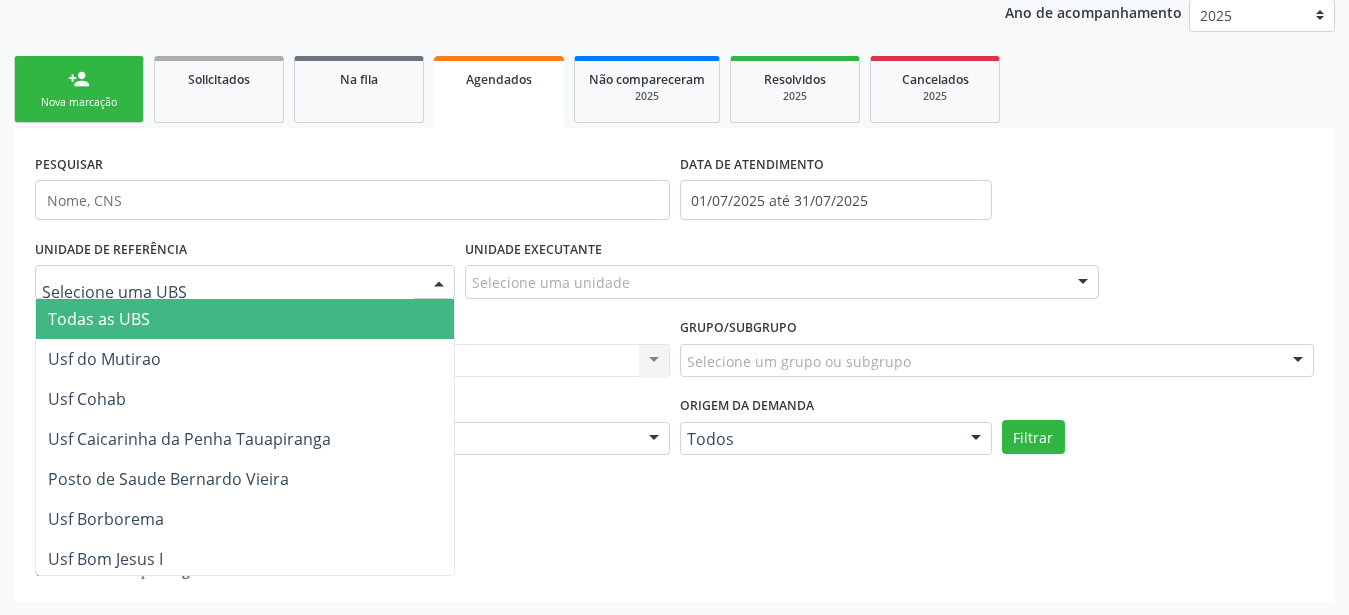 click on "Todas as UBS" at bounding box center (278, 319) 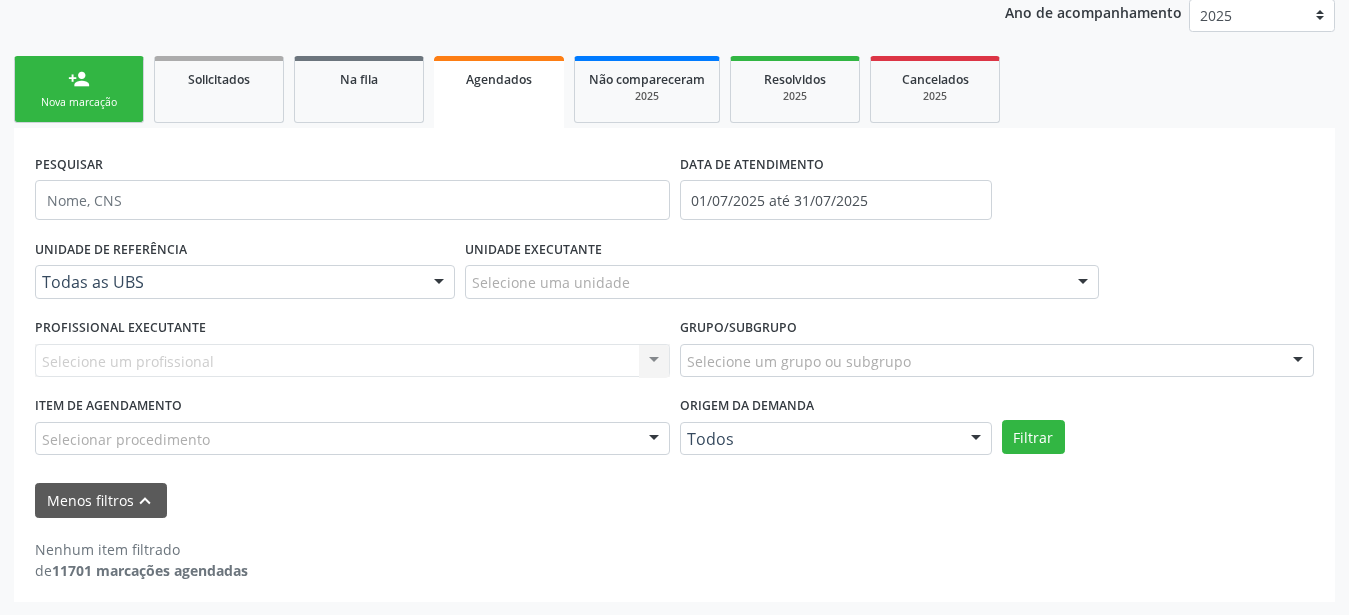 click on "Selecione um profissional
Nenhum resultado encontrado para: "   "
Não há nenhuma opção para ser exibida." at bounding box center (352, 361) 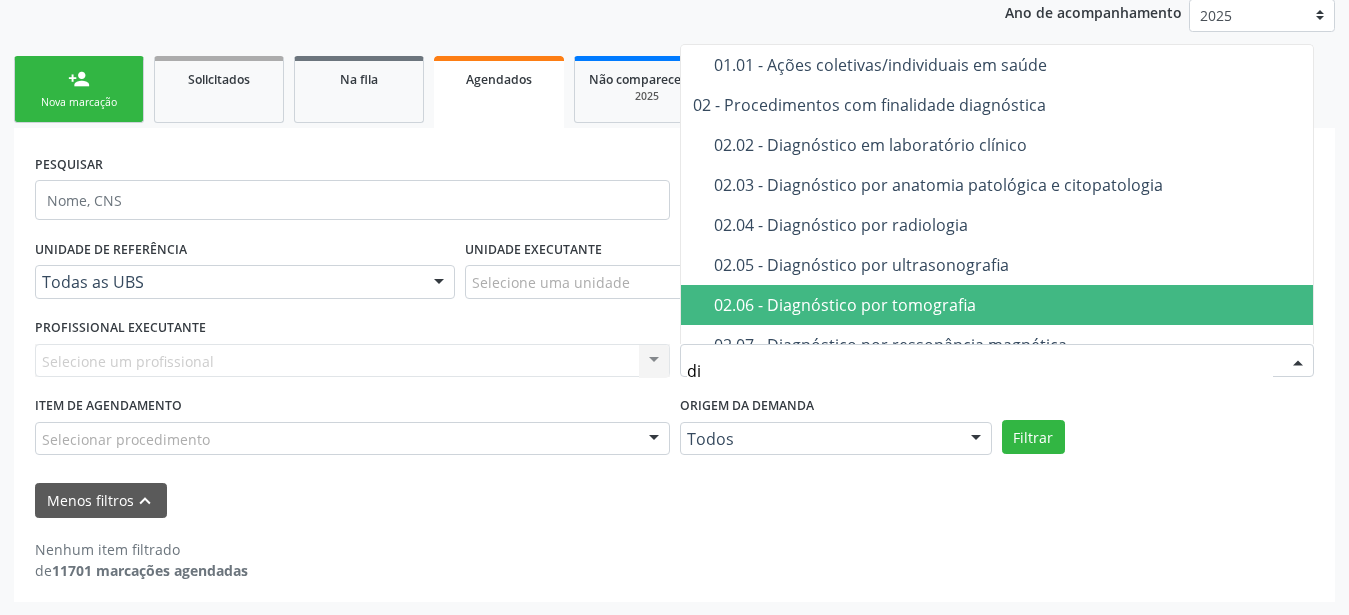 type on "dia" 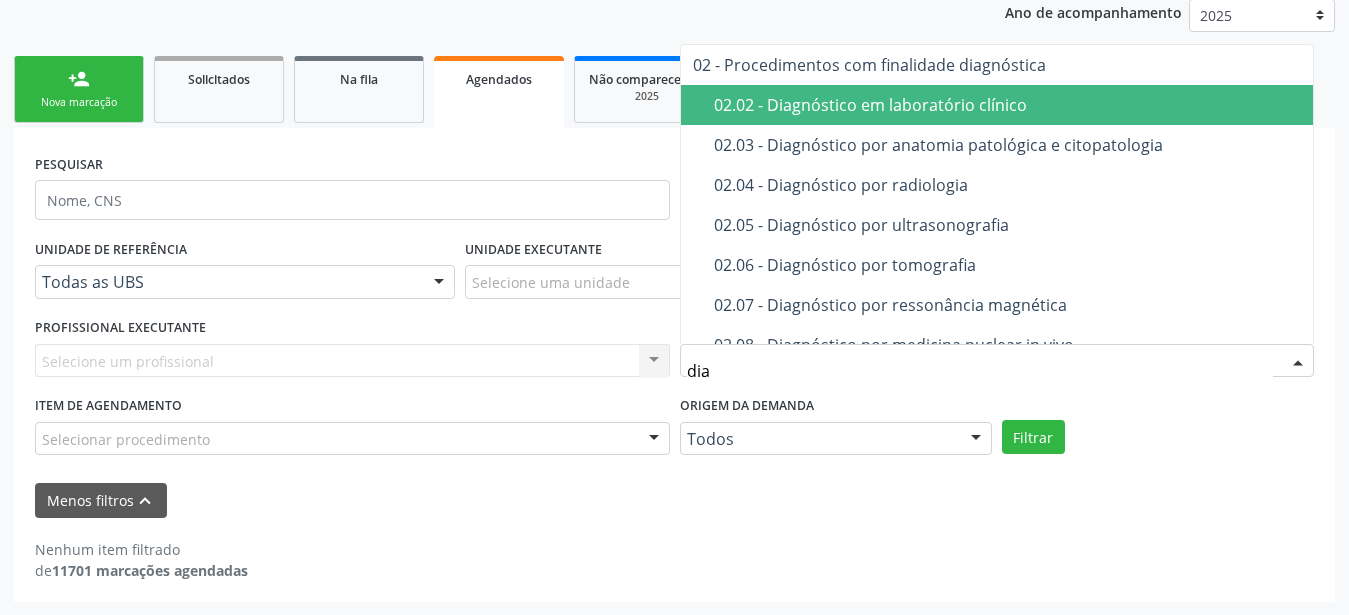 click on "02.02 - Diagnóstico em laboratório clínico" at bounding box center [1008, 105] 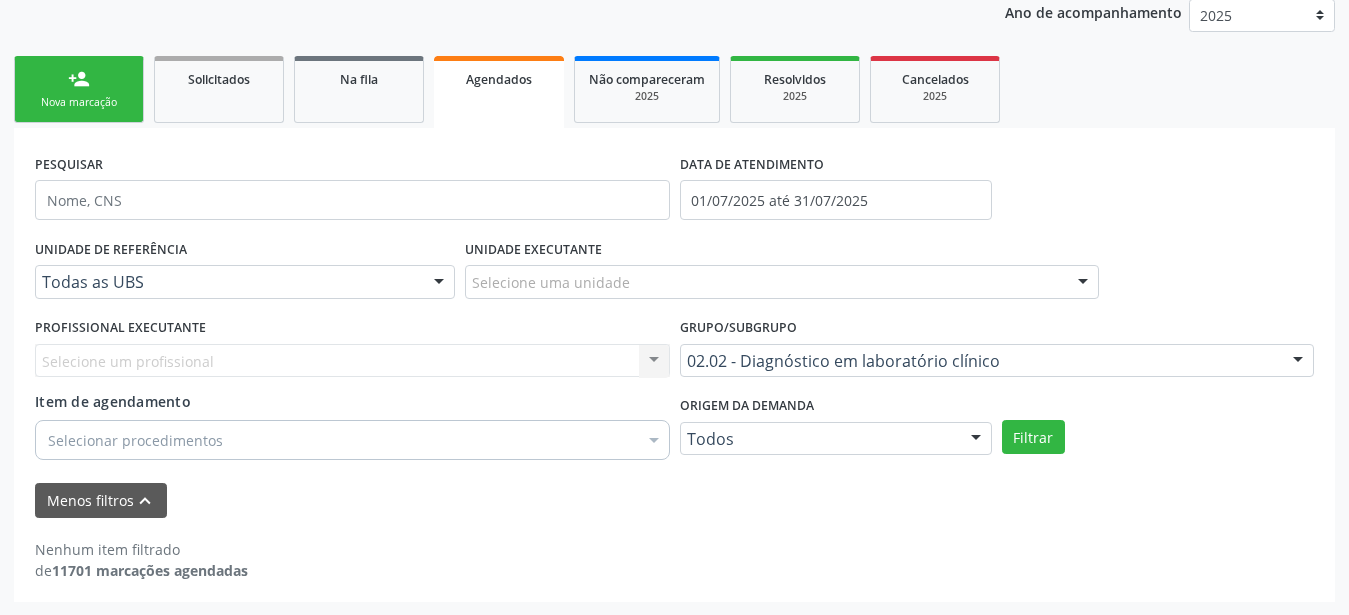 click on "Selecione um profissional
Nenhum resultado encontrado para: "   "
Não há nenhuma opção para ser exibida." at bounding box center [352, 361] 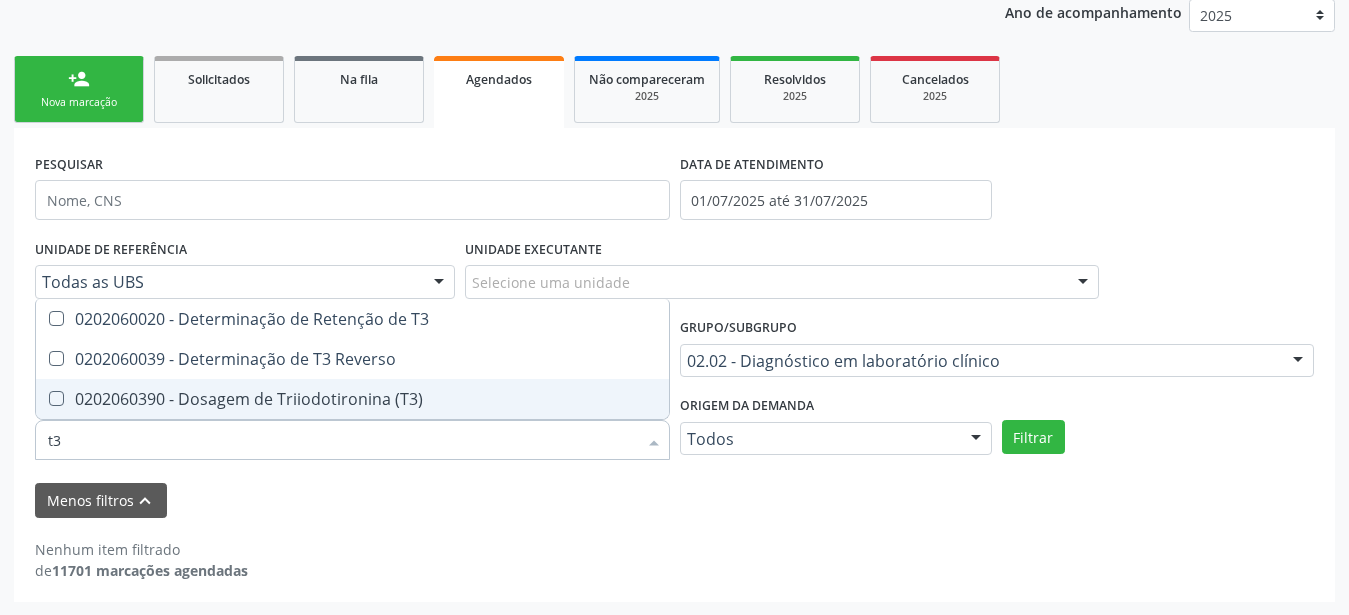 scroll, scrollTop: 0, scrollLeft: 0, axis: both 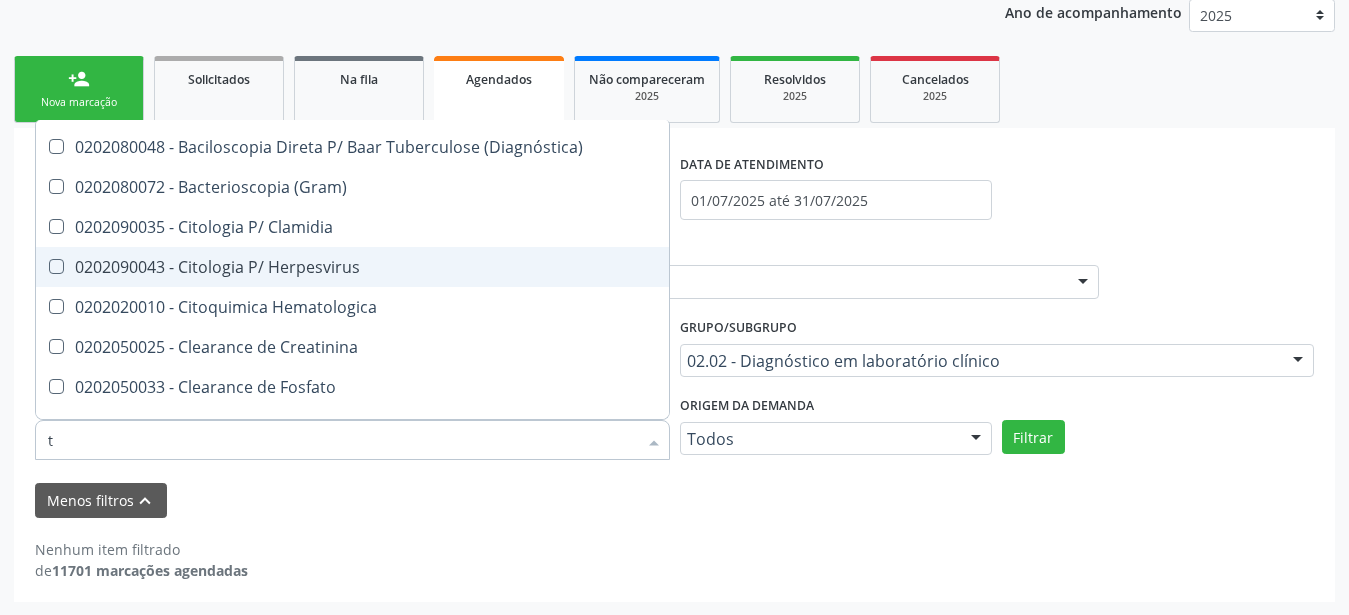type on "t3" 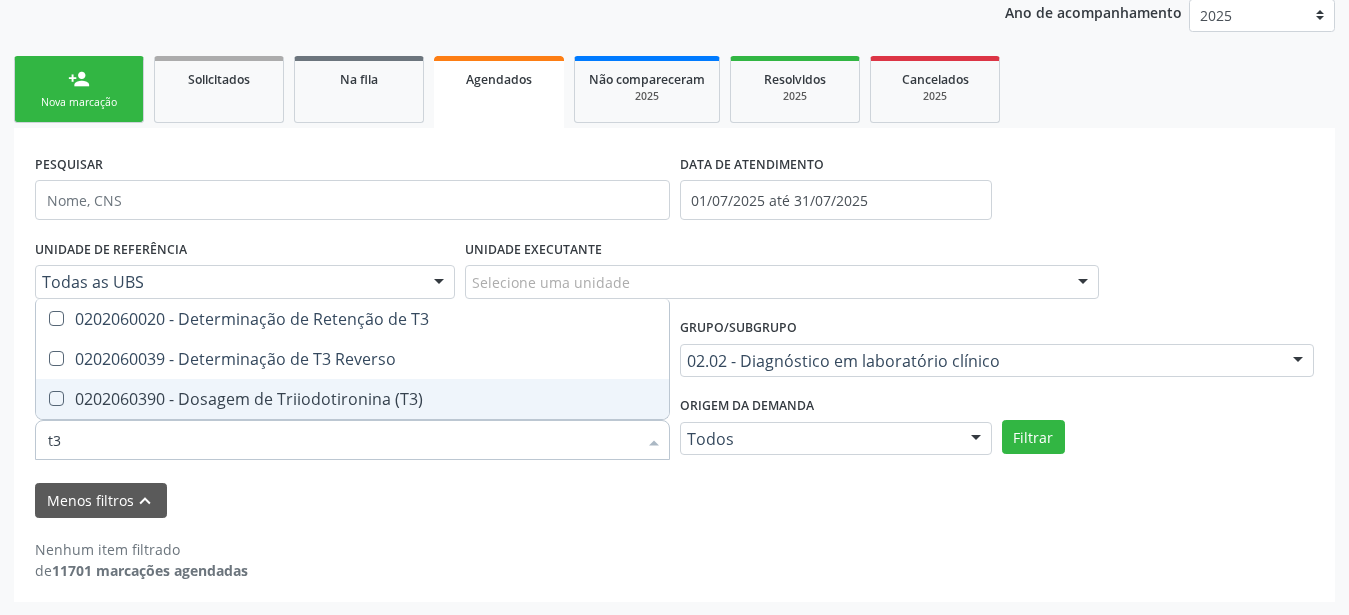 scroll, scrollTop: 0, scrollLeft: 0, axis: both 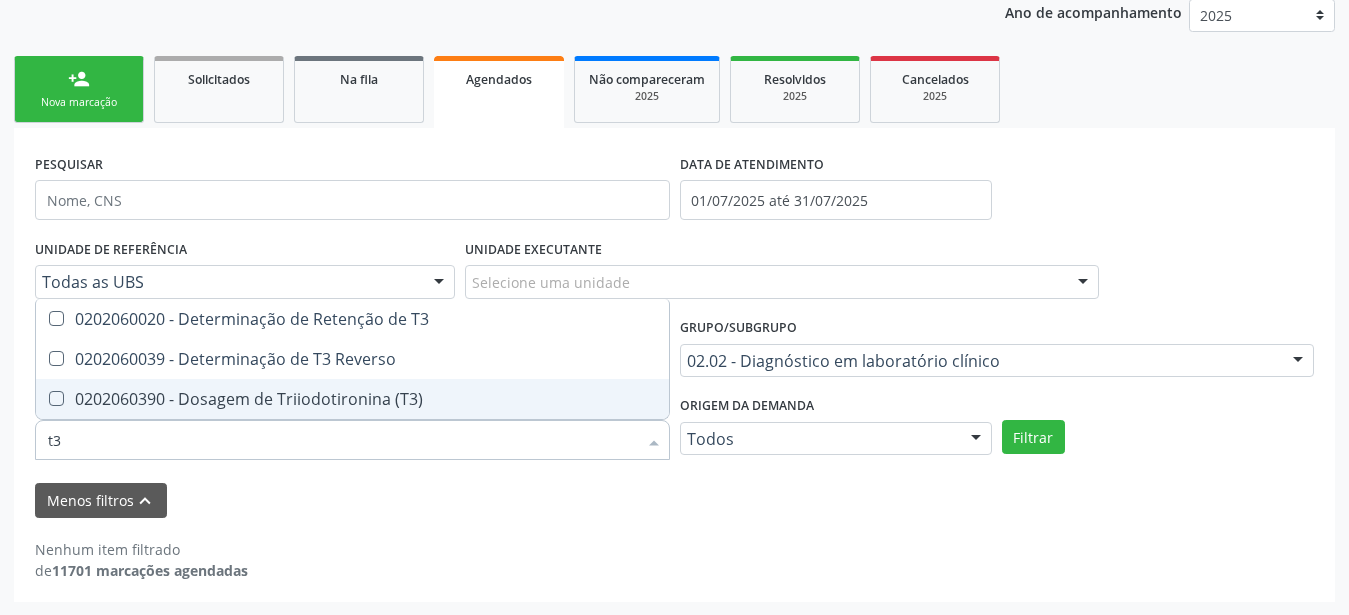 click on "0202060390 - Dosagem de Triiodotironina (T3)" at bounding box center (352, 399) 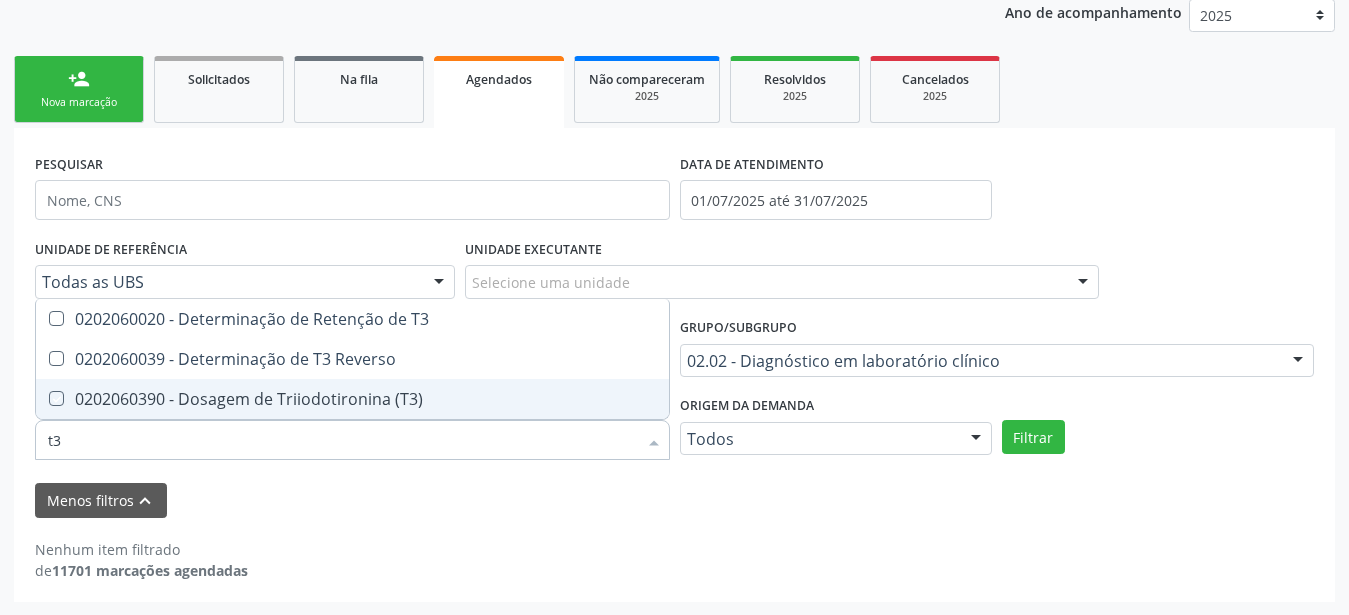 checkbox on "true" 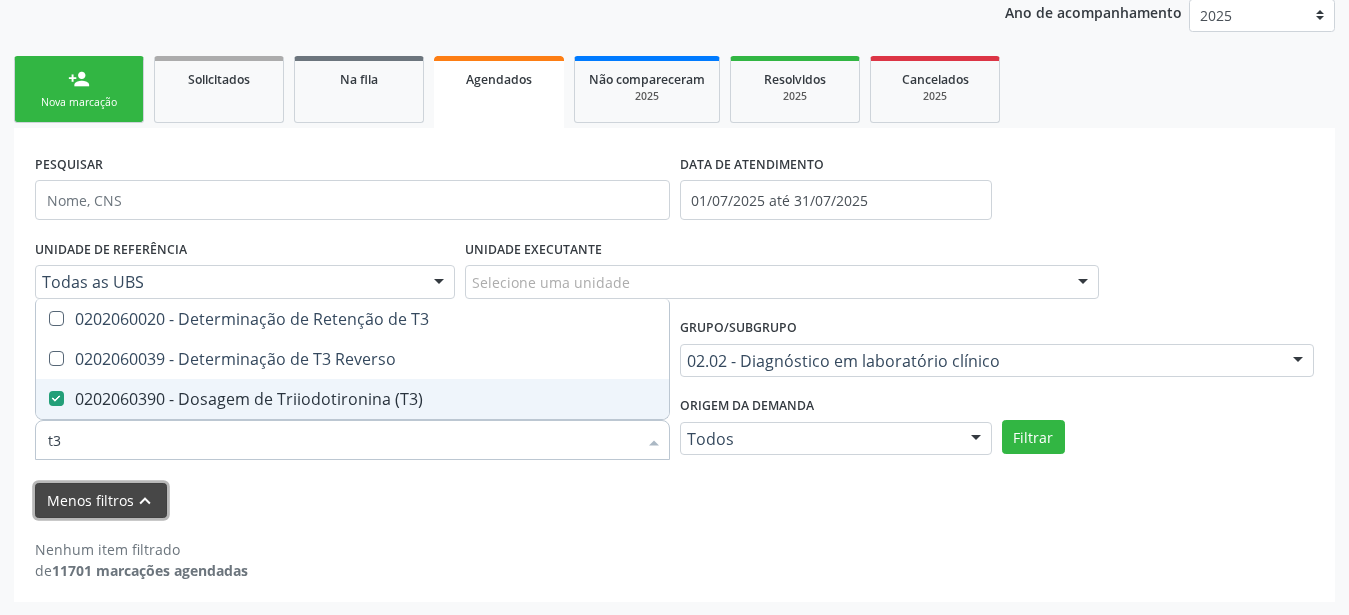 click on "Menos filtros
keyboard_arrow_up" at bounding box center [101, 500] 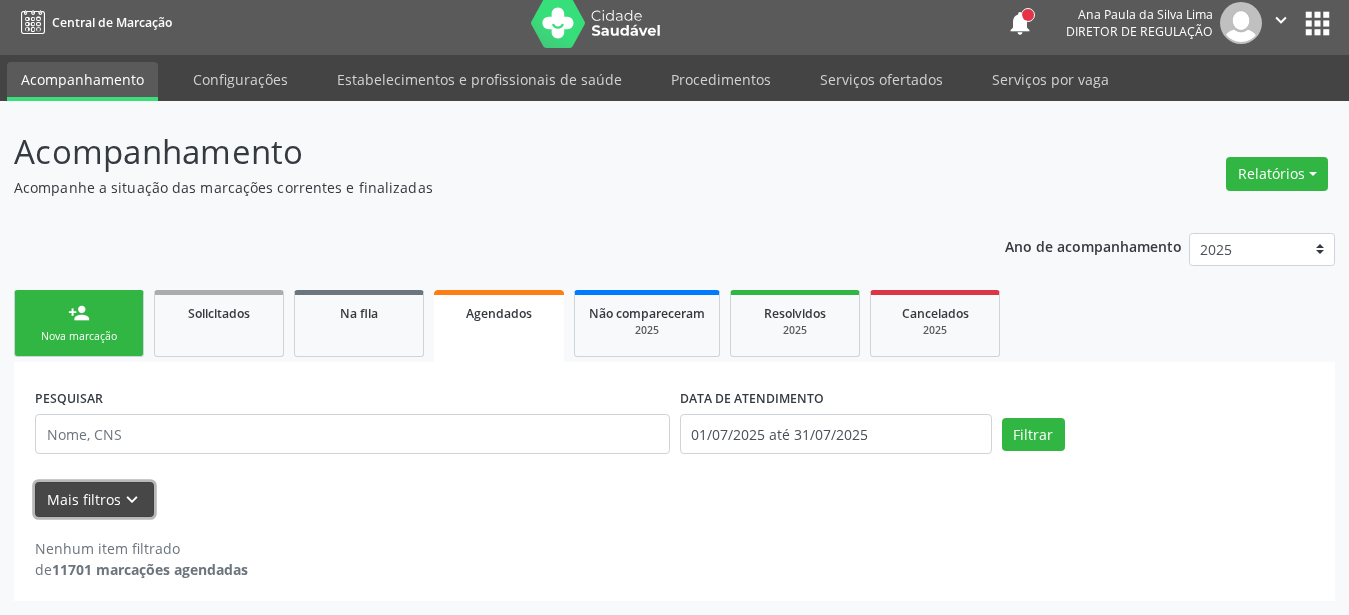 scroll, scrollTop: 8, scrollLeft: 0, axis: vertical 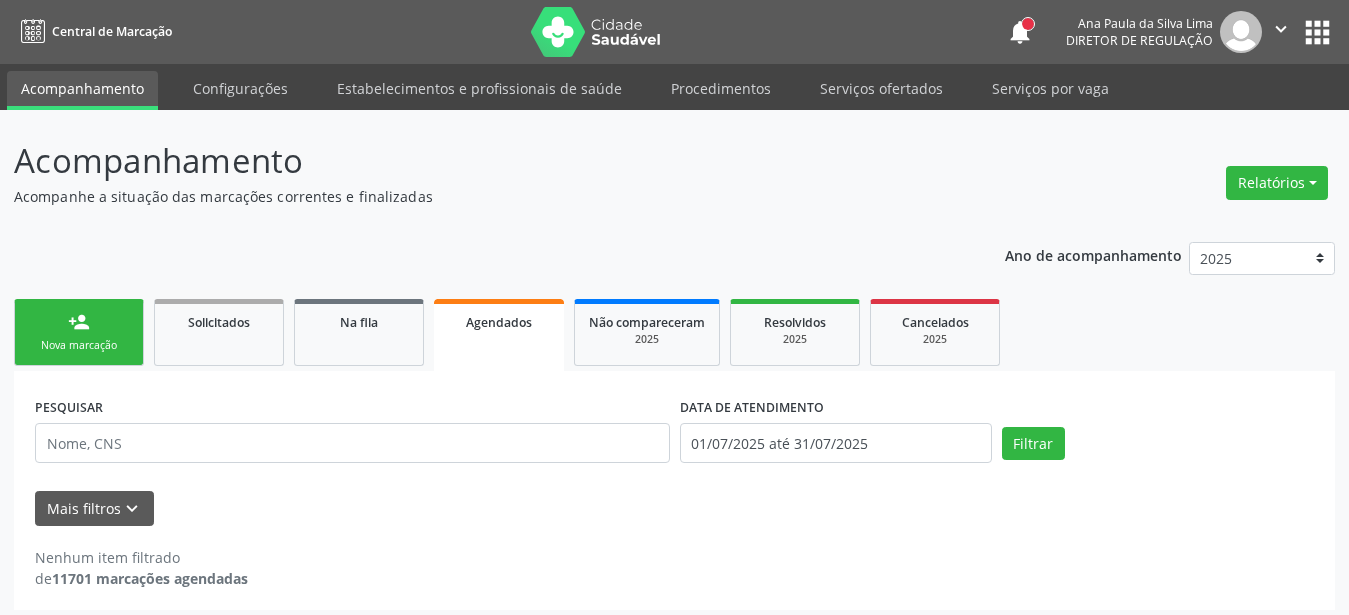 click on "Agendados" at bounding box center (499, 335) 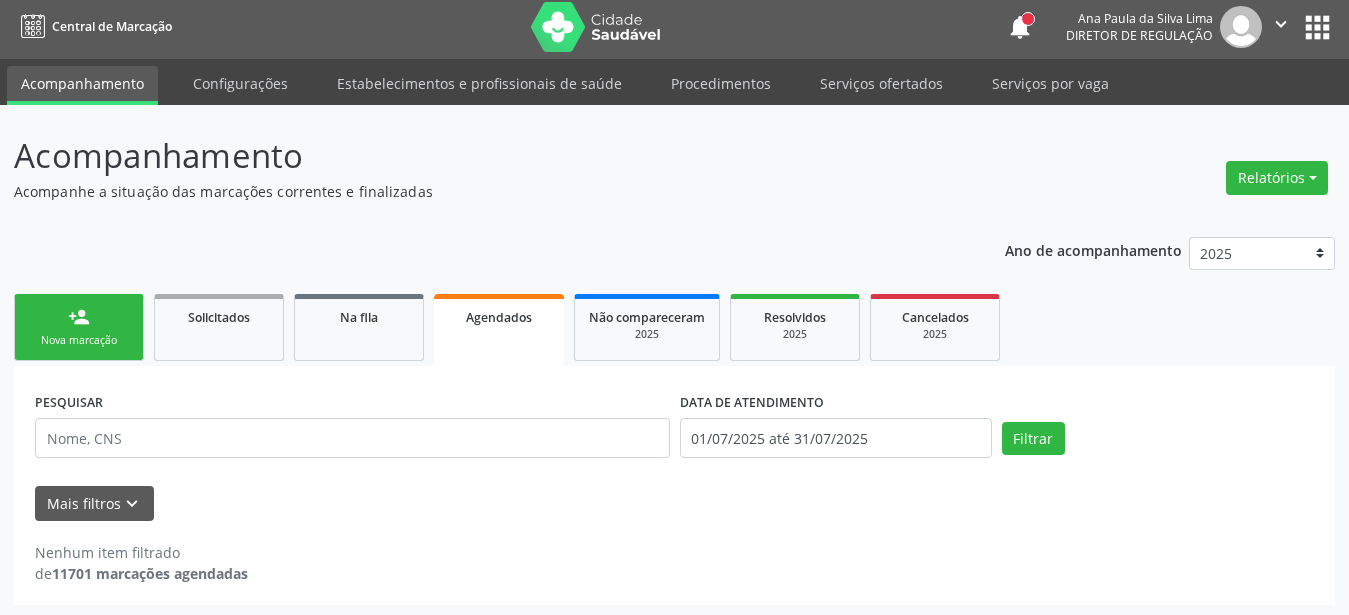 scroll, scrollTop: 8, scrollLeft: 0, axis: vertical 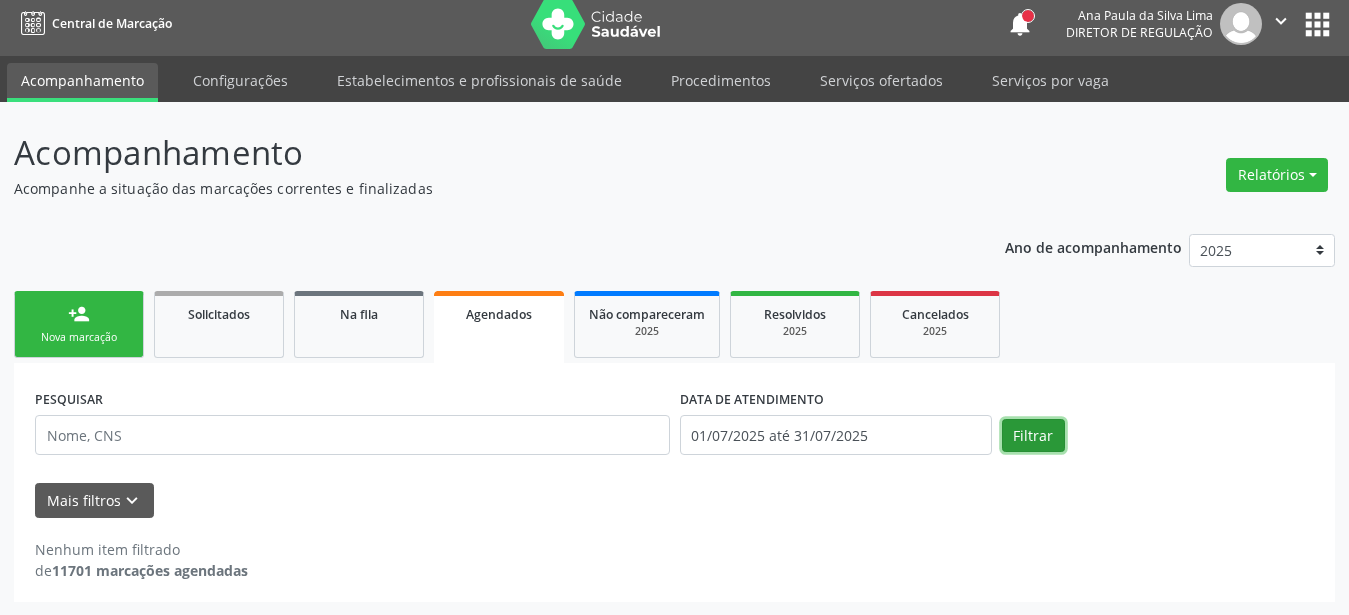 click on "Filtrar" at bounding box center (1033, 436) 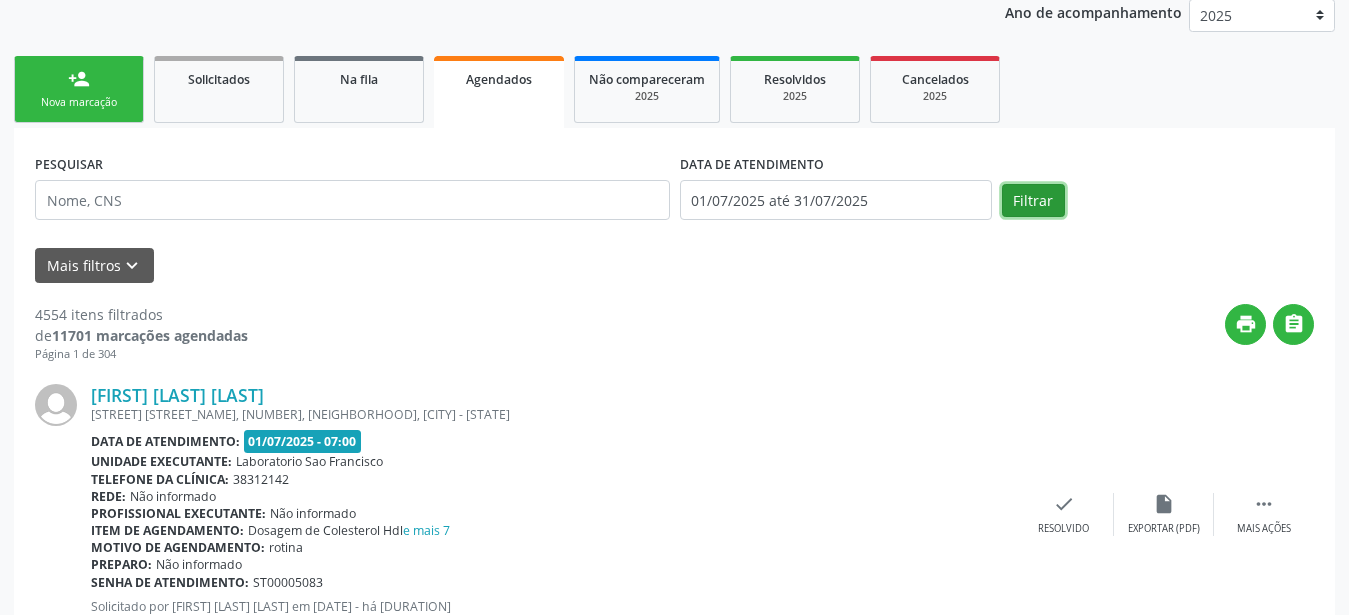 scroll, scrollTop: 212, scrollLeft: 0, axis: vertical 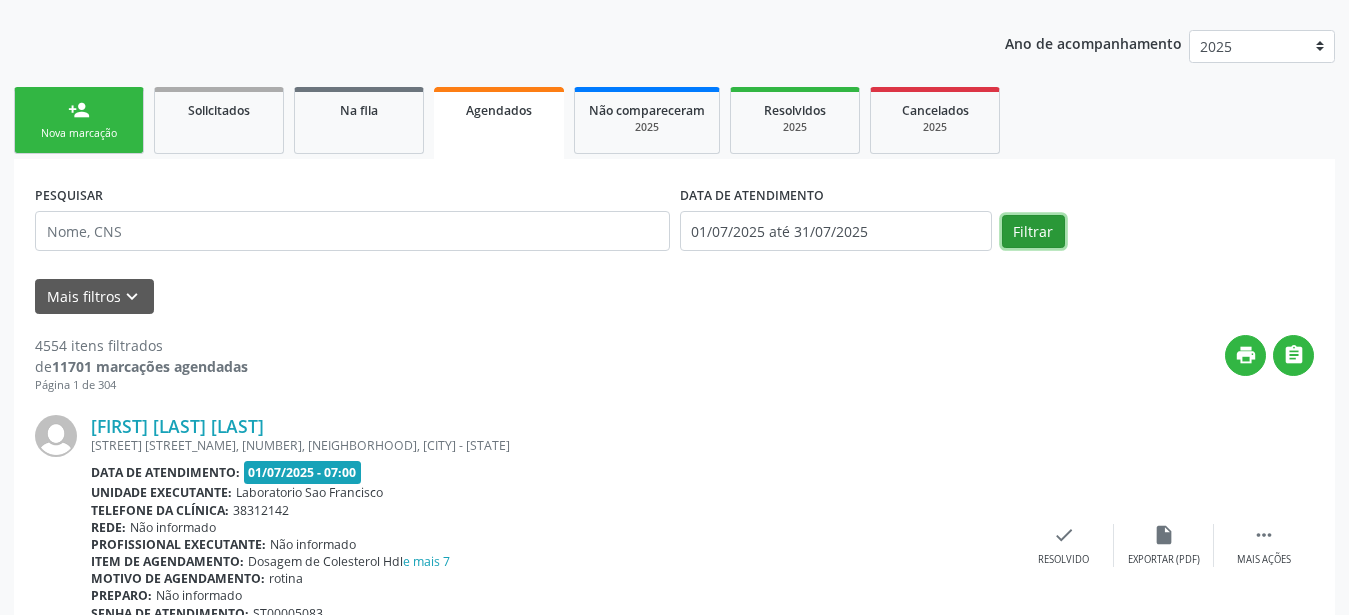 click on "Filtrar" at bounding box center [1033, 232] 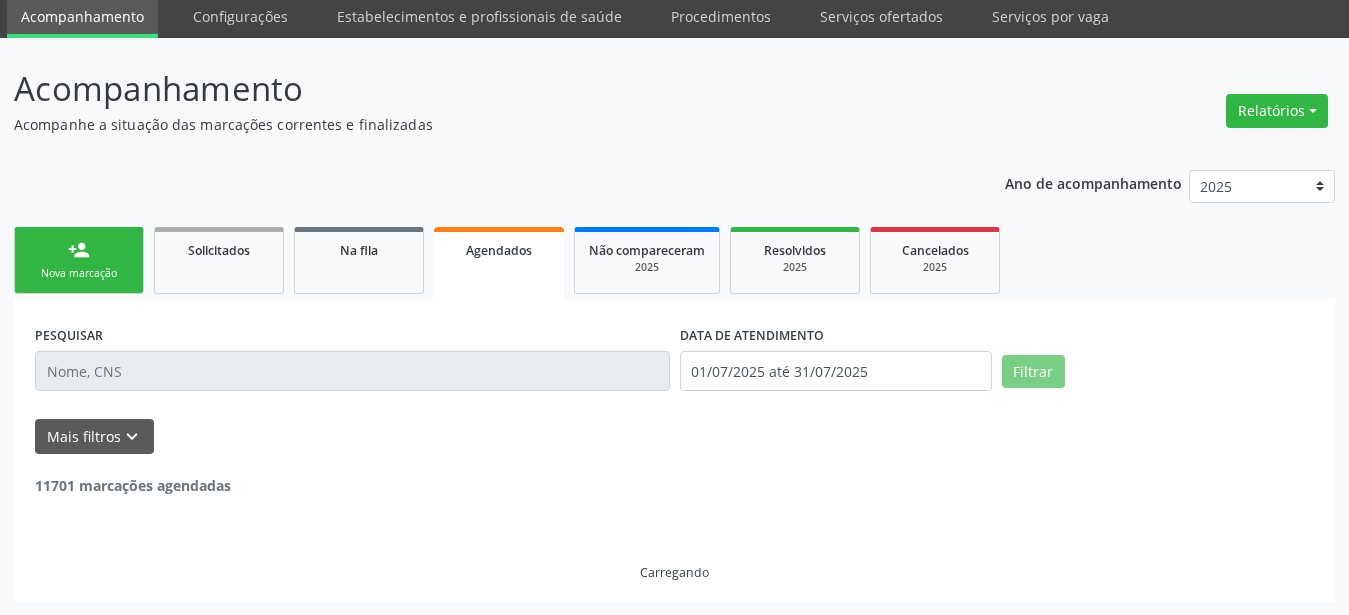 click on "Agendados" at bounding box center (499, 250) 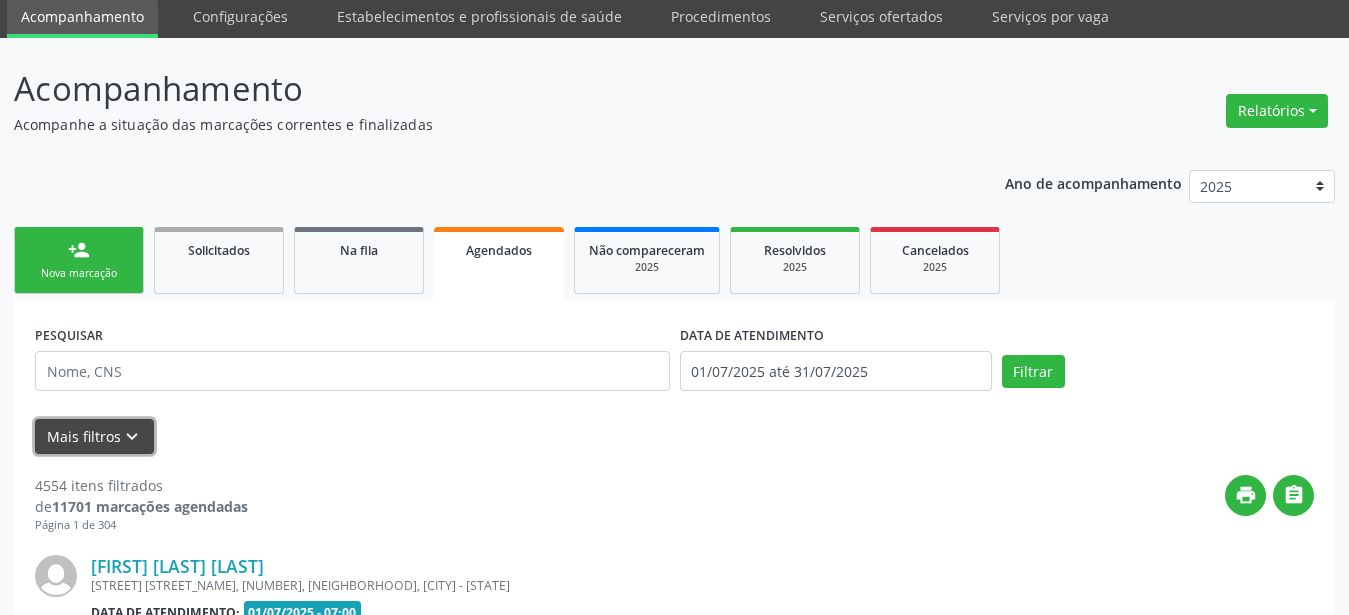 drag, startPoint x: 119, startPoint y: 441, endPoint x: 129, endPoint y: 451, distance: 14.142136 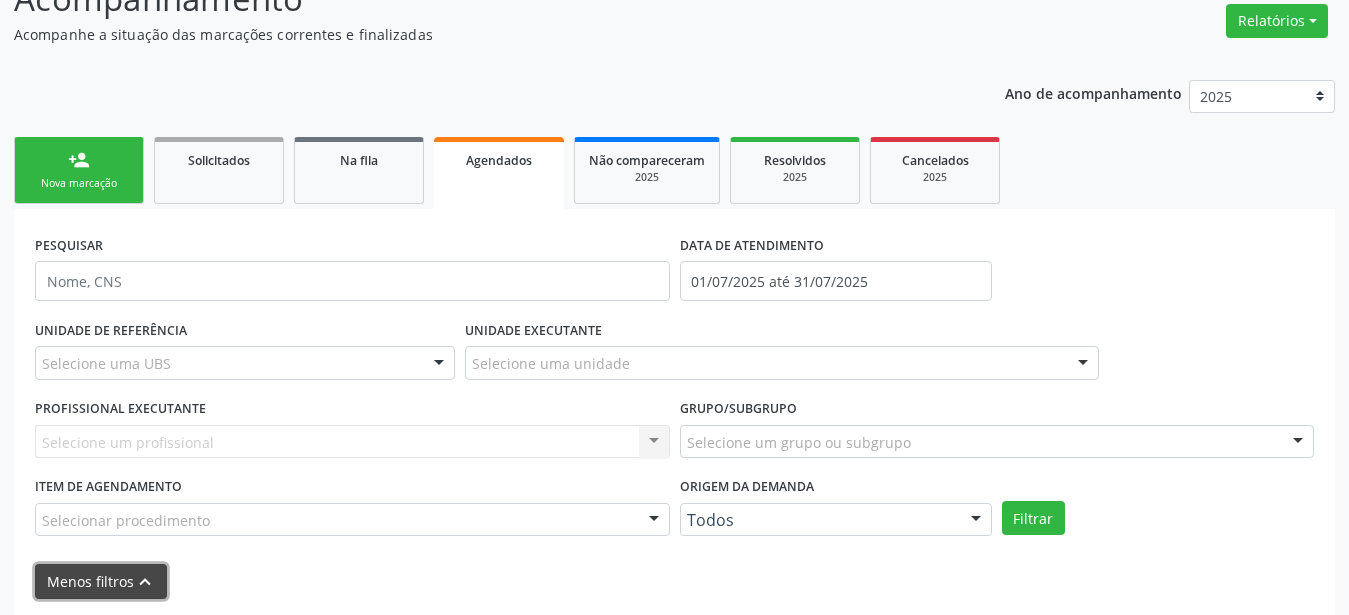 scroll, scrollTop: 276, scrollLeft: 0, axis: vertical 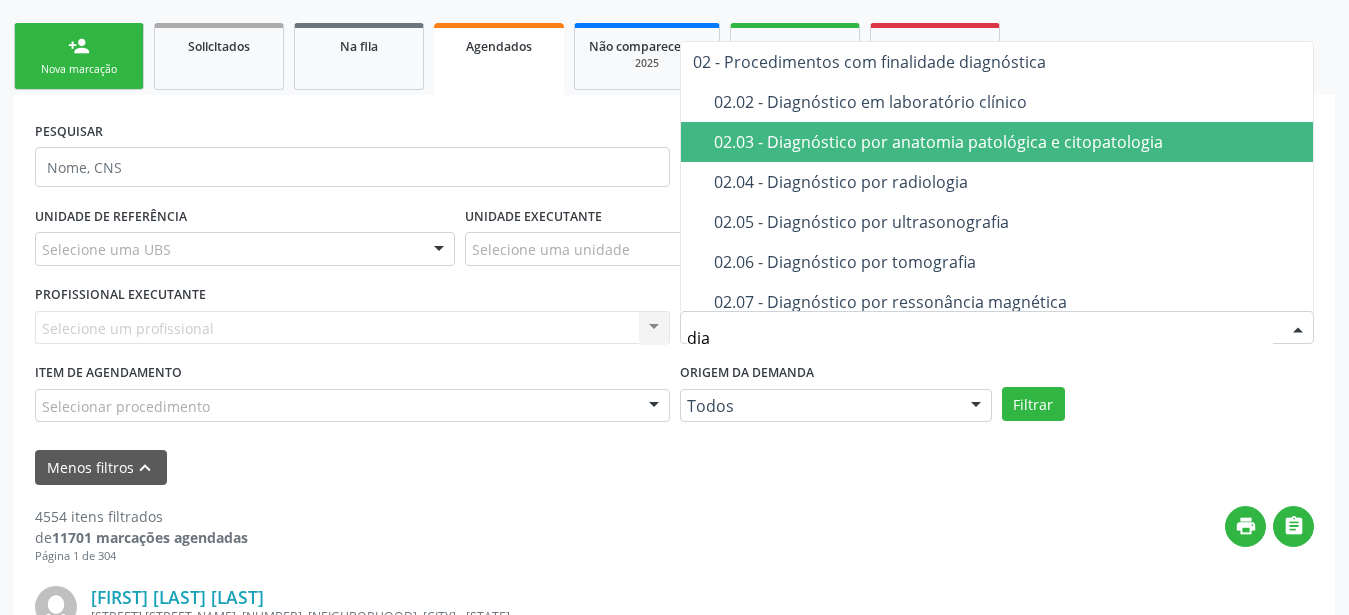 type on "diag" 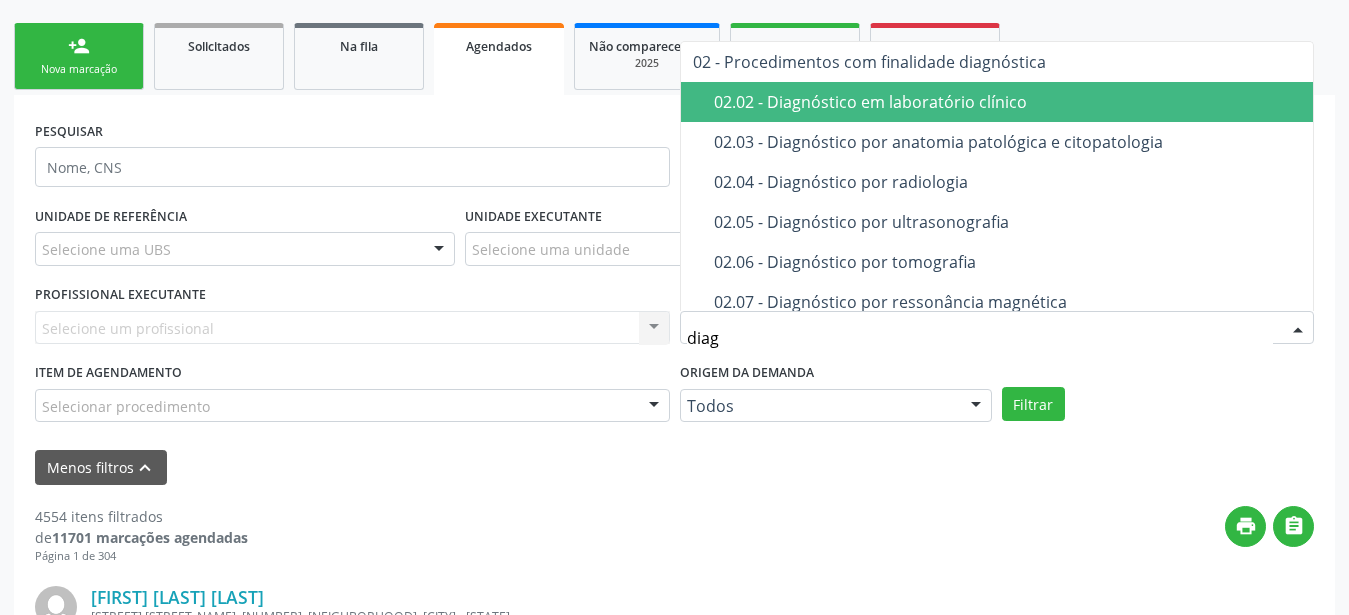 click on "02.02 - Diagnóstico em laboratório clínico" at bounding box center (1008, 102) 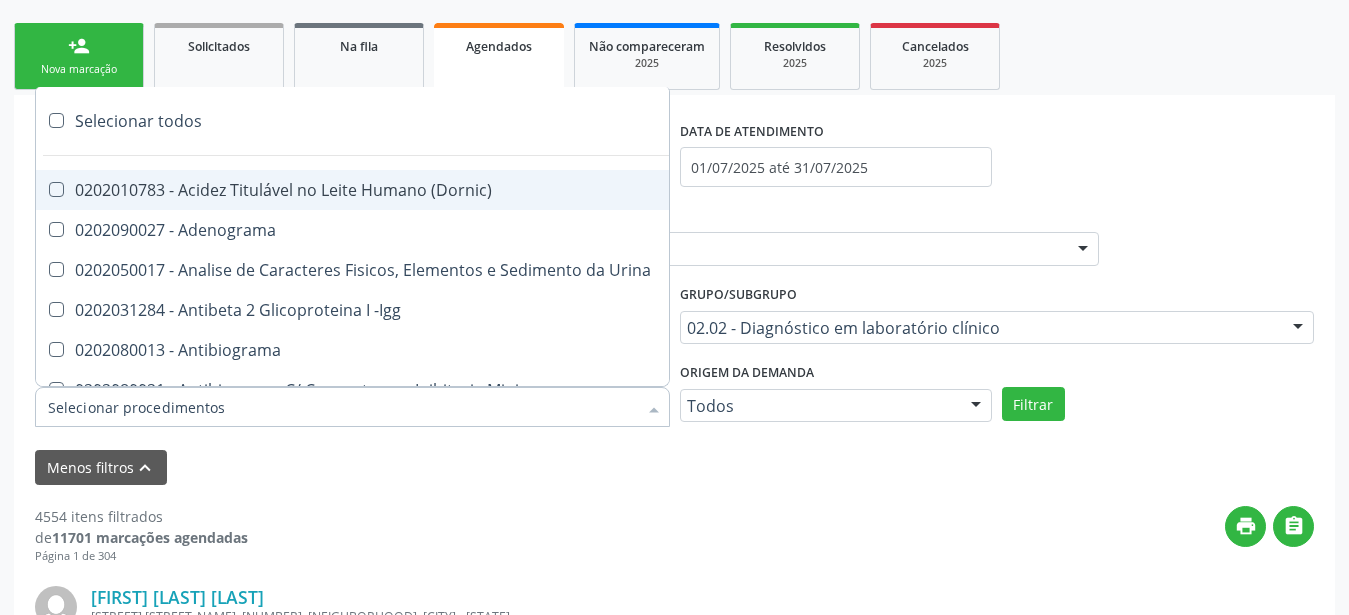 click on "Menos filtros
keyboard_arrow_up" at bounding box center [674, 467] 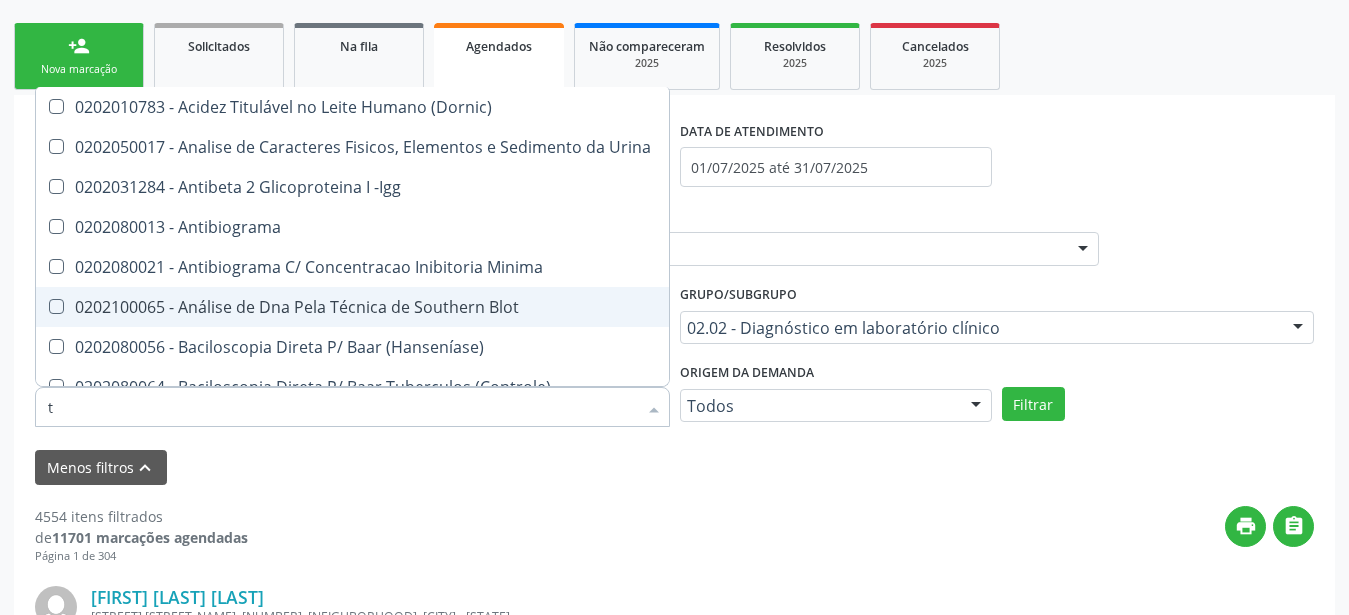type on "t3" 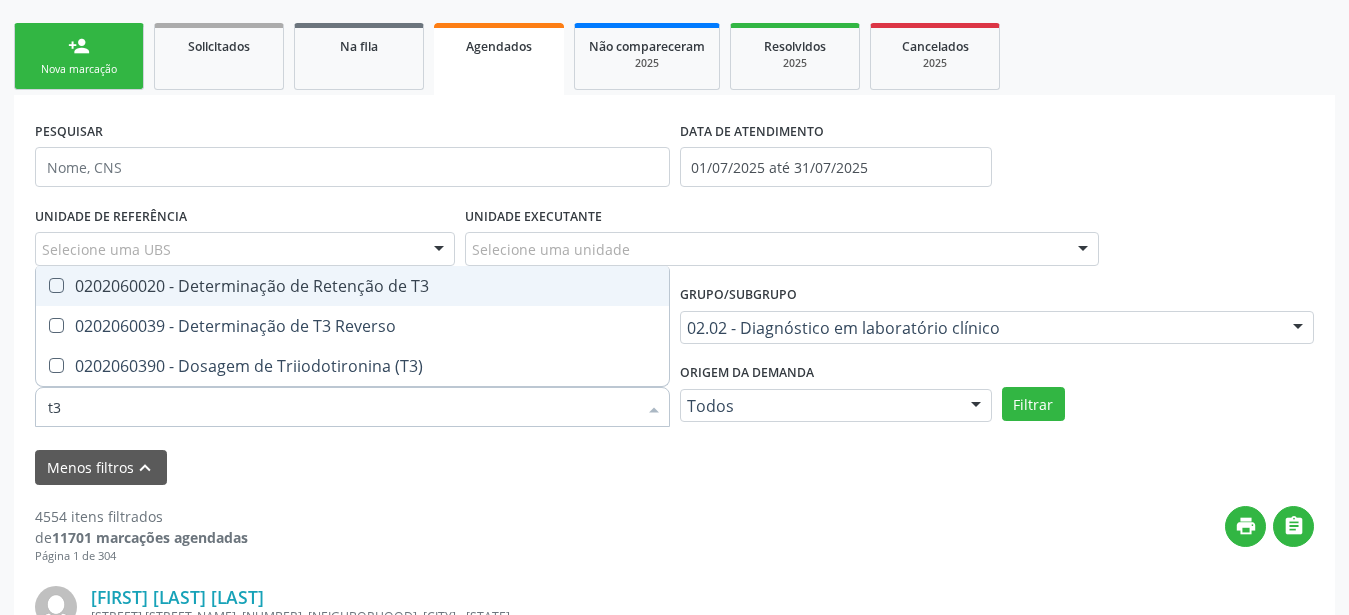 click on "0202060020 - Determinação de Retenção de T3" at bounding box center (352, 286) 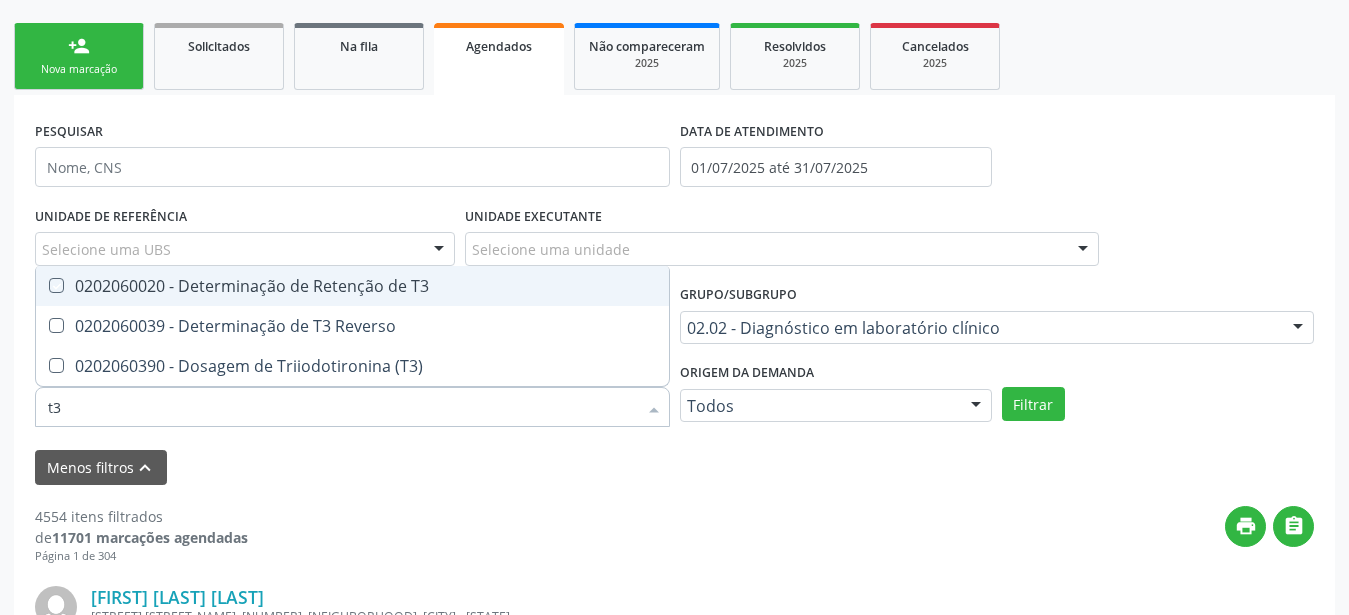 checkbox on "true" 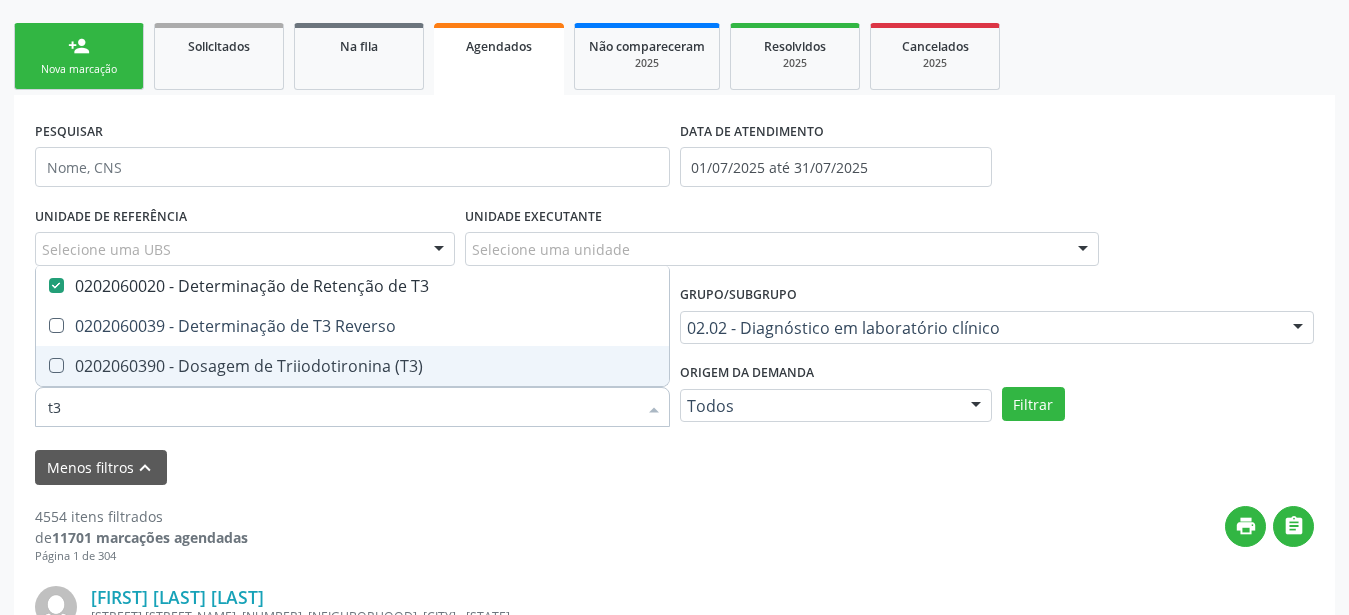 checkbox on "true" 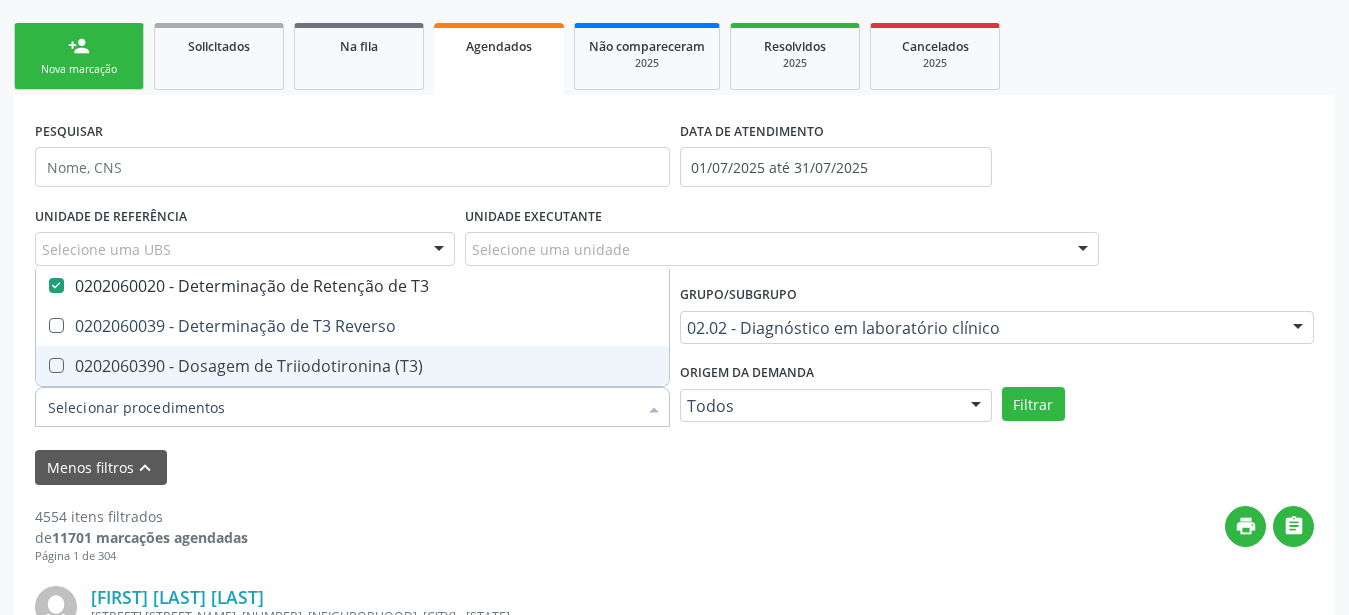 click on "Menos filtros
keyboard_arrow_up" at bounding box center (674, 467) 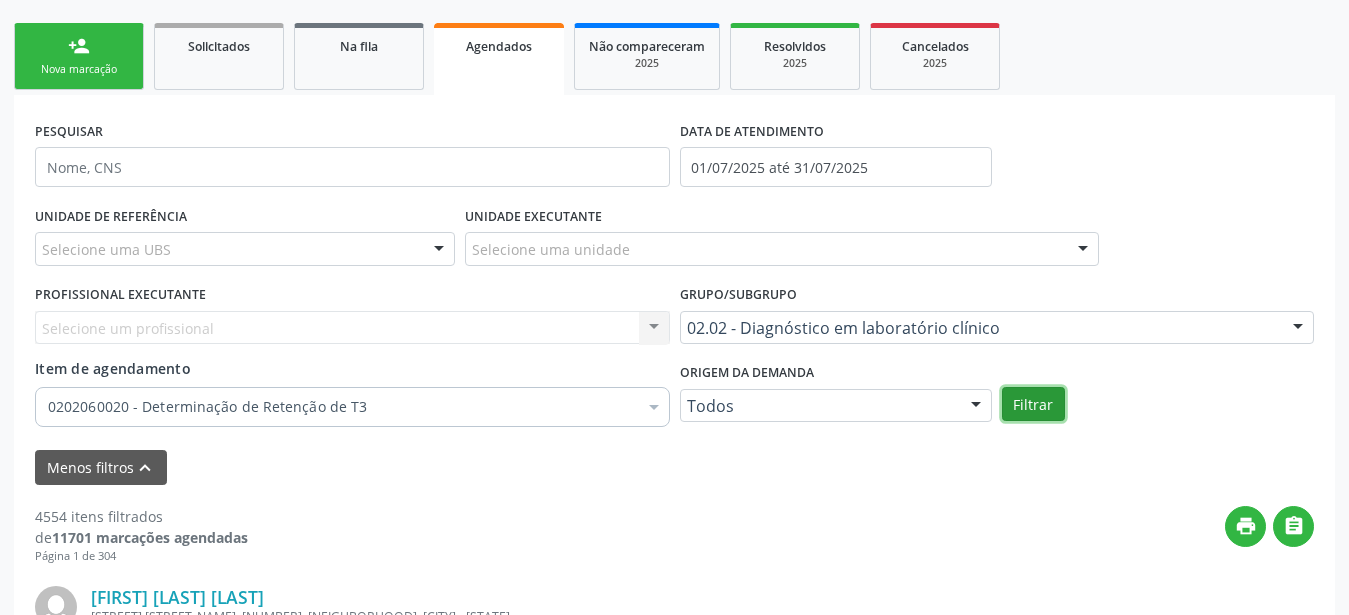 click on "Filtrar" at bounding box center (1033, 404) 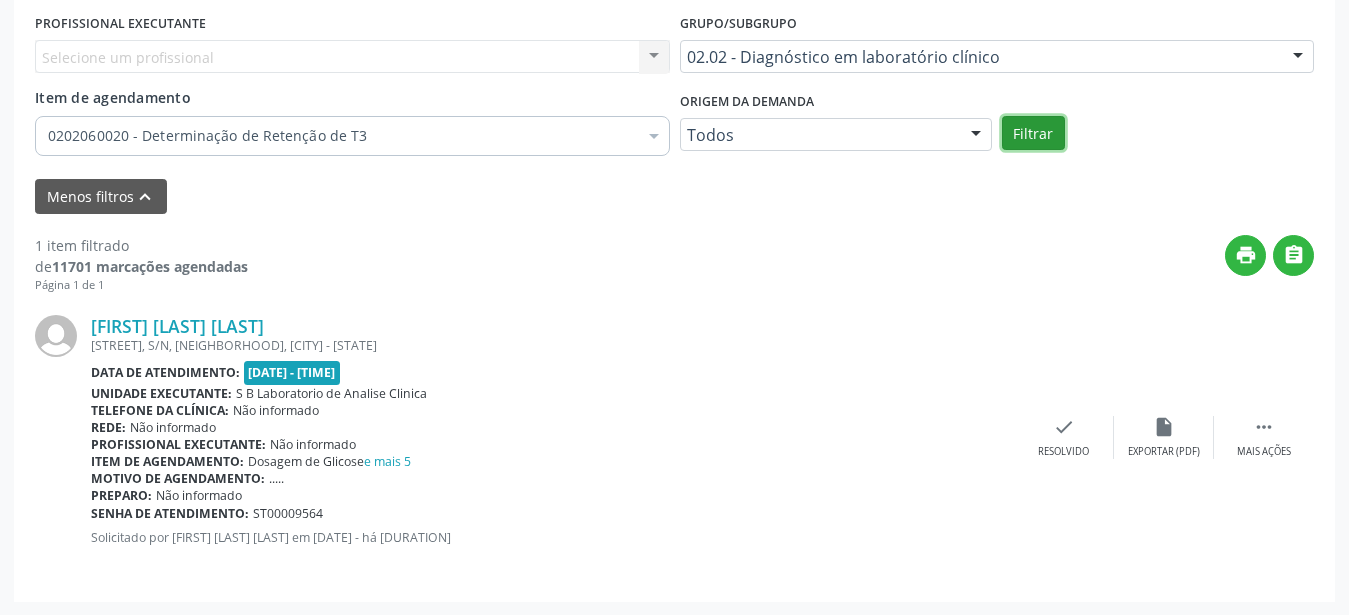 scroll, scrollTop: 343, scrollLeft: 0, axis: vertical 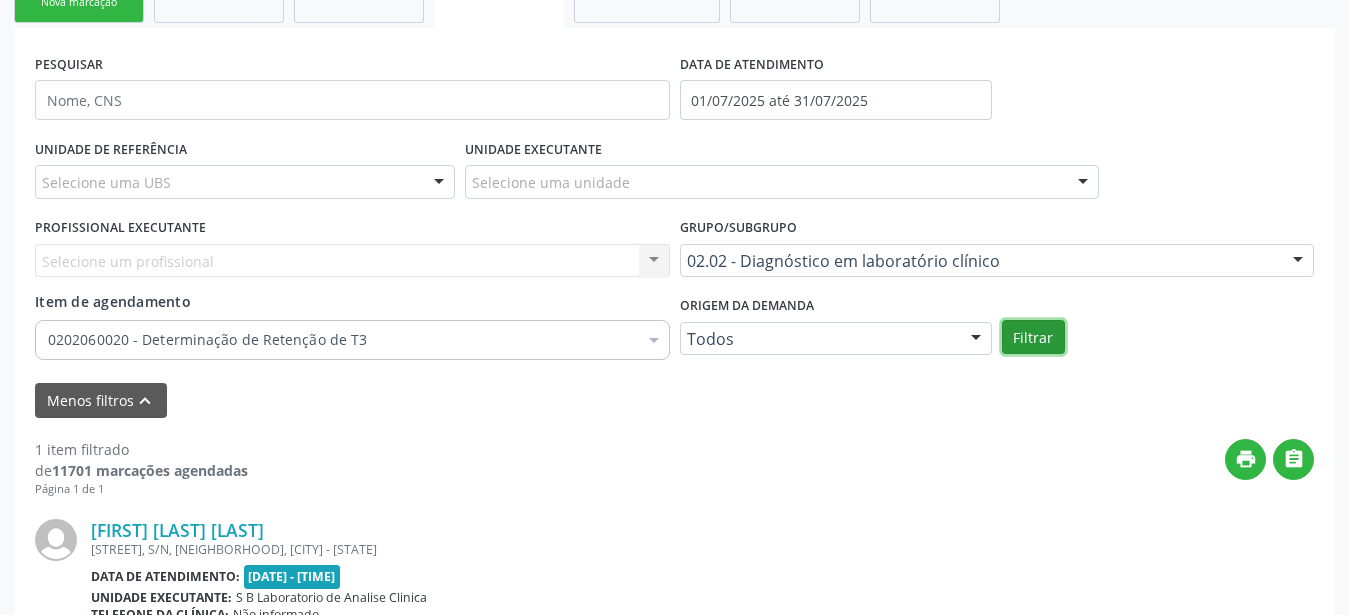 click on "Filtrar" at bounding box center (1033, 337) 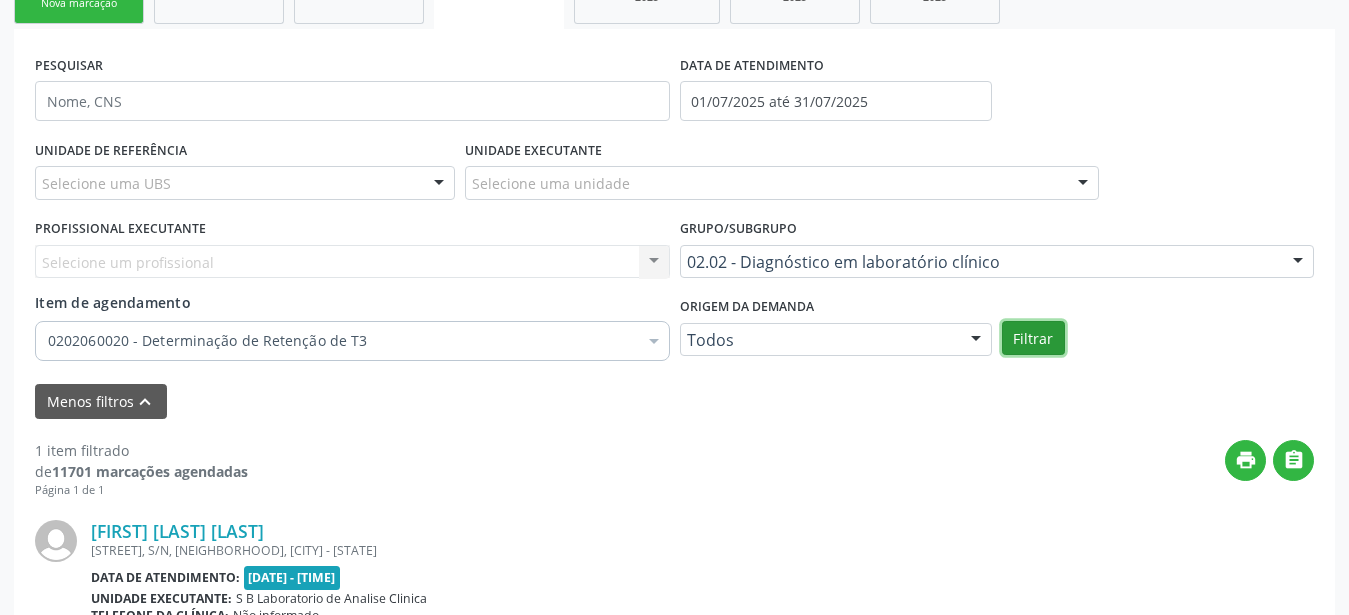 scroll, scrollTop: 343, scrollLeft: 0, axis: vertical 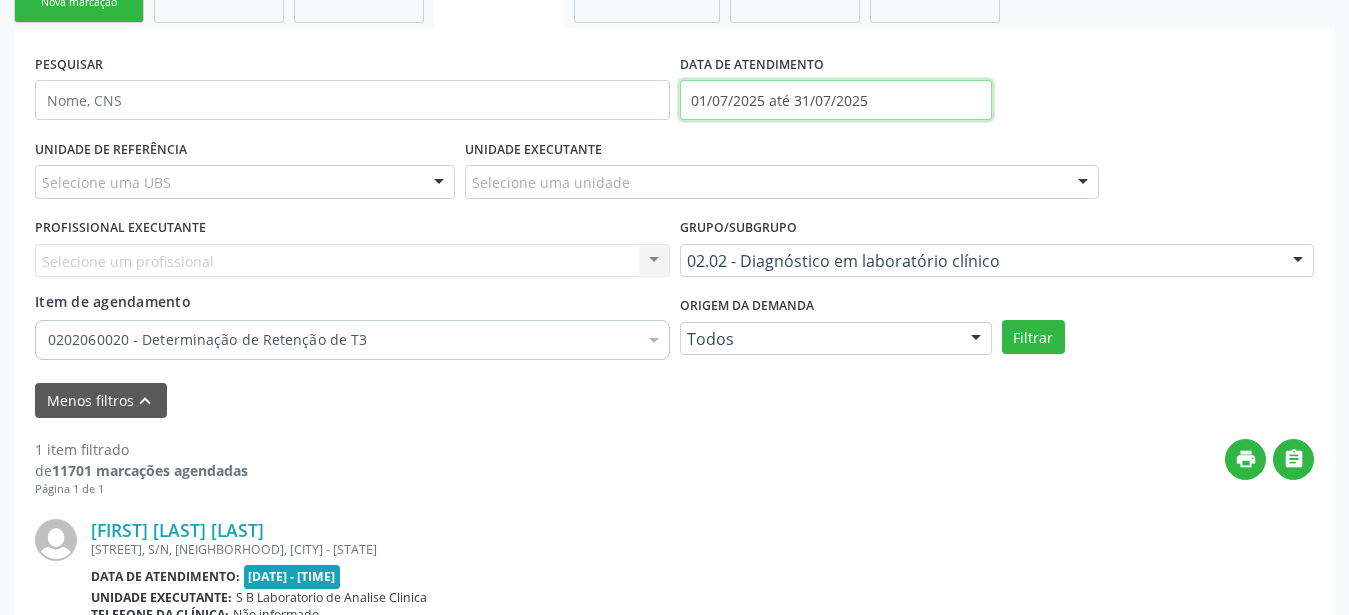 click on "01/07/2025 até 31/07/2025" at bounding box center [836, 100] 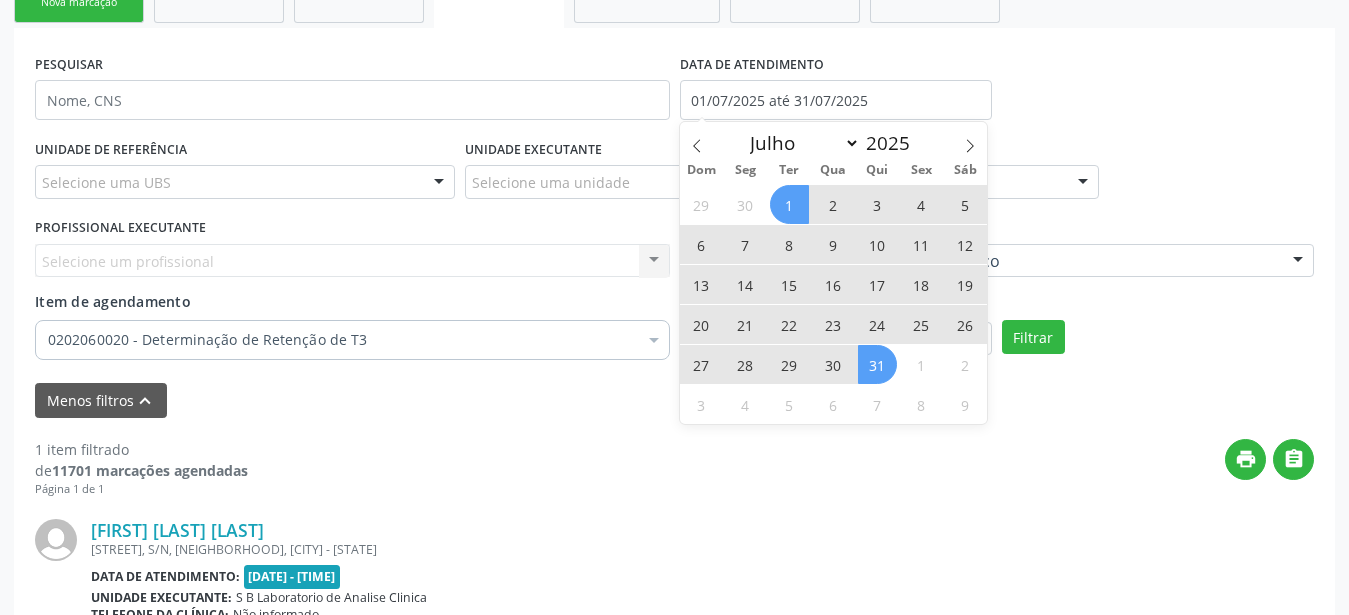 click on "1" at bounding box center (789, 204) 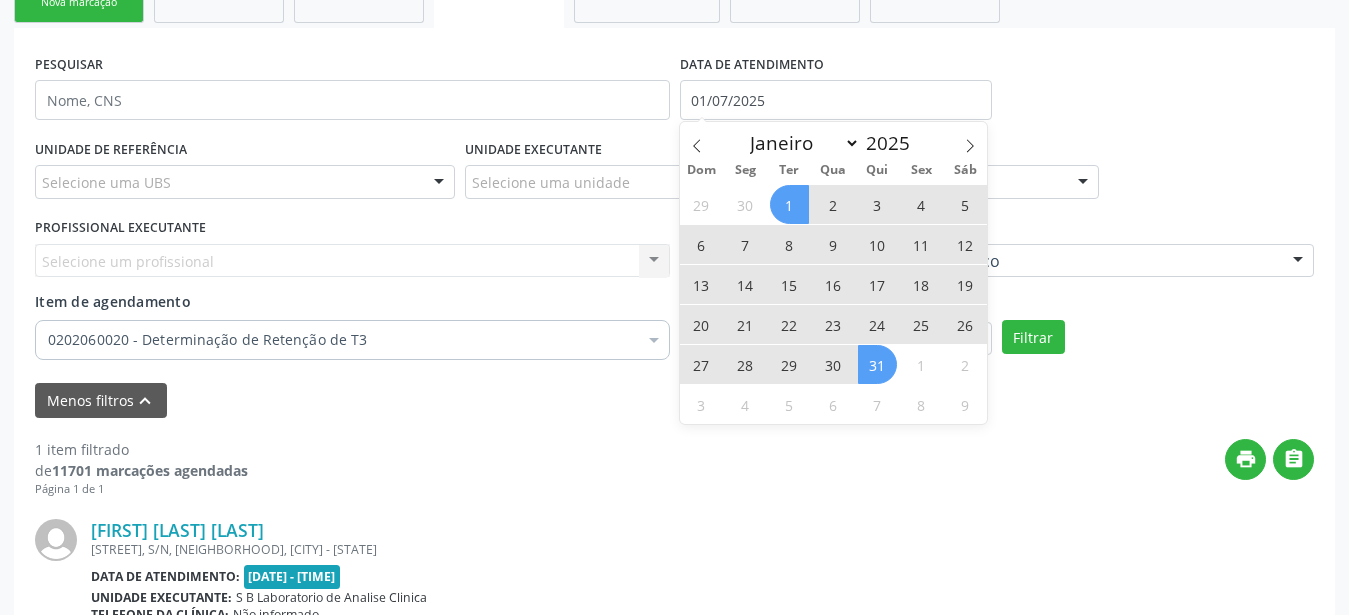 click on "31" at bounding box center (877, 364) 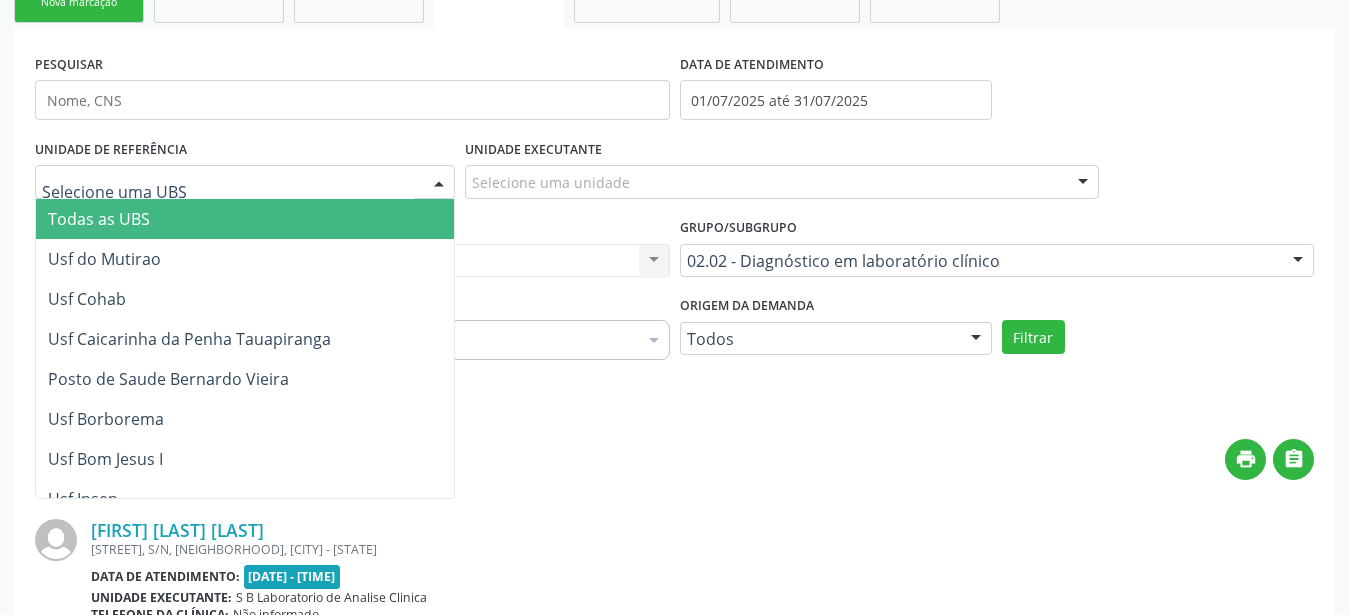 click on "Todas as UBS" at bounding box center [278, 219] 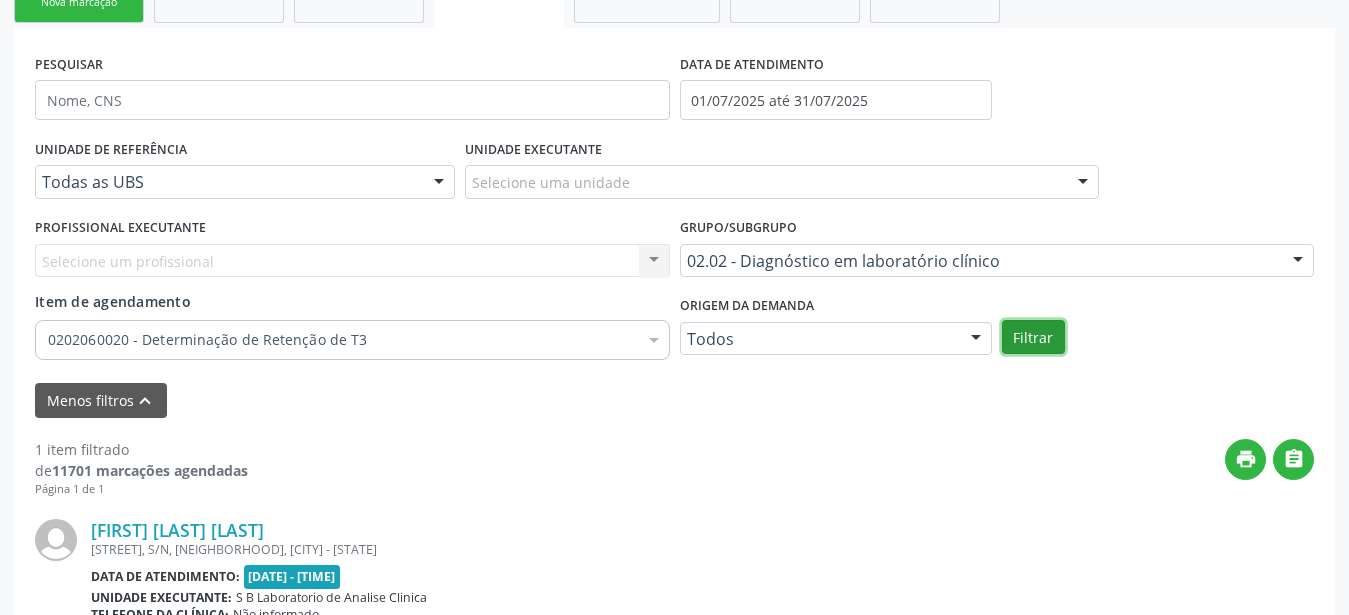 click on "Filtrar" at bounding box center [1033, 337] 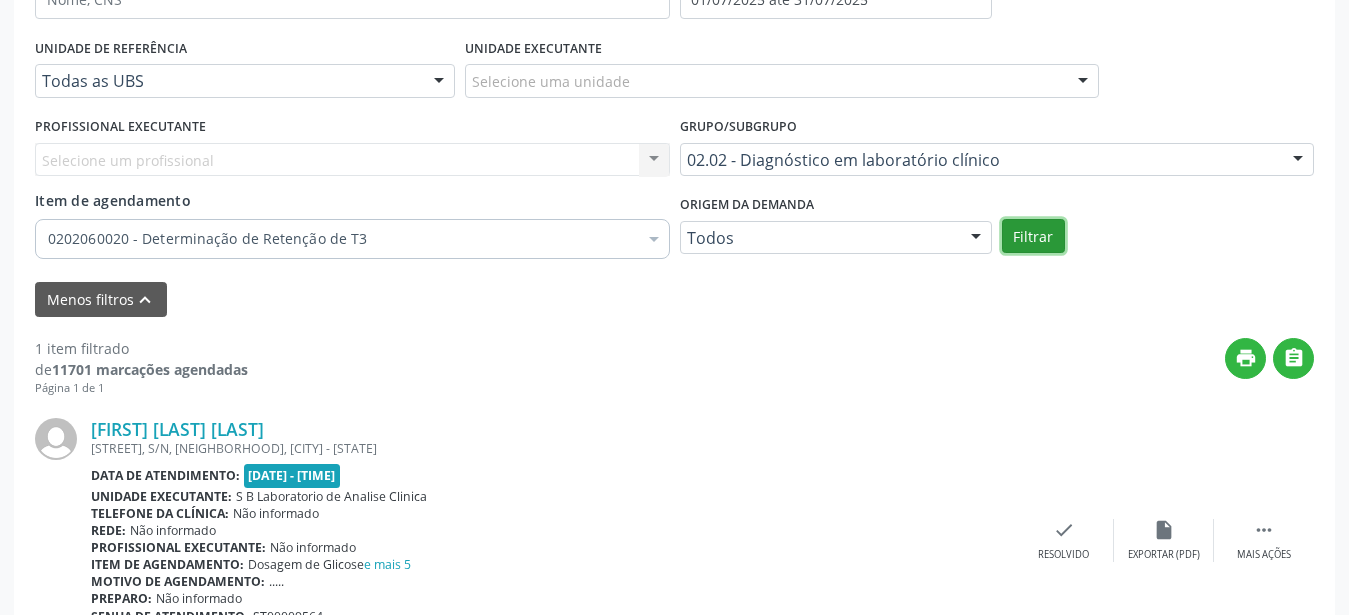 scroll, scrollTop: 445, scrollLeft: 0, axis: vertical 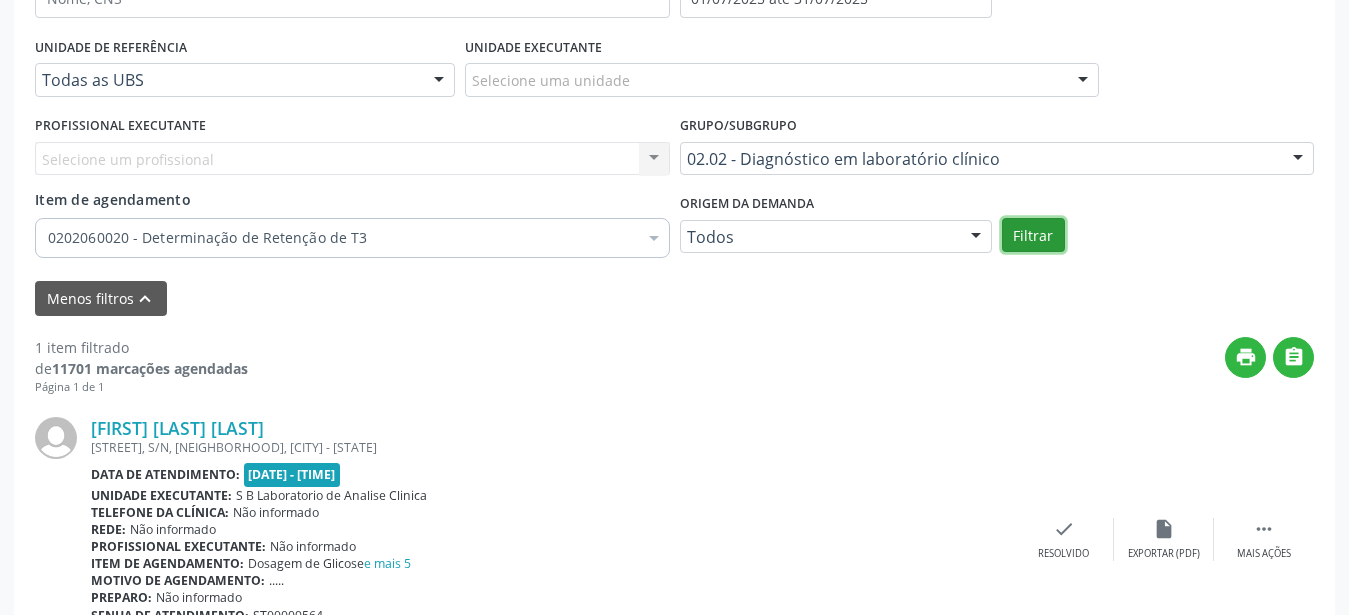 click on "Menos filtros
keyboard_arrow_up" at bounding box center [674, 298] 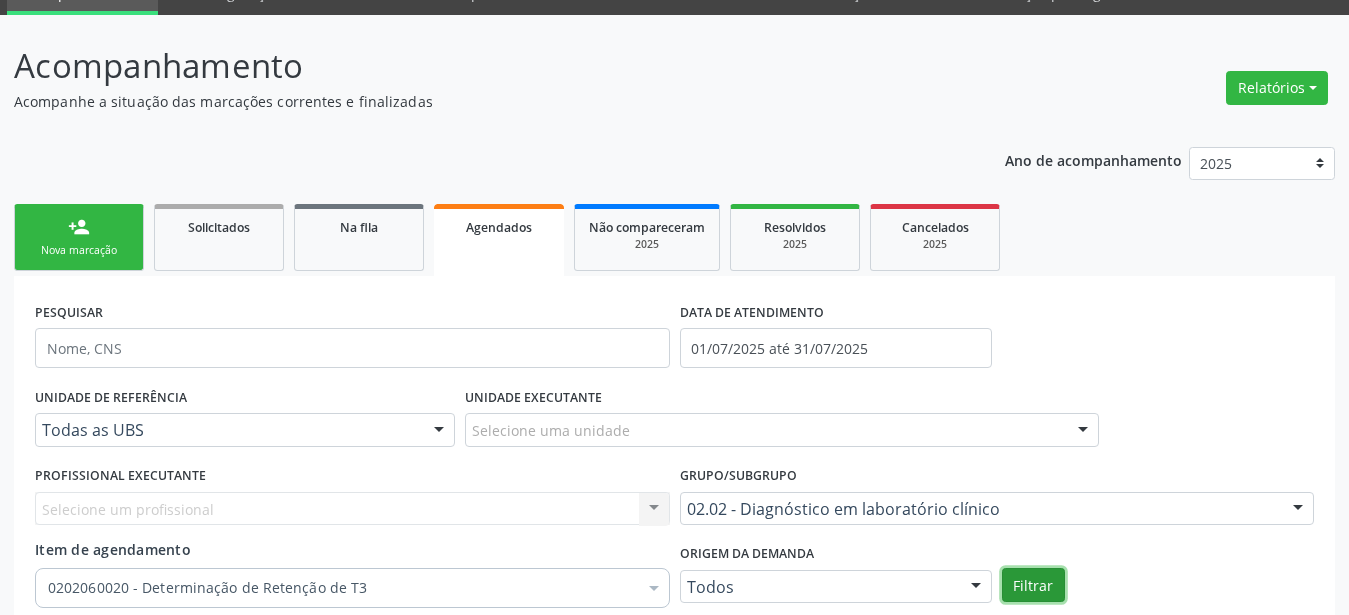 scroll, scrollTop: 0, scrollLeft: 0, axis: both 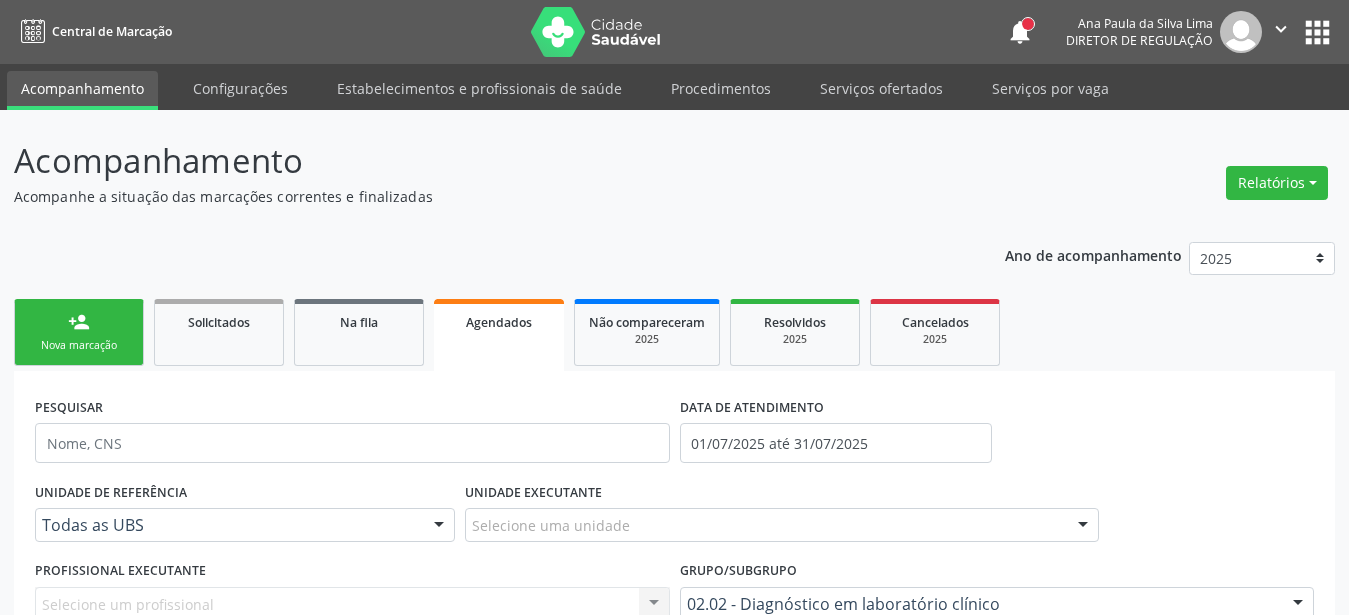 click on "Agendados" at bounding box center (499, 321) 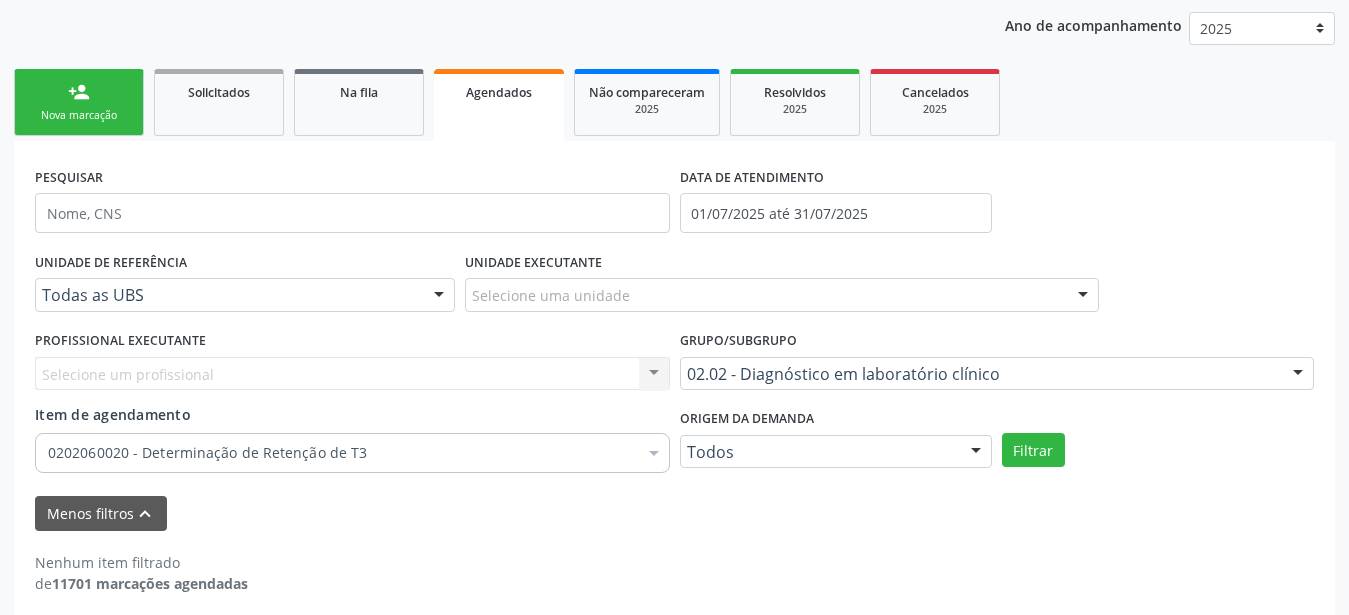 scroll, scrollTop: 243, scrollLeft: 0, axis: vertical 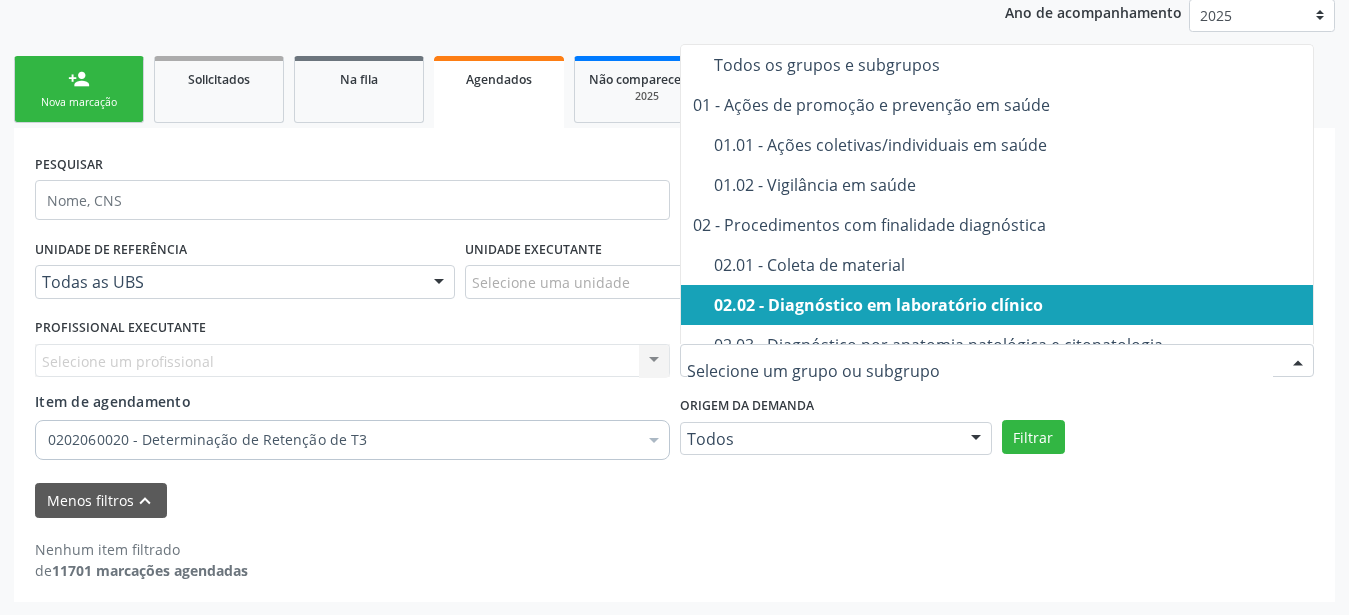 click on "Filtrar" at bounding box center [1158, 437] 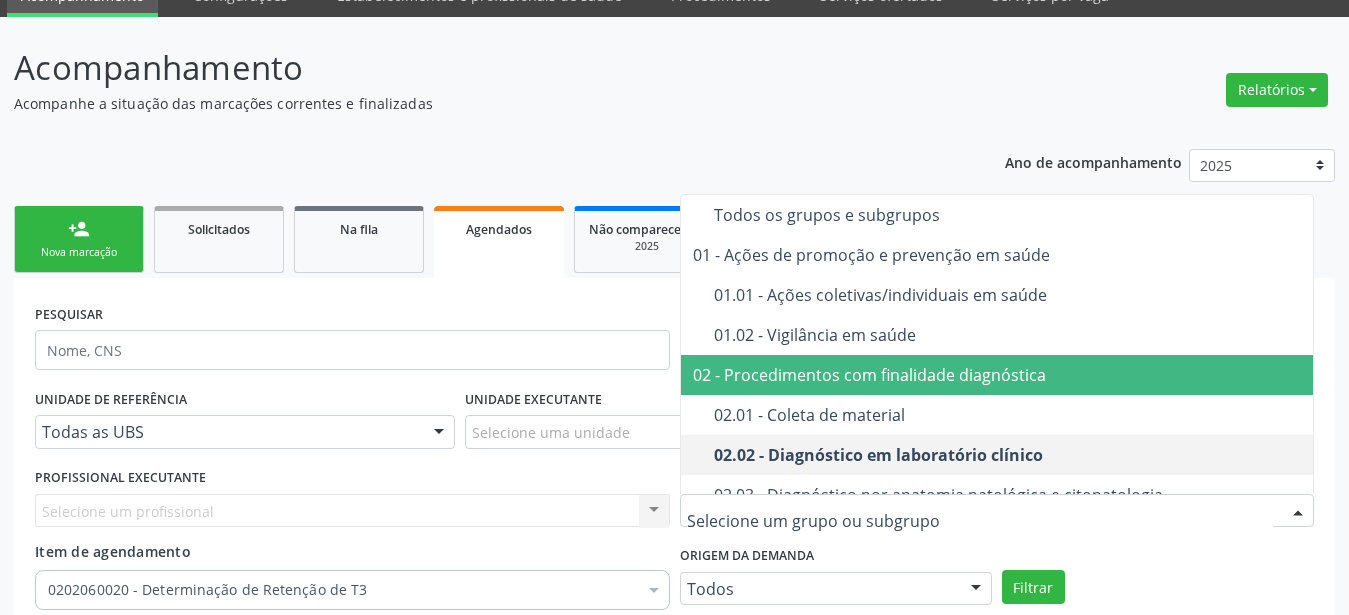 scroll, scrollTop: 39, scrollLeft: 0, axis: vertical 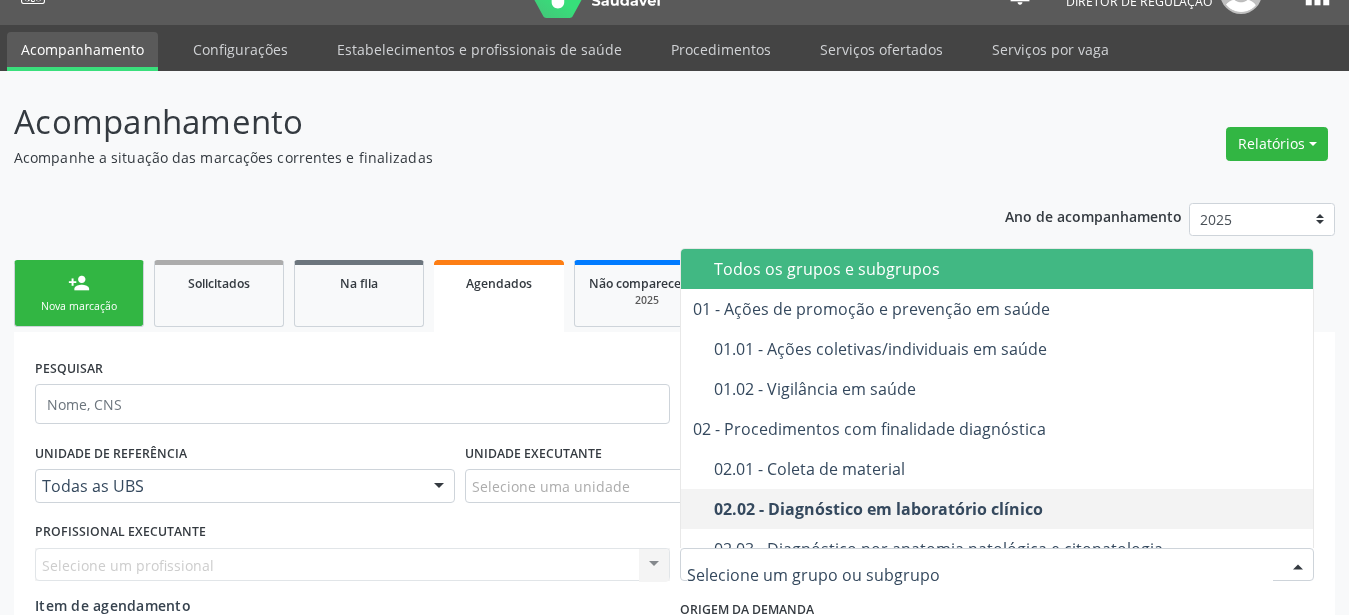 click on "Todos os grupos e subgrupos" at bounding box center (1052, 269) 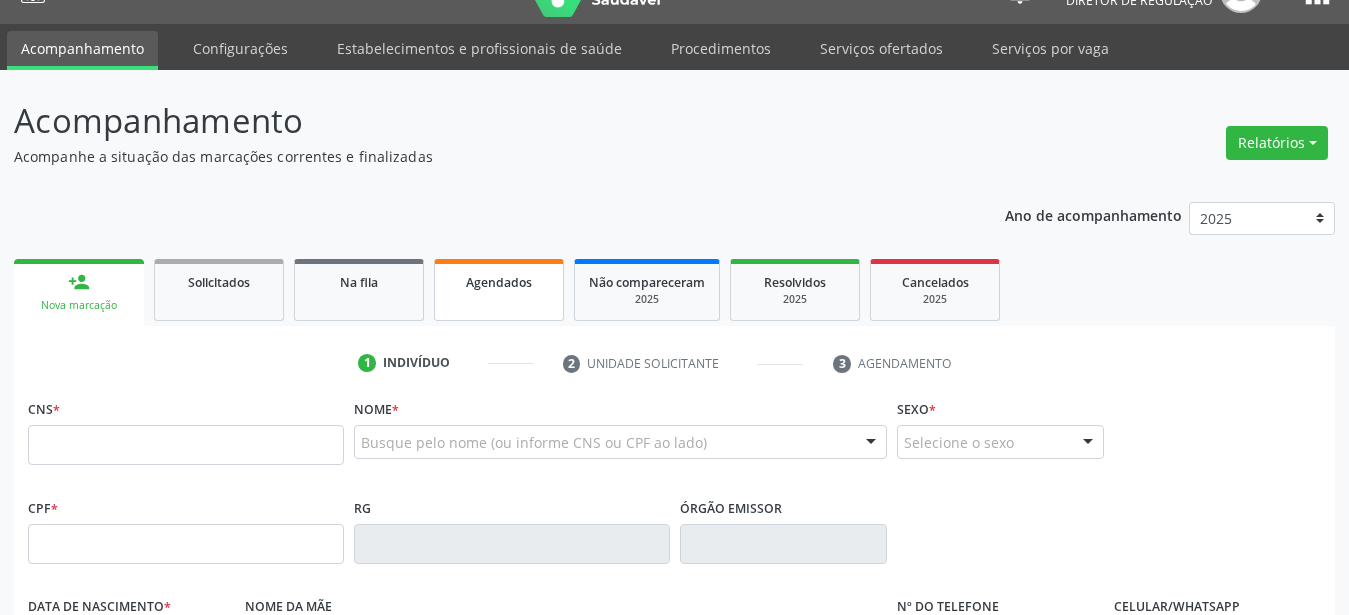 scroll, scrollTop: 141, scrollLeft: 0, axis: vertical 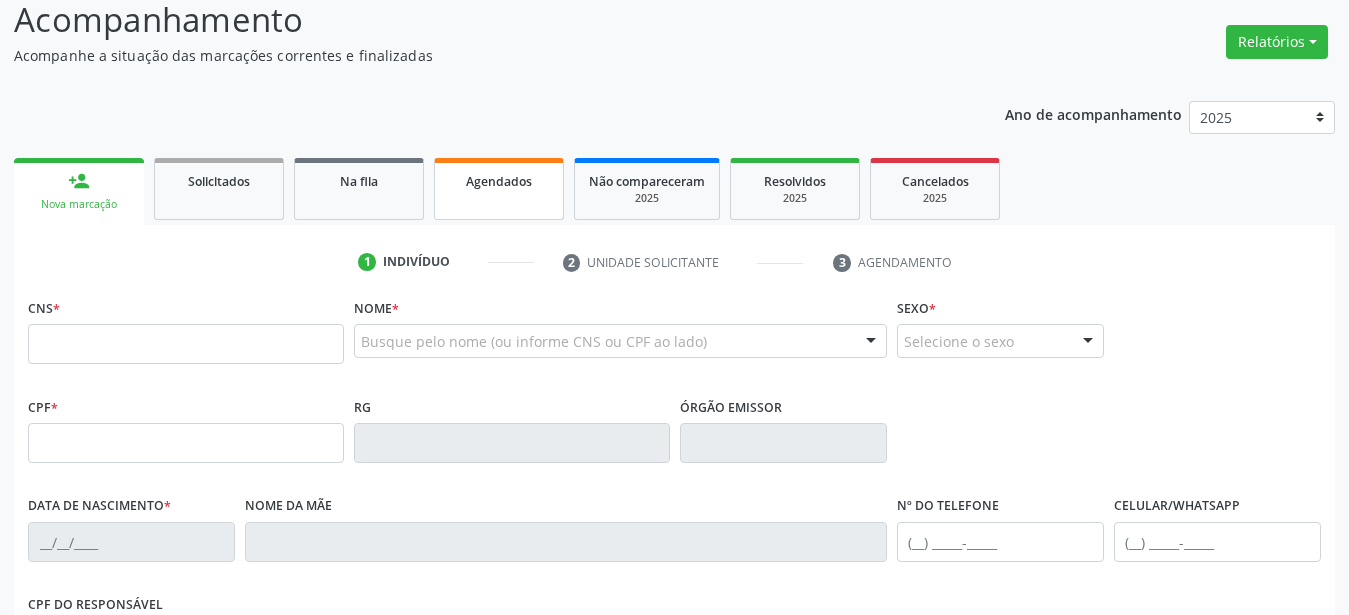 click on "Agendados" at bounding box center (499, 189) 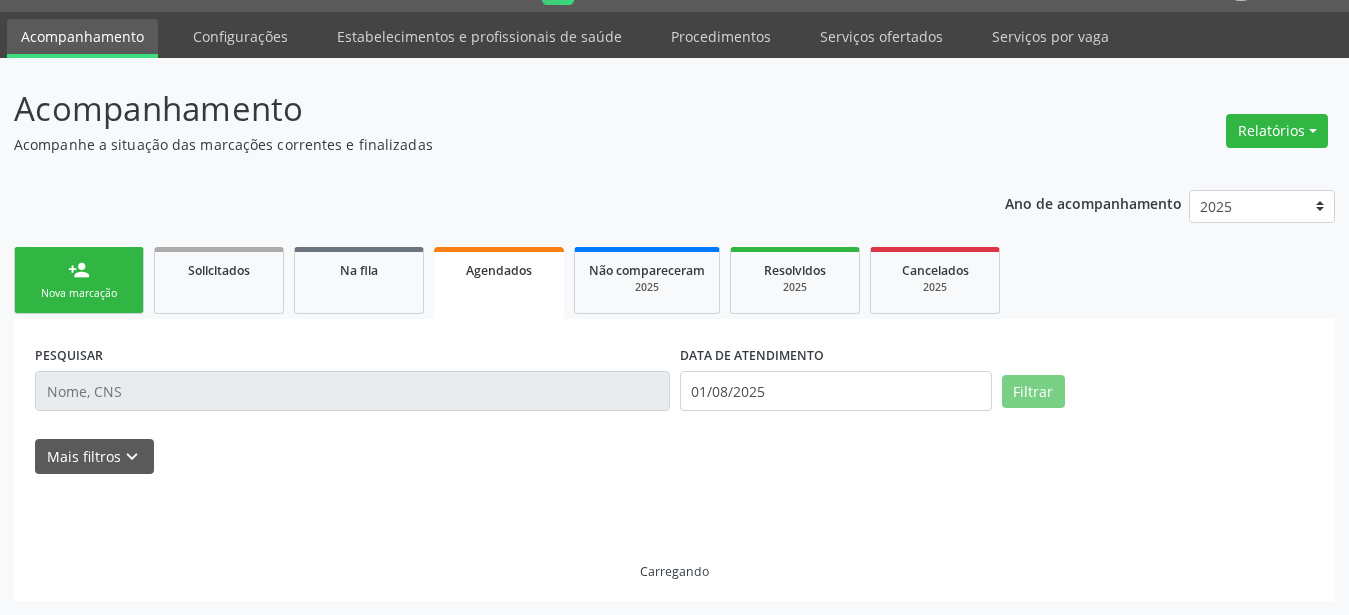 scroll, scrollTop: 51, scrollLeft: 0, axis: vertical 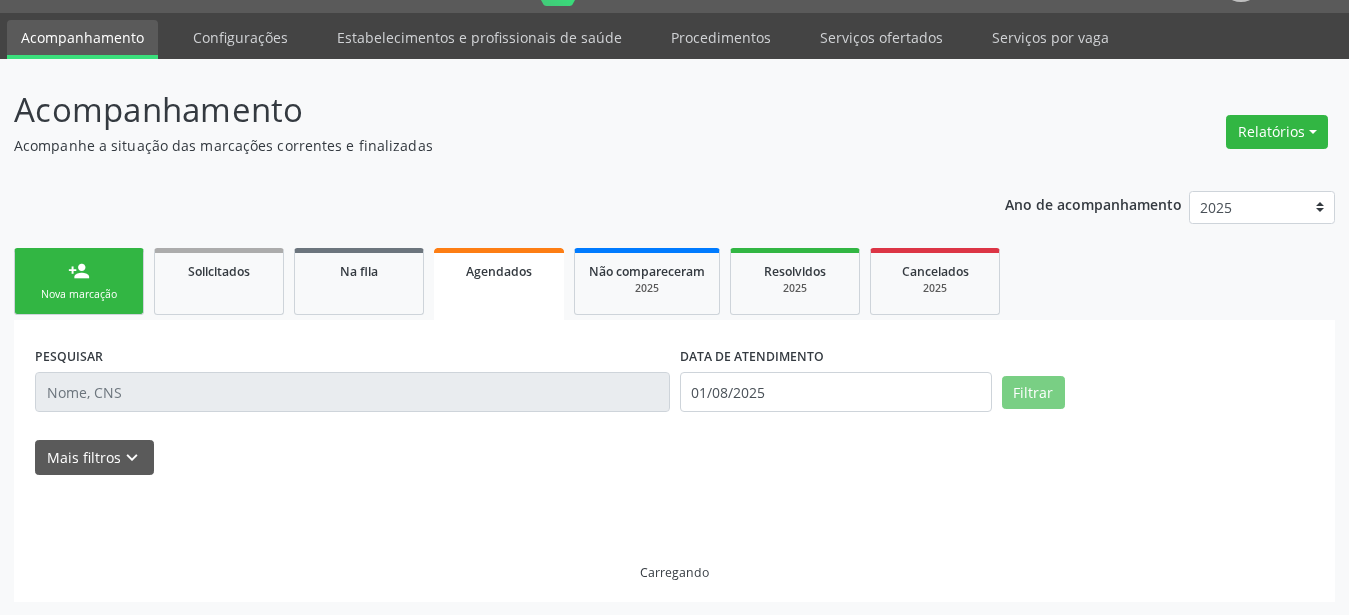 click on "Ano de acompanhamento
2025 2024
person_add
Nova marcação
Solicitados   Na fila   Agendados   Não compareceram
2025
Resolvidos
2025
Cancelados
2025
PESQUISAR
DATA DE ATENDIMENTO
01/08/2025
Filtrar
UNIDADE DE REFERÊNCIA
Carregando...
Nenhum resultado encontrado para: "   "
Não há nenhuma opção para ser exibida.
UNIDADE EXECUTANTE
Carregando...
Nenhum resultado encontrado para: "   "
Não há nenhuma opção para ser exibida.
PROFISSIONAL EXECUTANTE
Selecione um profissional
Nenhum resultado encontrado para: "   "
Não há nenhuma opção para ser exibida.
Grupo/Subgrupo
Carregando..." at bounding box center [674, 389] 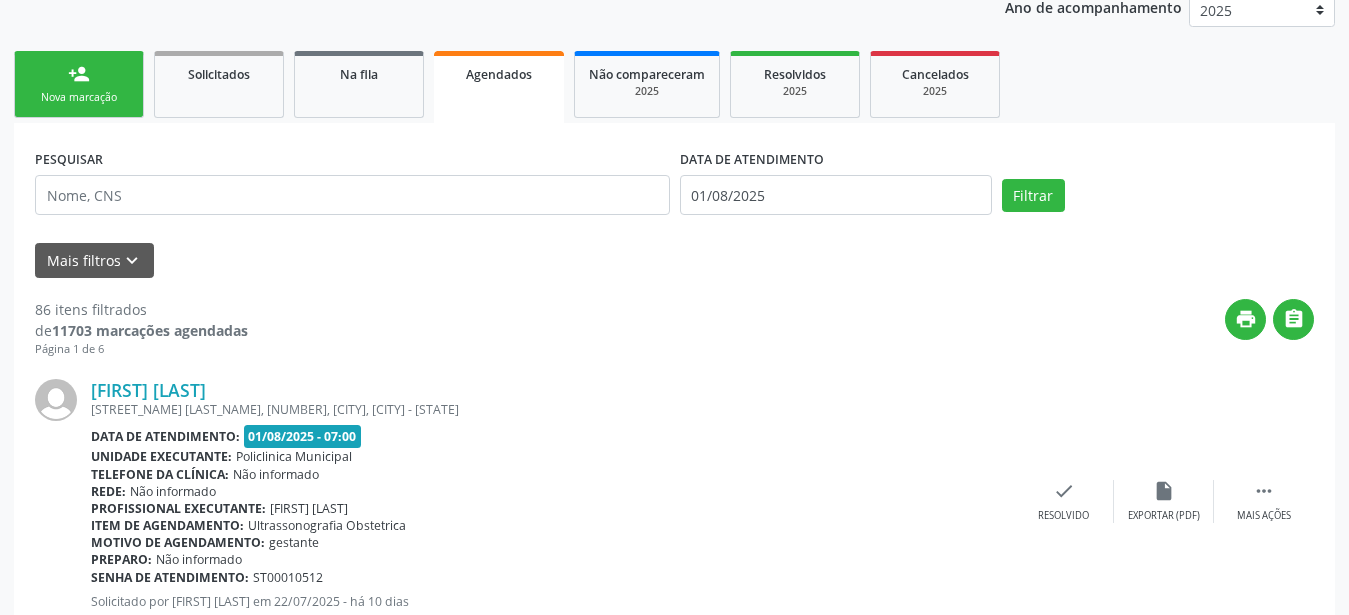 scroll, scrollTop: 255, scrollLeft: 0, axis: vertical 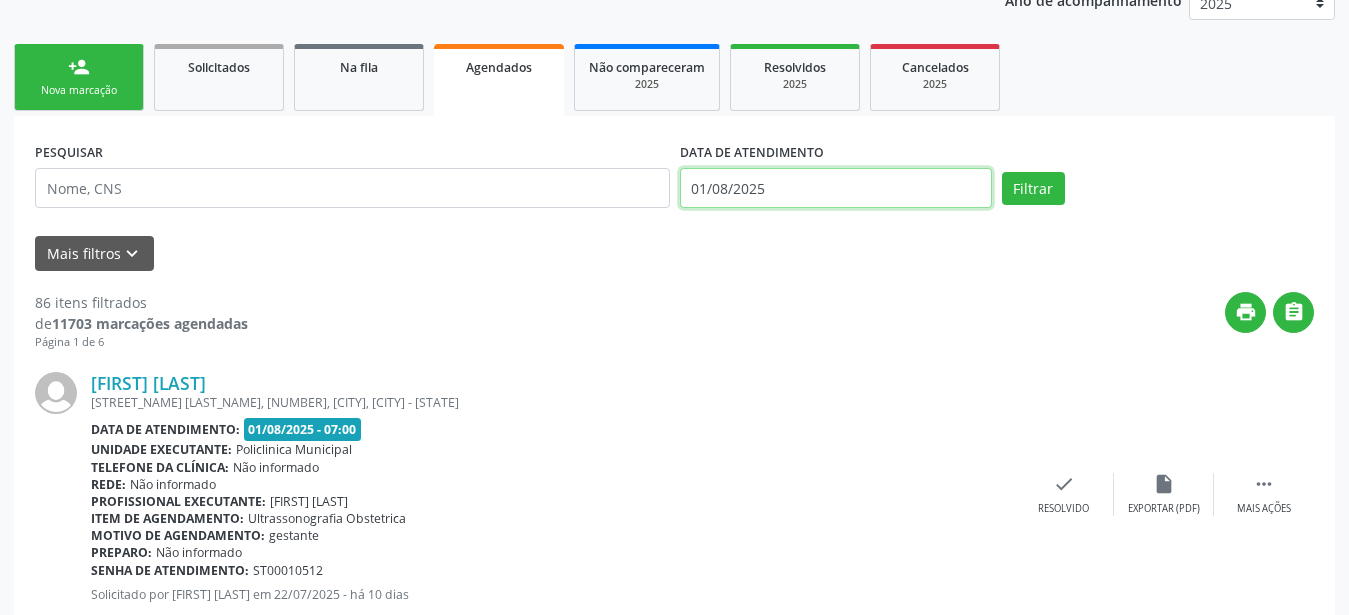 click on "01/08/2025" at bounding box center (836, 188) 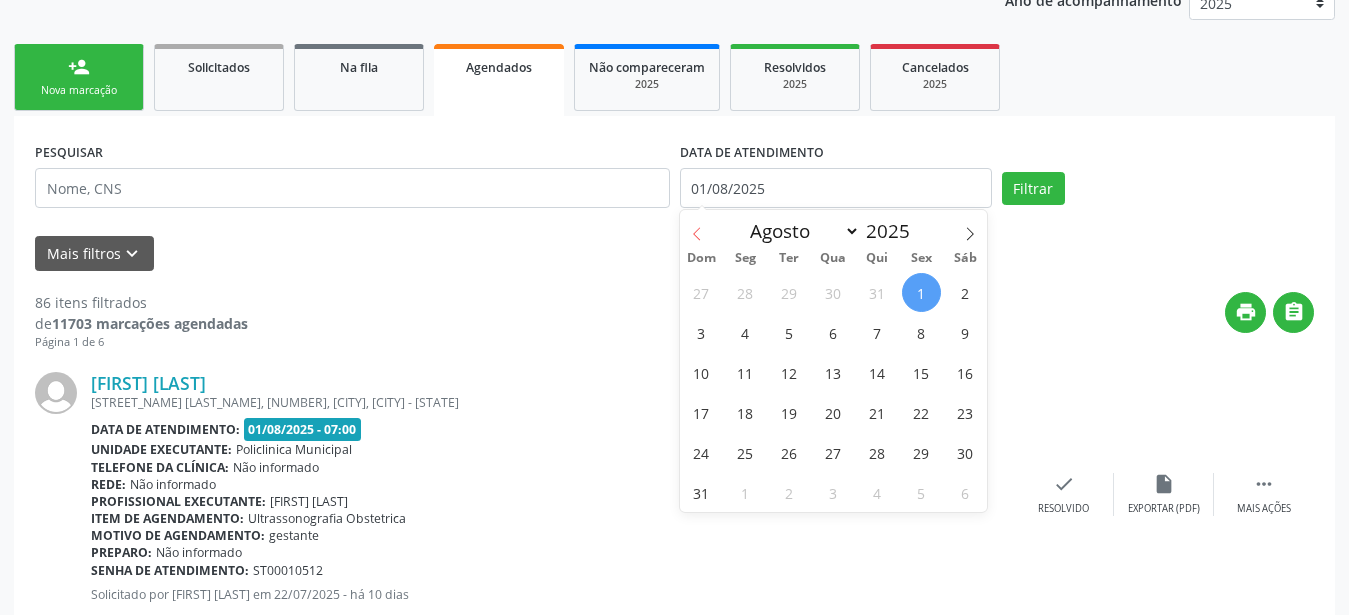 click at bounding box center [697, 227] 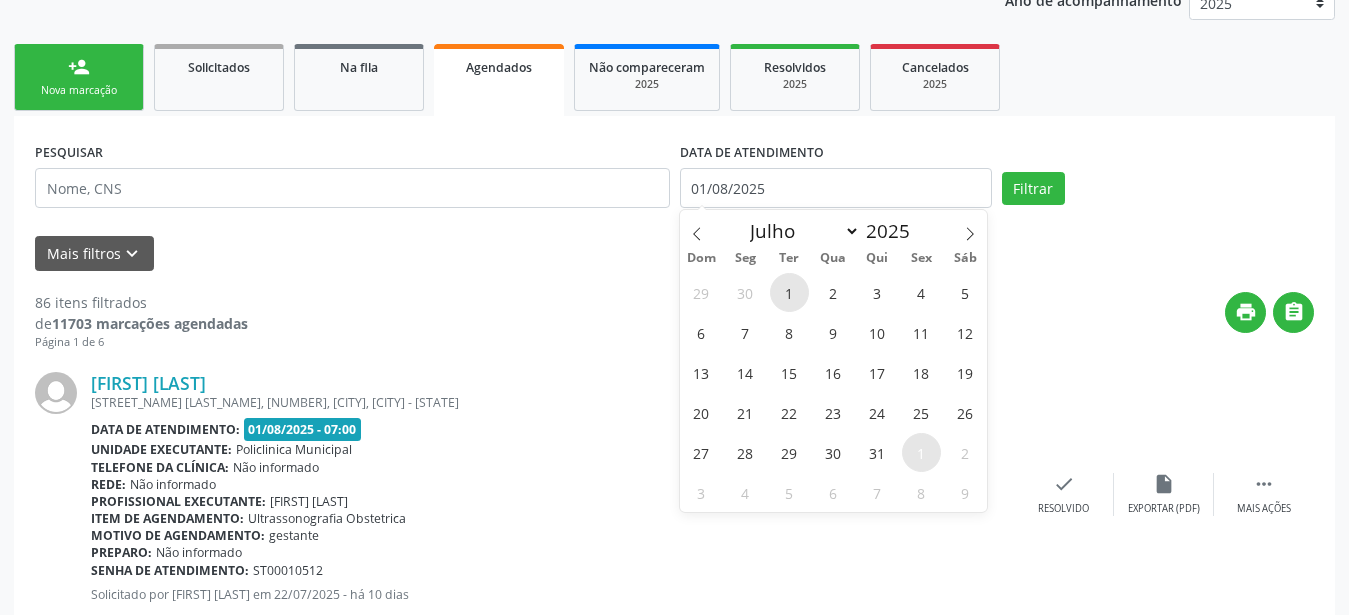 click on "1" at bounding box center [789, 292] 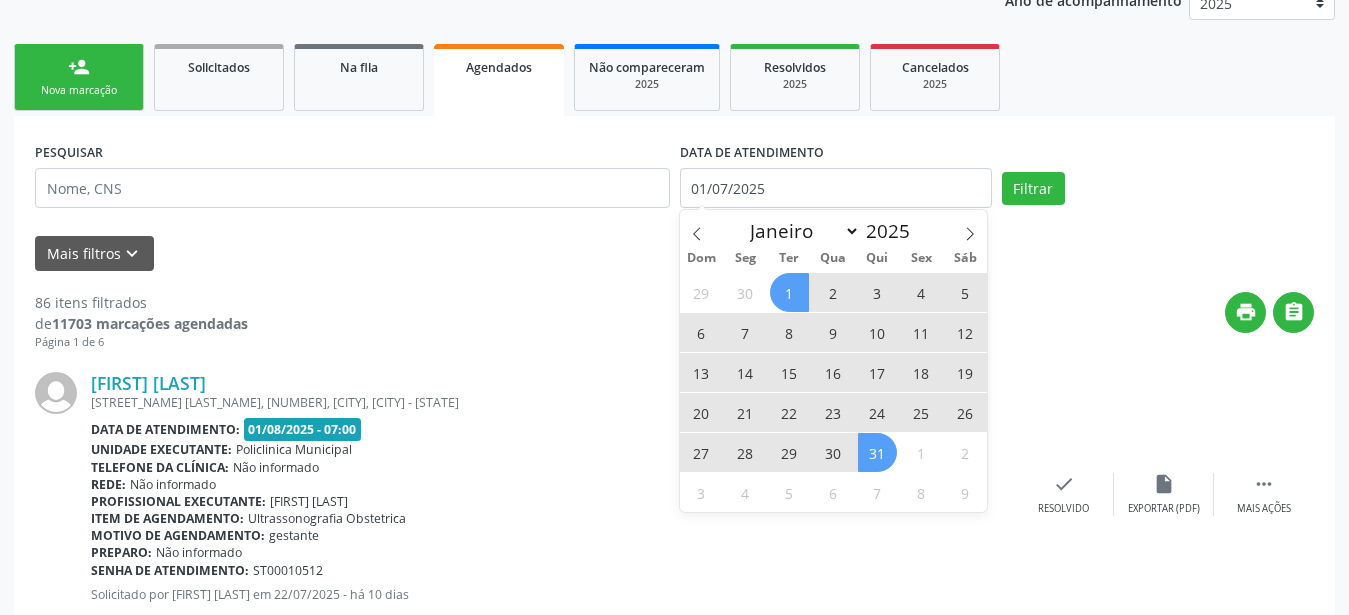 click on "31" at bounding box center [877, 452] 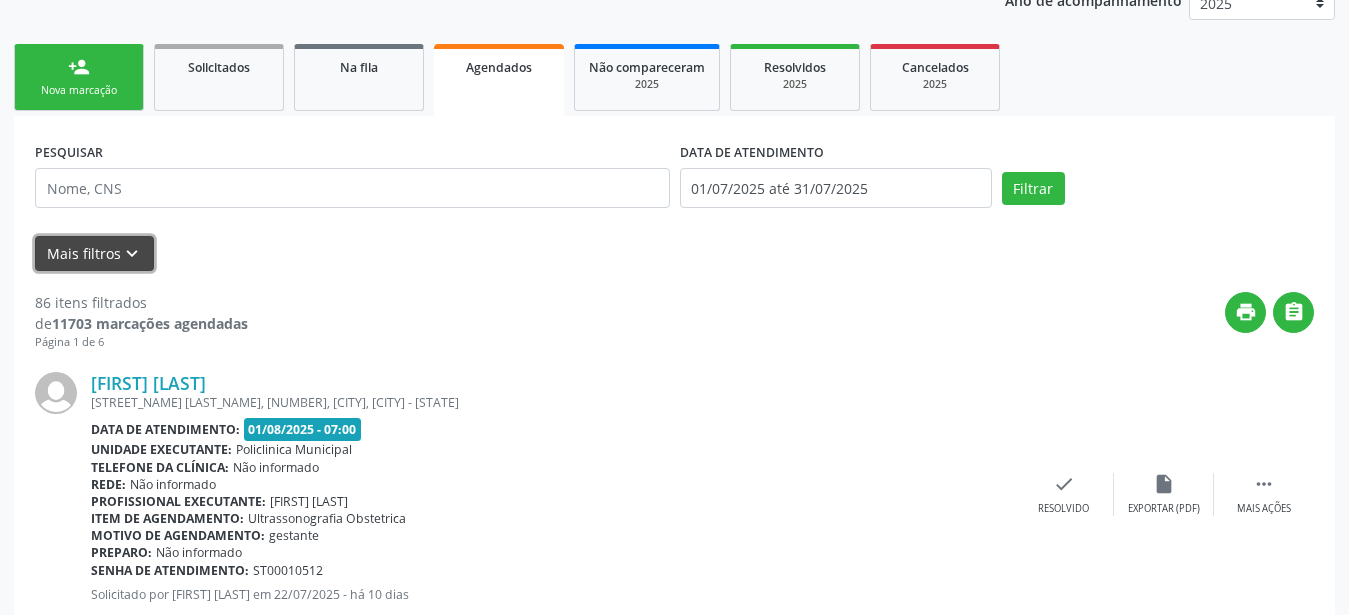 click on "keyboard_arrow_down" at bounding box center (132, 254) 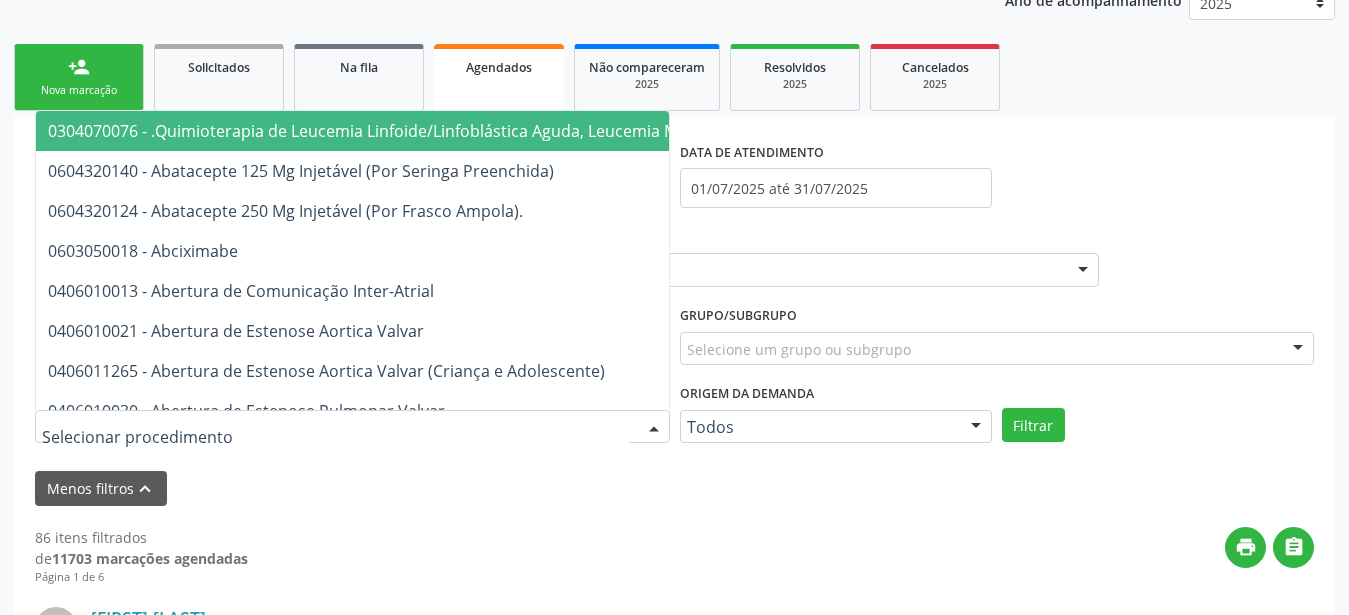 click at bounding box center [352, 427] 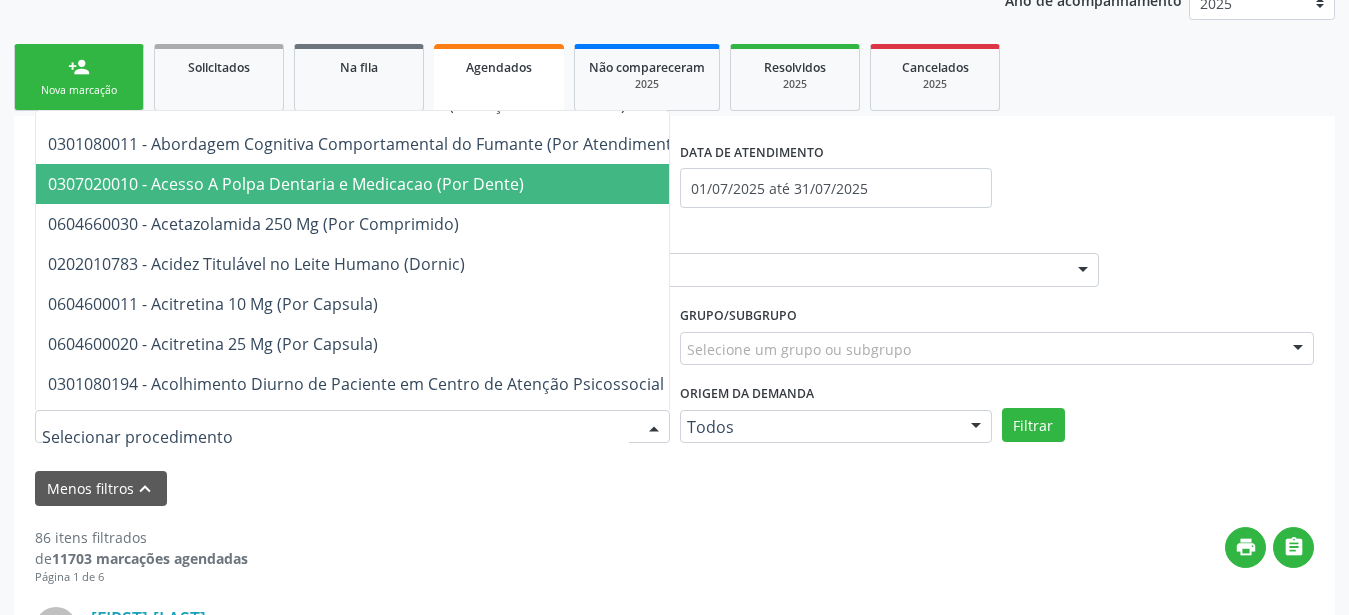 scroll, scrollTop: 396, scrollLeft: 0, axis: vertical 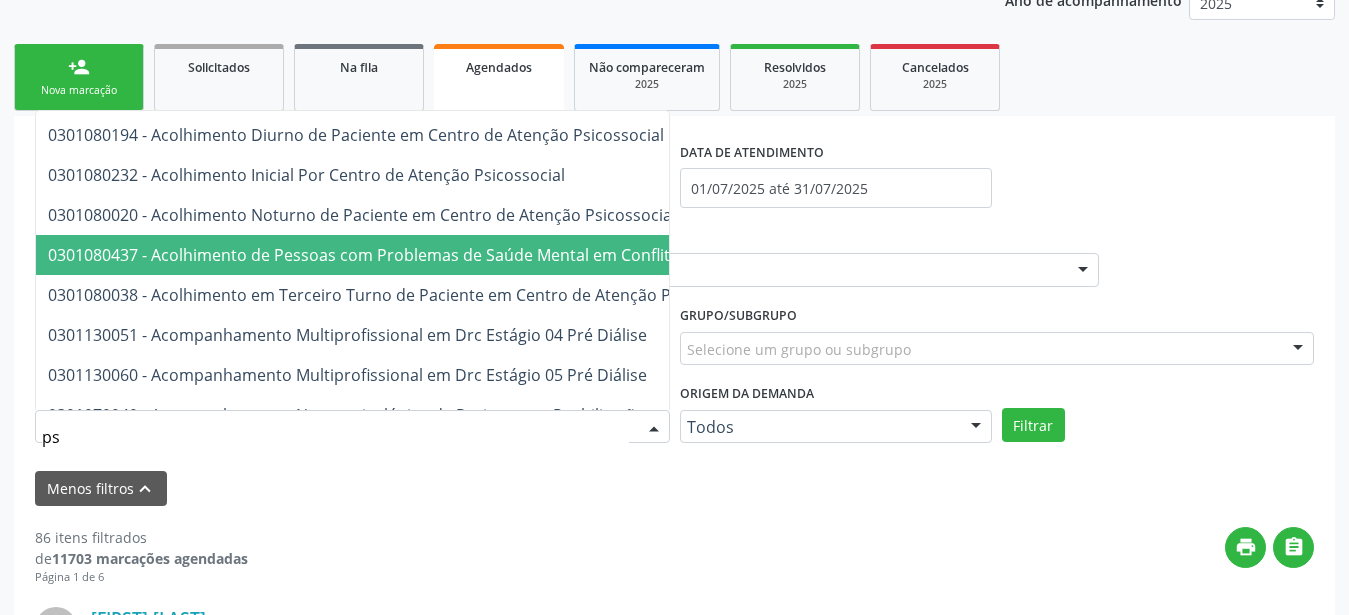type on "psa" 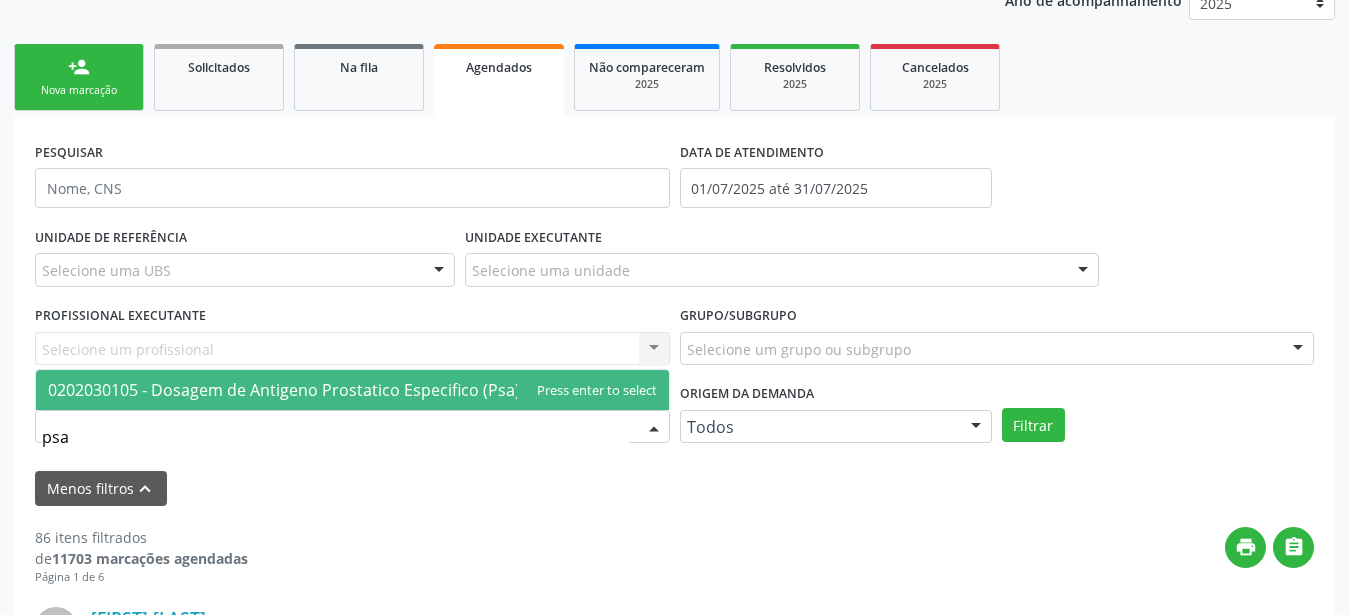 scroll, scrollTop: 0, scrollLeft: 0, axis: both 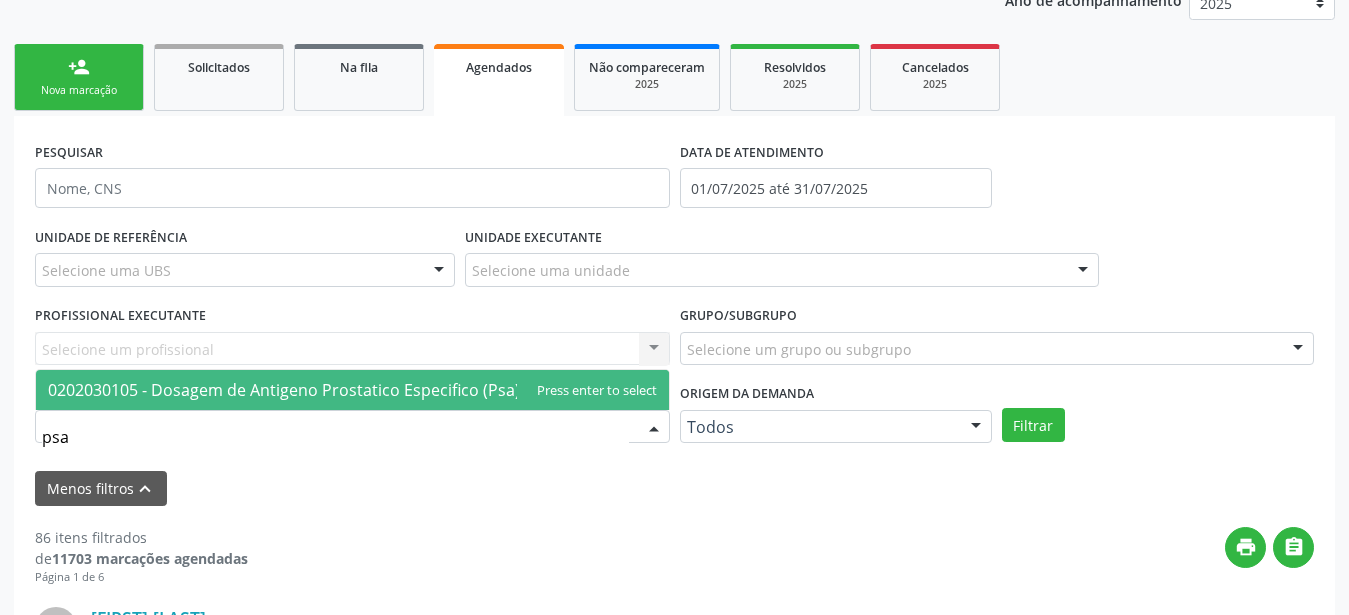 click on "0202030105 - Dosagem de Antigeno Prostatico Especifico (Psa)" at bounding box center [352, 390] 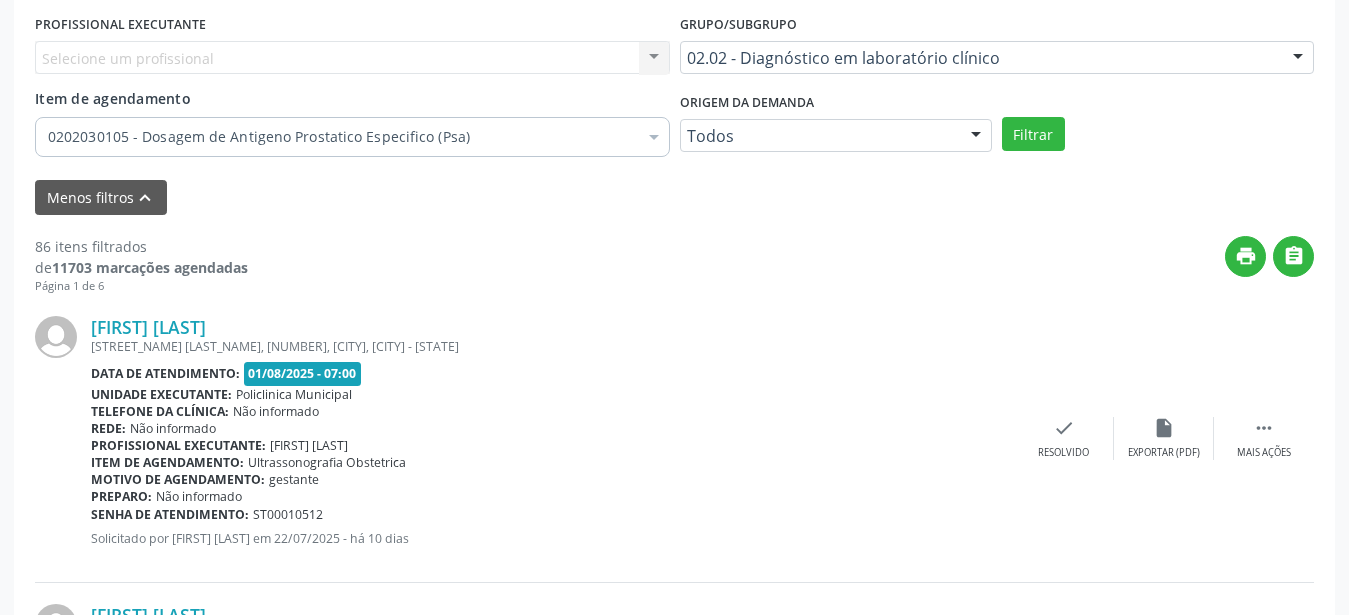 scroll, scrollTop: 459, scrollLeft: 0, axis: vertical 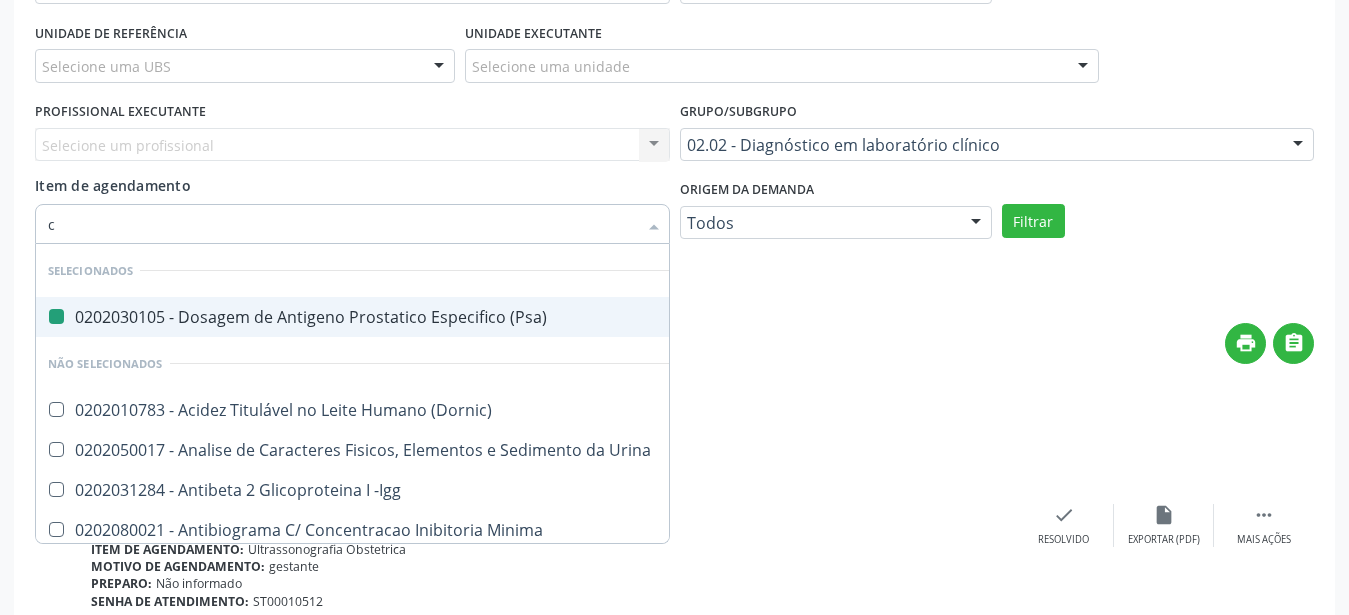 type on "cu" 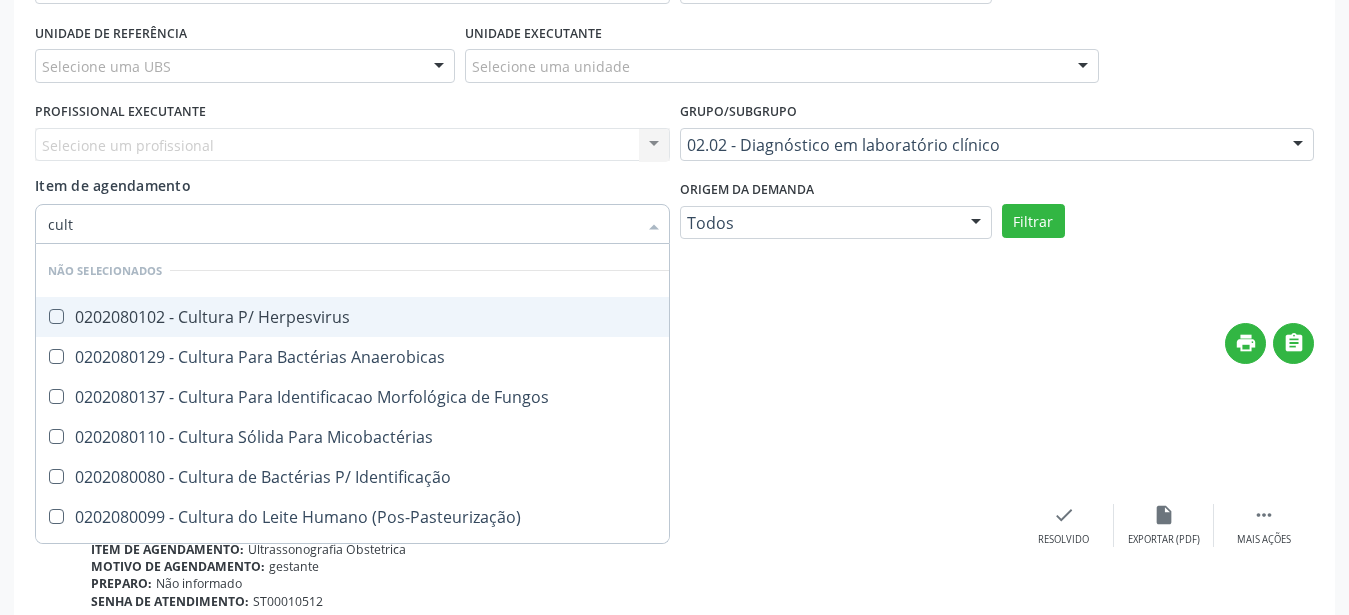 type on "cultu" 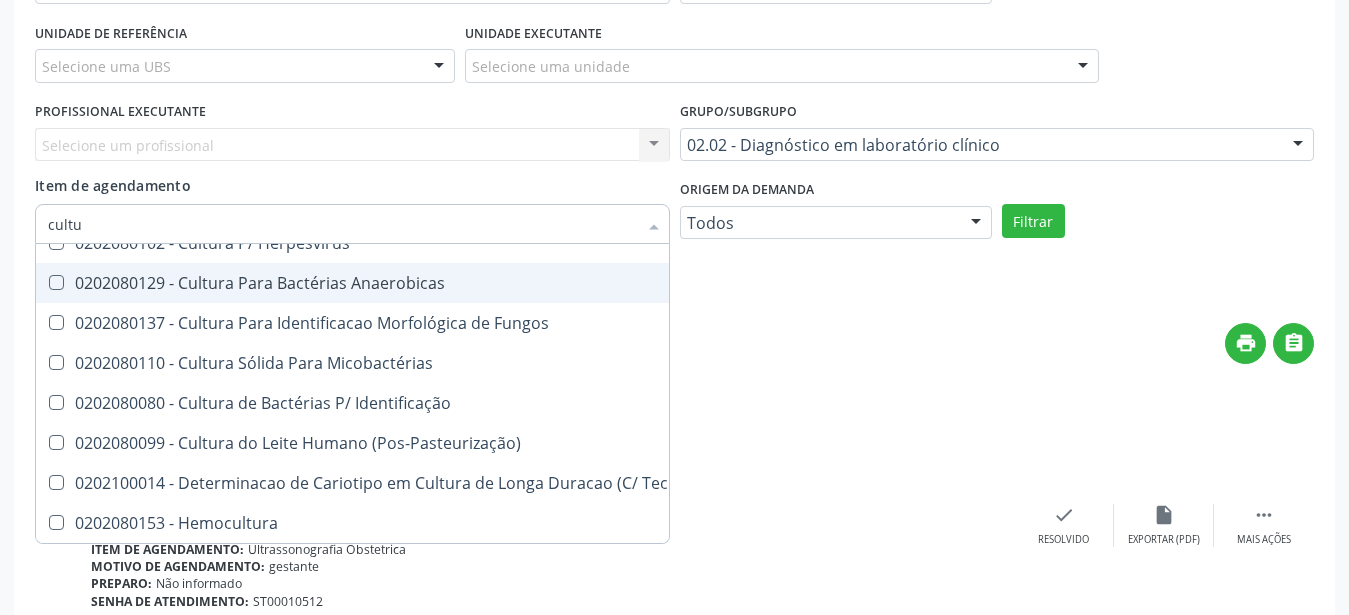 scroll, scrollTop: 91, scrollLeft: 0, axis: vertical 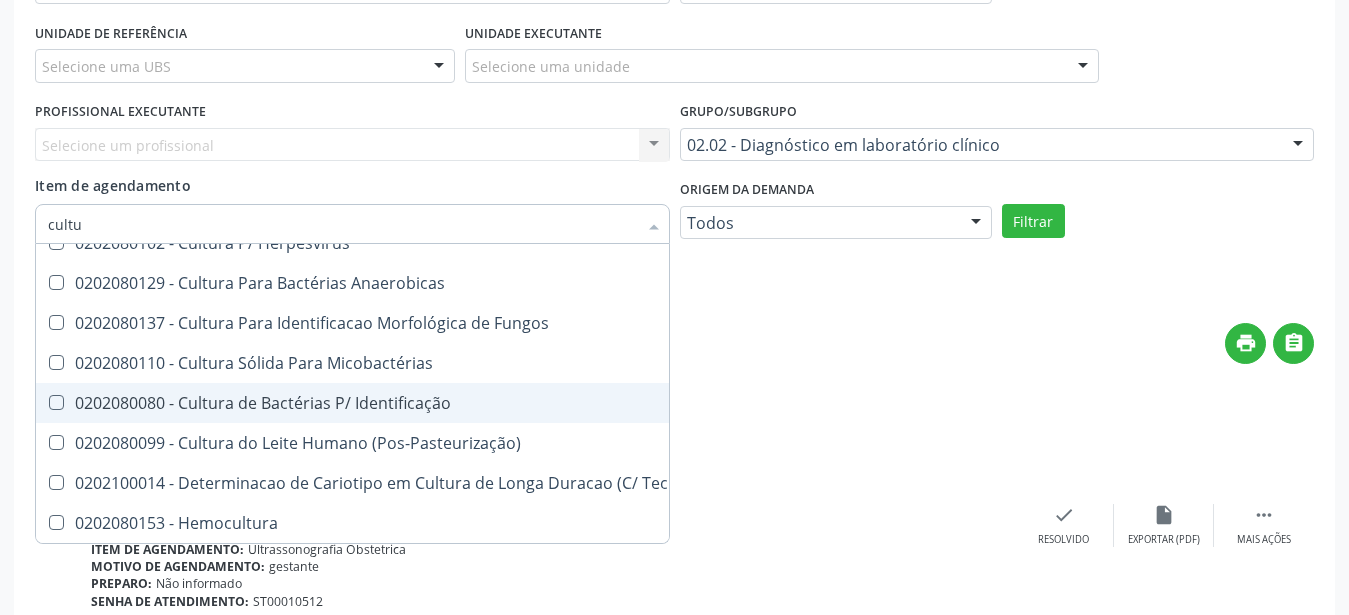 click on "0202080080 - Cultura de Bactérias P/ Identificação" at bounding box center [417, 403] 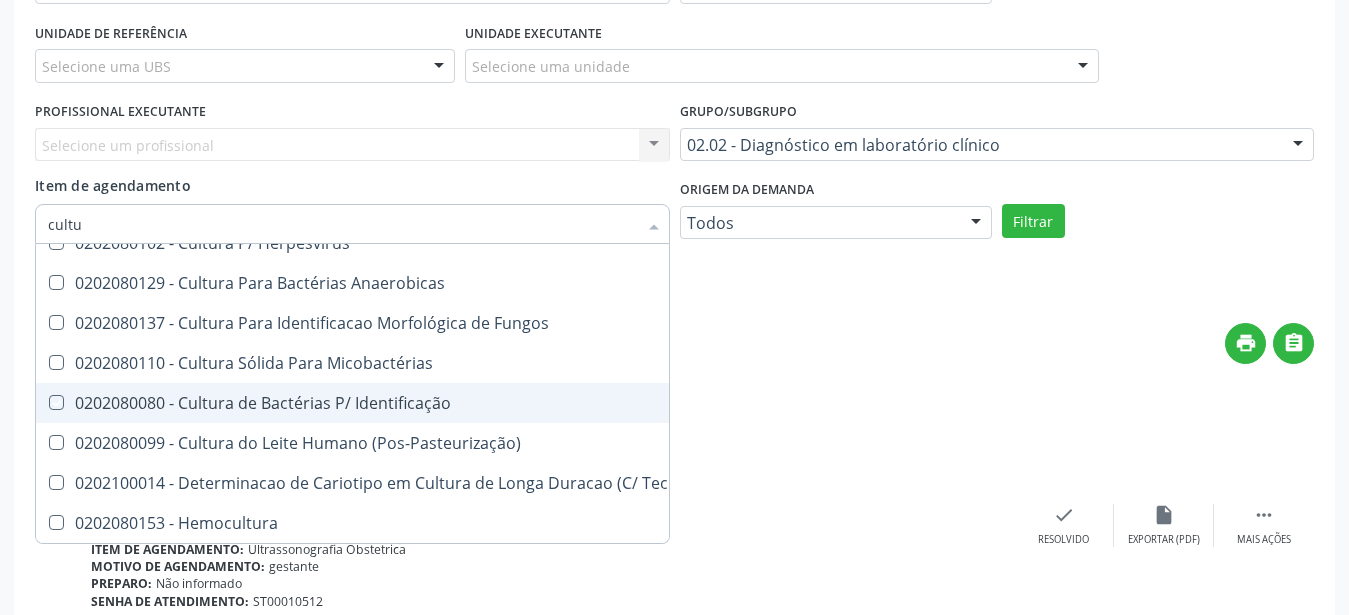checkbox on "true" 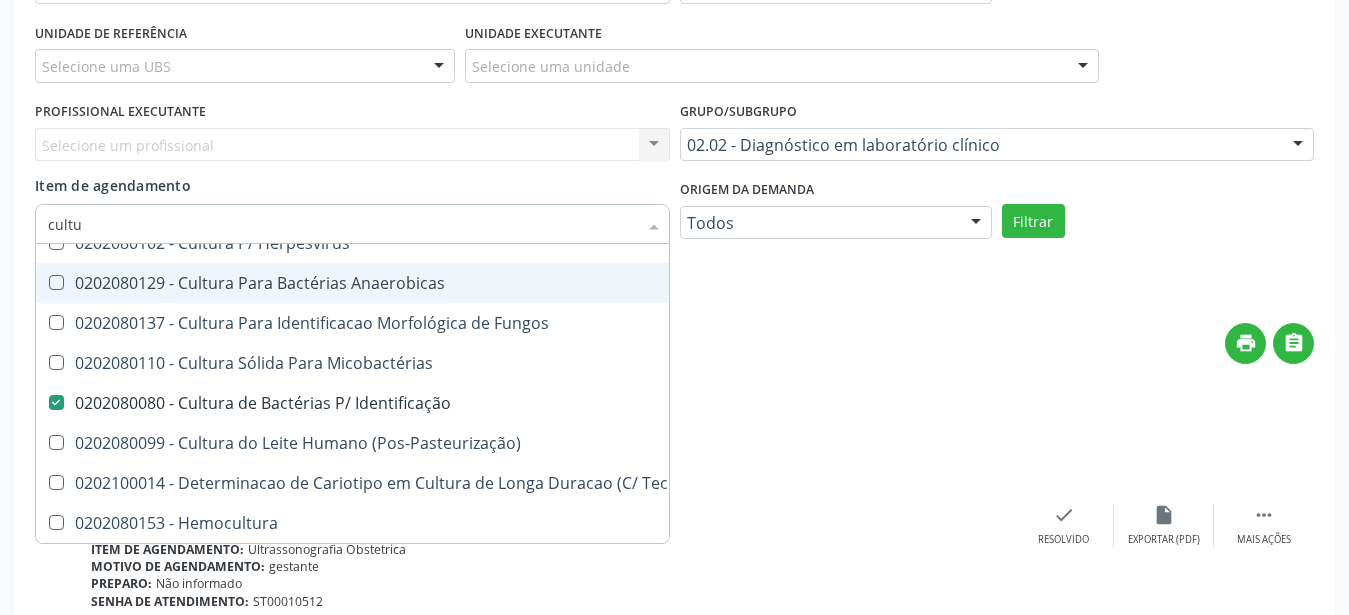 scroll, scrollTop: 91, scrollLeft: 0, axis: vertical 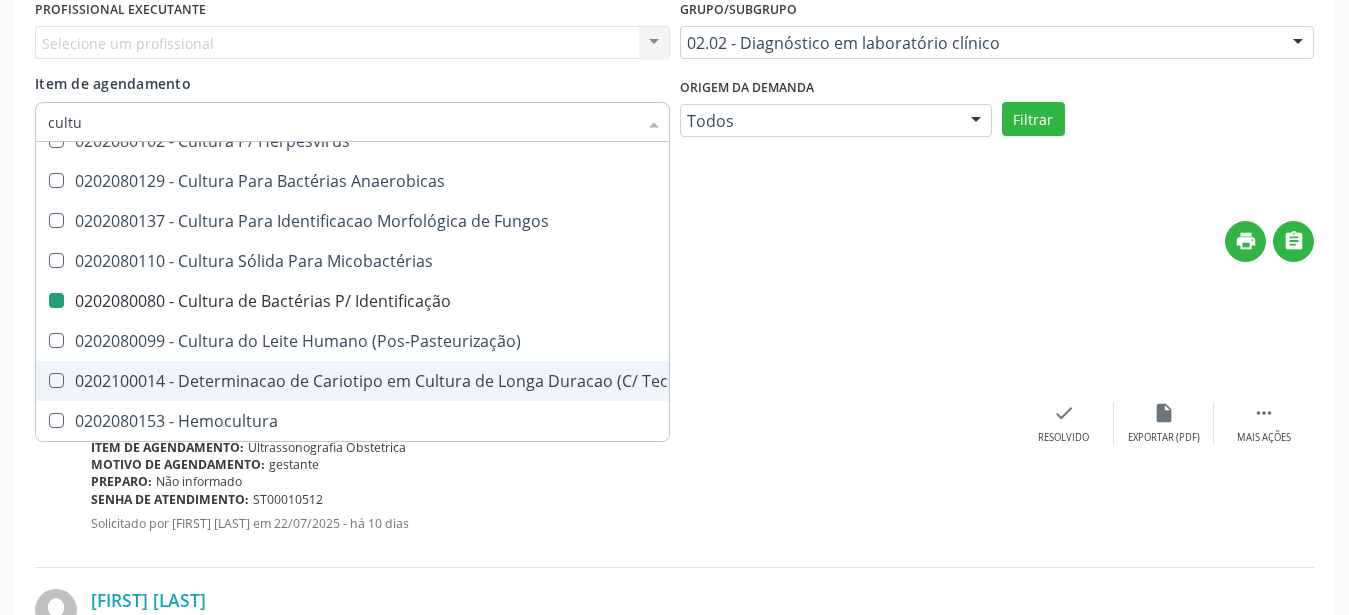 click on "[FIRST] [LAST]
Rua Professora Maria Jose Pereira Kerle, 1474, Ipsep, Serra Talhada - PE
Data de atendimento:
01/08/2025 - 07:00
Unidade executante:
Policlinica Municipal
Telefone da clínica:
Não informado
Rede:
Não informado
Profissional executante:
[FIRST] [LAST]
Item de agendamento:
Ultrassonografia Obstetrica
Motivo de agendamento:
gestante
Preparo:
Não informado
Senha de atendimento:
ST00010512
Solicitado por [FIRST] [LAST] em 22/07/2025 - há 10 dias

Mais ações
insert_drive_file
Exportar (PDF)
check
Resolvido" at bounding box center (674, 424) 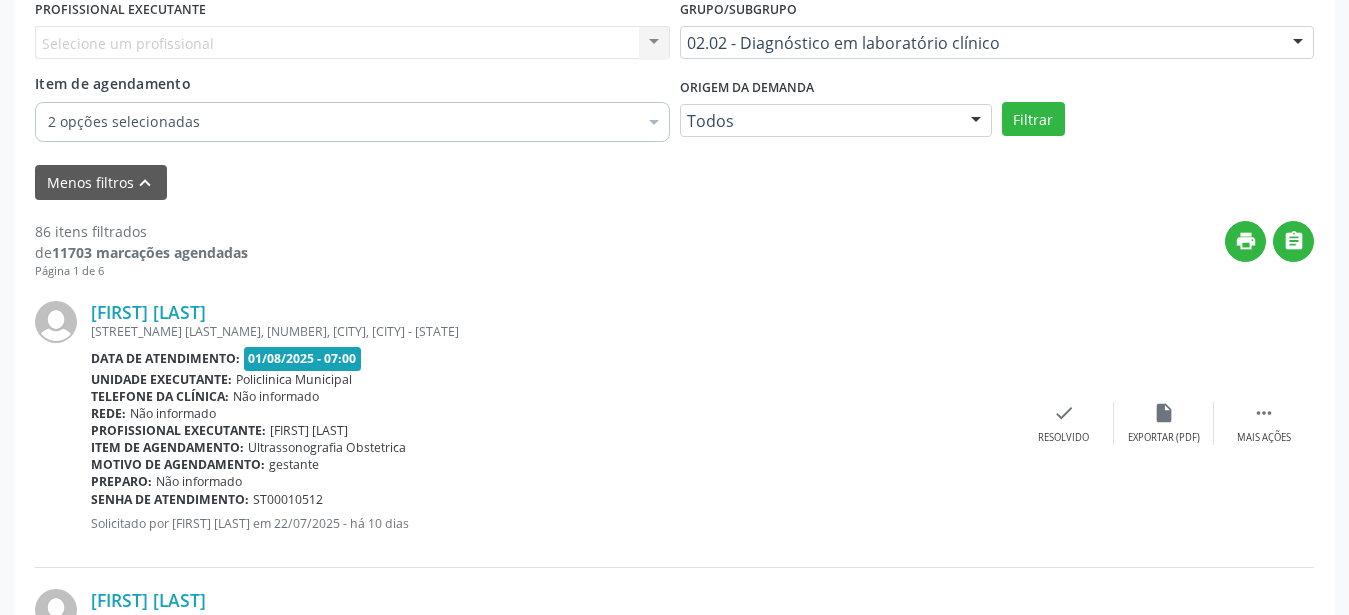 scroll, scrollTop: 0, scrollLeft: 0, axis: both 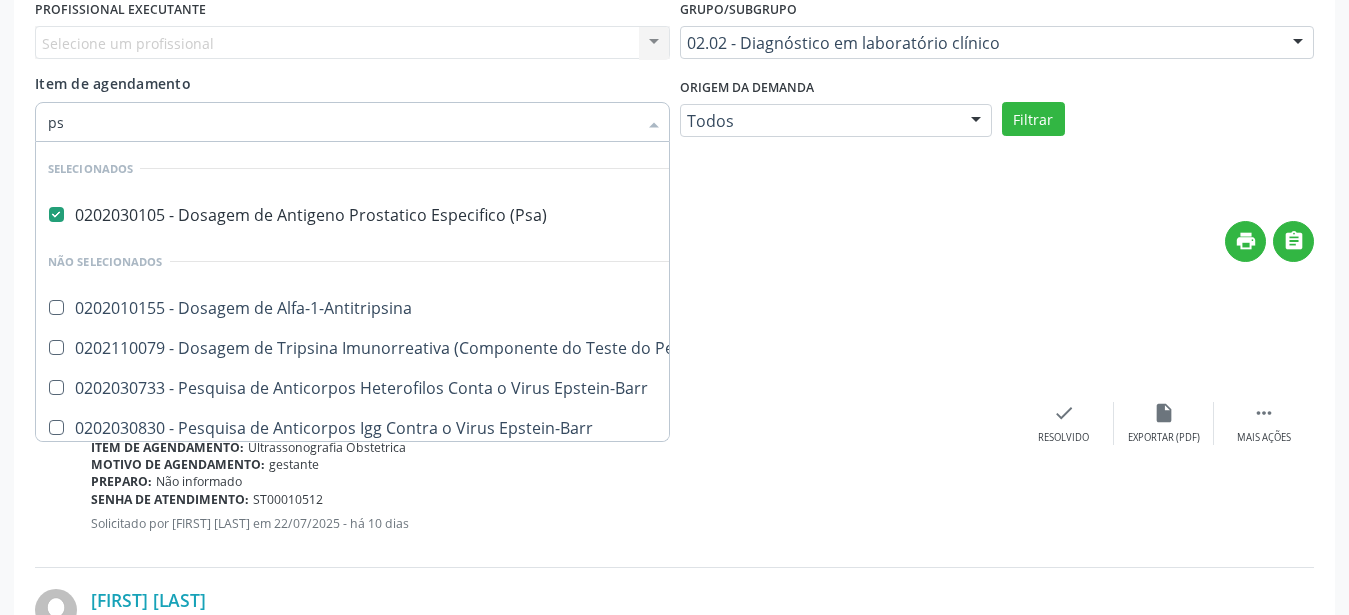type on "psa" 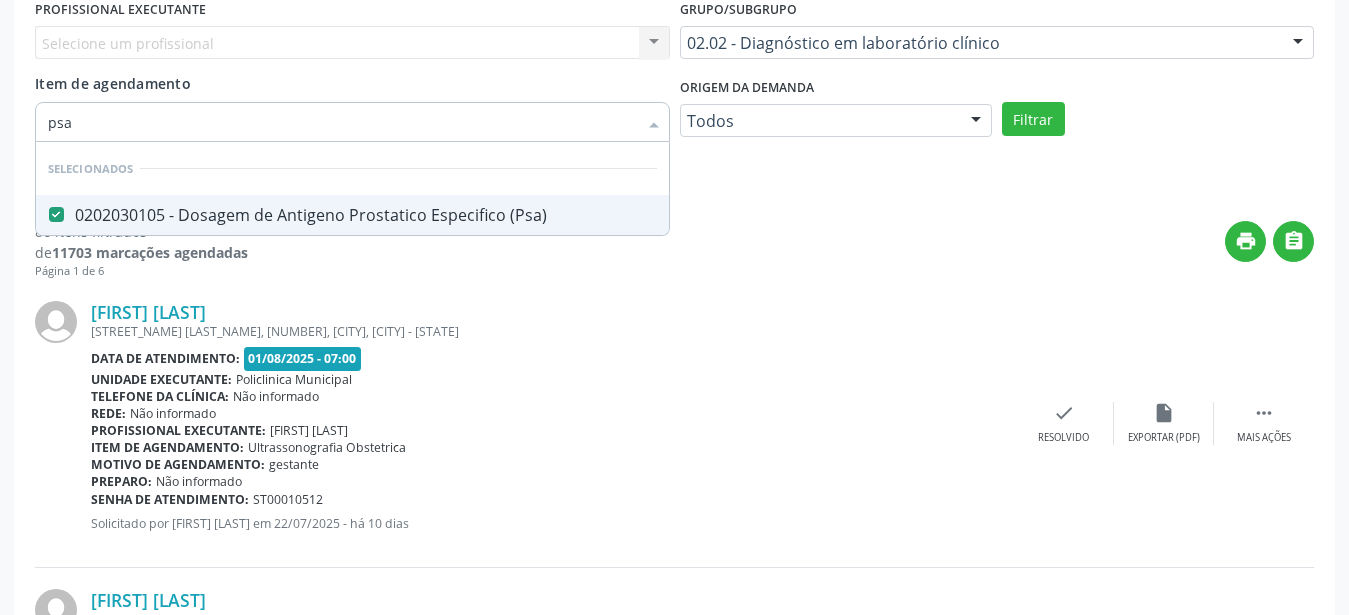 click on "0202030105 - Dosagem de Antigeno Prostatico Especifico (Psa)" at bounding box center (352, 215) 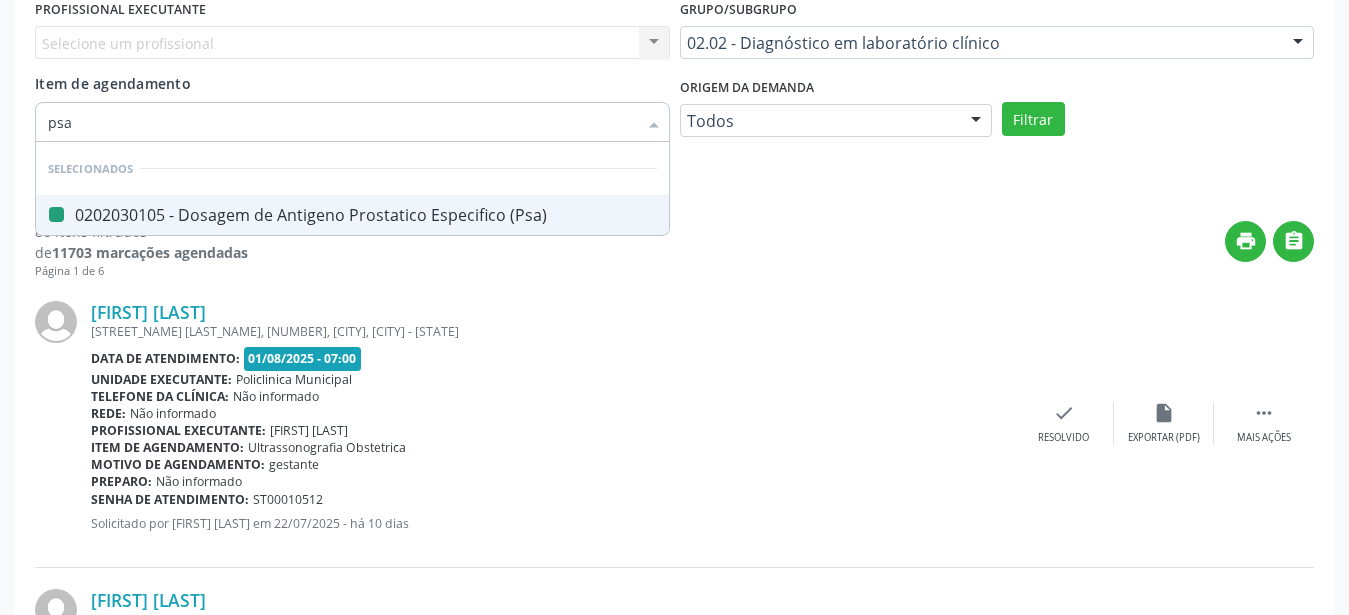 checkbox on "false" 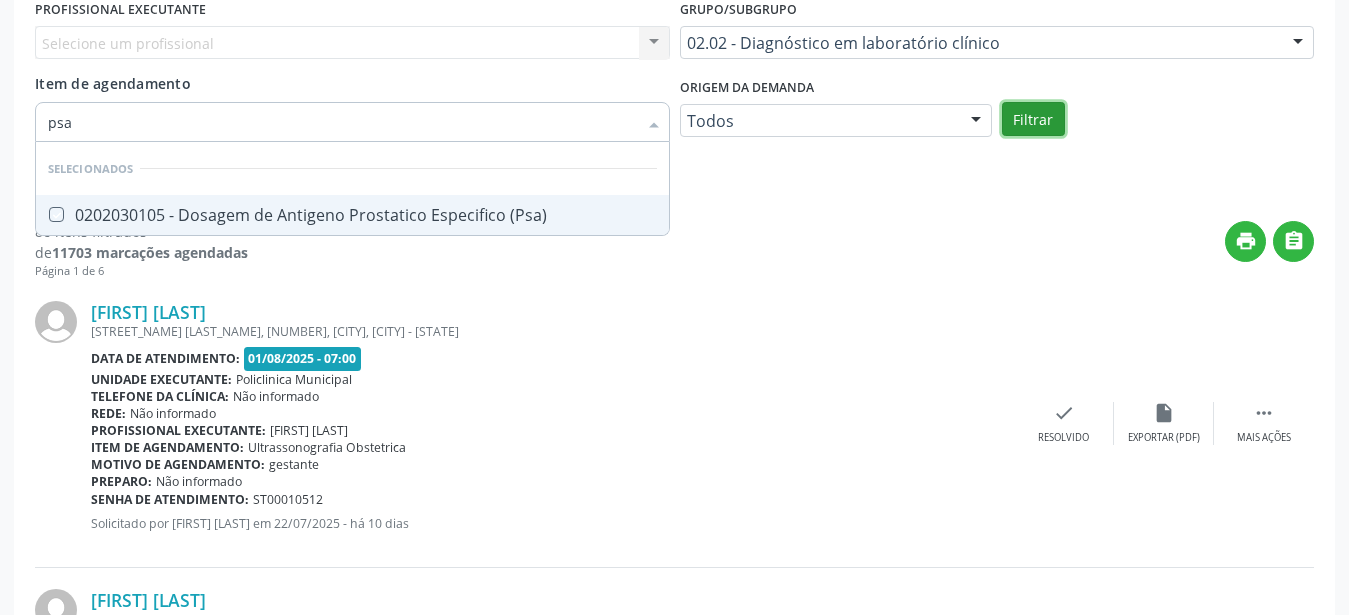 click on "Filtrar" at bounding box center [1033, 119] 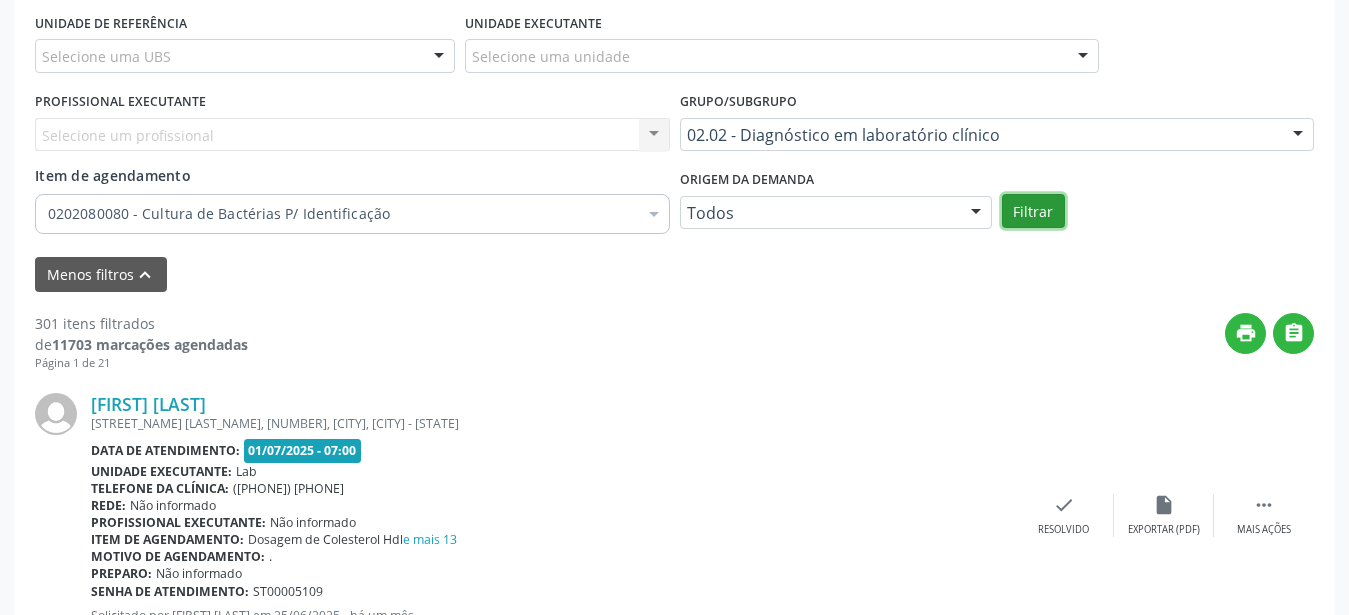 scroll, scrollTop: 512, scrollLeft: 0, axis: vertical 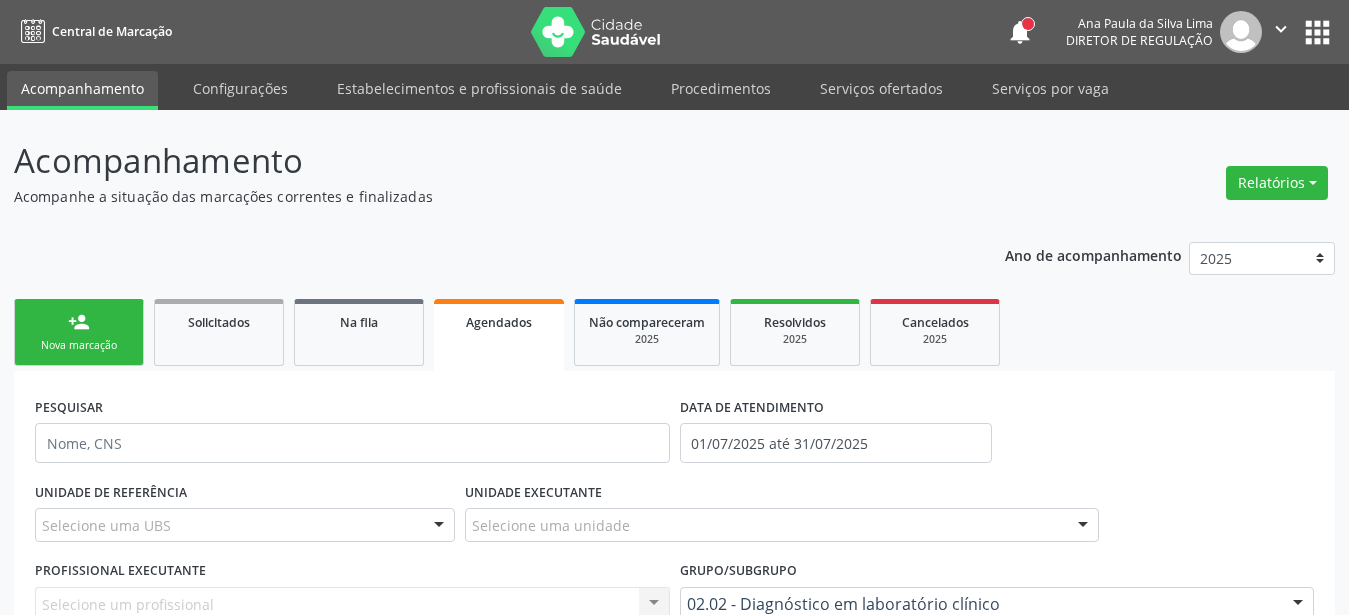 click on "apps" at bounding box center [1317, 32] 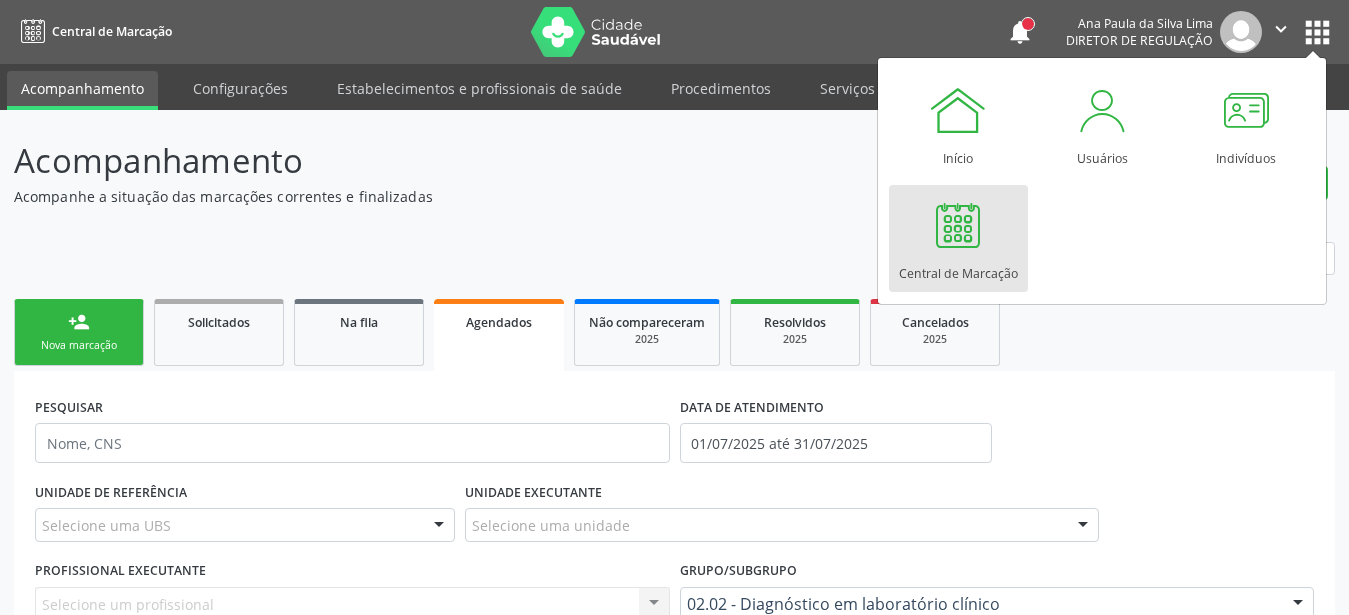 click on "Central de Marcação" at bounding box center [958, 268] 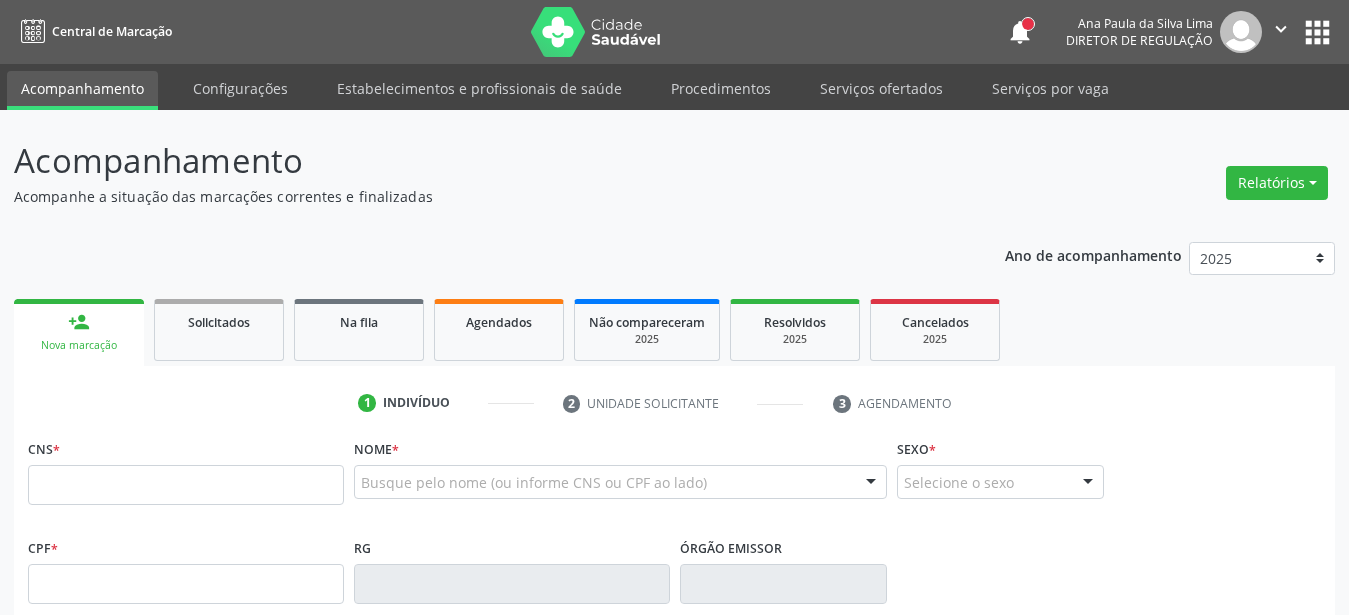 scroll, scrollTop: 0, scrollLeft: 0, axis: both 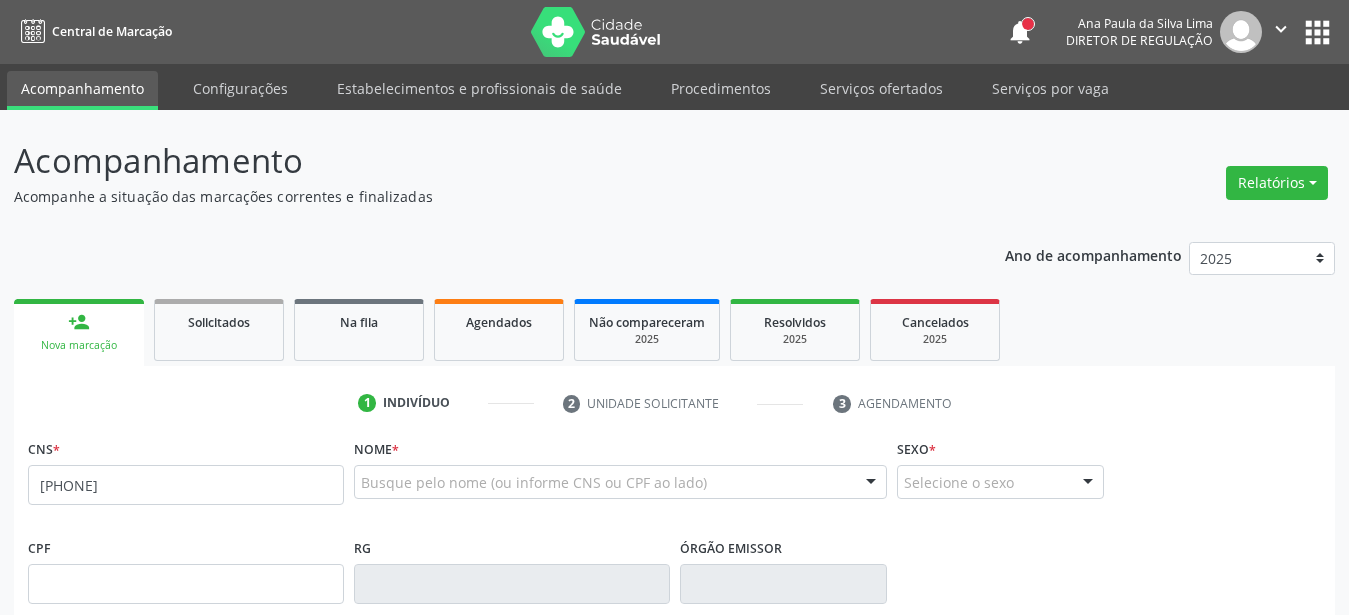 type on "[PHONE]" 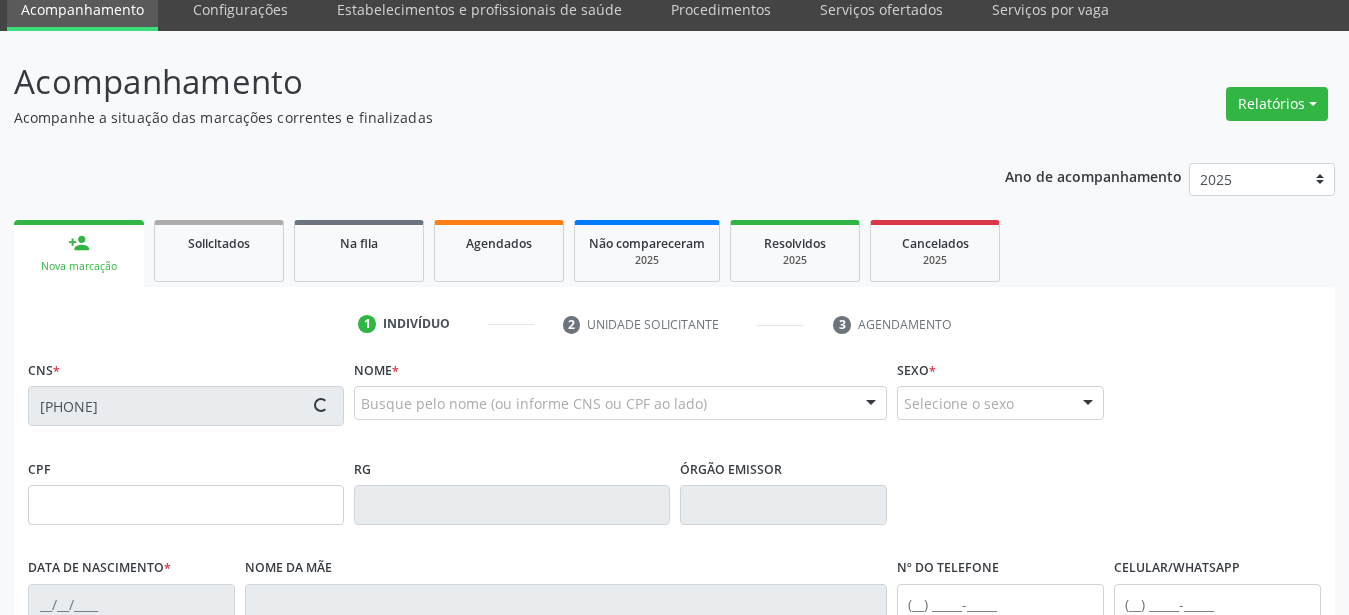 type on "[SSN]" 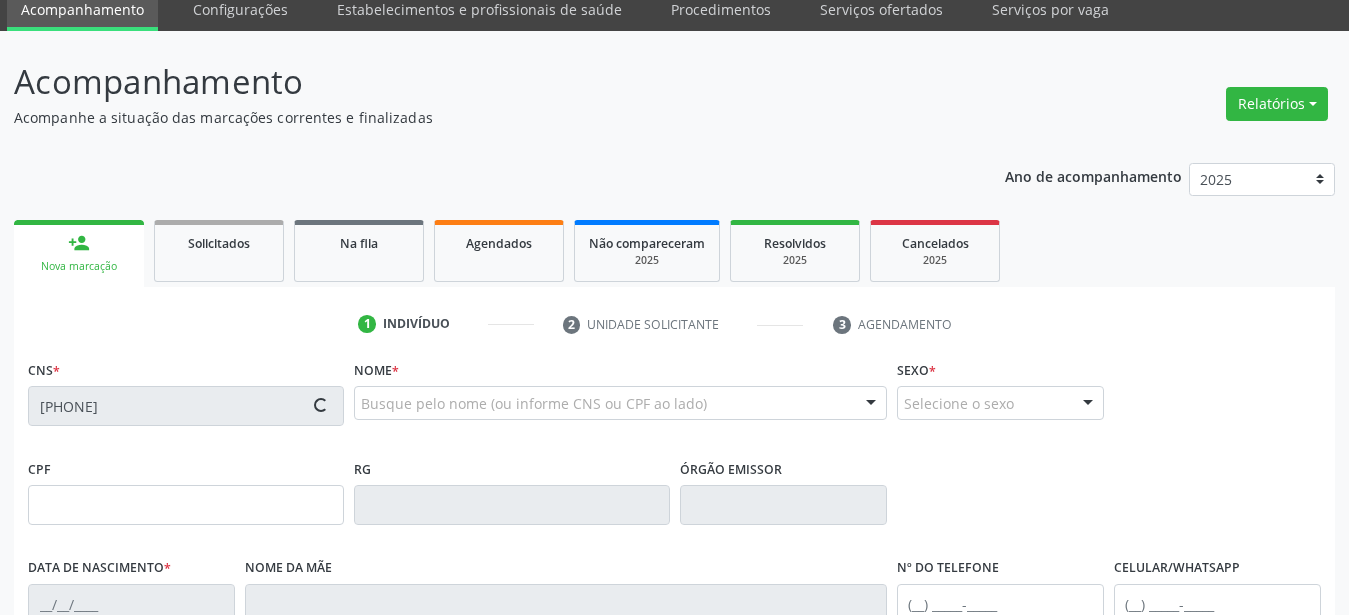 type on "[DATE]" 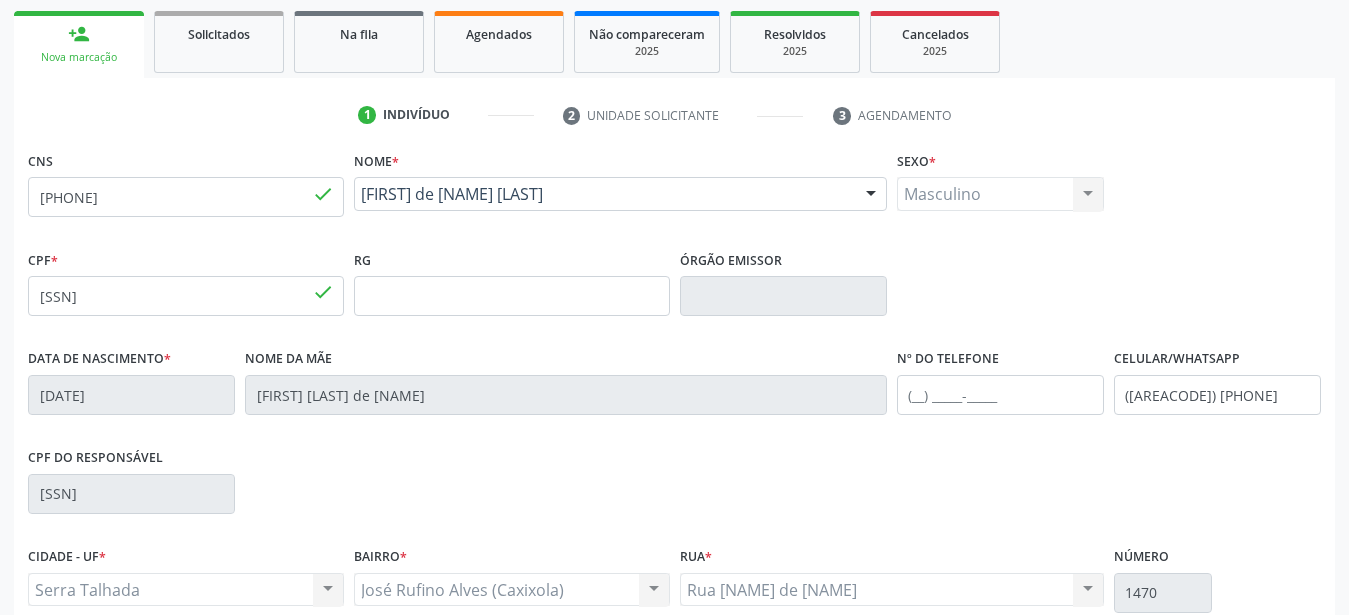 scroll, scrollTop: 306, scrollLeft: 0, axis: vertical 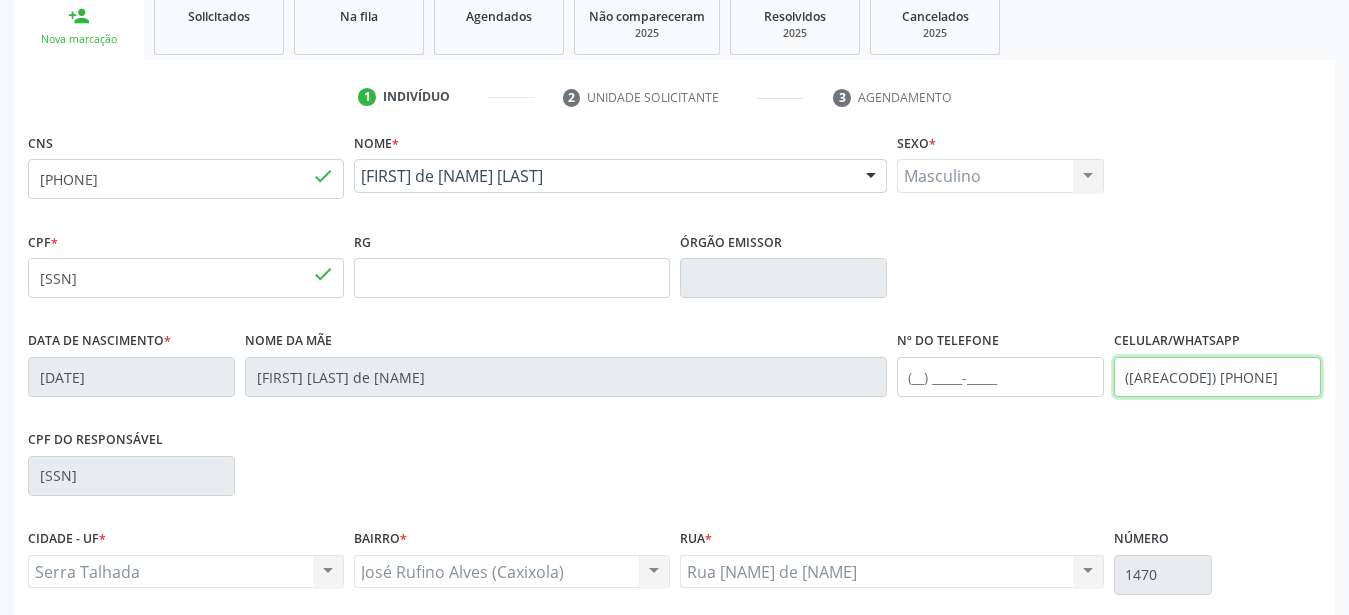 drag, startPoint x: 1243, startPoint y: 371, endPoint x: 910, endPoint y: 338, distance: 334.63113 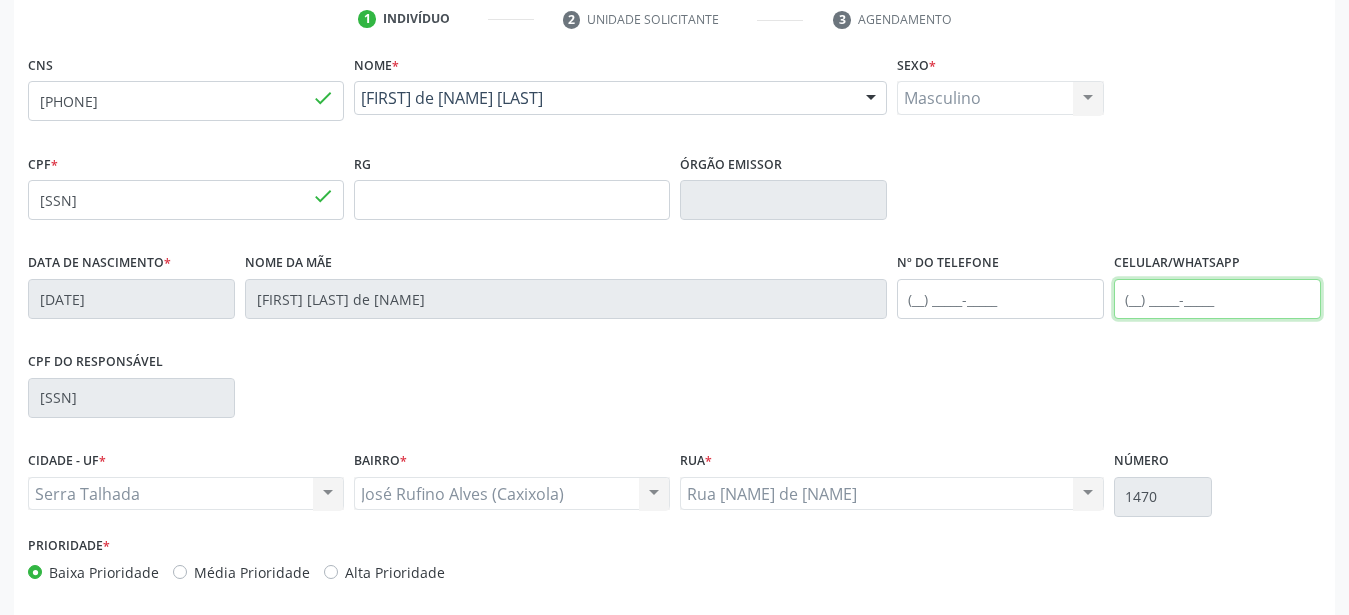 scroll, scrollTop: 469, scrollLeft: 0, axis: vertical 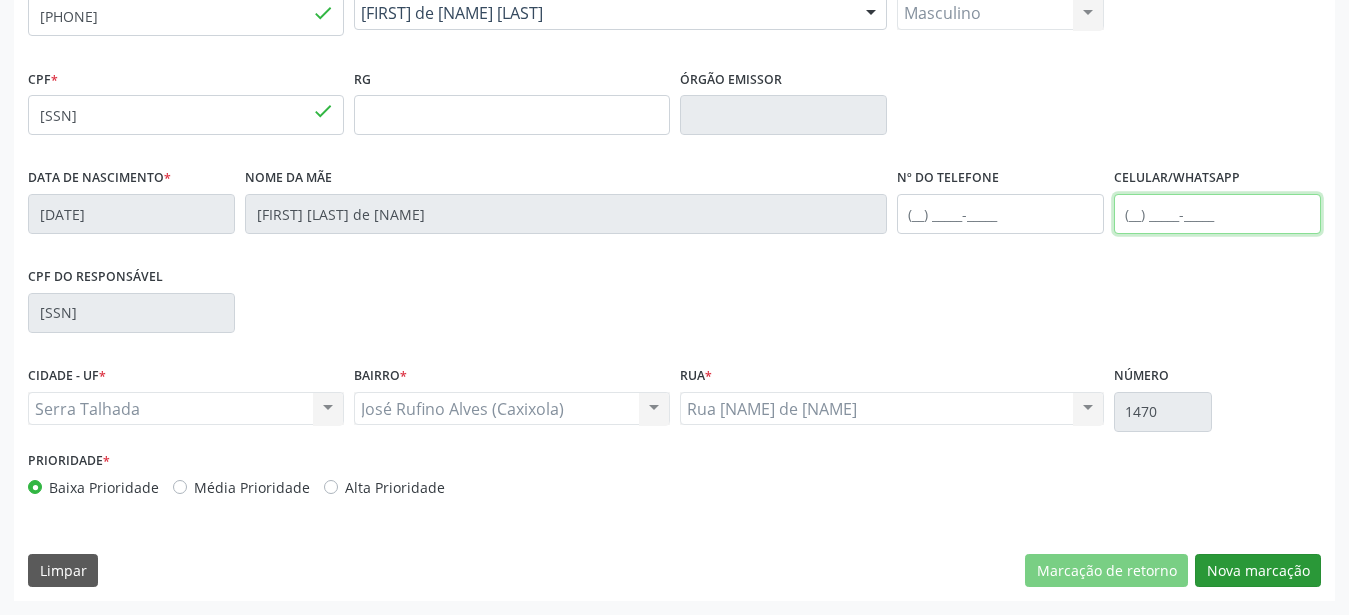 type 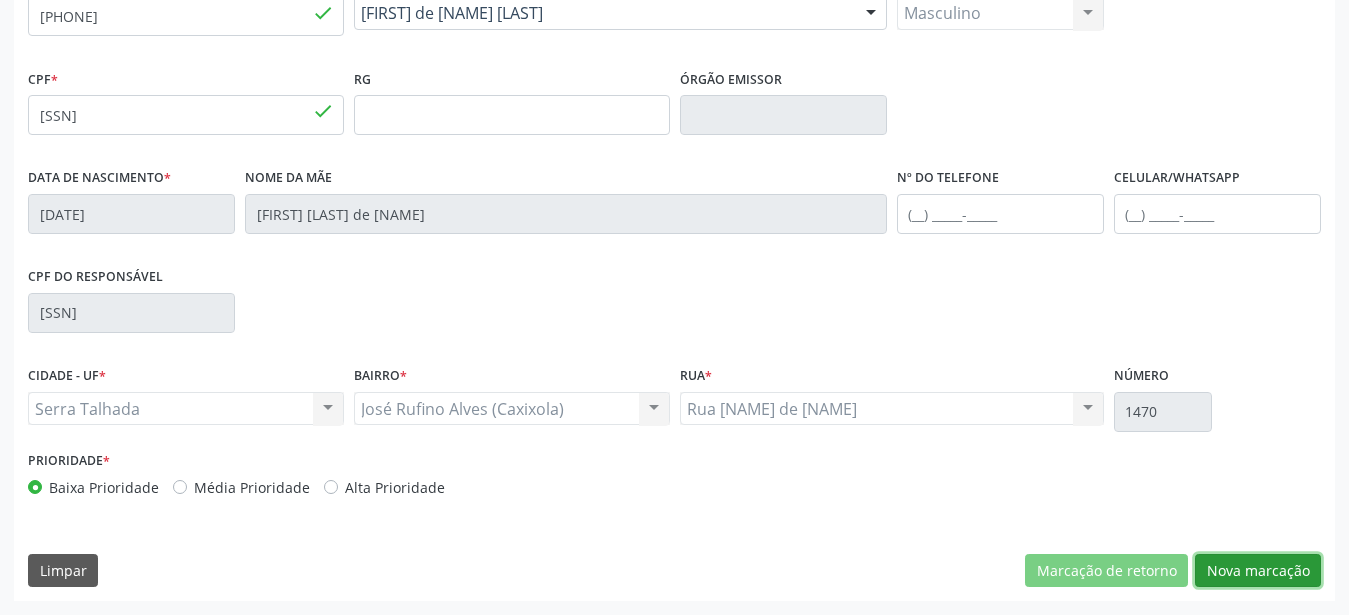 click on "Nova marcação" at bounding box center [1258, 571] 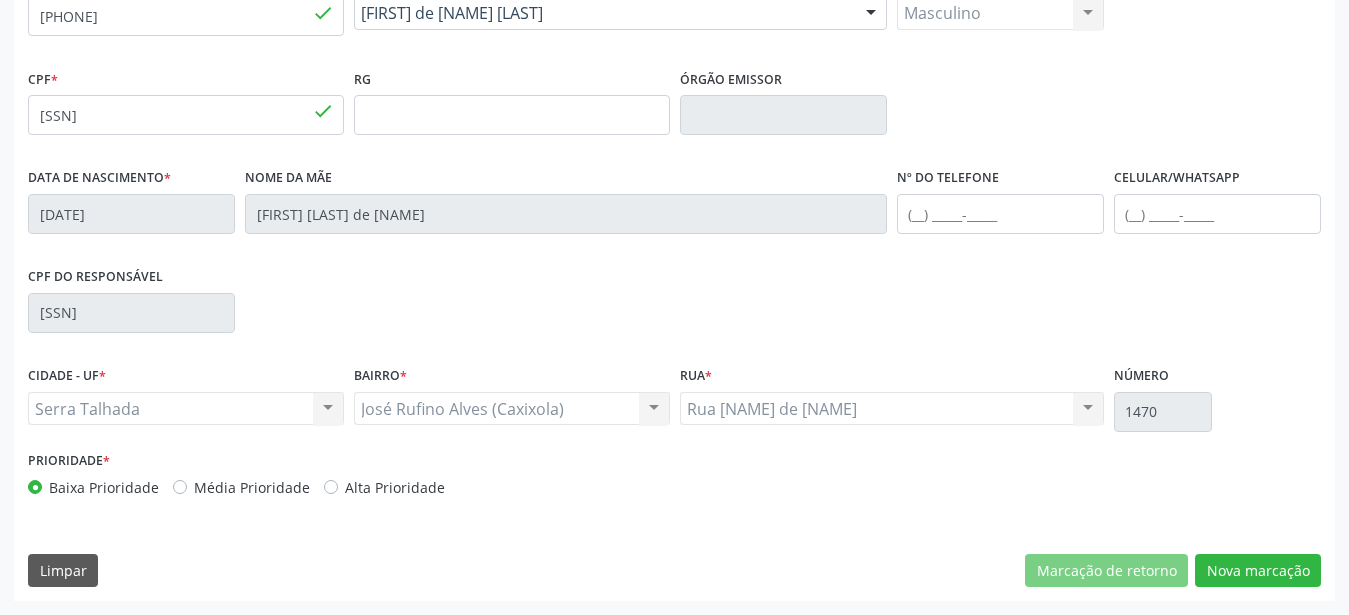 scroll, scrollTop: 307, scrollLeft: 0, axis: vertical 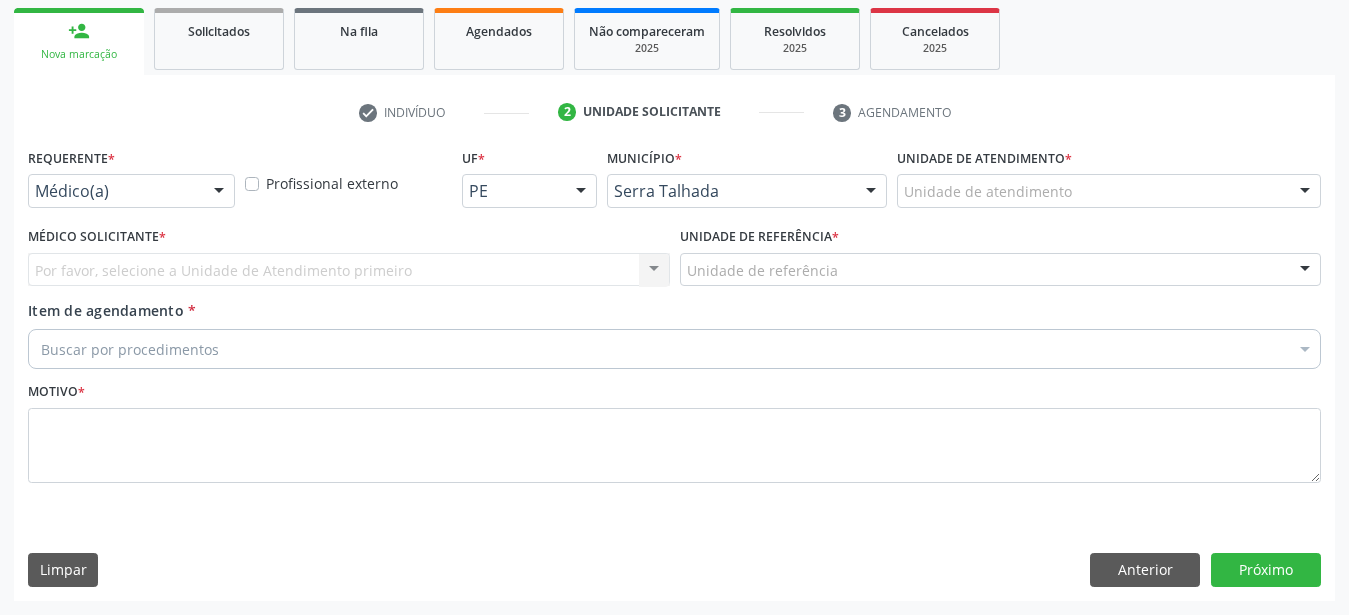 click on "Requerente
*" at bounding box center [71, 158] 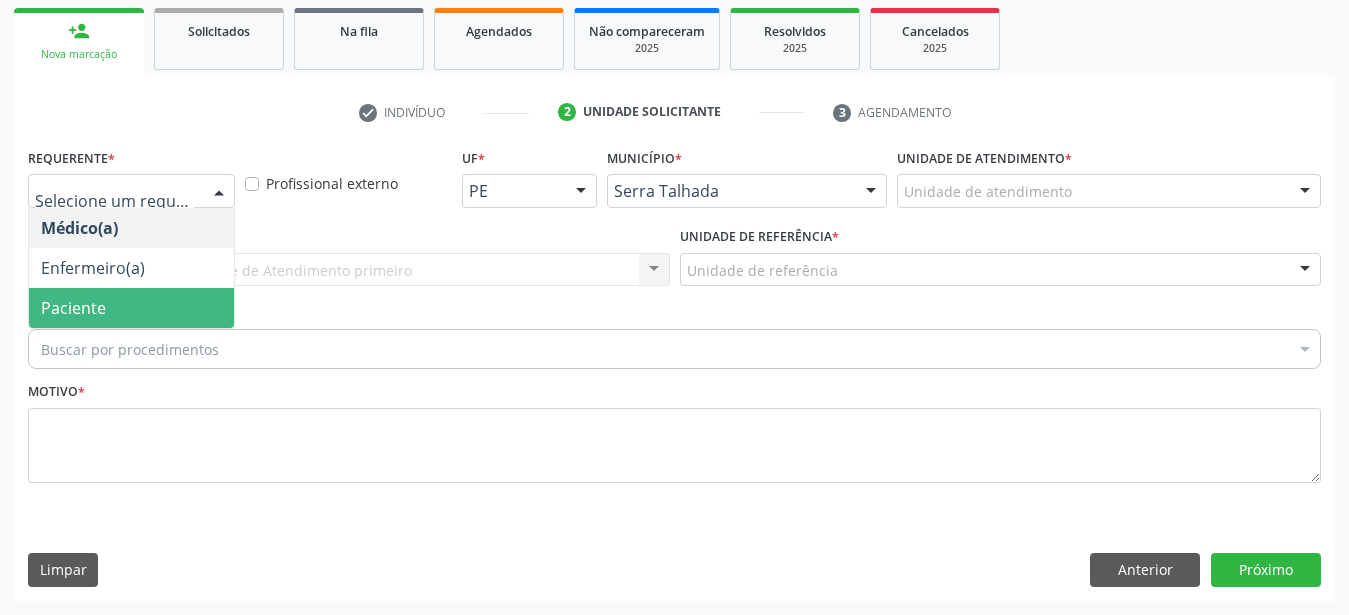 click on "Paciente" at bounding box center [131, 308] 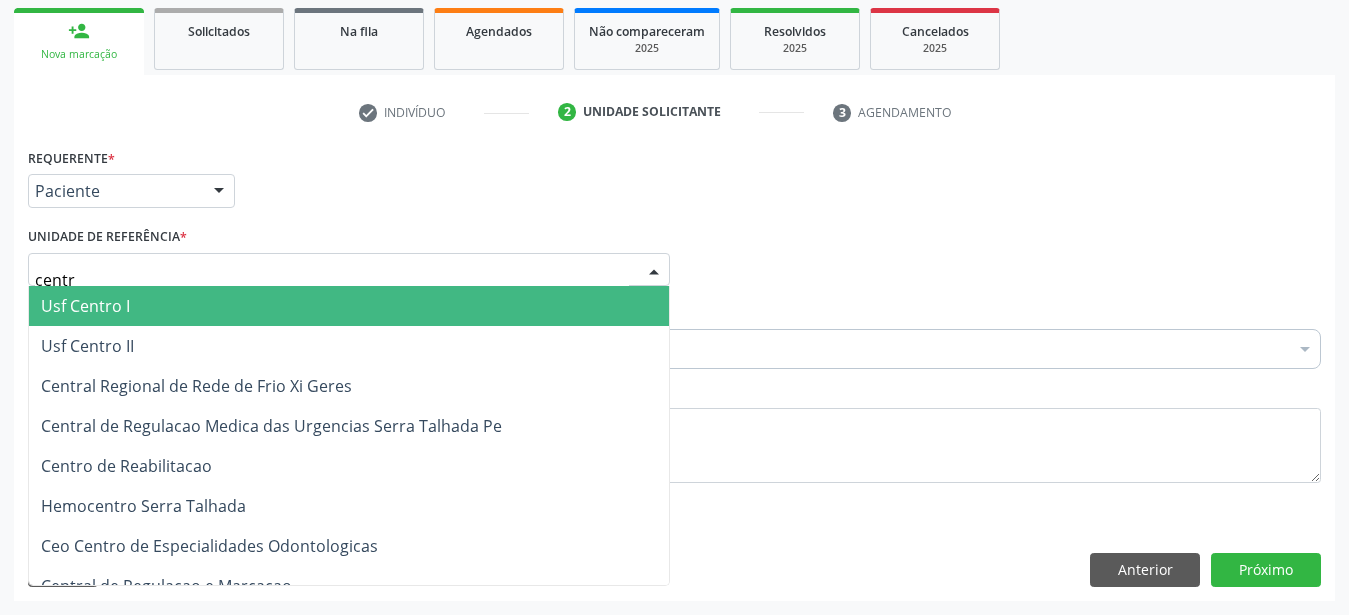 type on "centro" 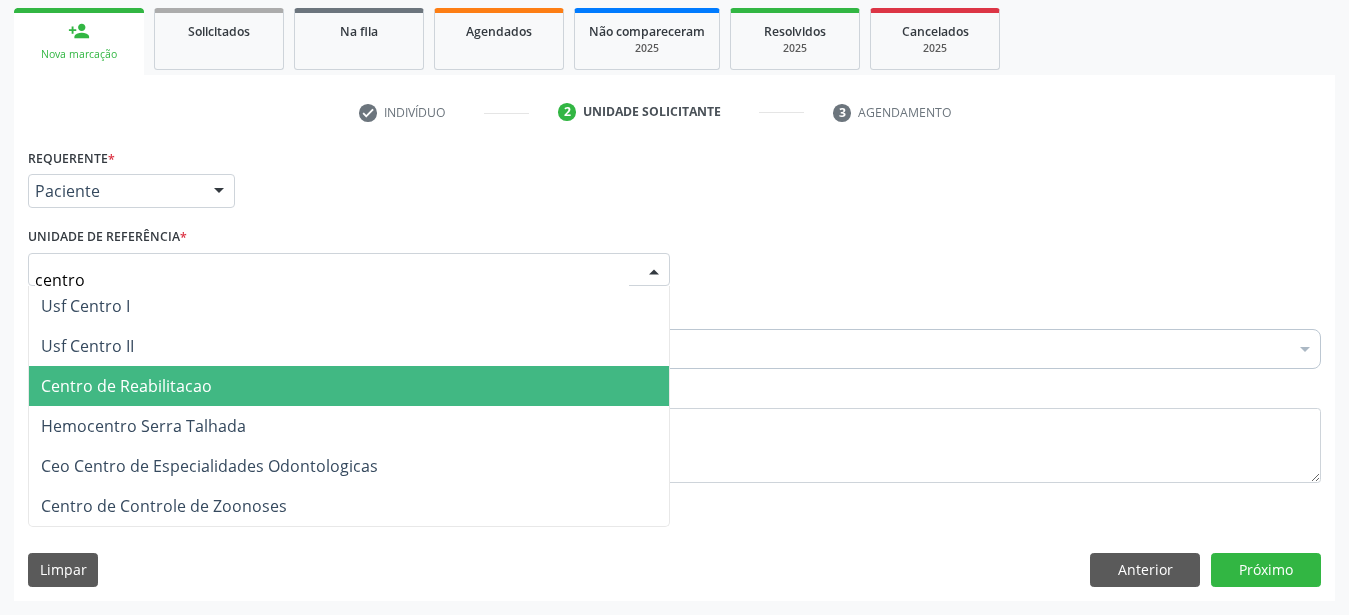 click on "Centro de Reabilitacao" at bounding box center (126, 386) 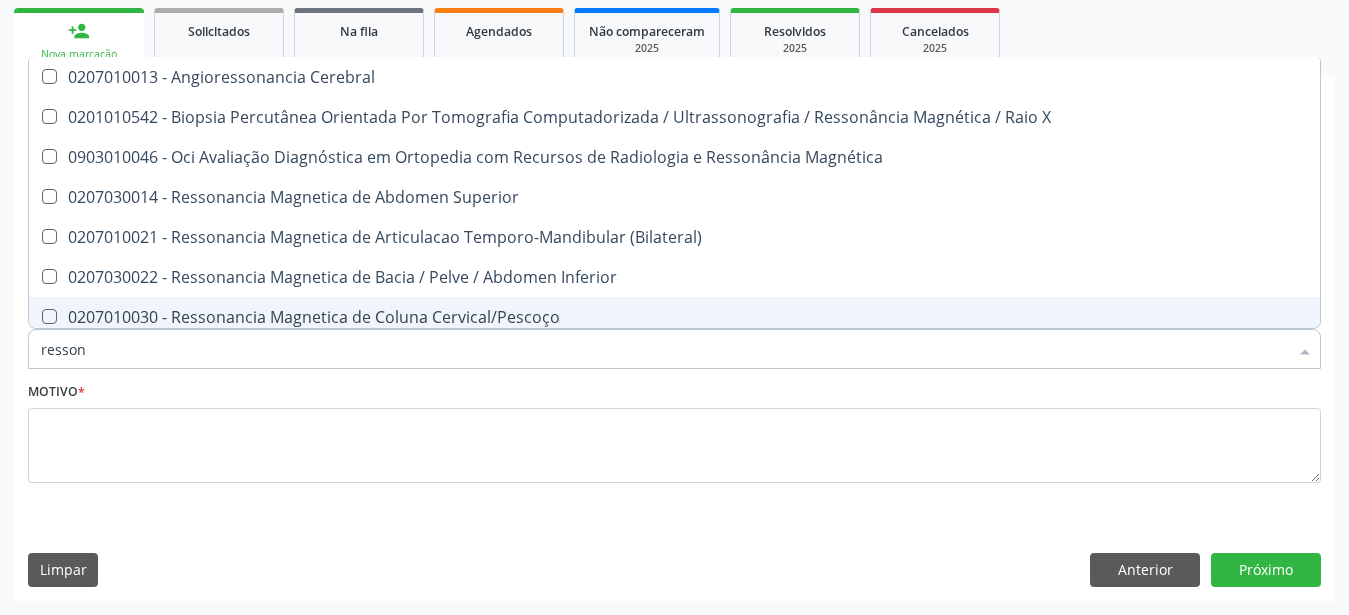 scroll, scrollTop: 0, scrollLeft: 0, axis: both 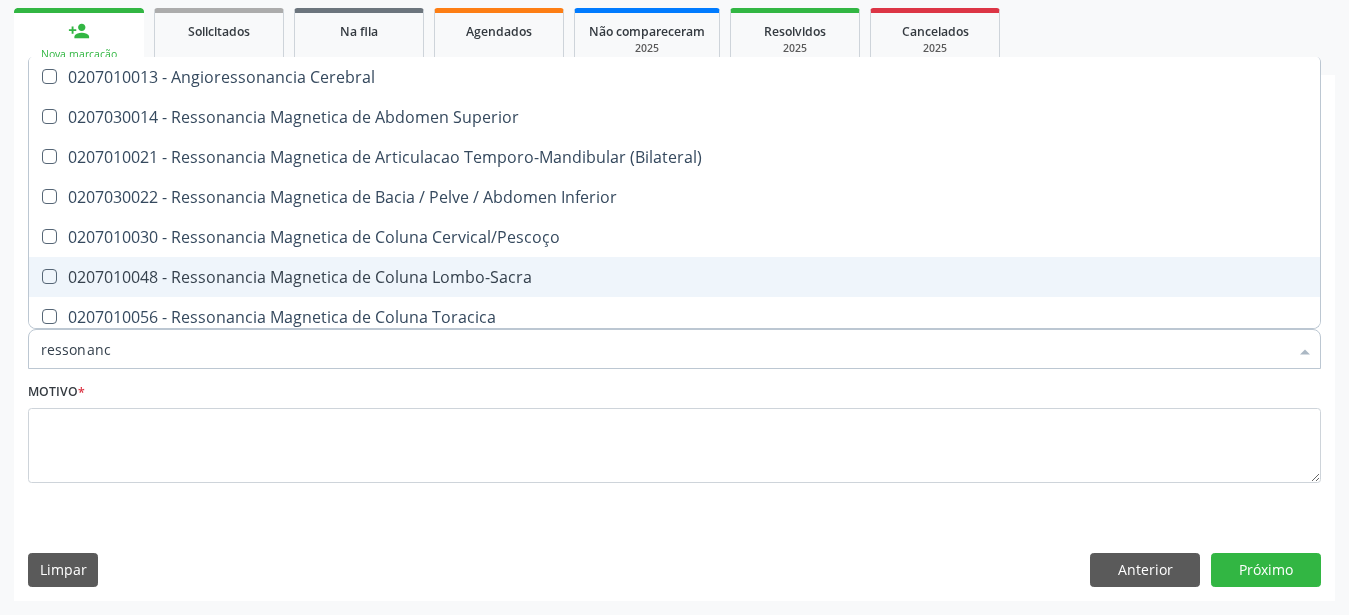 type on "ressonanci" 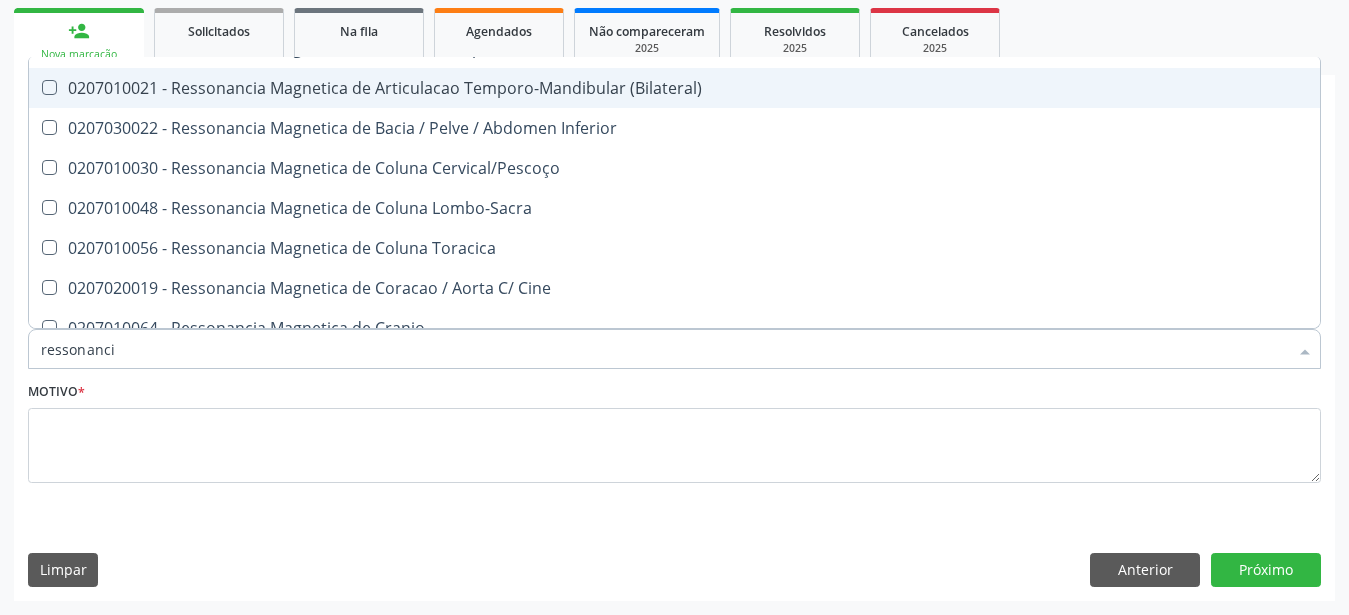 scroll, scrollTop: 132, scrollLeft: 0, axis: vertical 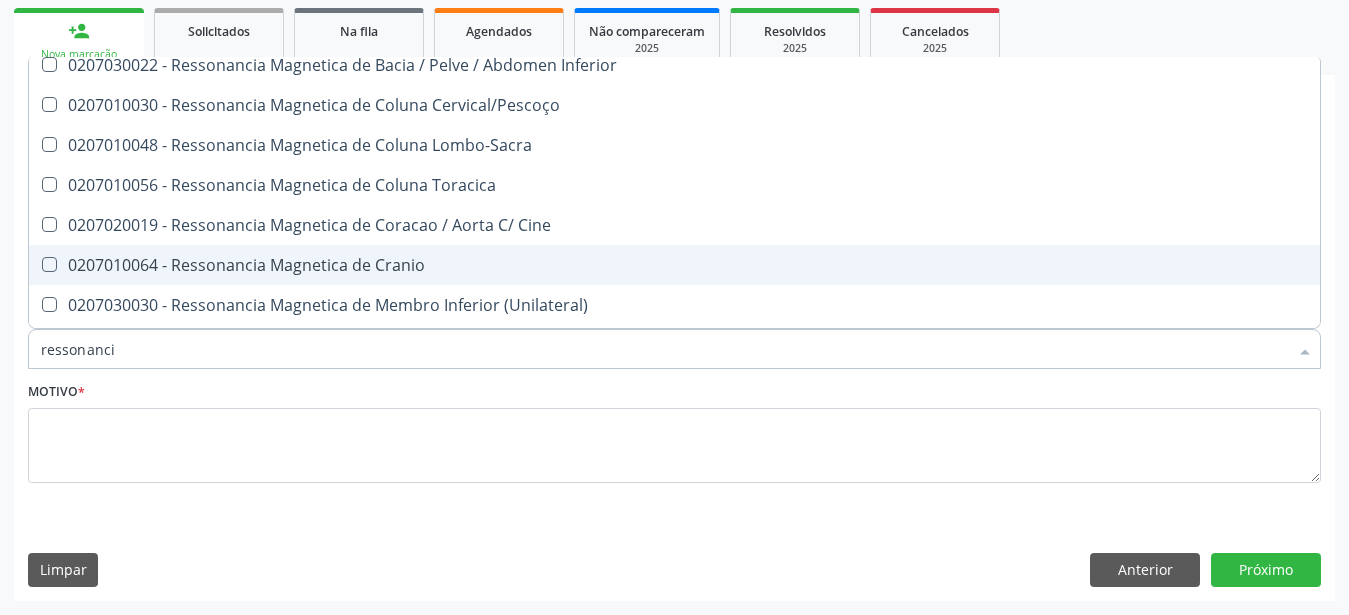 click on "0207010064 - Ressonancia Magnetica de Cranio" at bounding box center (674, 265) 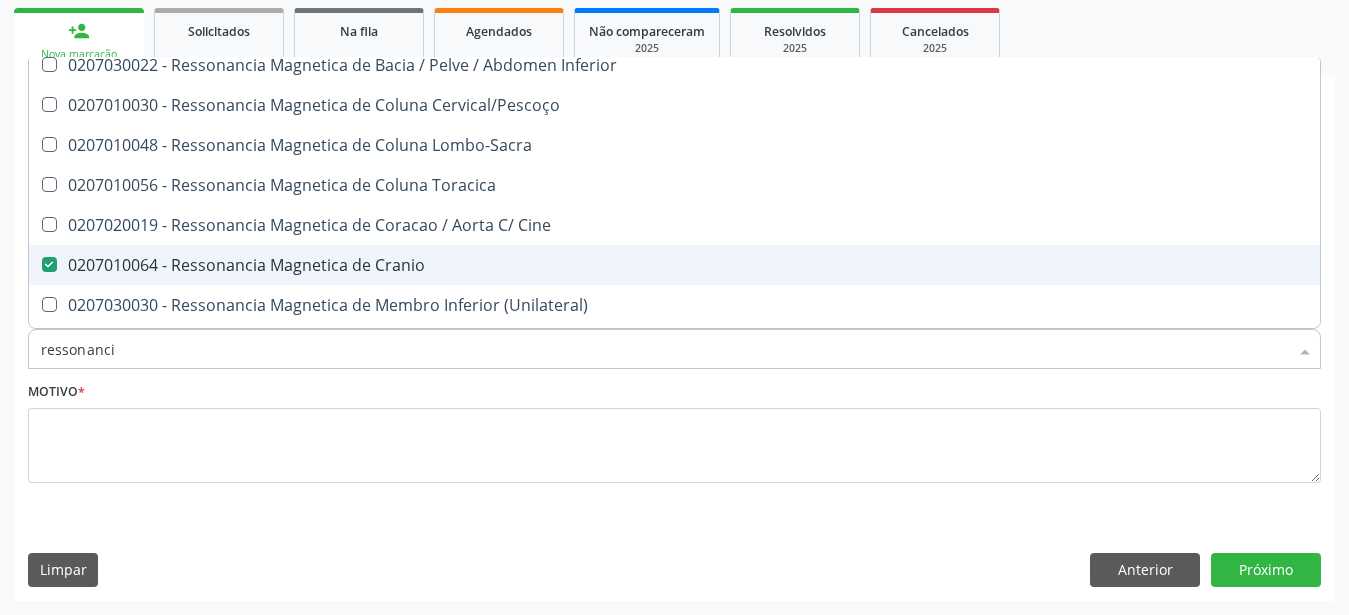checkbox on "true" 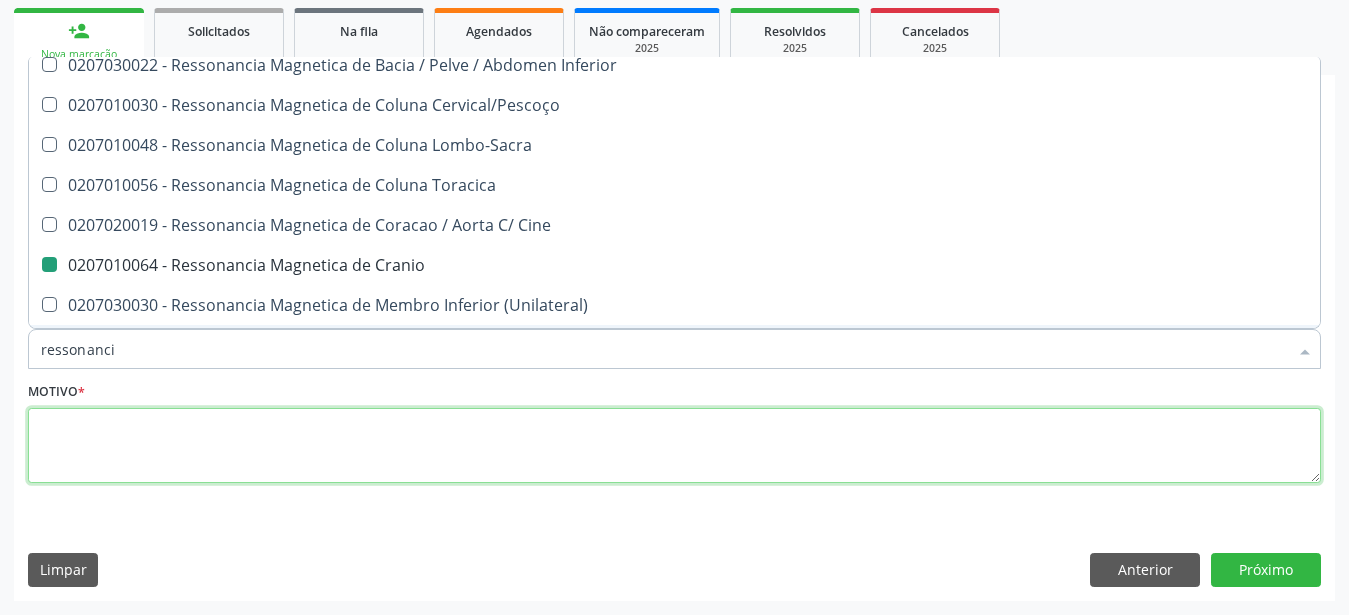 click at bounding box center [674, 446] 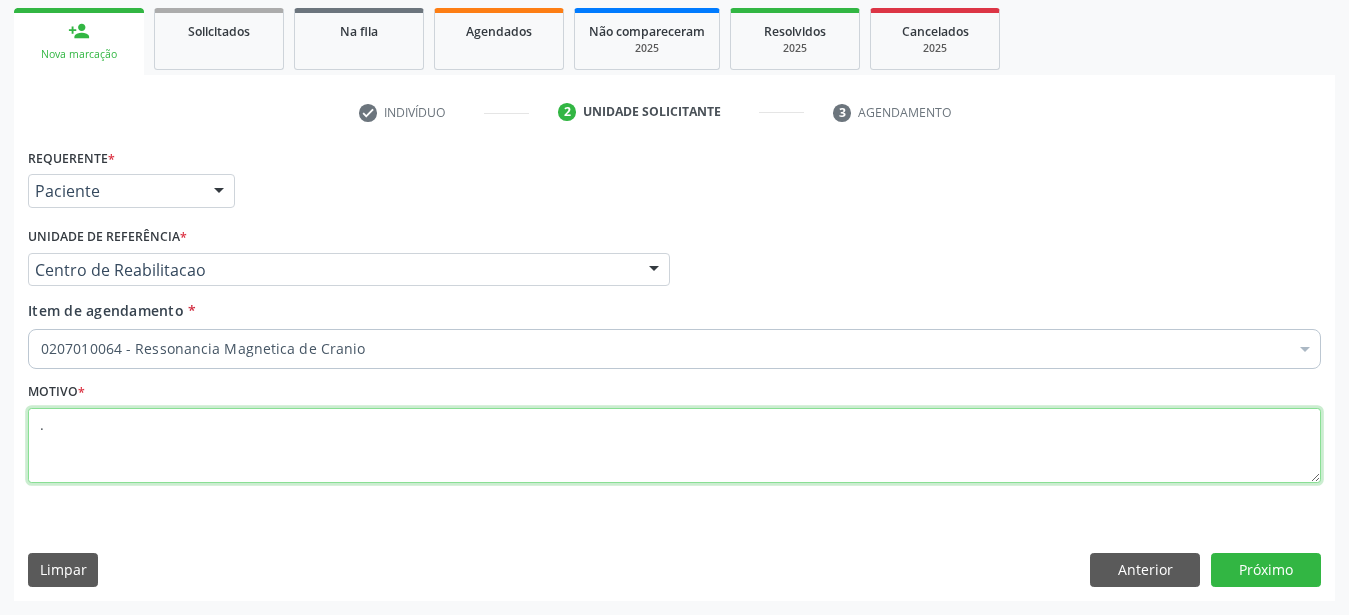 scroll, scrollTop: 0, scrollLeft: 0, axis: both 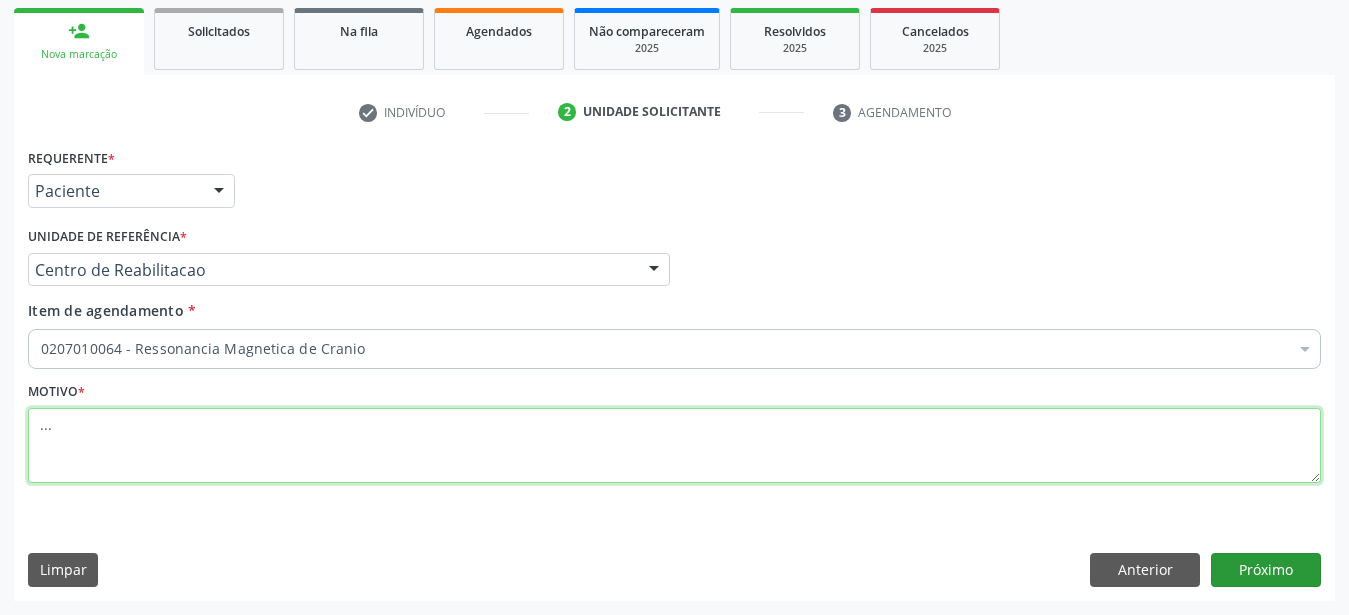 type on "..." 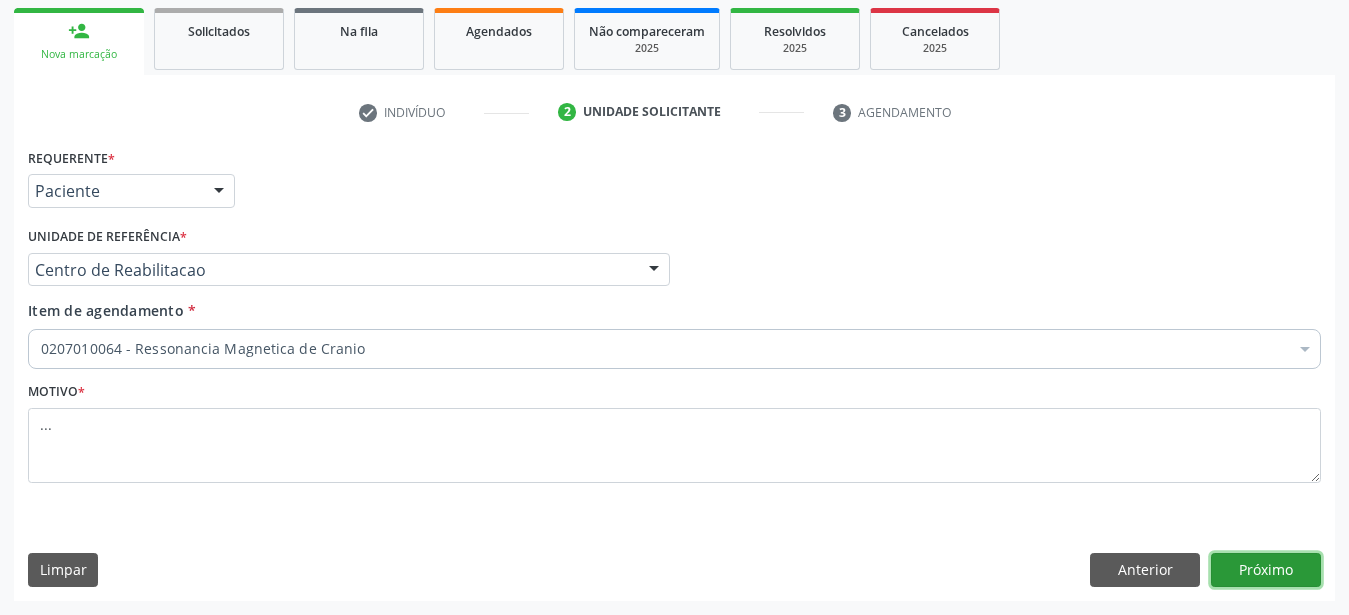 click on "Próximo" at bounding box center (1266, 570) 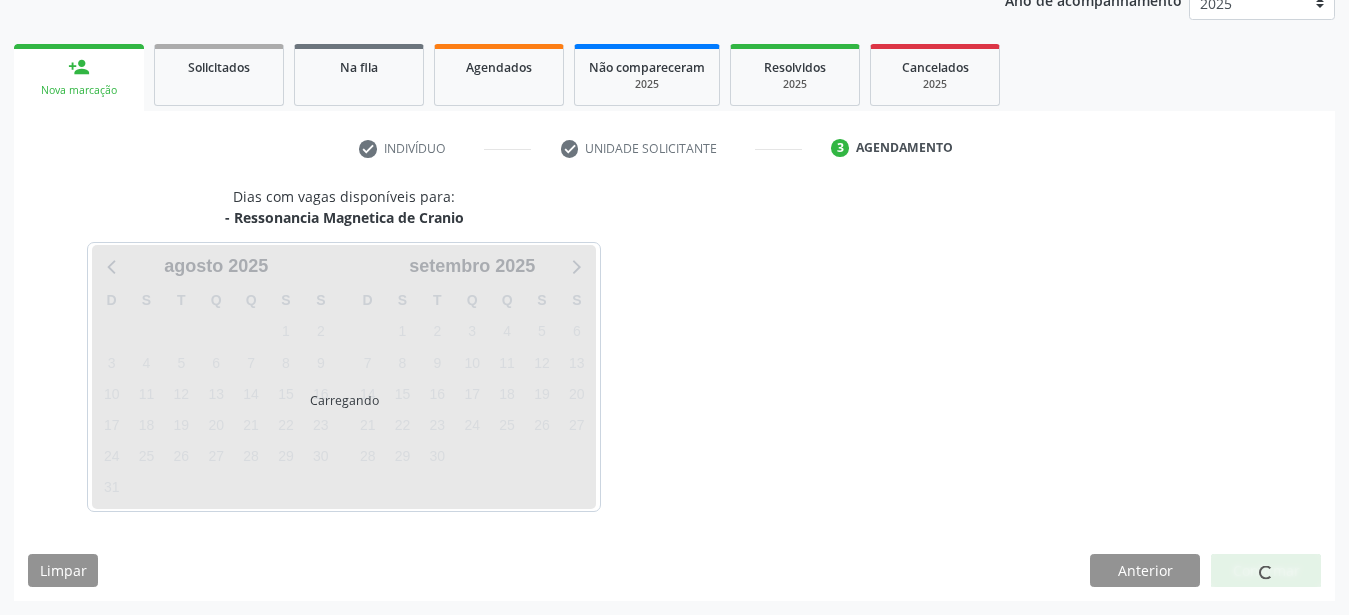 scroll, scrollTop: 255, scrollLeft: 0, axis: vertical 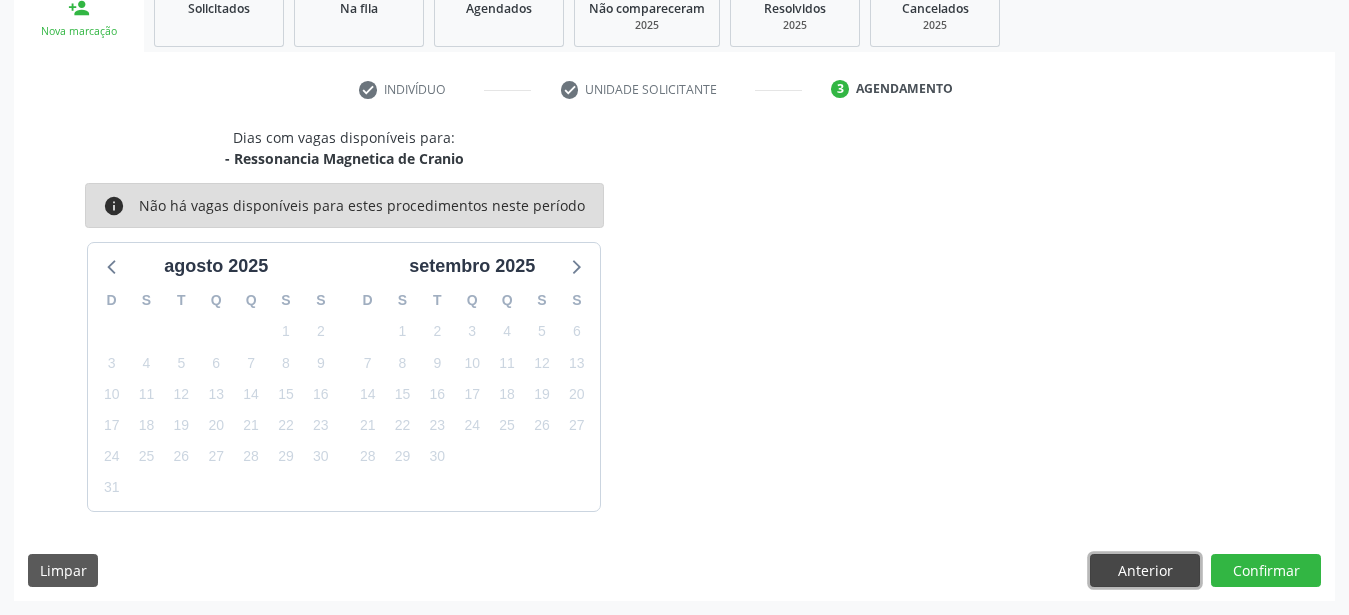 click on "Anterior" at bounding box center [1145, 571] 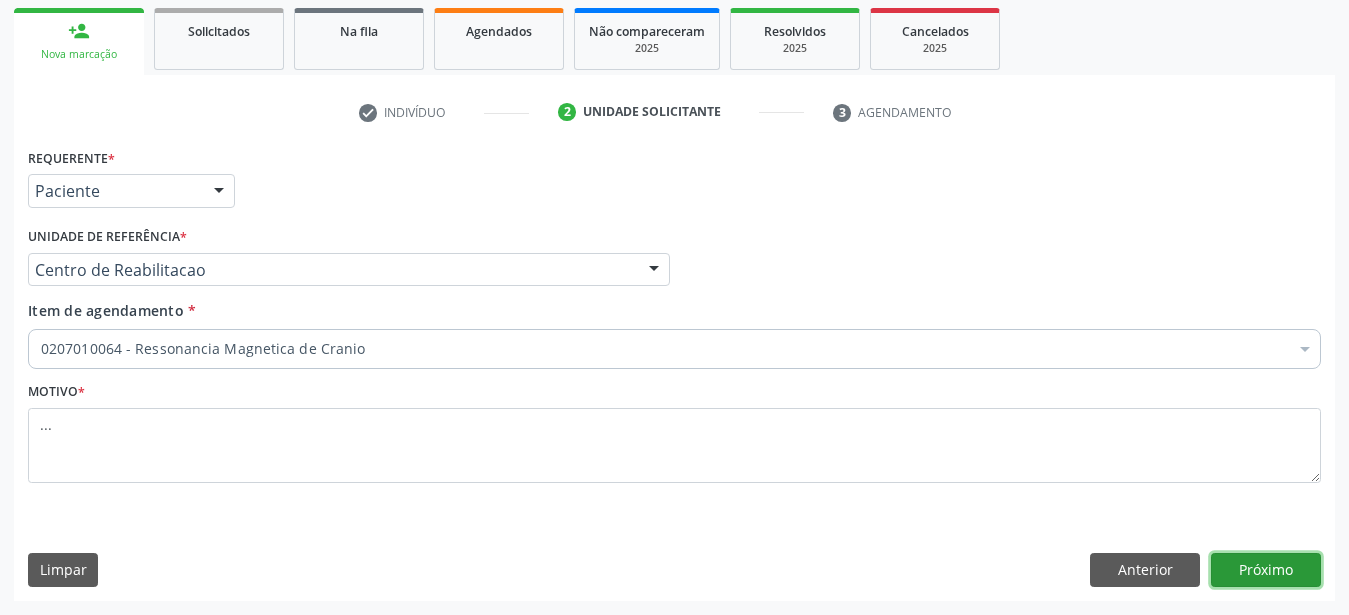 drag, startPoint x: 1238, startPoint y: 576, endPoint x: 771, endPoint y: 511, distance: 471.50186 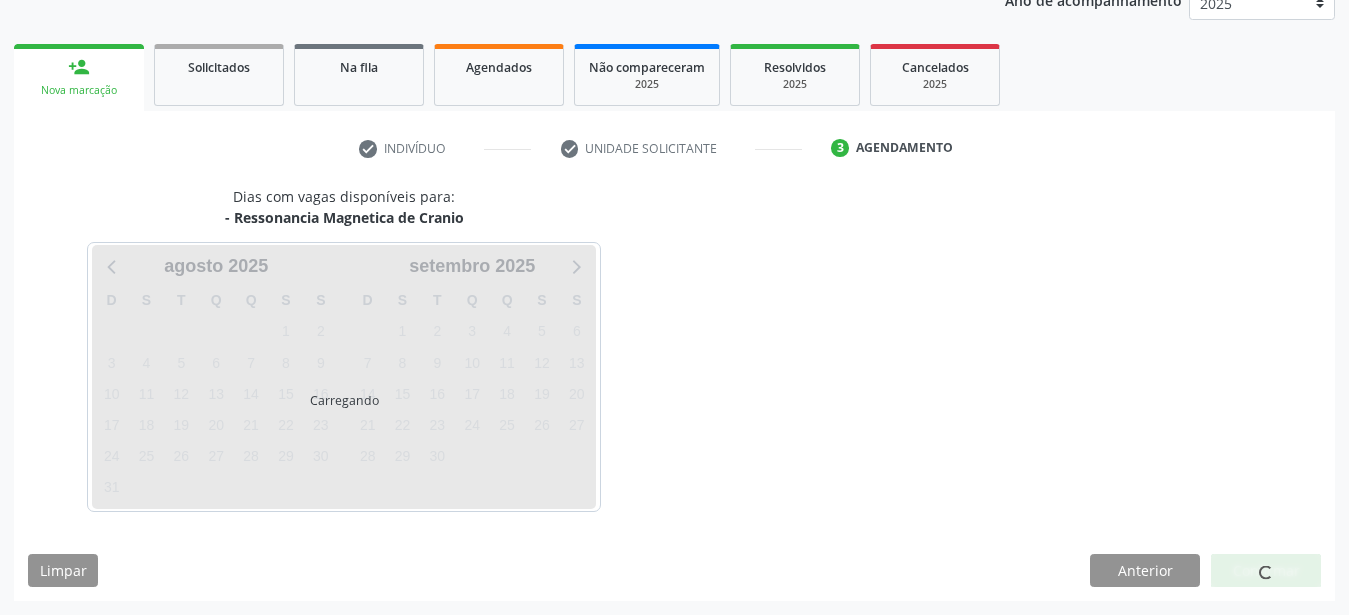 scroll, scrollTop: 255, scrollLeft: 0, axis: vertical 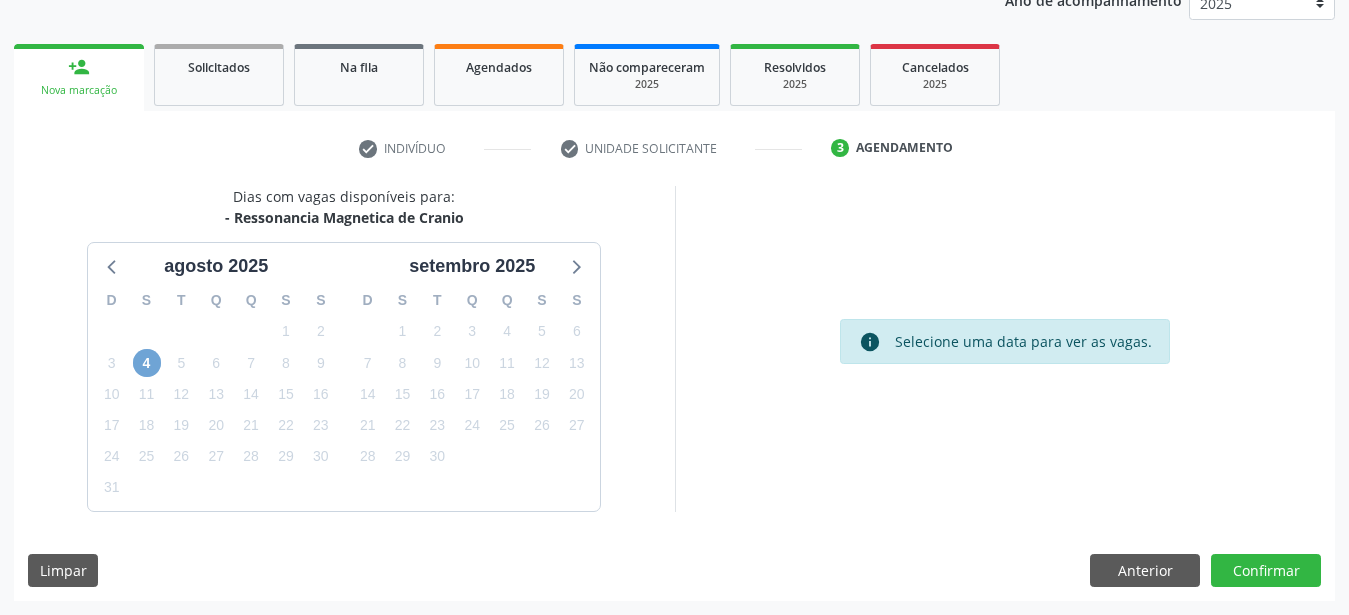 click on "4" at bounding box center [147, 363] 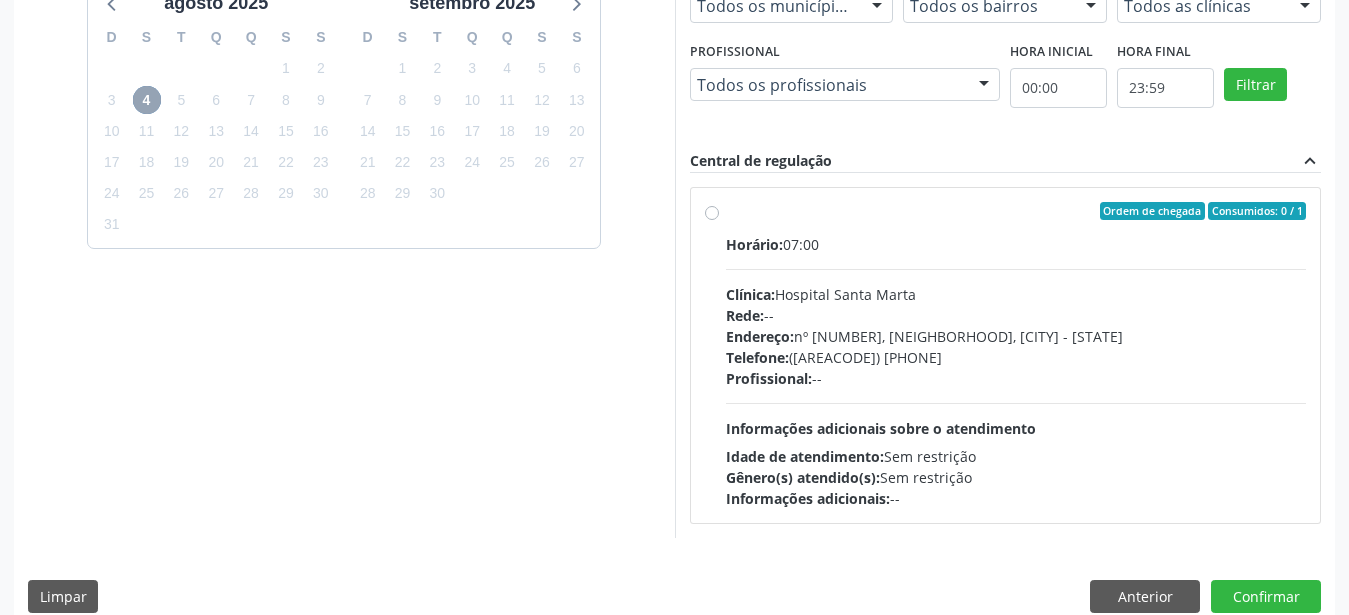 scroll, scrollTop: 544, scrollLeft: 0, axis: vertical 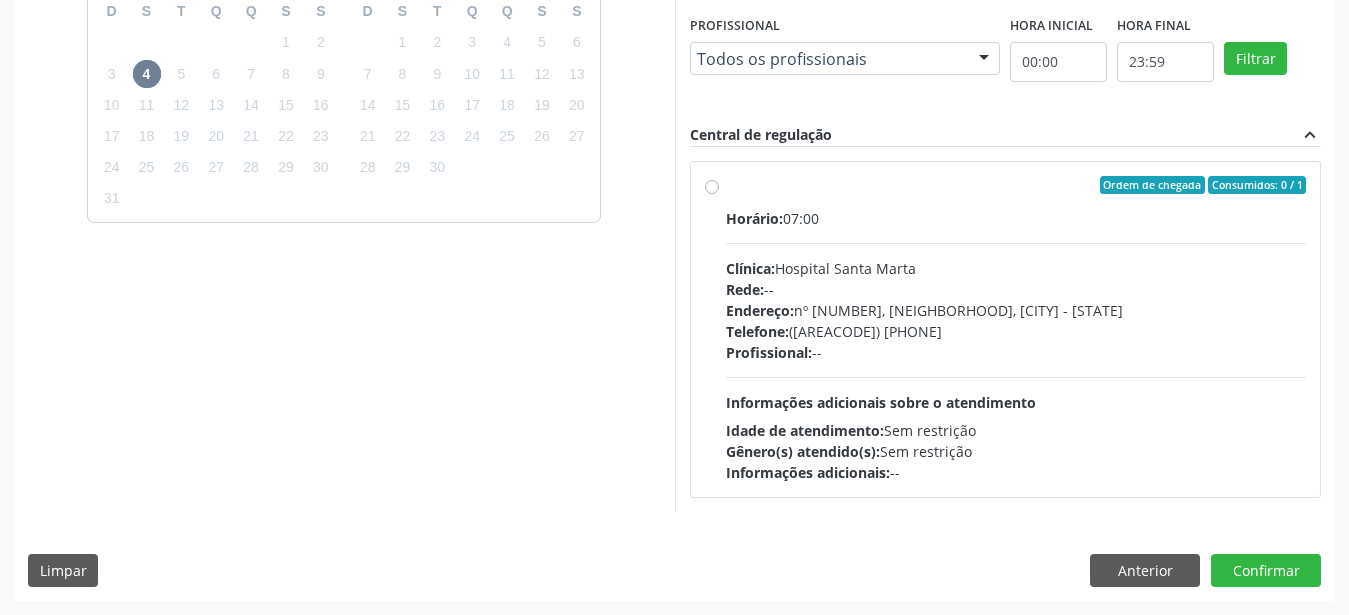 click on "Ordem de chegada
Consumidos: 0 / 1
Horário:   07:00
Clínica:  Hospital Santa Marta
Rede:
--
Endereço:   nº 980, Centro, Serra Talhada - PE
Telefone:   (81) 38311637
Profissional:
--
Informações adicionais sobre o atendimento
Idade de atendimento:
Sem restrição
Gênero(s) atendido(s):
Sem restrição
Informações adicionais:
--" at bounding box center (1016, 329) 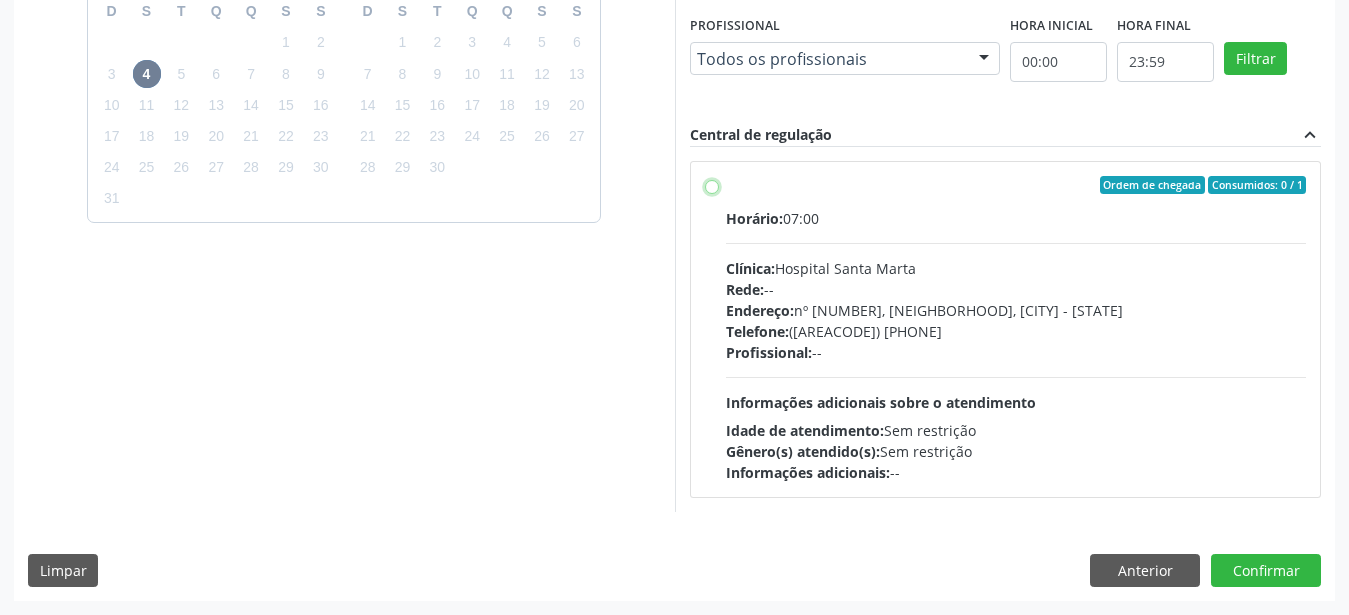 radio on "true" 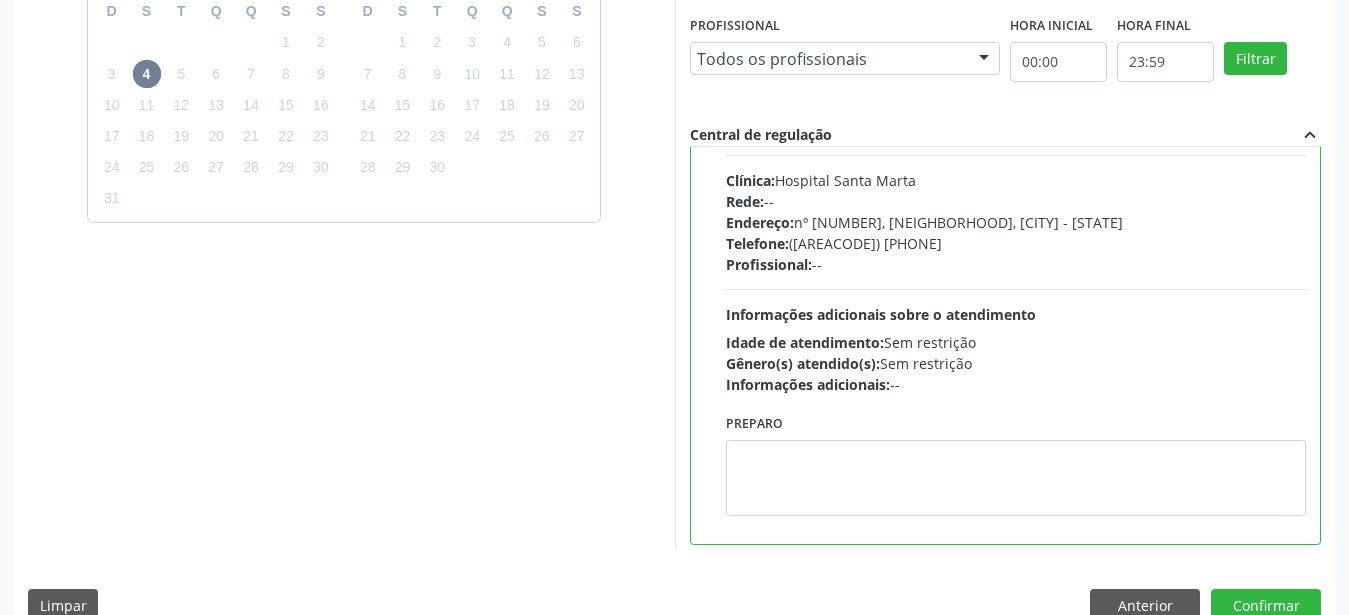 scroll, scrollTop: 99, scrollLeft: 0, axis: vertical 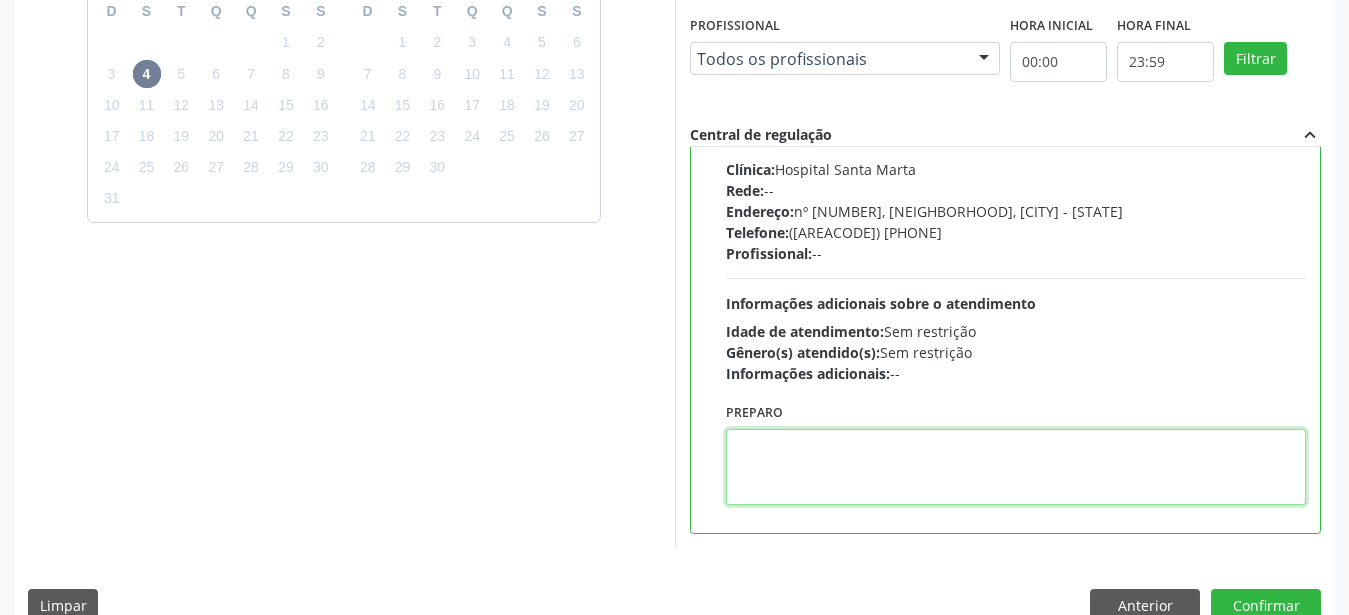 click at bounding box center [1016, 467] 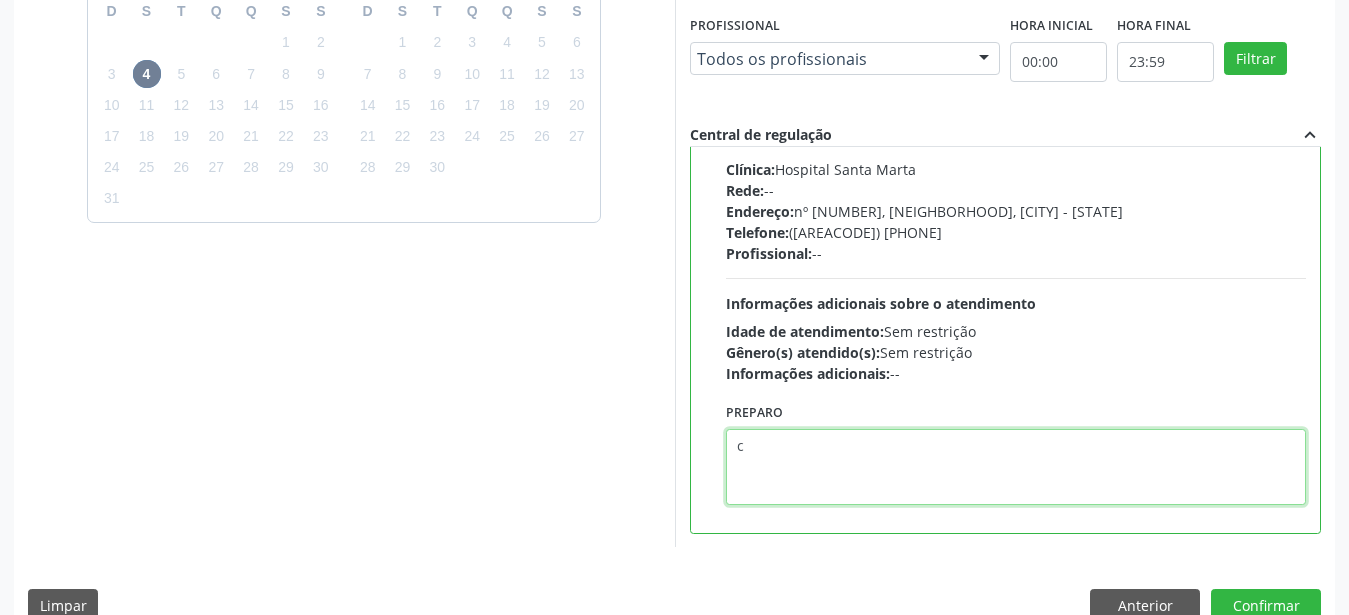 scroll, scrollTop: 95, scrollLeft: 0, axis: vertical 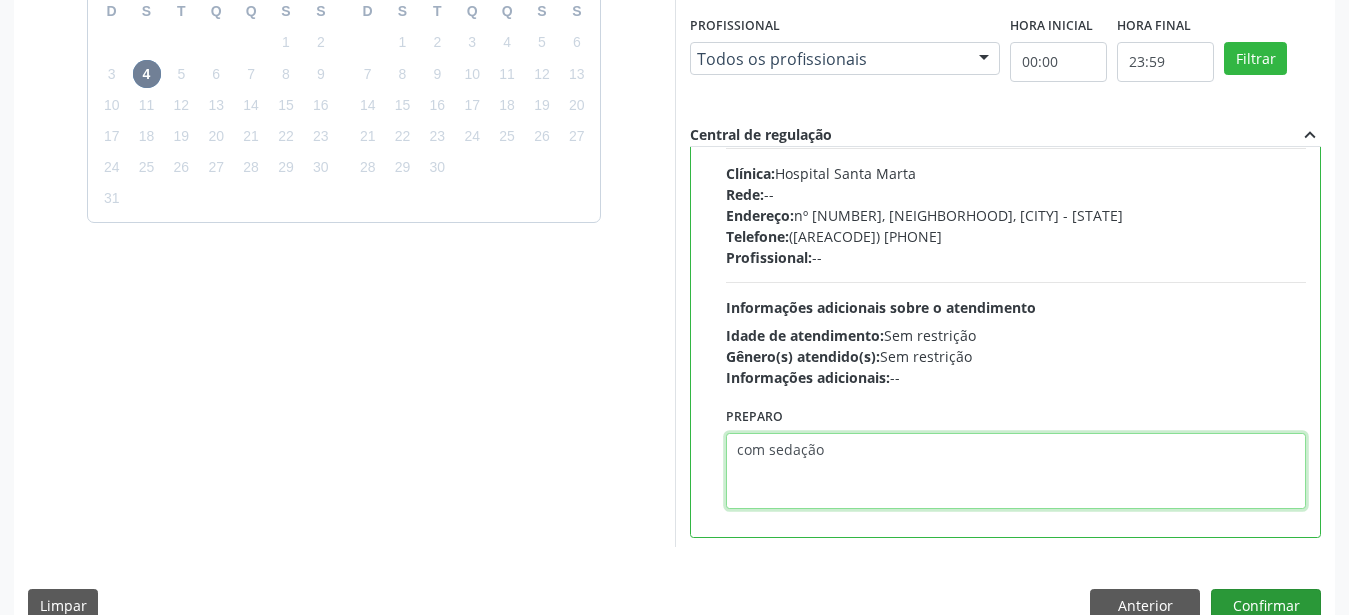 type on "com sedação" 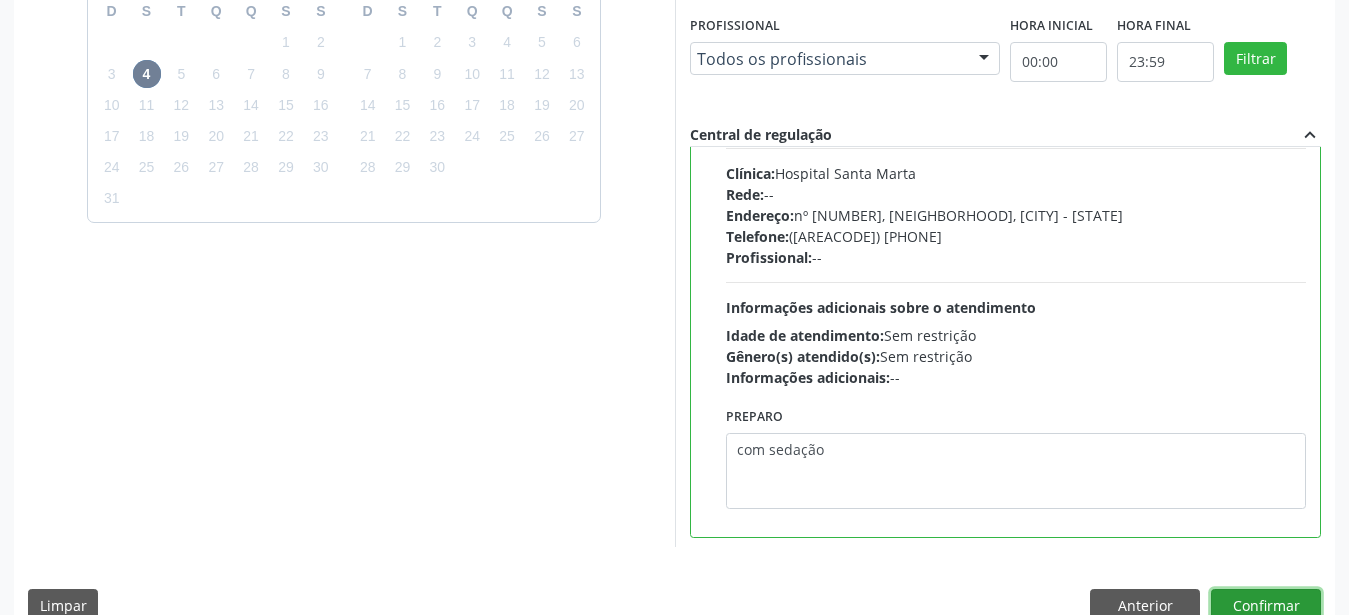 click on "Confirmar" at bounding box center (1266, 606) 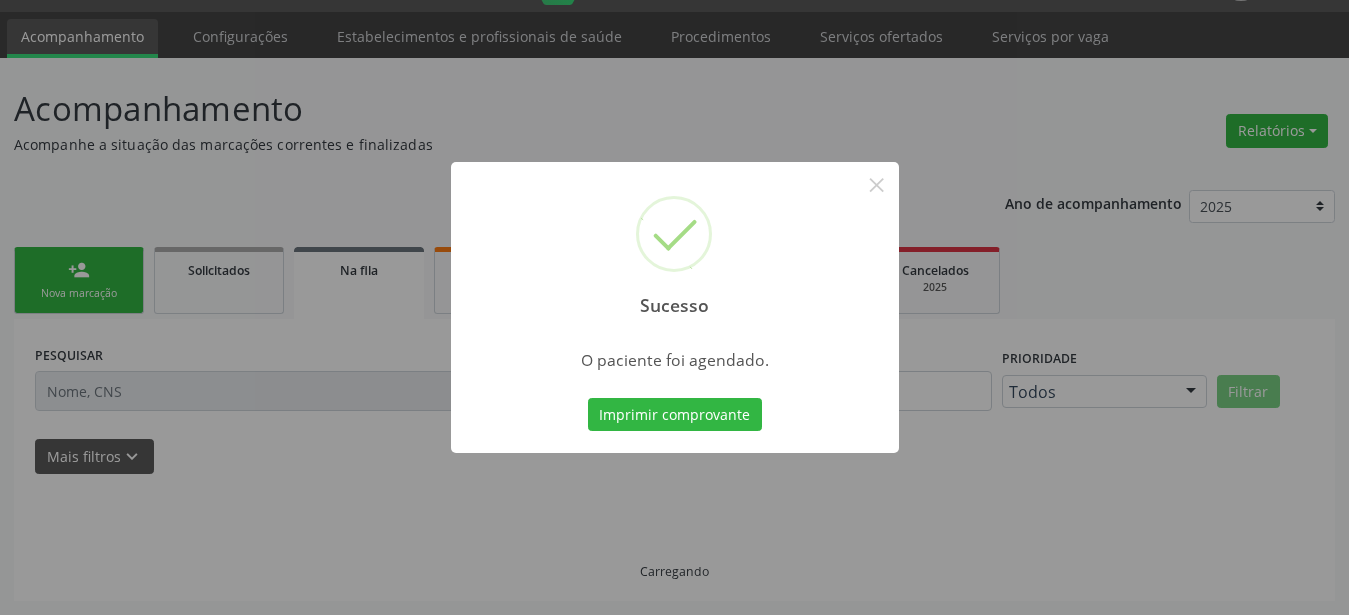 scroll, scrollTop: 51, scrollLeft: 0, axis: vertical 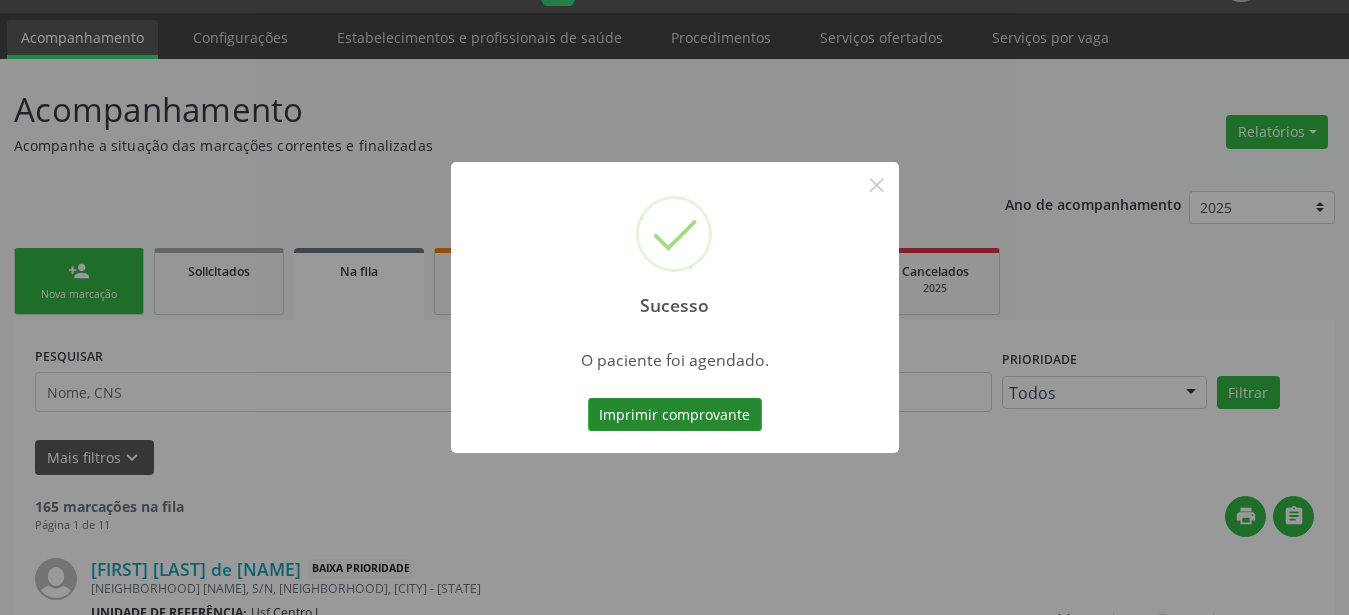click on "Imprimir comprovante" at bounding box center [675, 415] 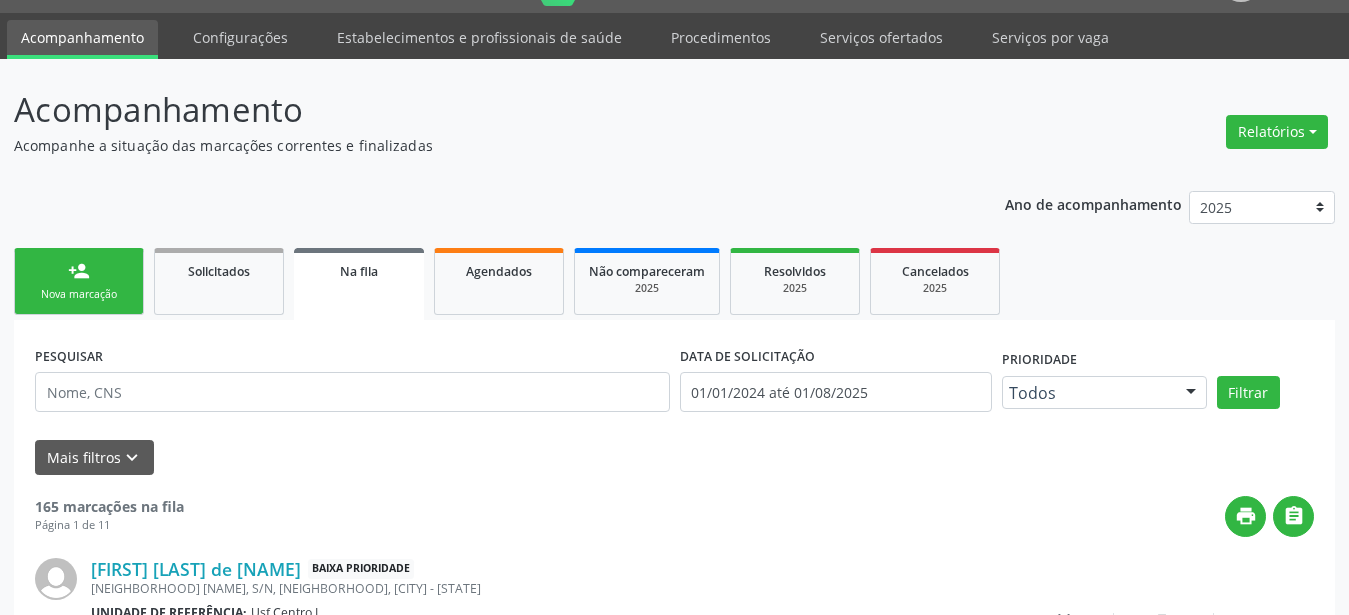 scroll, scrollTop: 50, scrollLeft: 0, axis: vertical 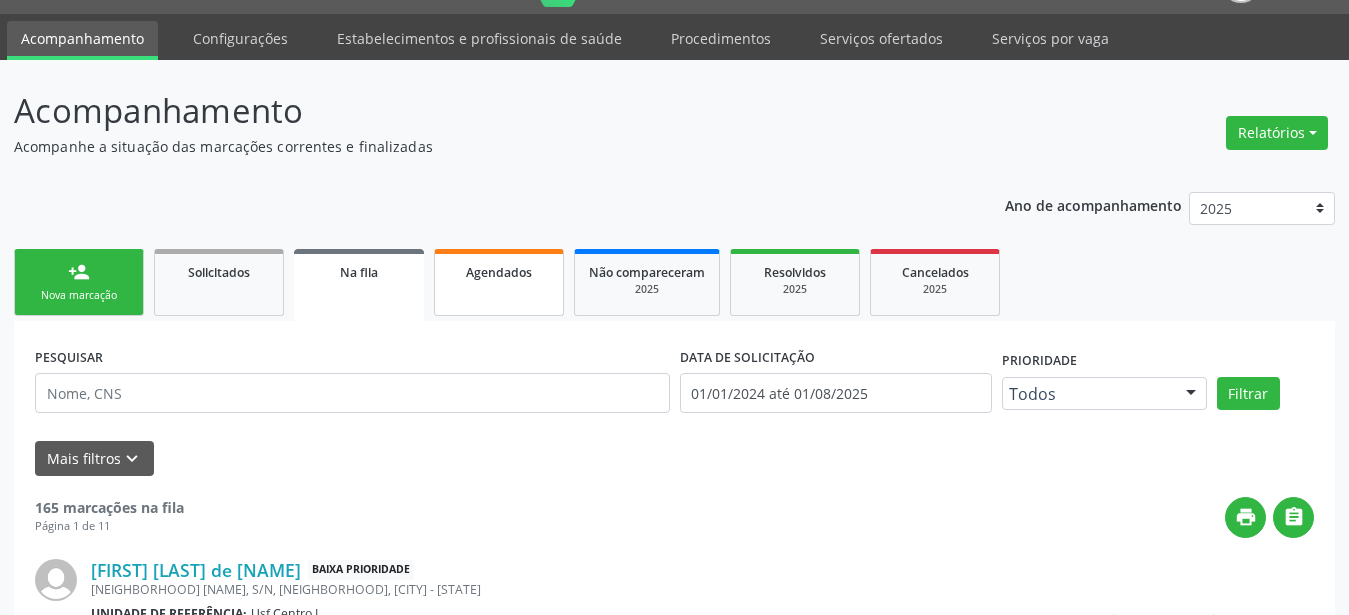 click on "Agendados" at bounding box center [499, 272] 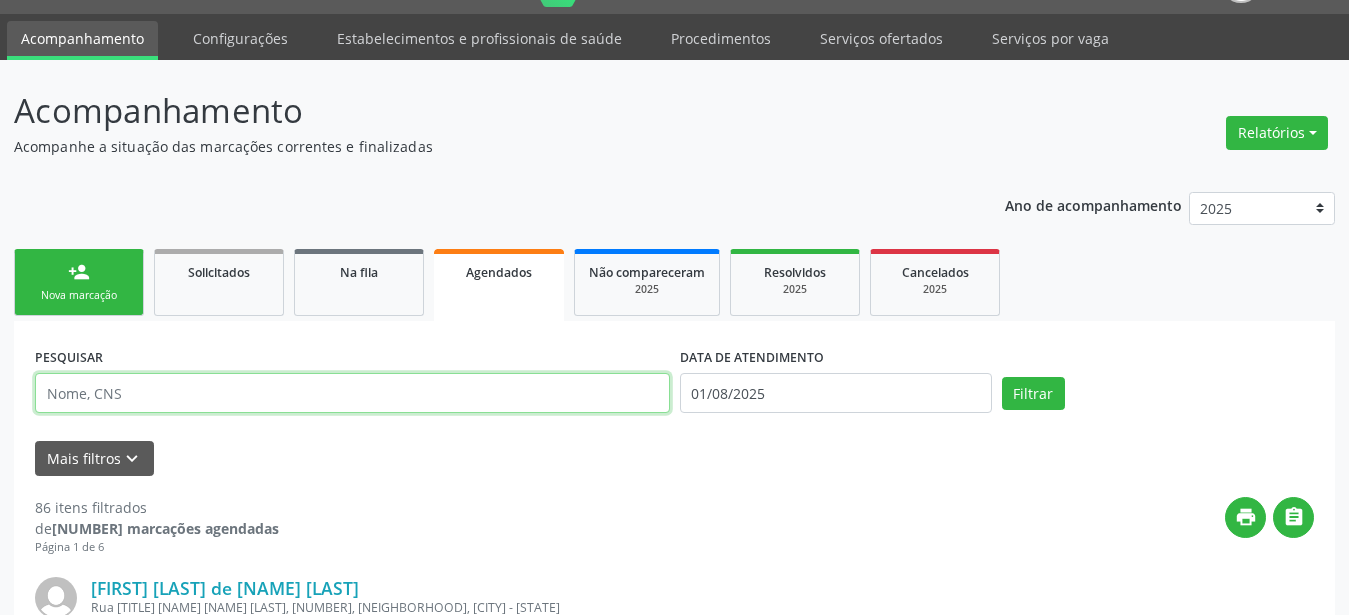 click at bounding box center [352, 393] 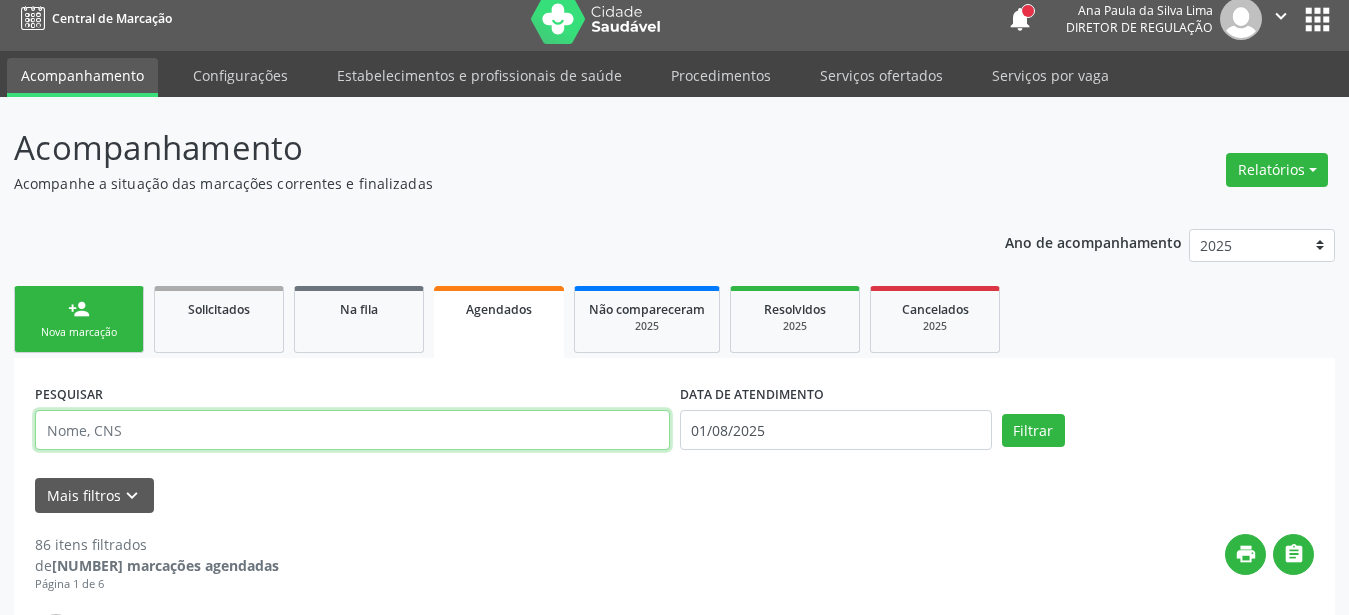 scroll, scrollTop: 0, scrollLeft: 0, axis: both 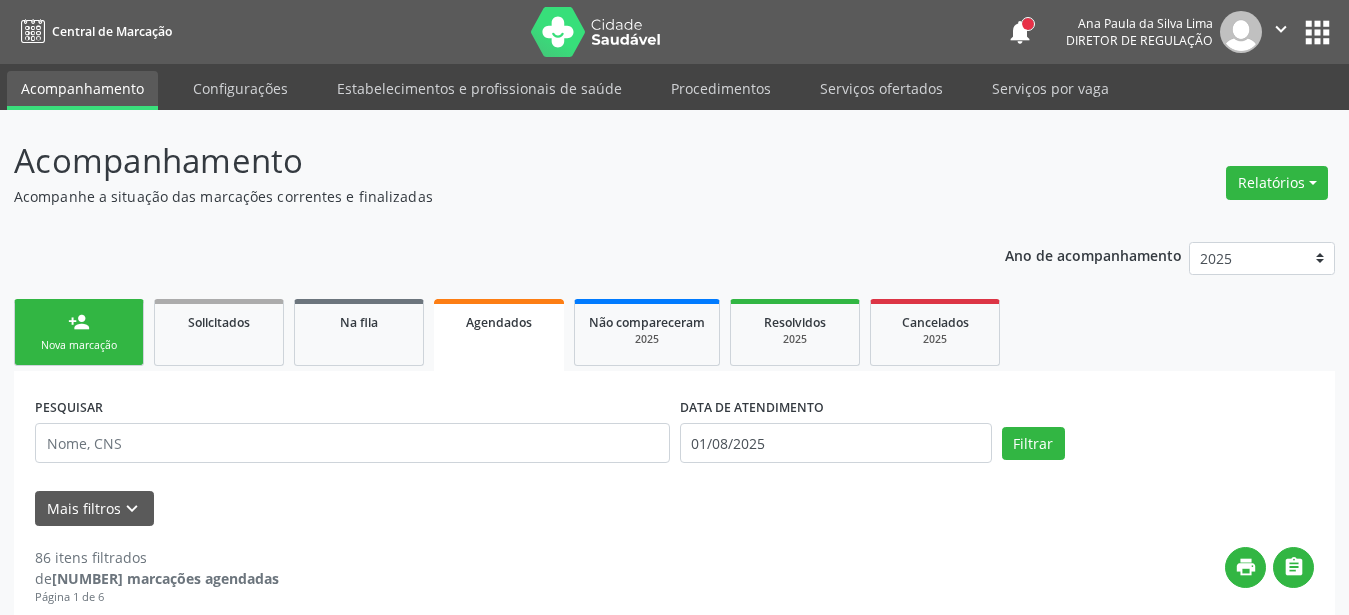 click on "Central de Marcação
notifications
Ana Paula da Silva Lima
Diretor de regulação

Configurações
Sair
apps" at bounding box center [674, 32] 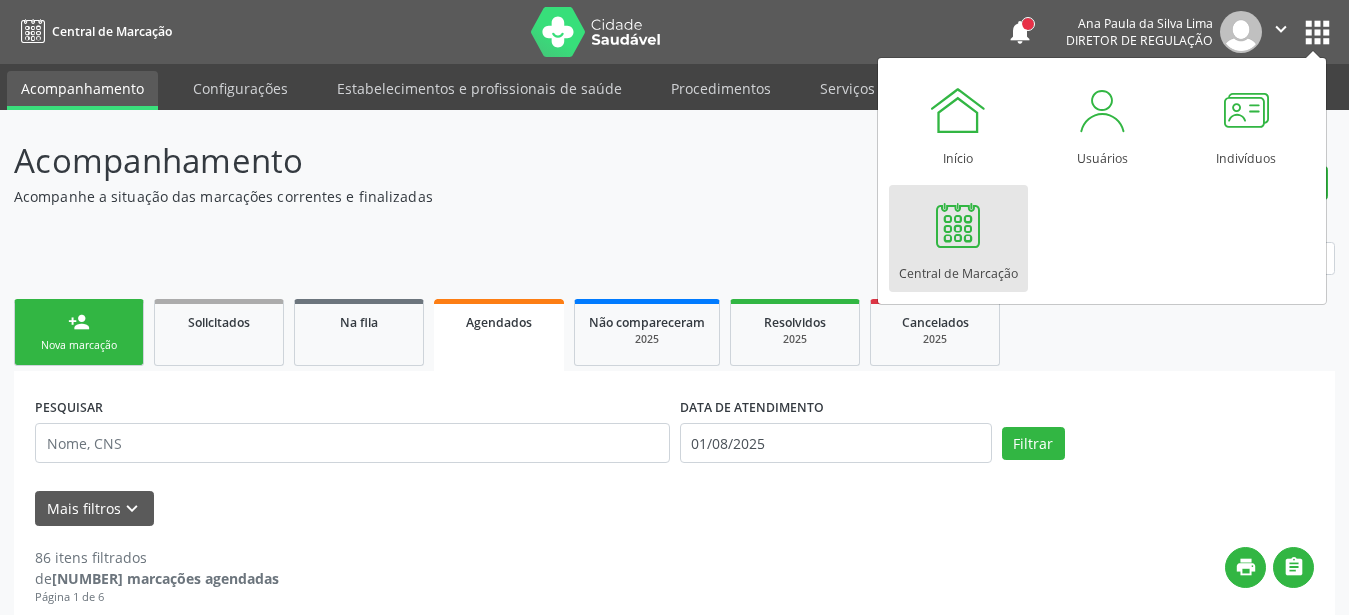 click at bounding box center (958, 225) 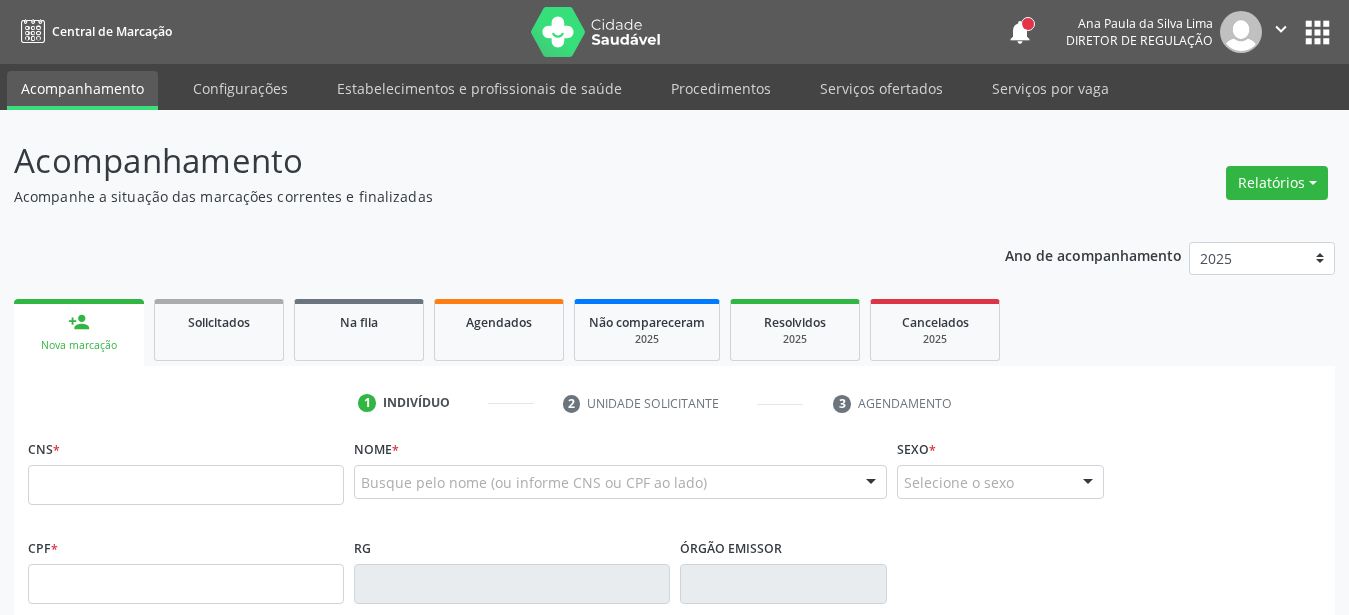 scroll, scrollTop: 0, scrollLeft: 0, axis: both 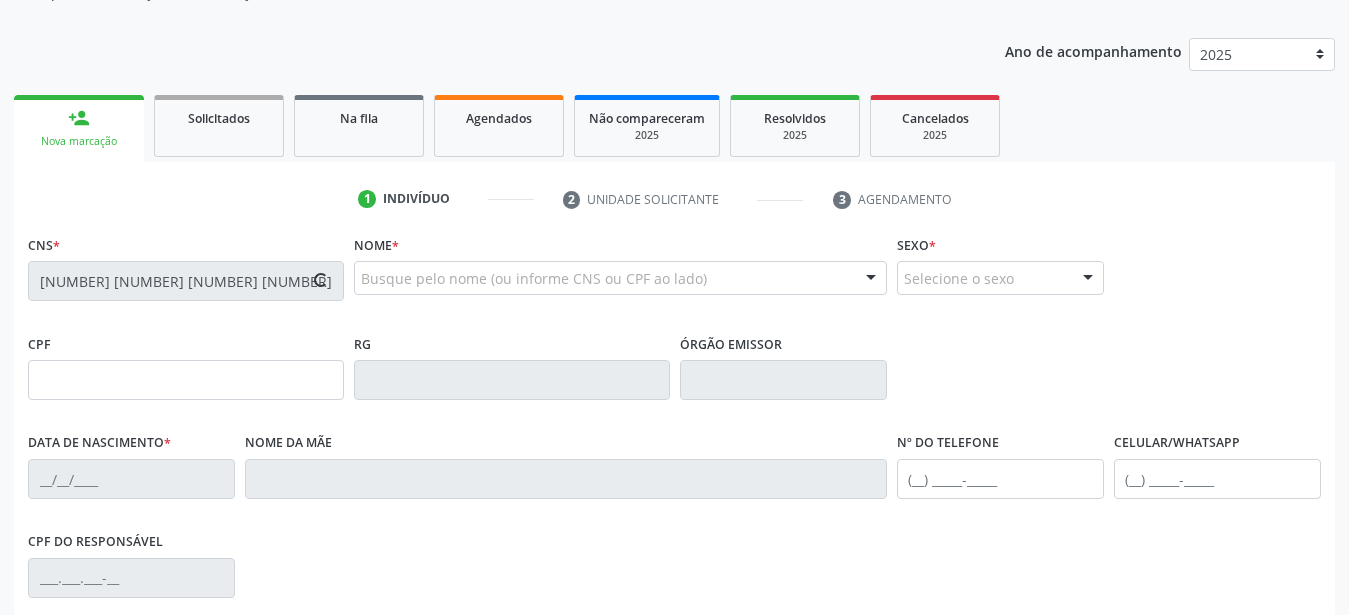 type on "[CPF]" 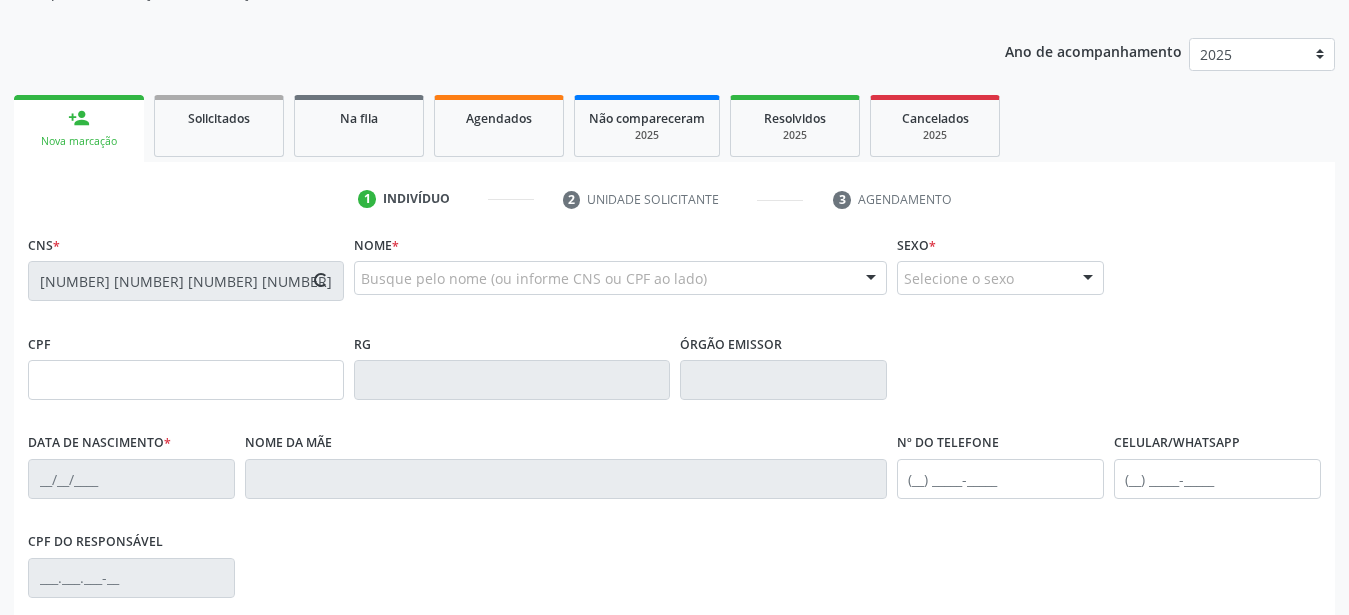 type on "[DATE]" 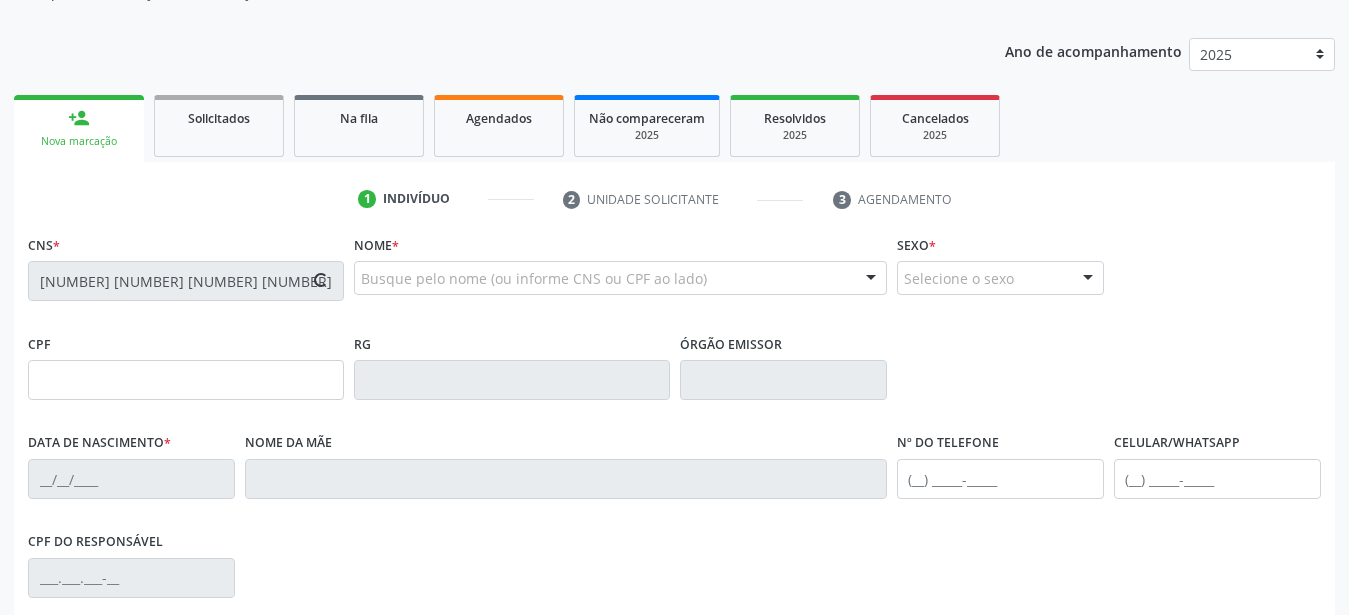 type on "[FIRST] [LAST] da [LAST]" 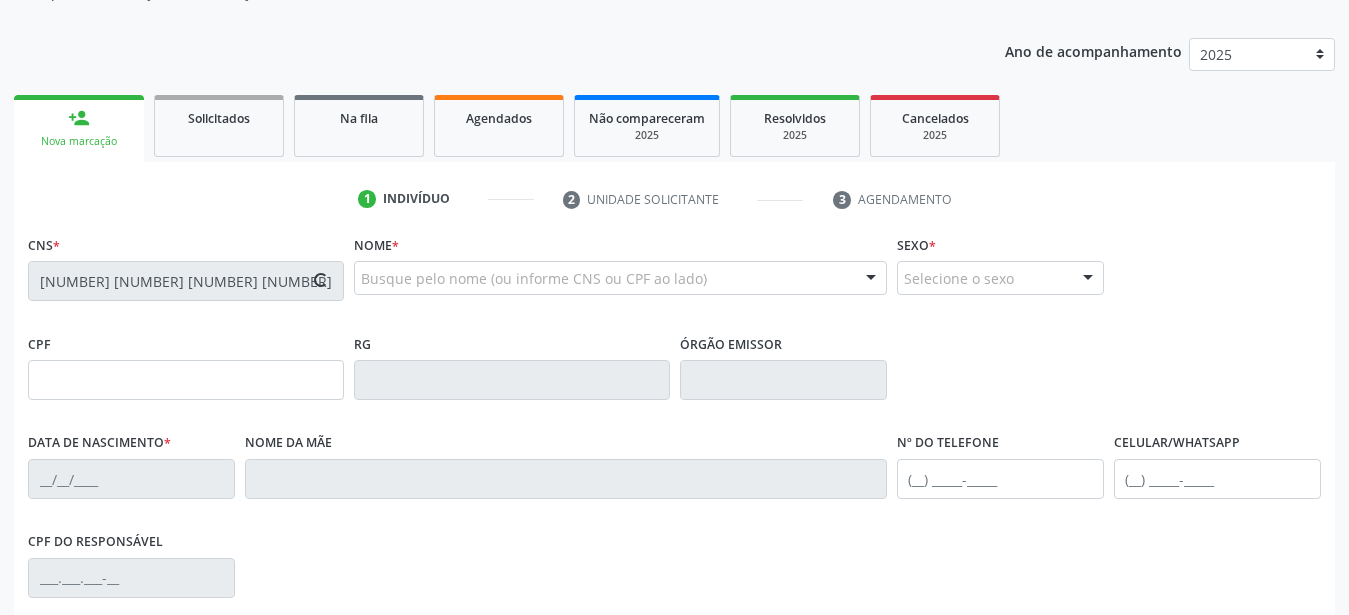 type on "([PHONE]) [PHONE]-[PHONE]" 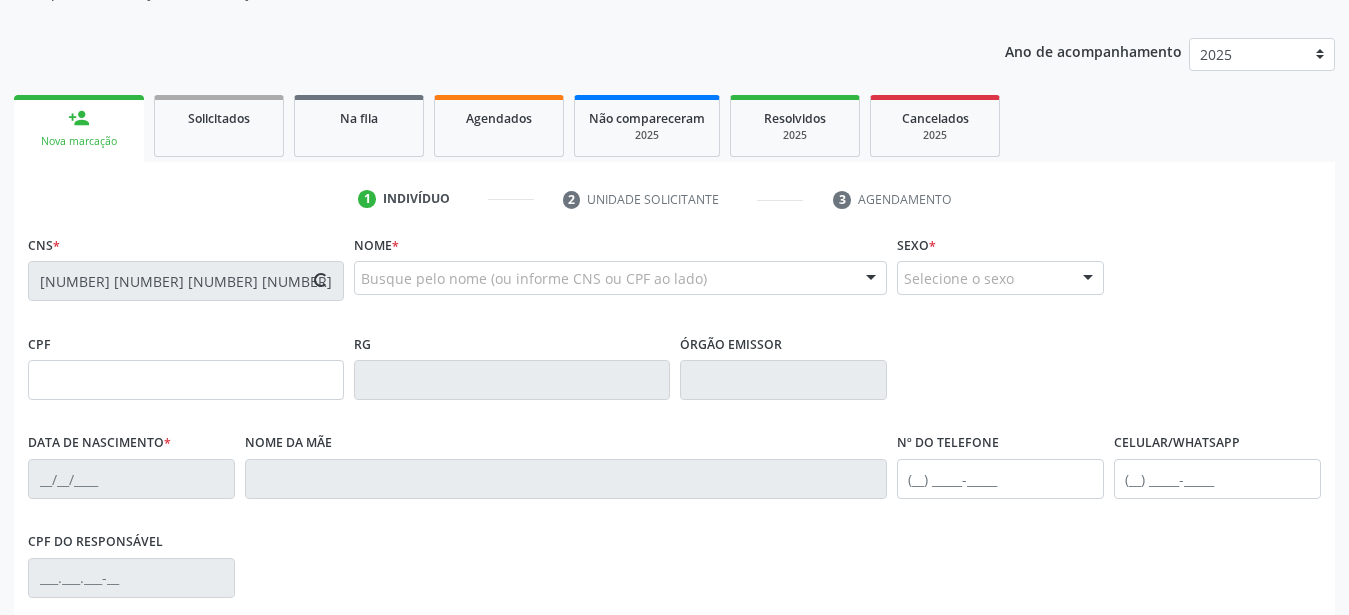 type on "([PHONE]) [PHONE]-[PHONE]" 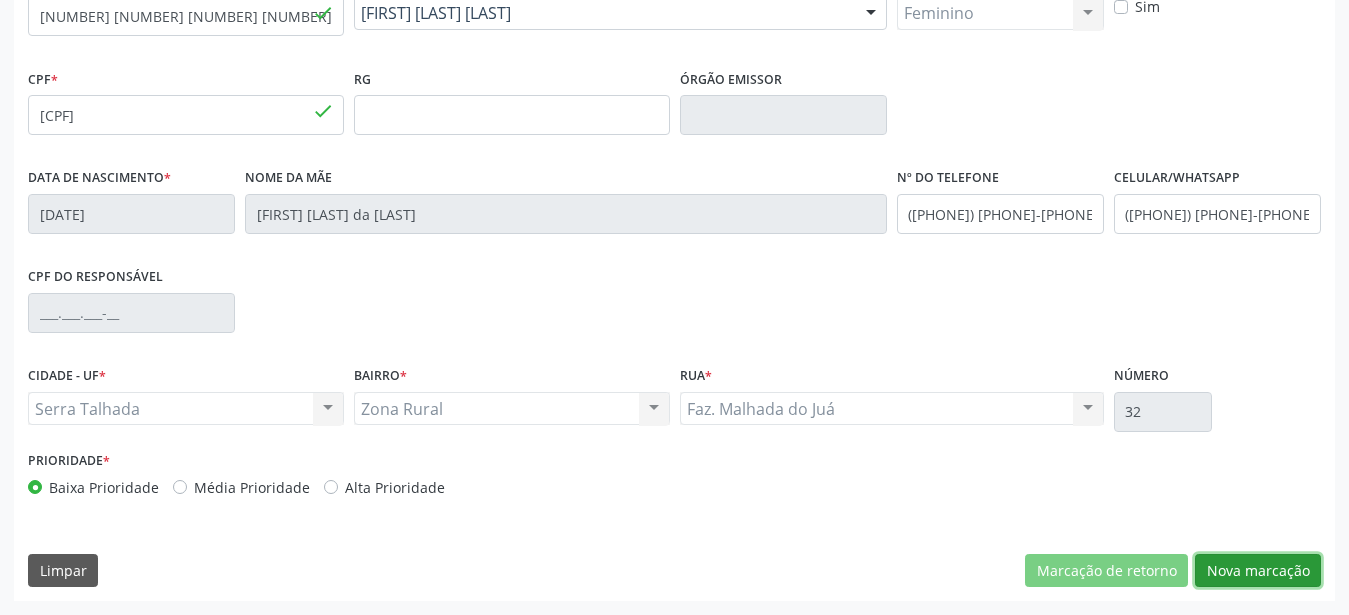 click on "Nova marcação" at bounding box center [1258, 571] 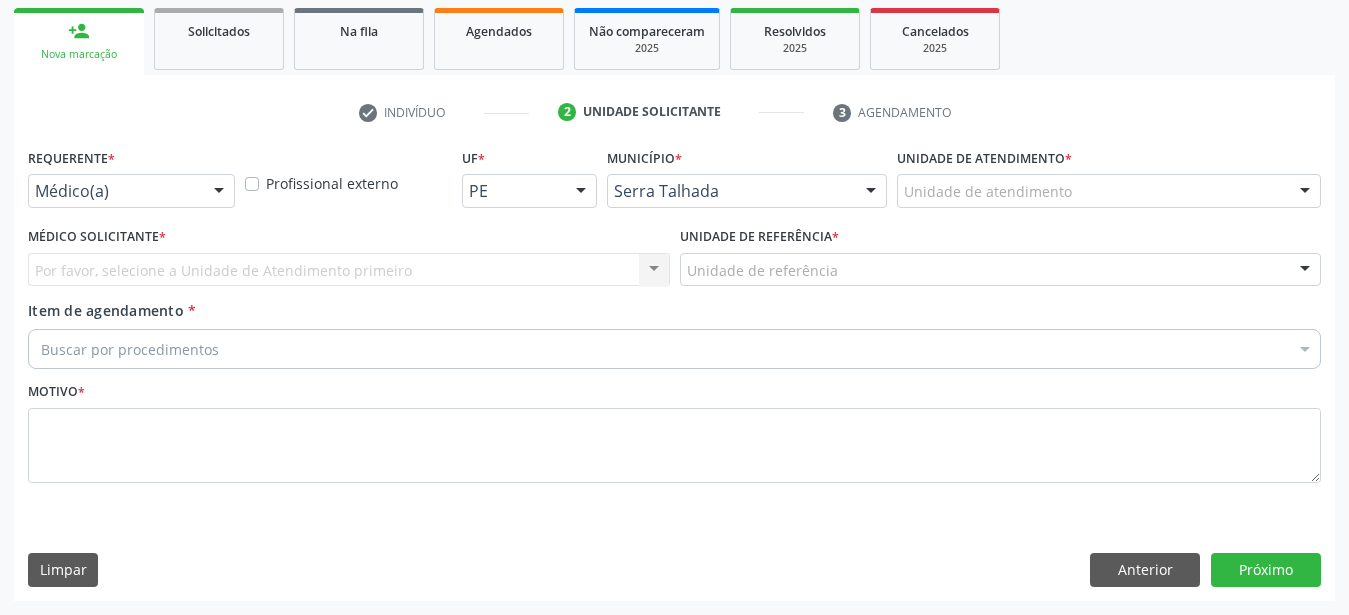 scroll, scrollTop: 307, scrollLeft: 0, axis: vertical 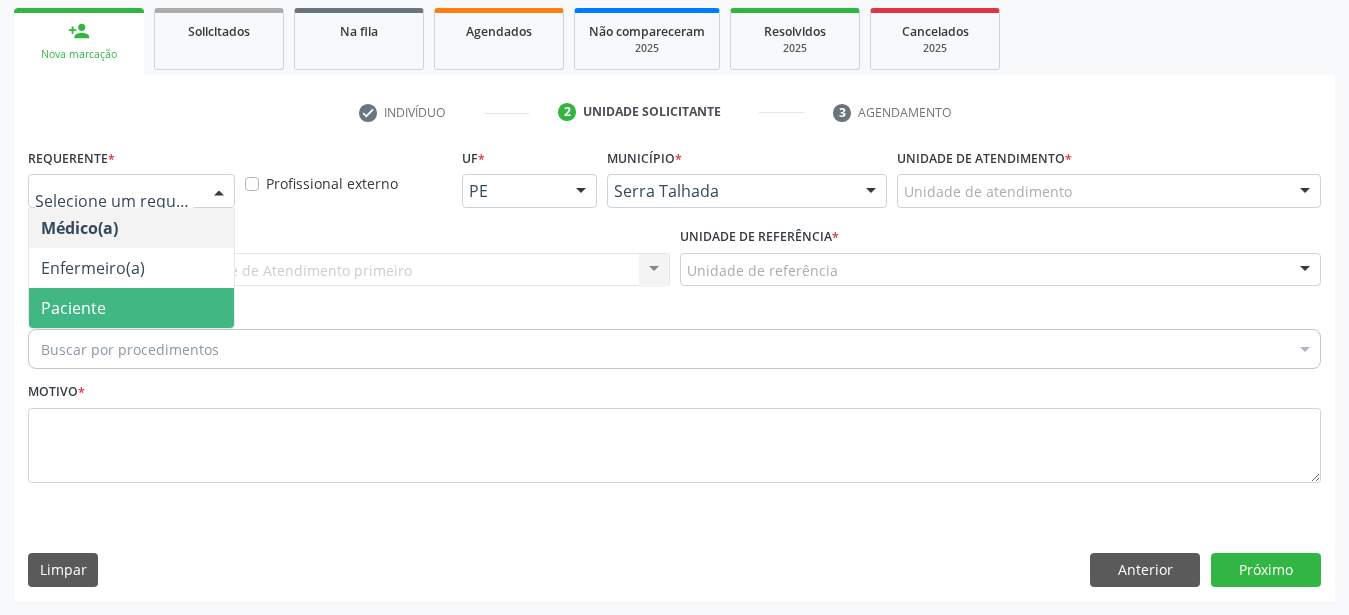 click on "Paciente" at bounding box center [131, 308] 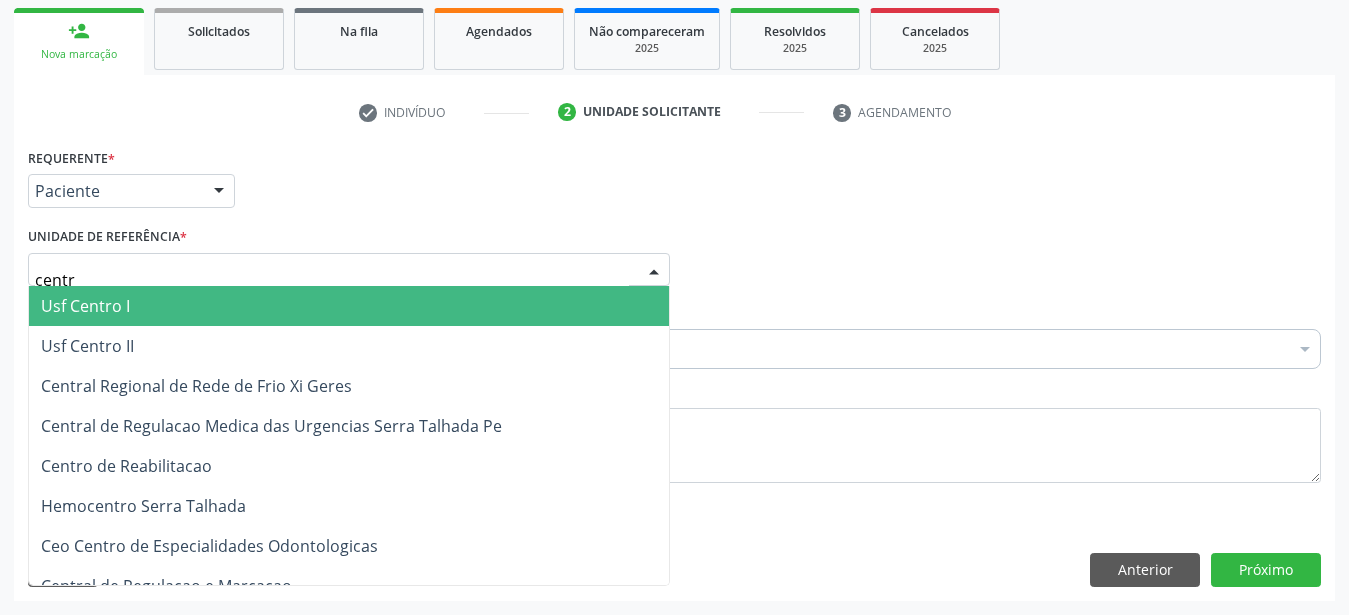 type on "centro" 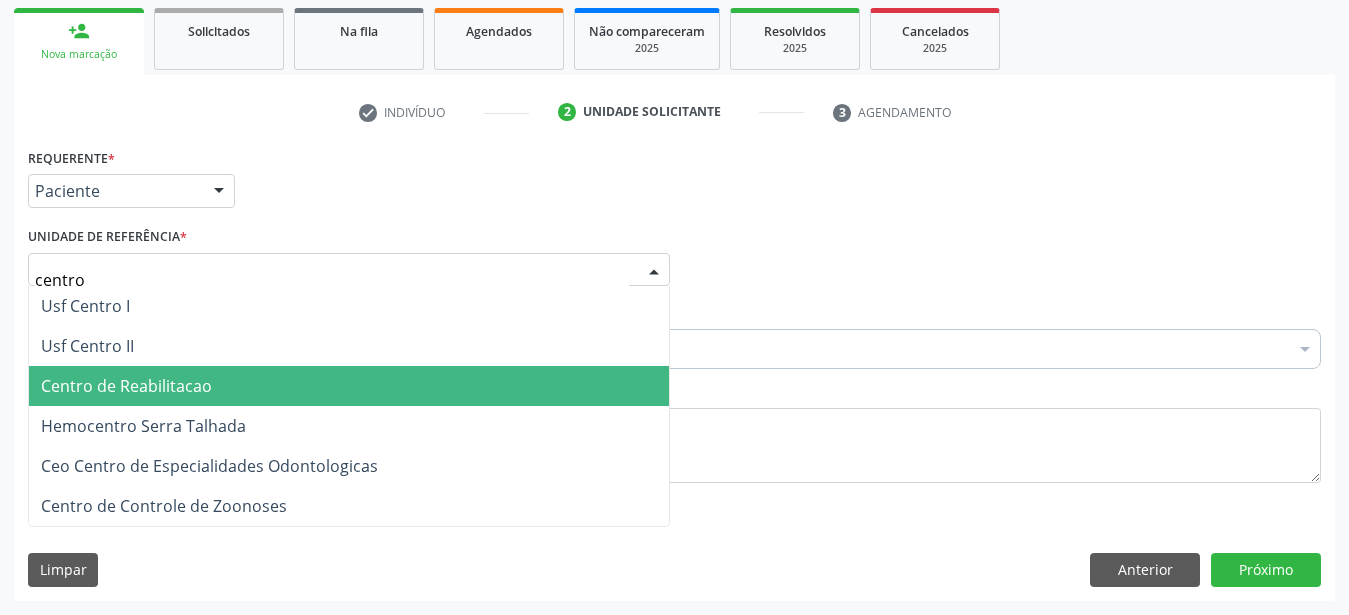 click on "Centro de Reabilitacao" at bounding box center (126, 386) 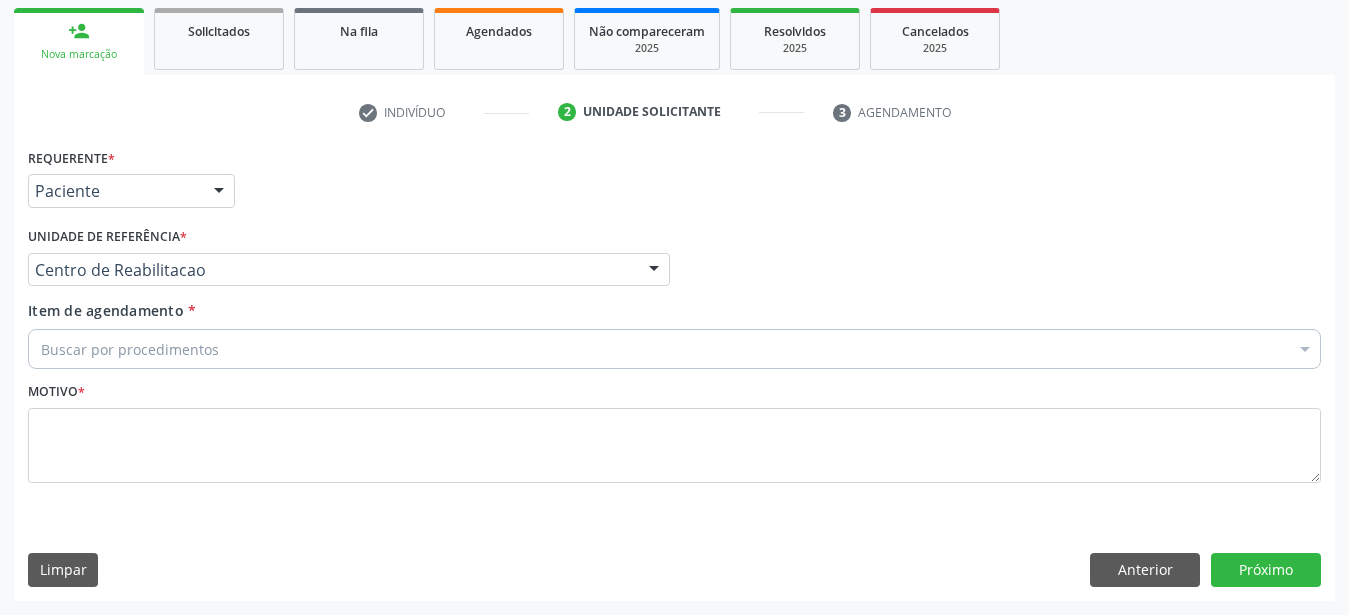 click on "Motivo
*" at bounding box center (674, 430) 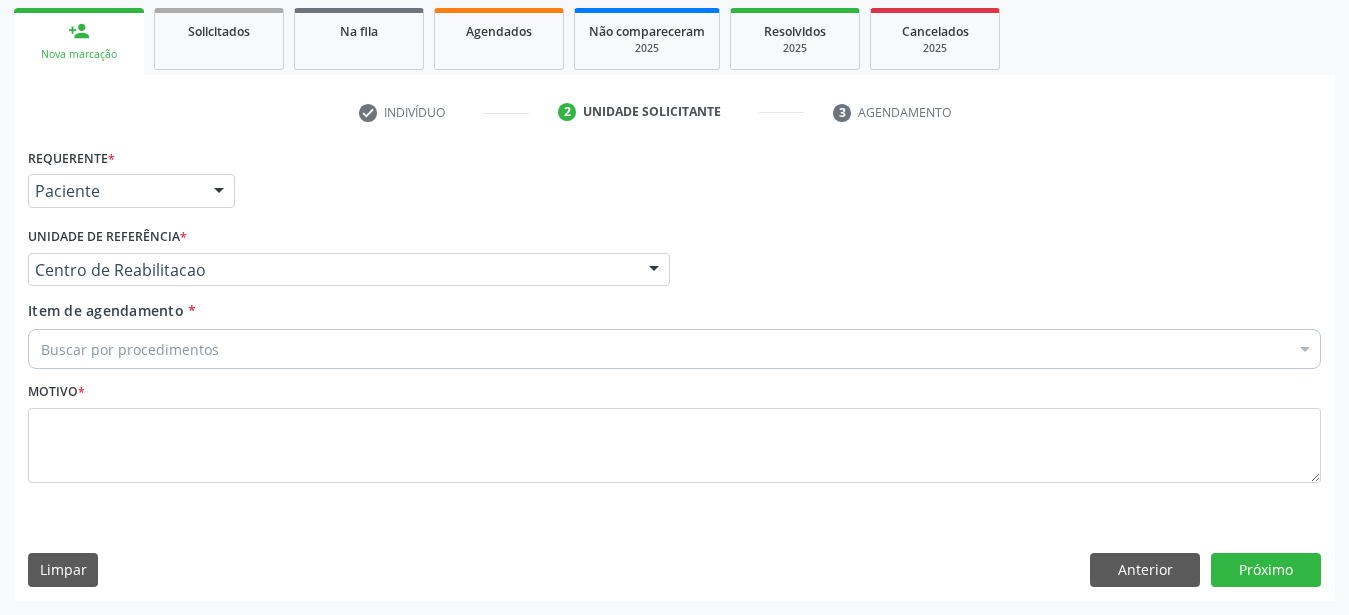 scroll, scrollTop: 1, scrollLeft: 0, axis: vertical 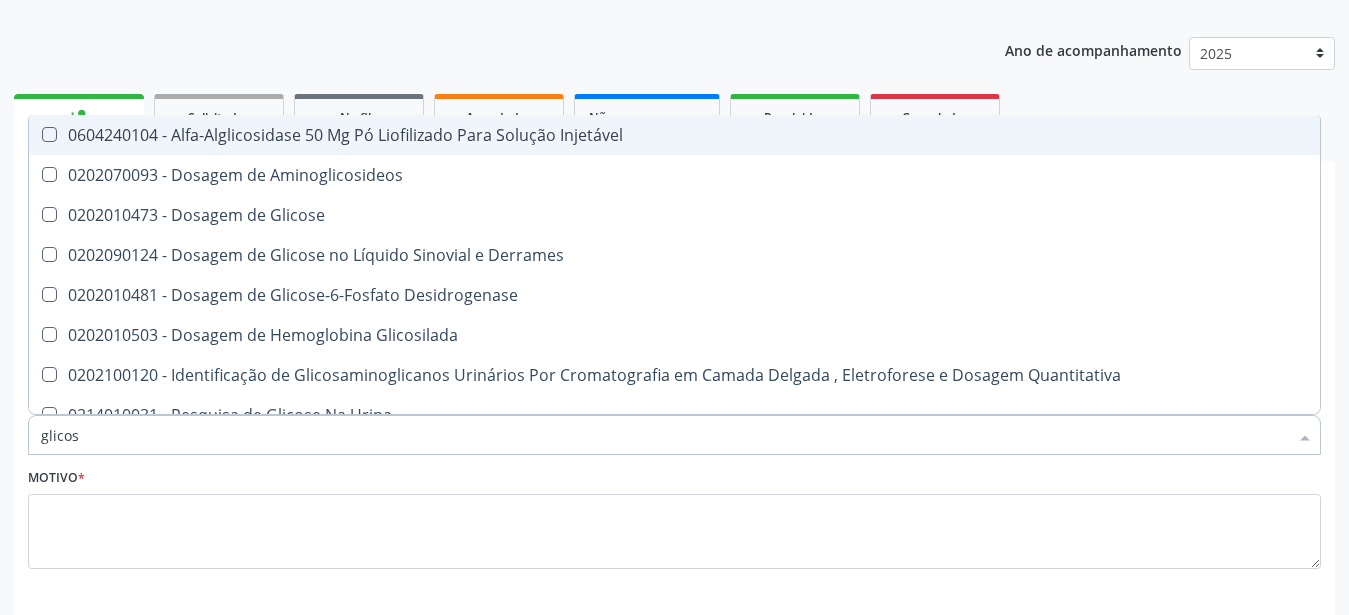 type on "glicose" 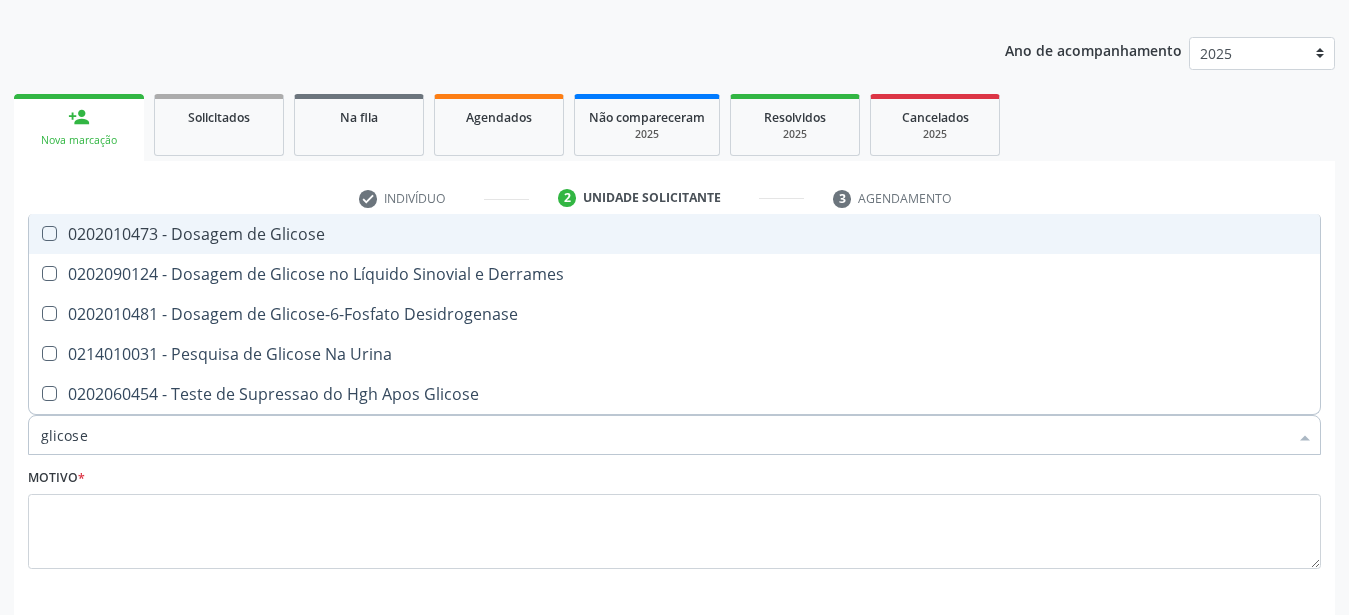 click on "0202010473 - Dosagem de Glicose" at bounding box center [674, 234] 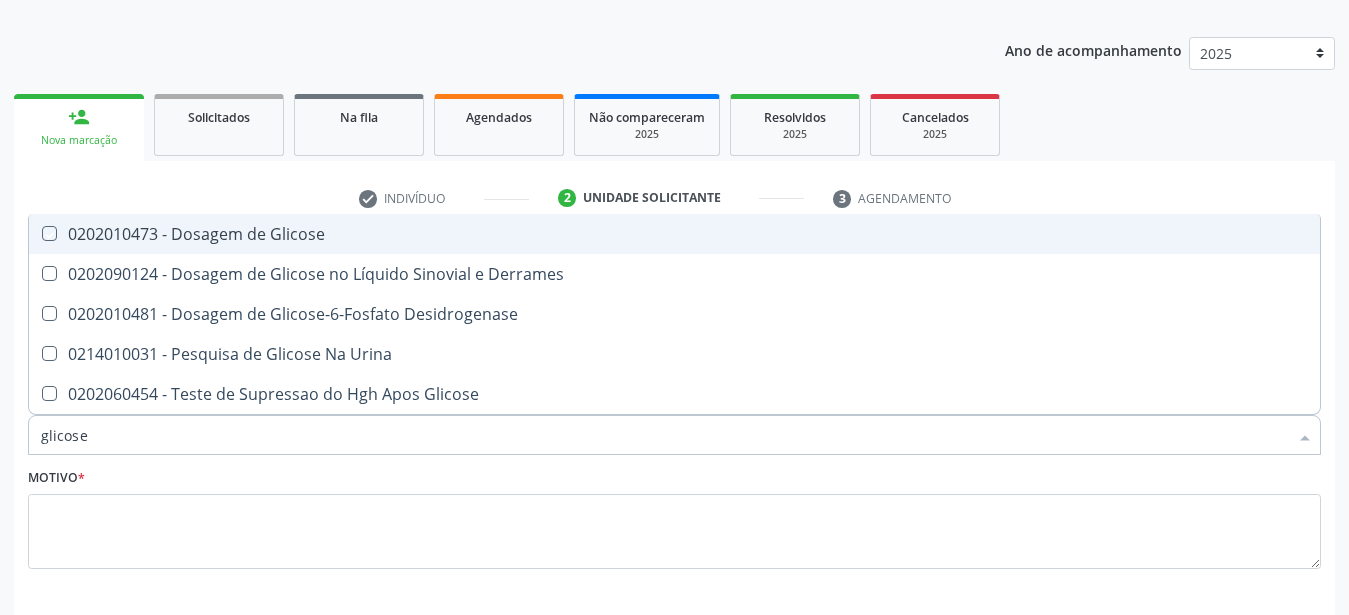 checkbox on "true" 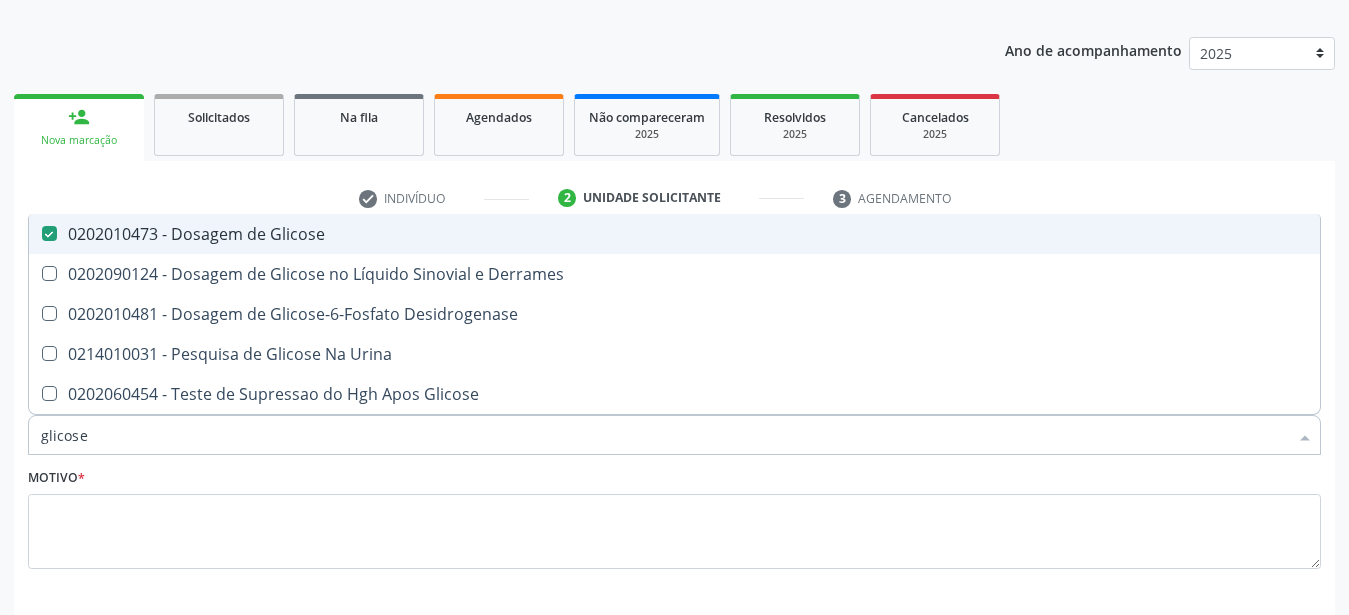 type on "glicos" 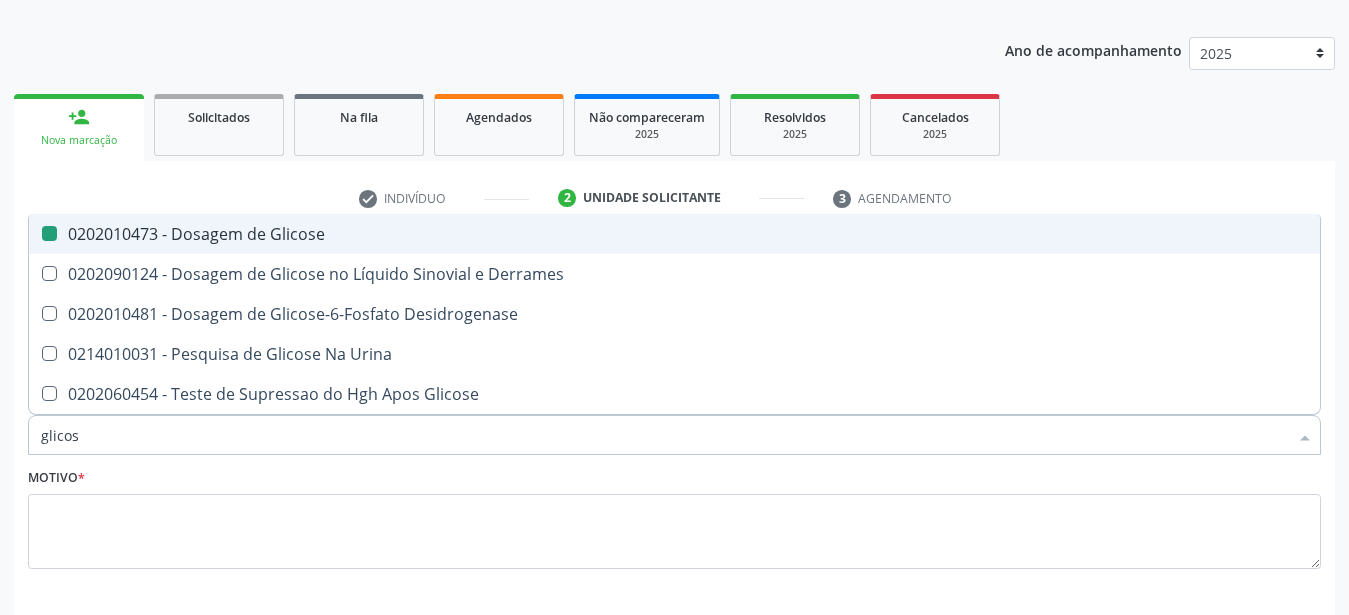 type on "glico" 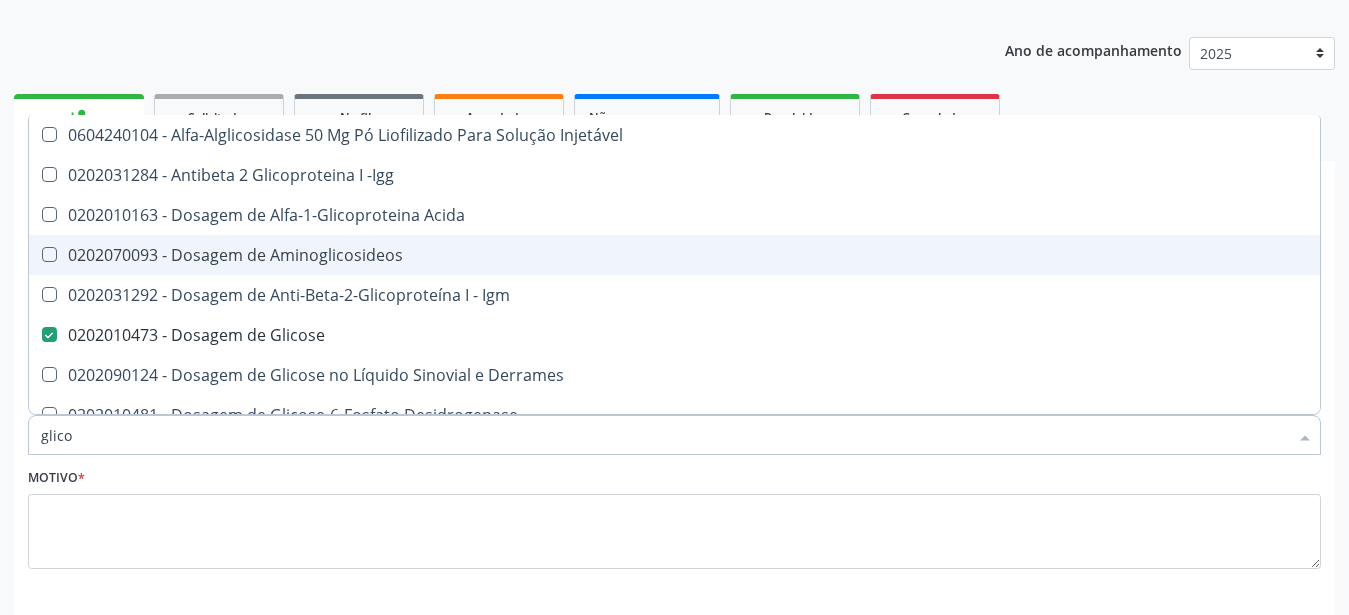 type on "glic" 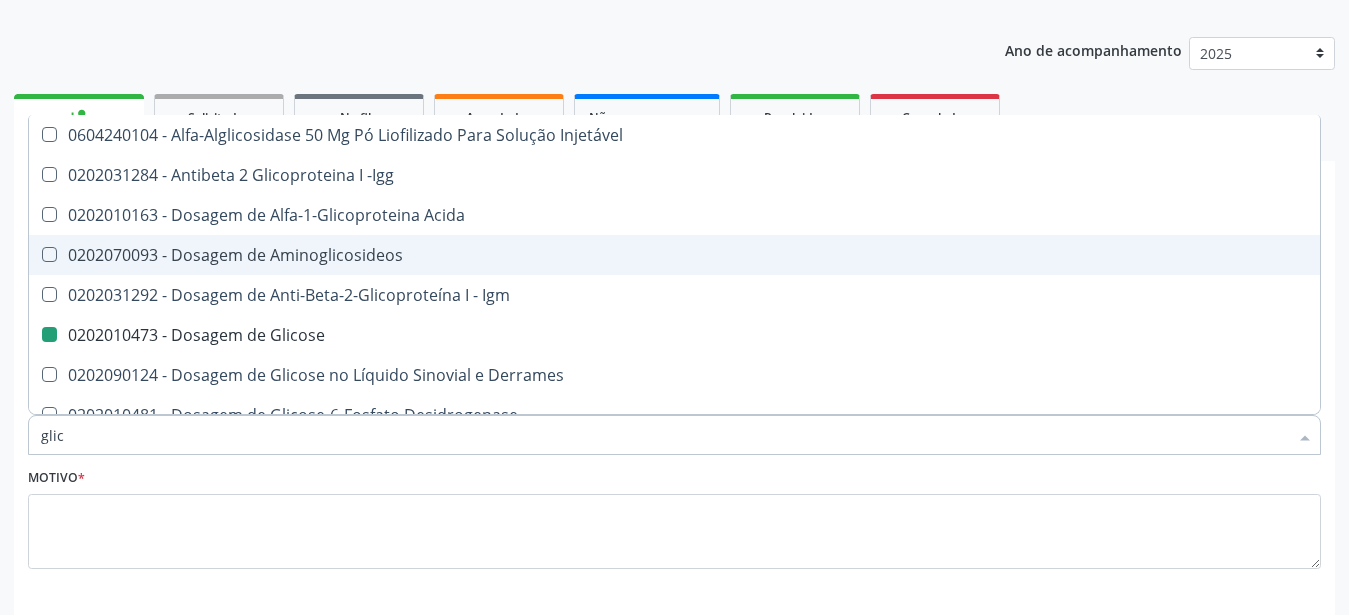 type on "gli" 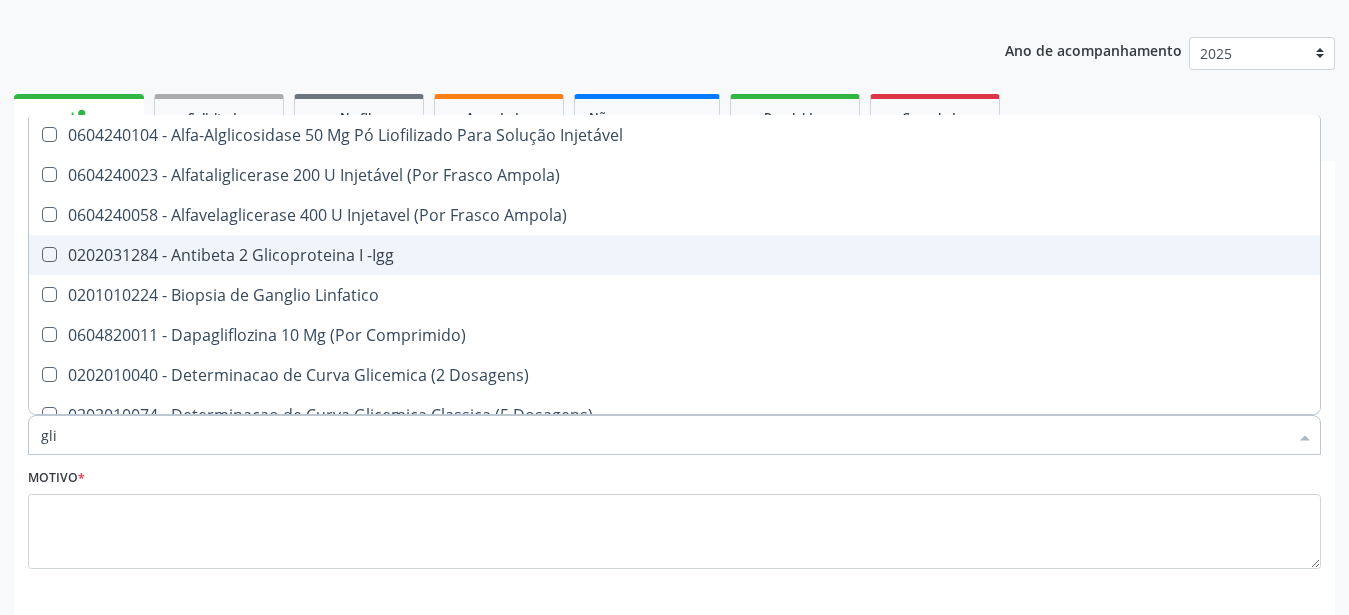 type on "gl" 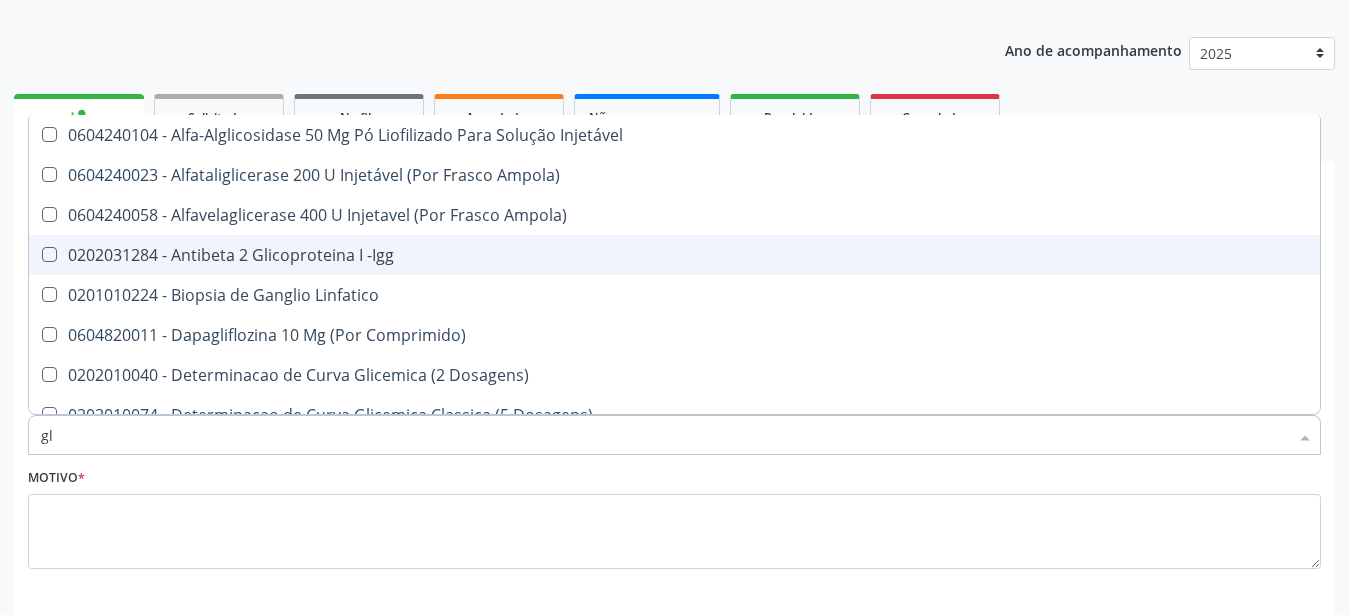 type on "g" 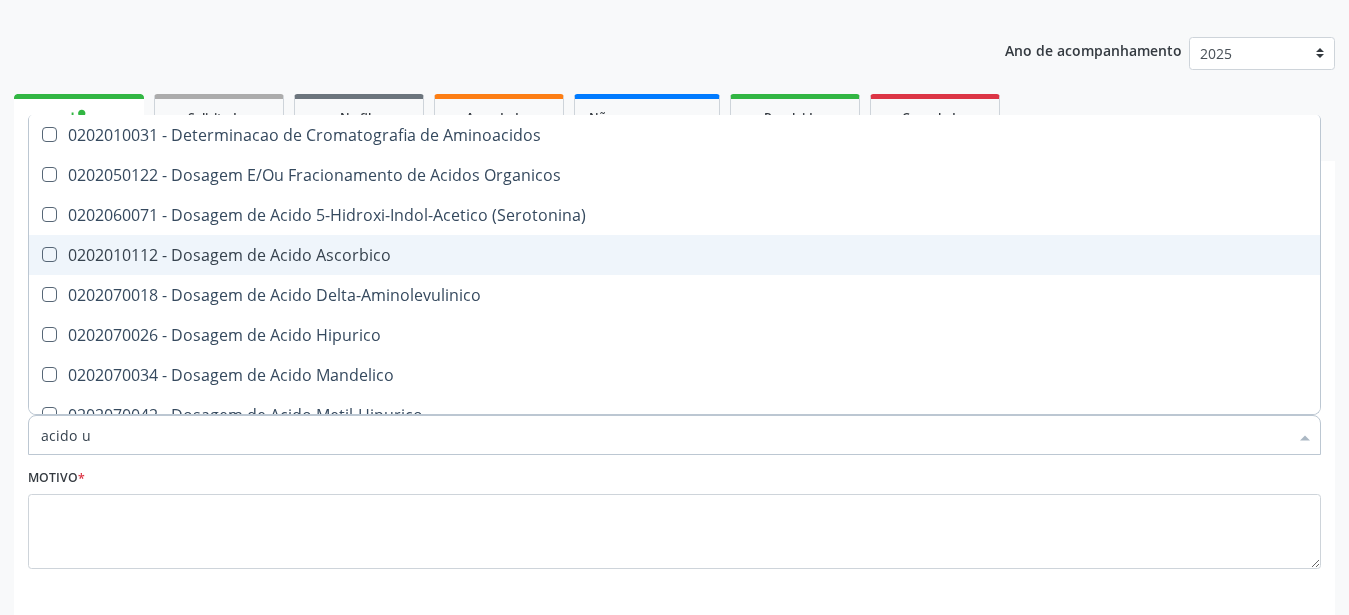 type on "acido ur" 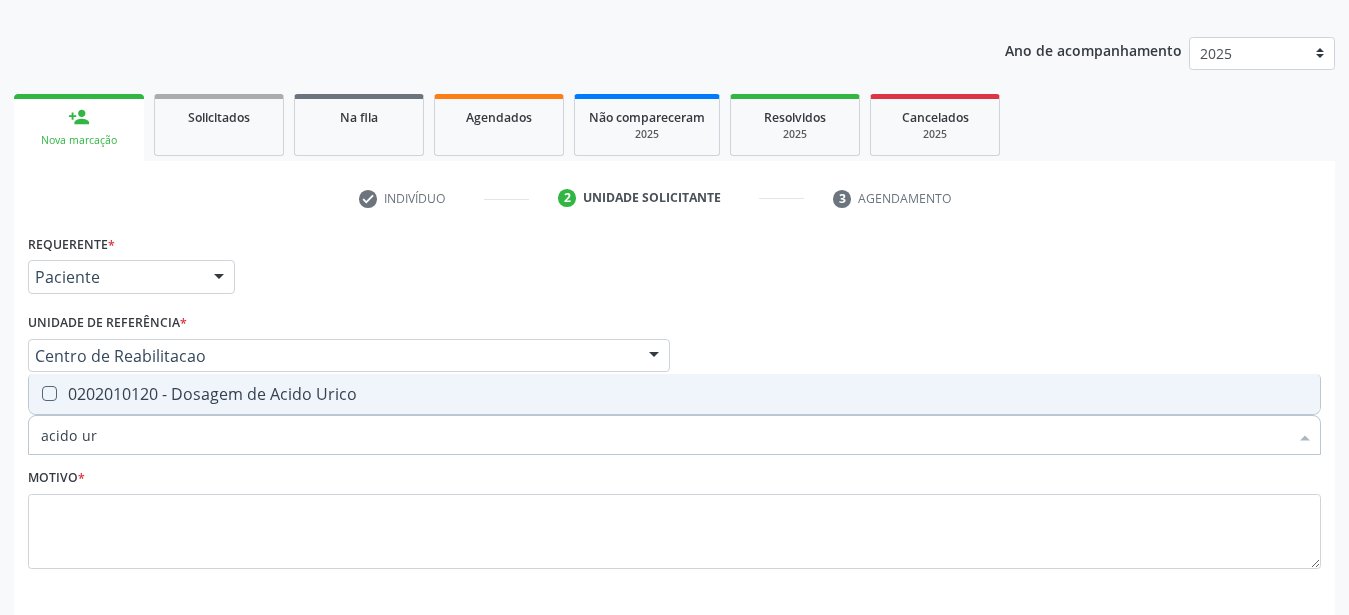 click on "0202010120 - Dosagem de Acido Urico" at bounding box center [674, 394] 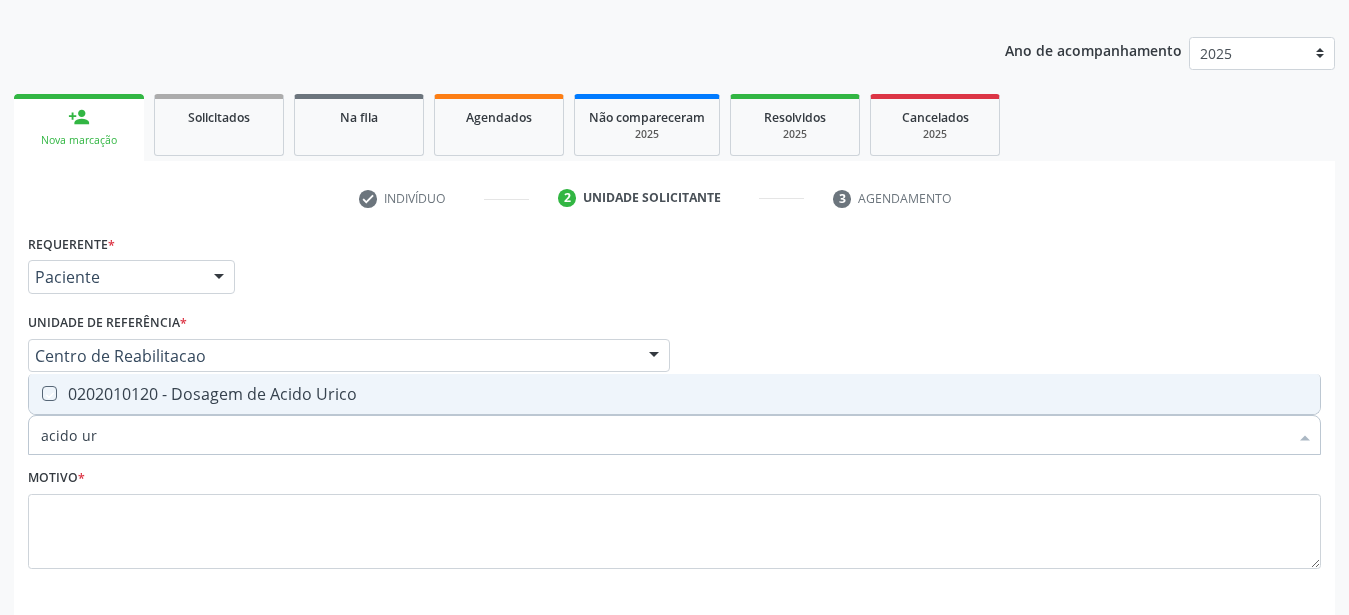 checkbox on "true" 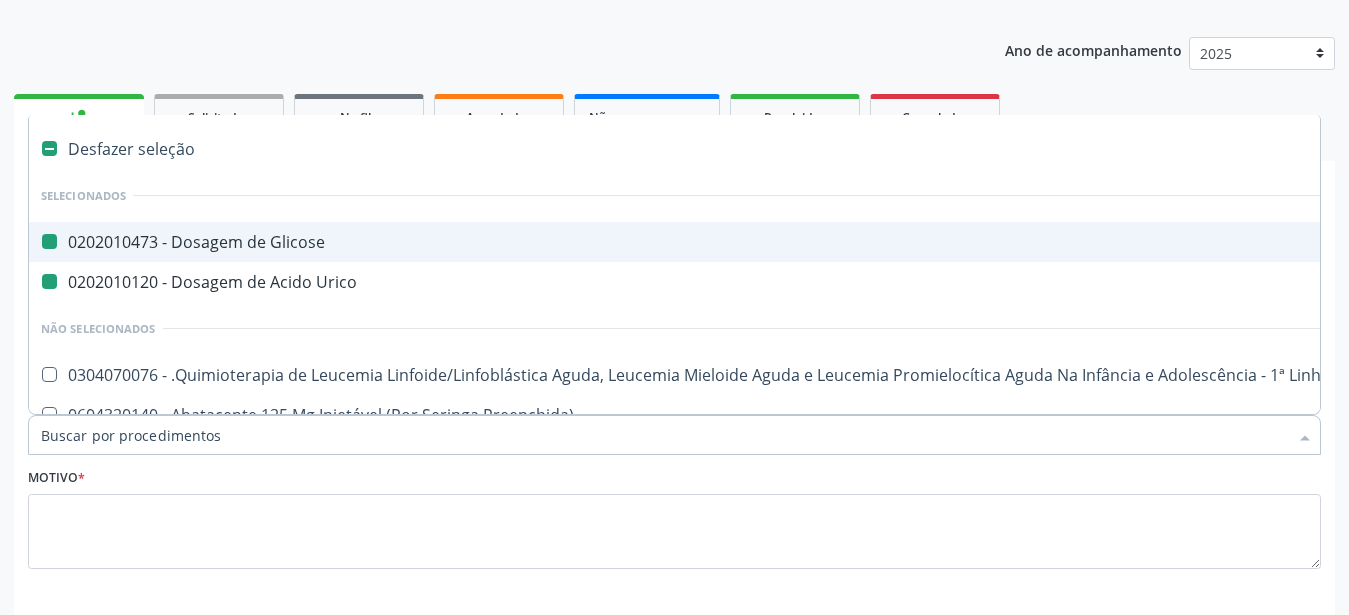 type on "v" 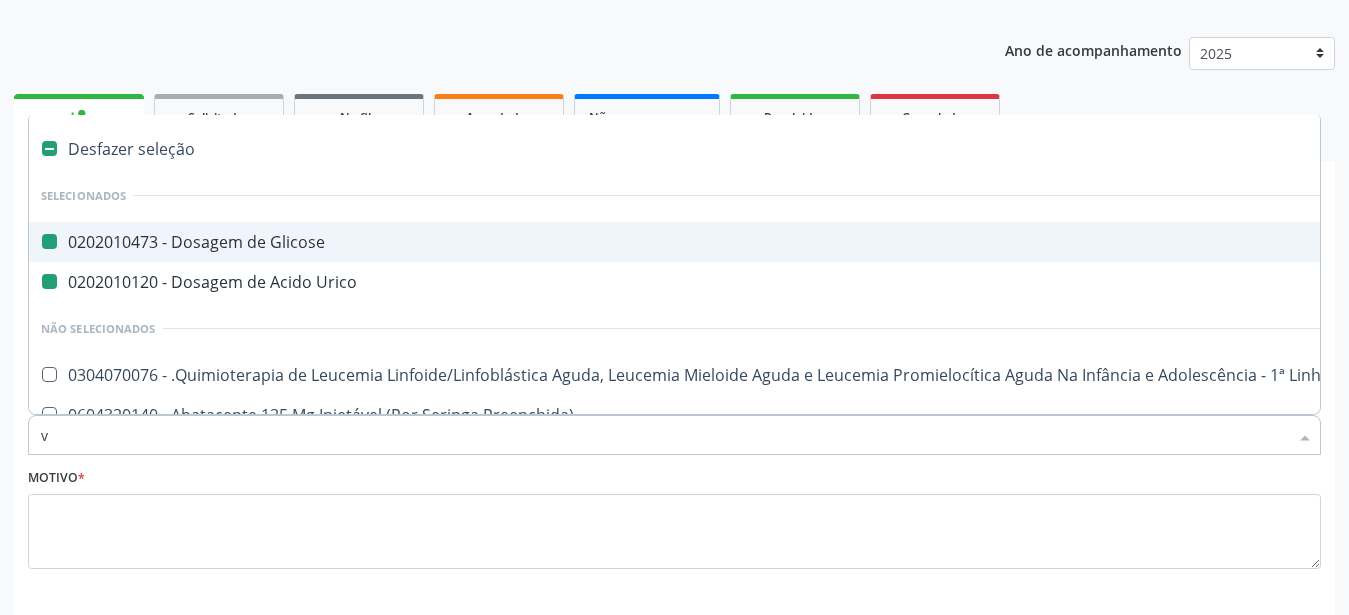 checkbox on "false" 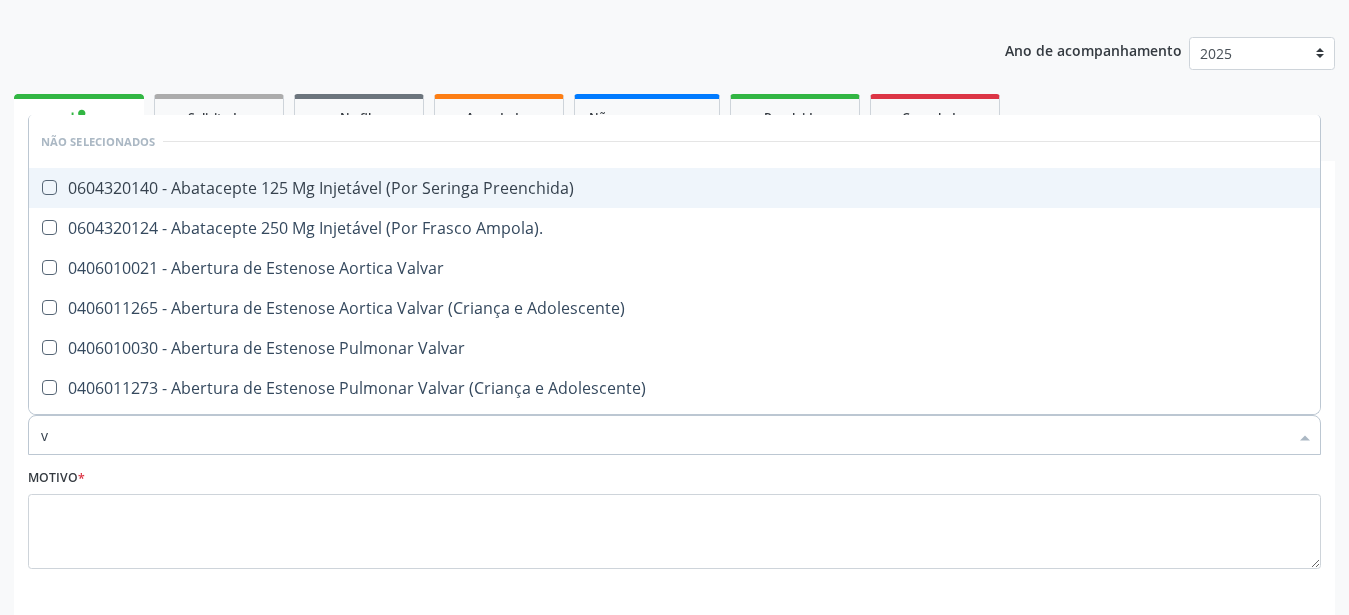 type 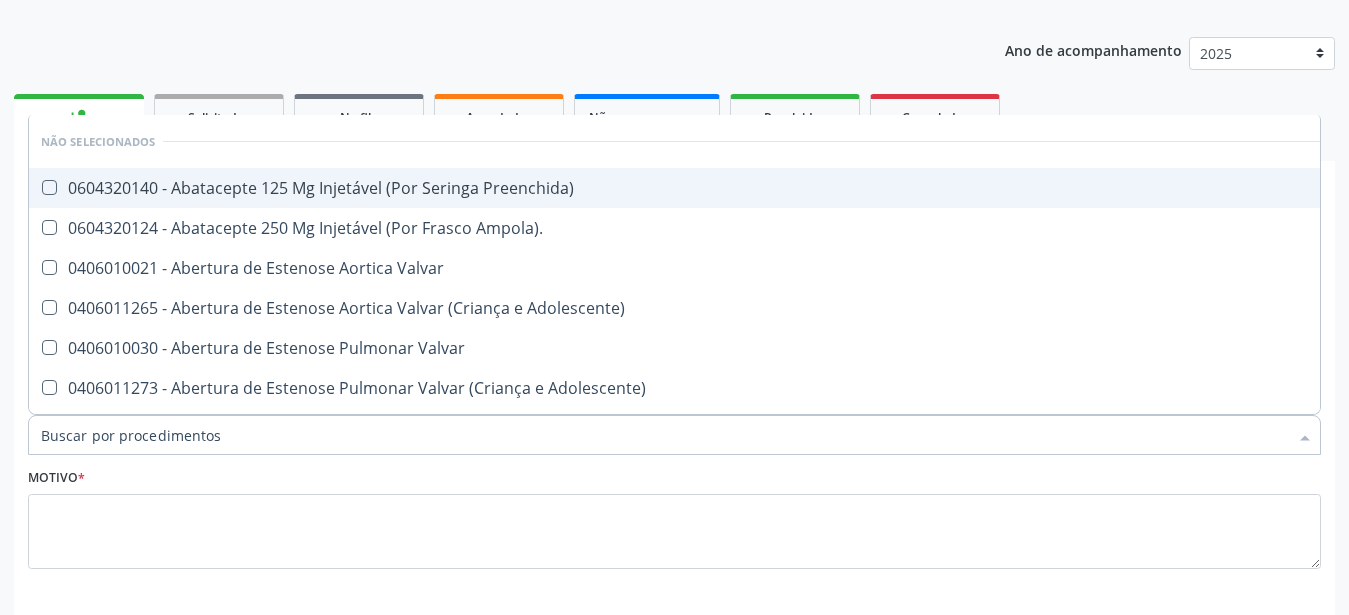 checkbox on "true" 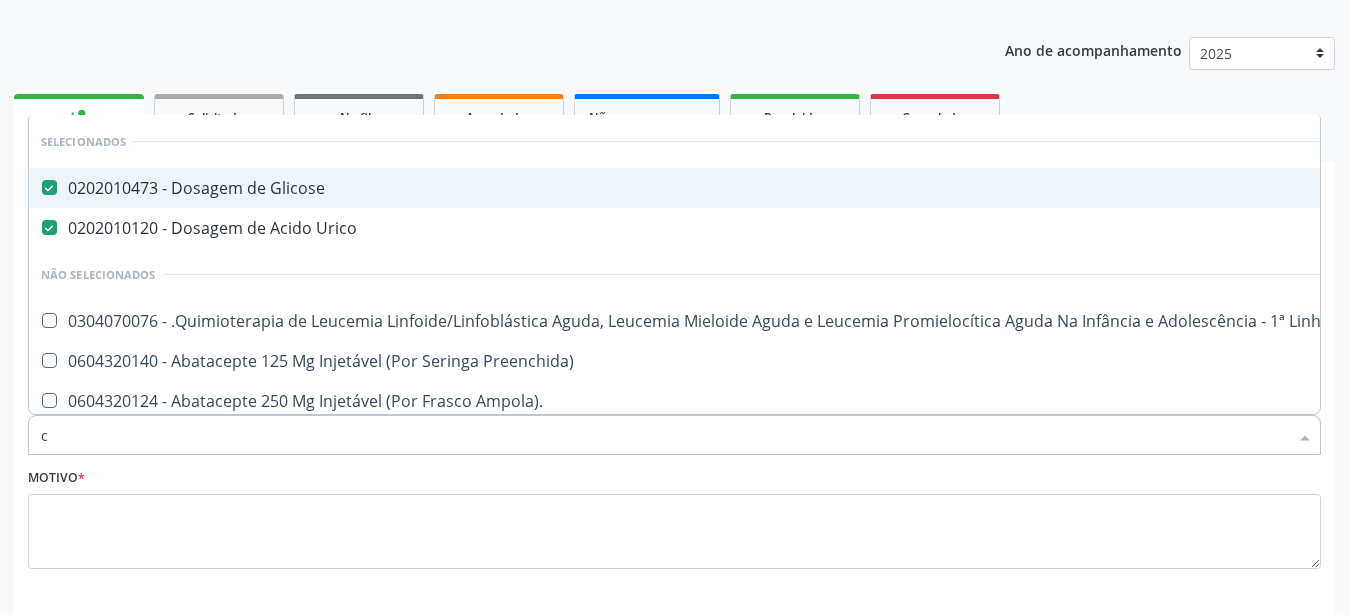 type on "cr" 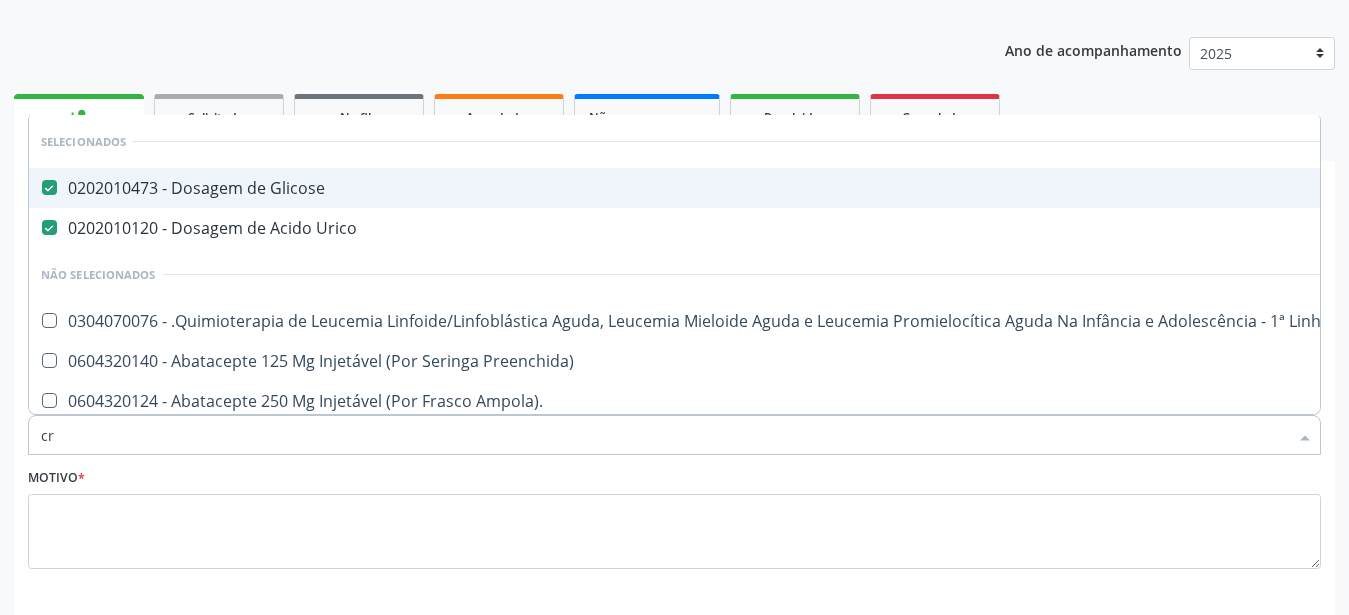checkbox on "false" 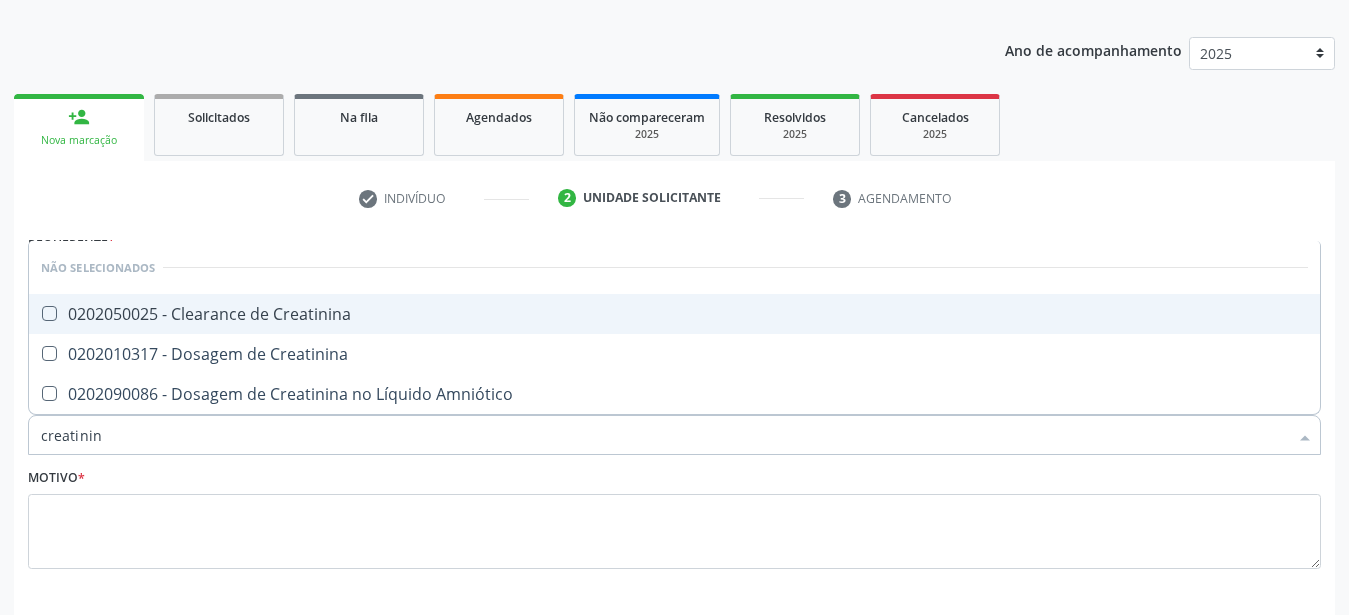 type on "creatinina" 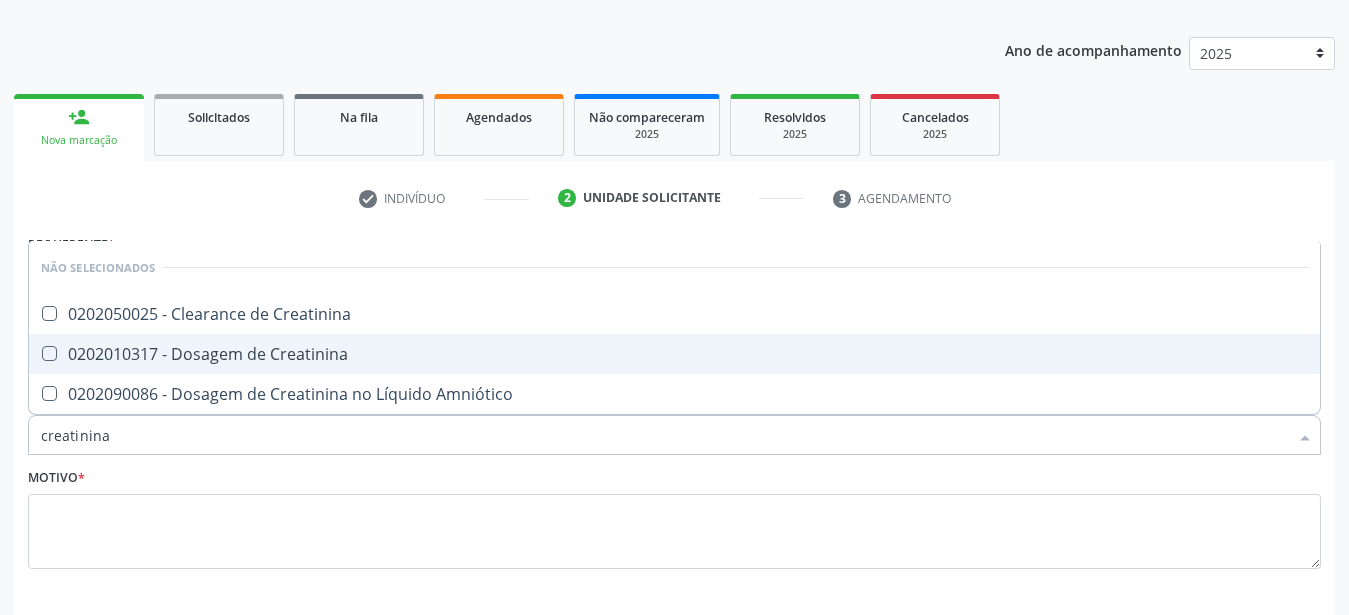 click on "0202010317 - Dosagem de Creatinina" at bounding box center (674, 354) 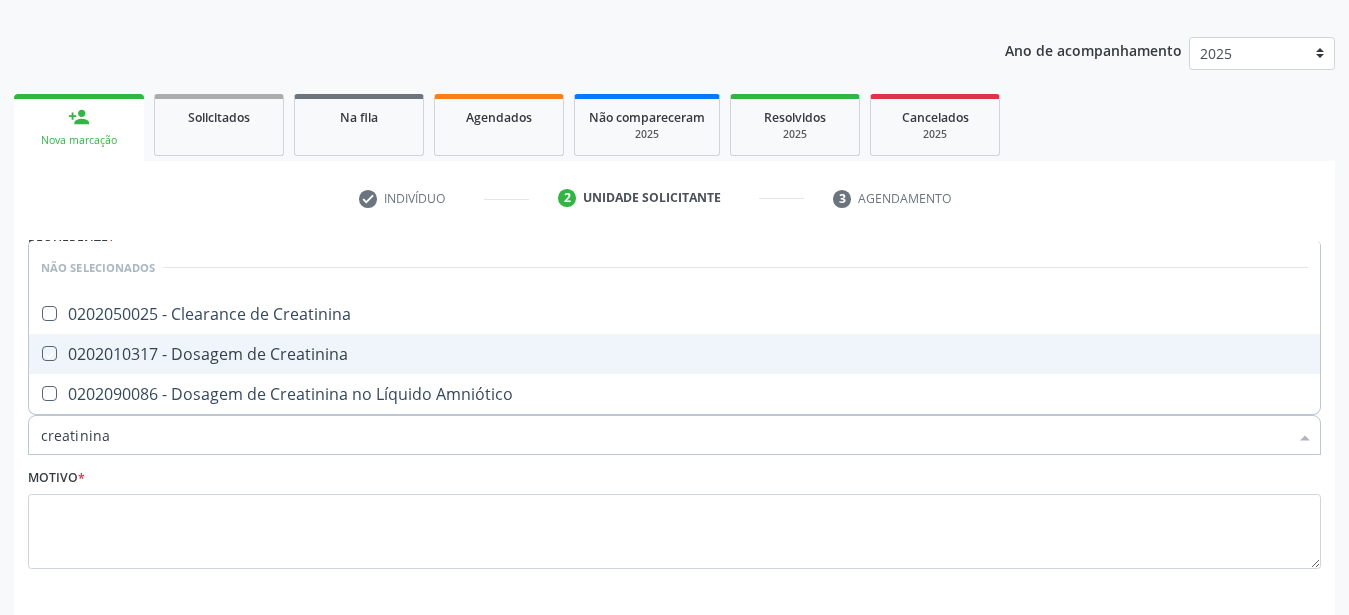 checkbox on "true" 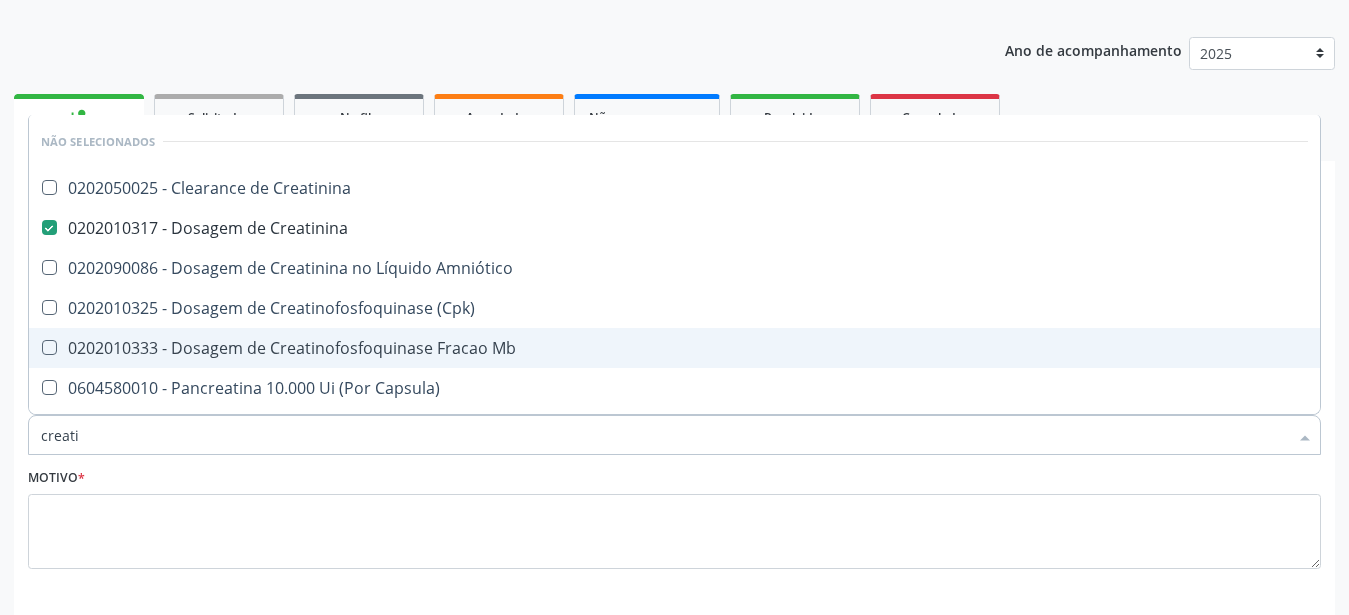 type on "creat" 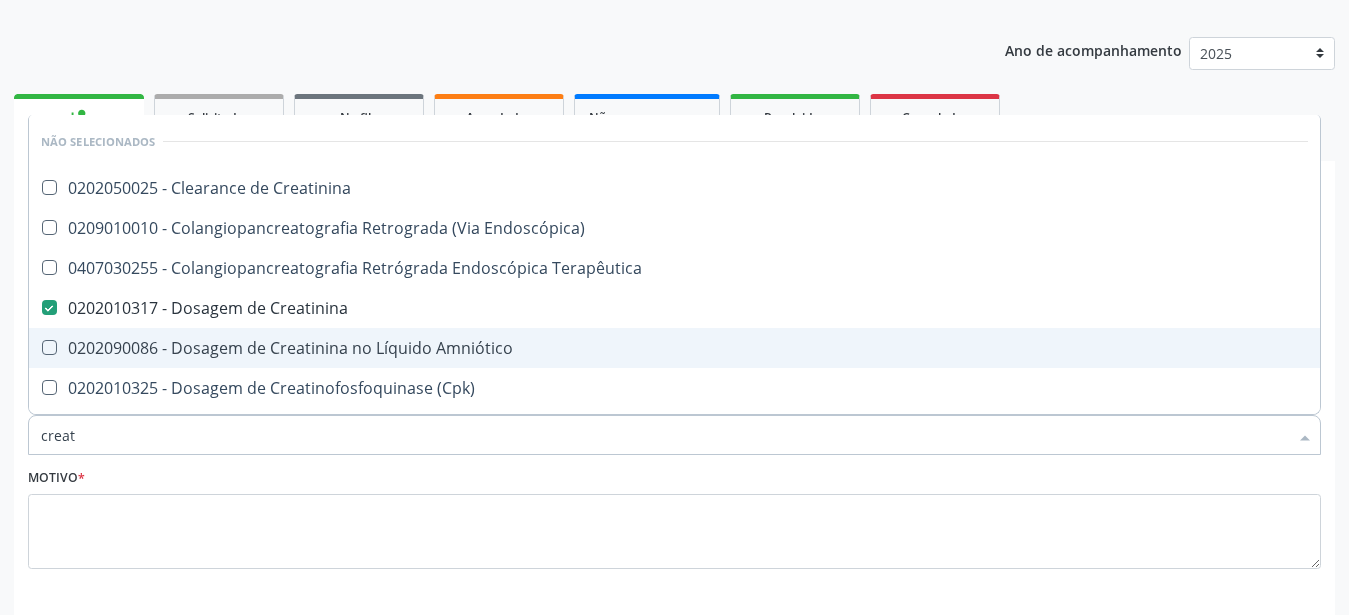 type on "crea" 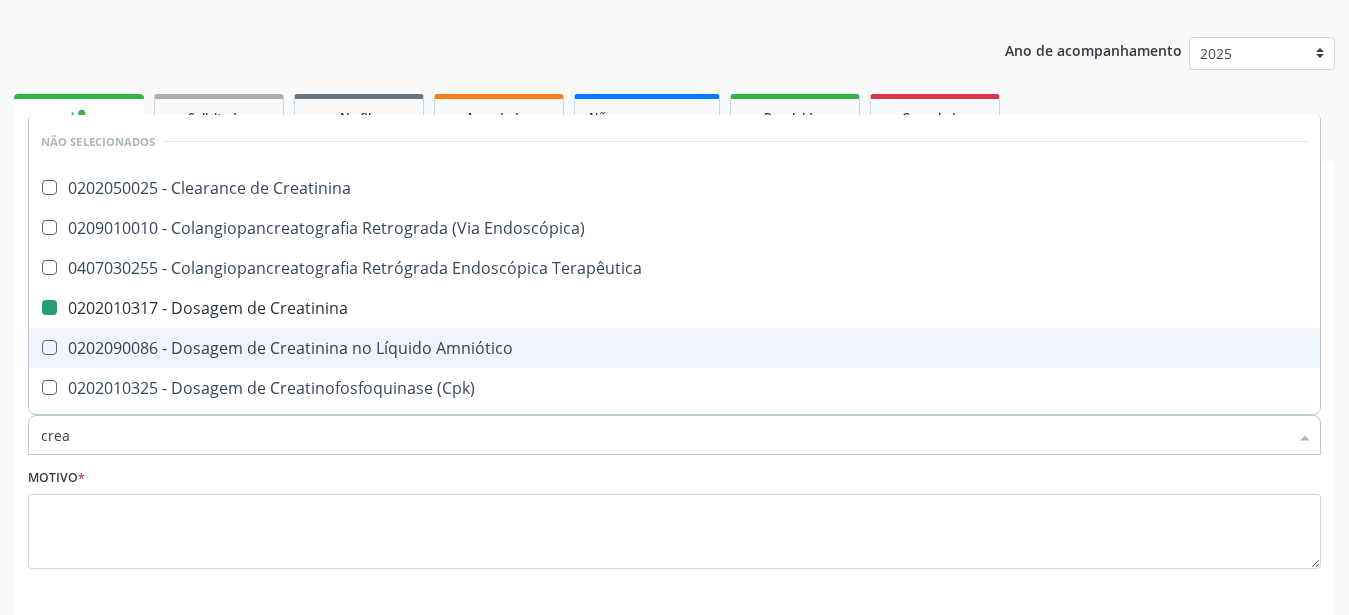 type on "cre" 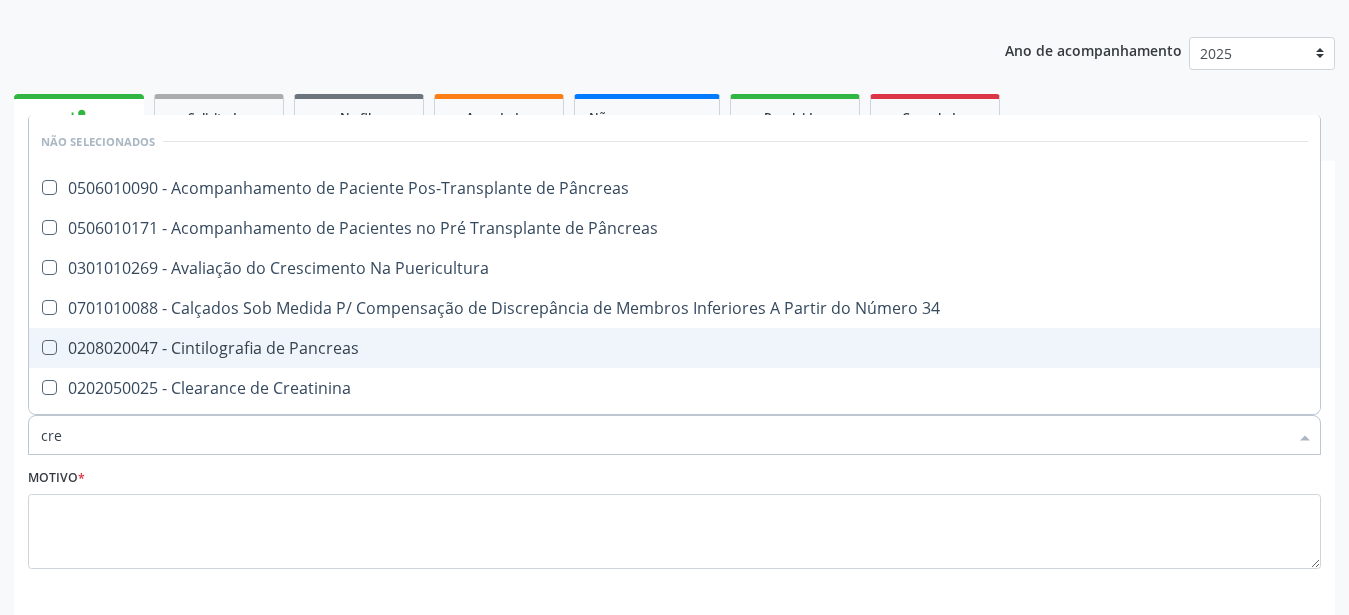 type on "cr" 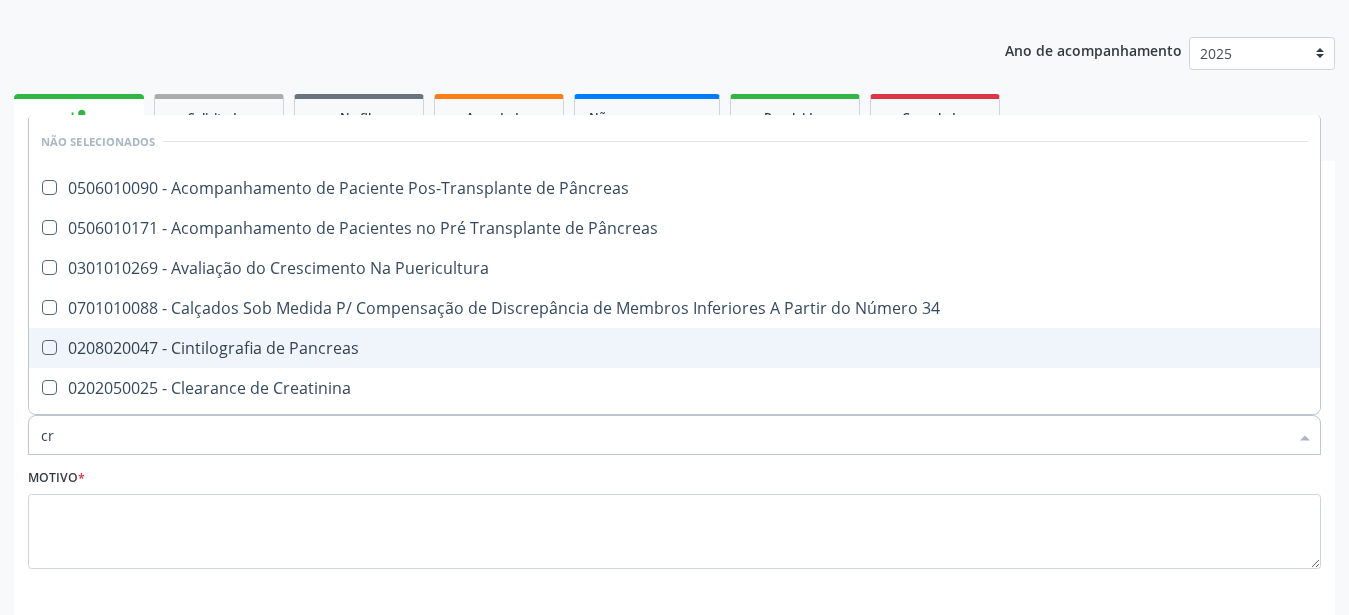 checkbox on "false" 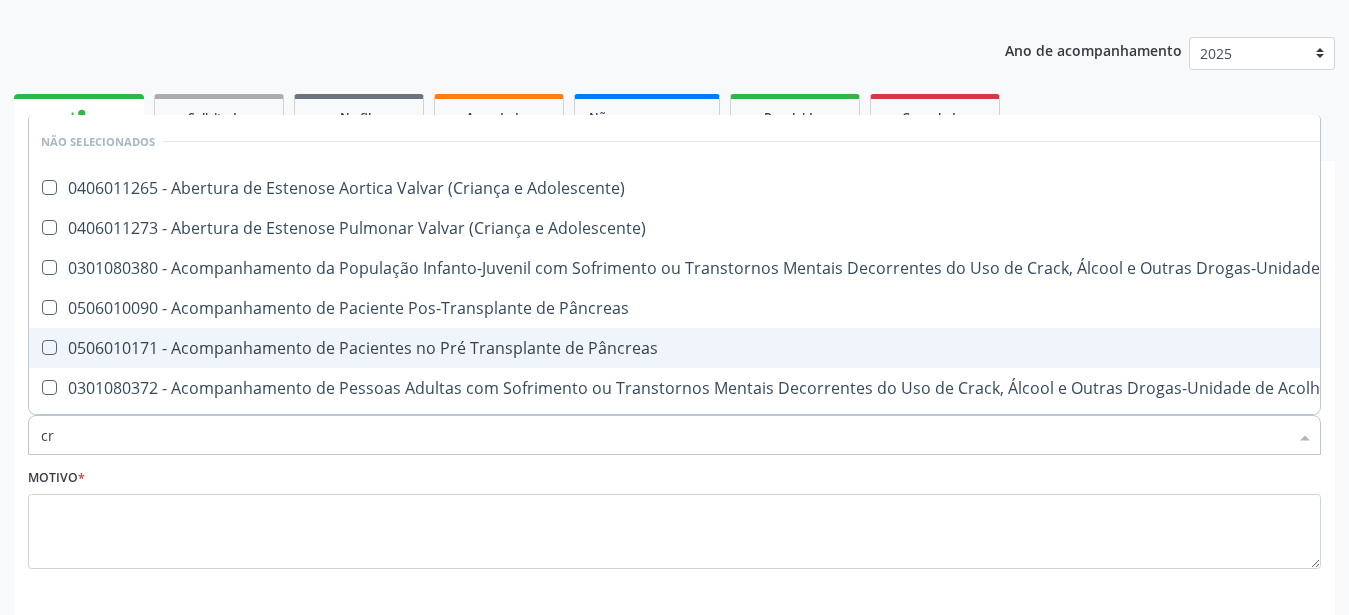 type on "c" 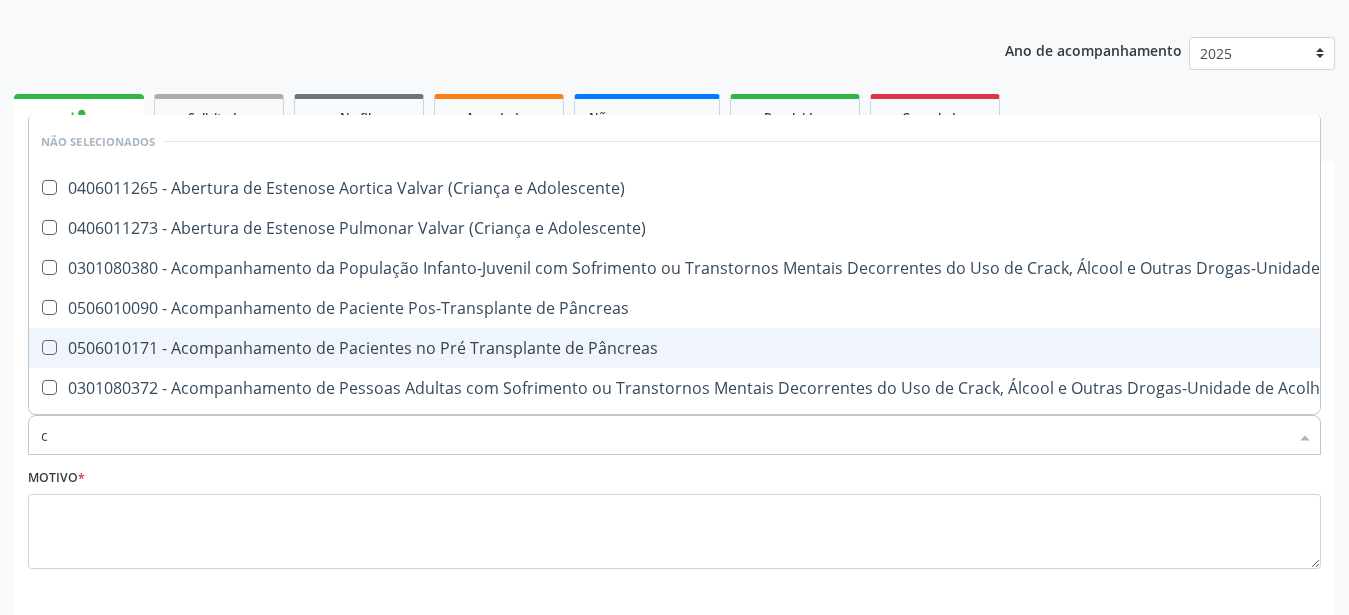 type 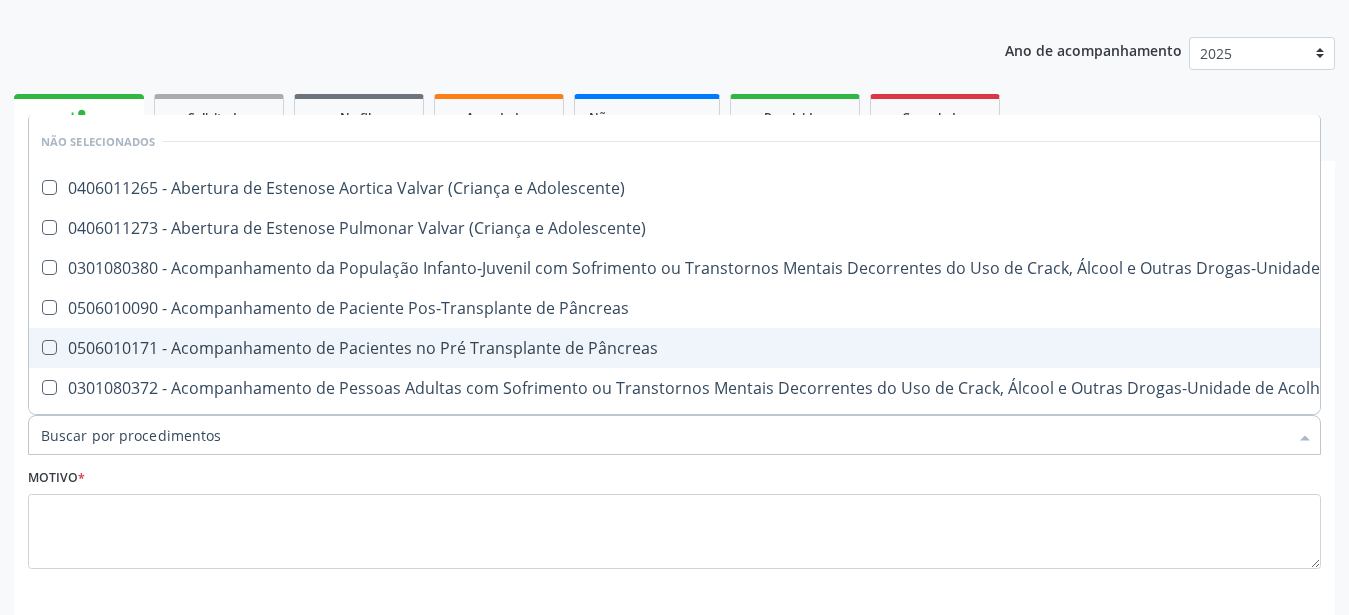 checkbox on "false" 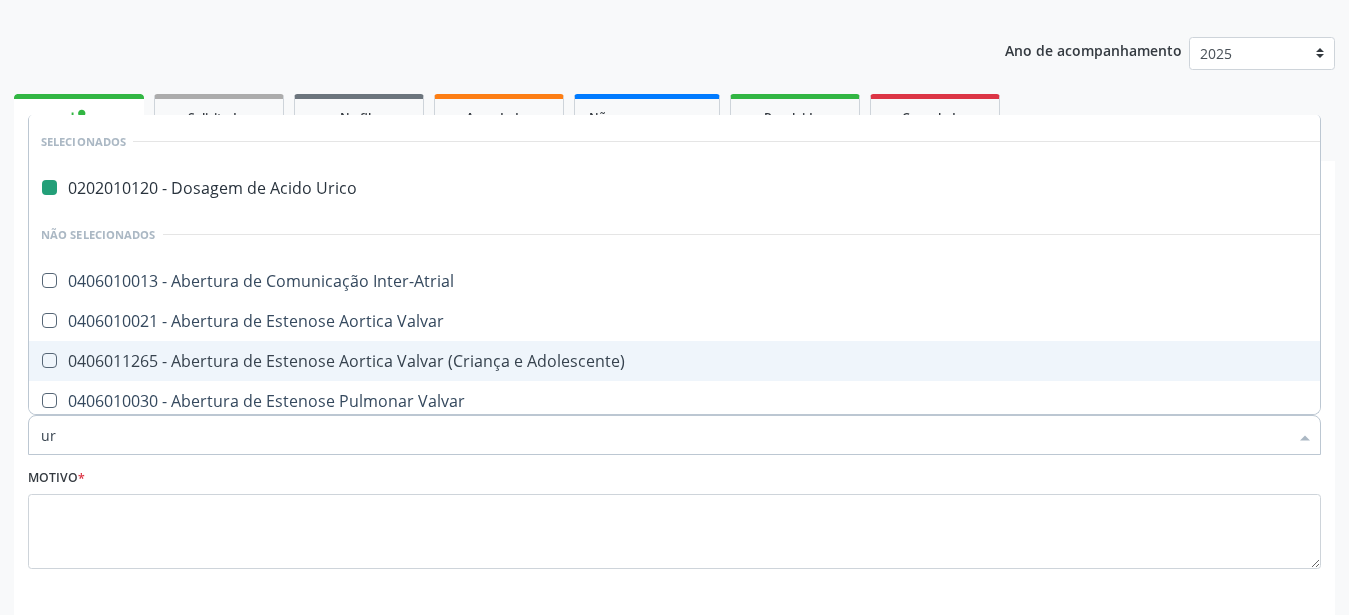 type on "ure" 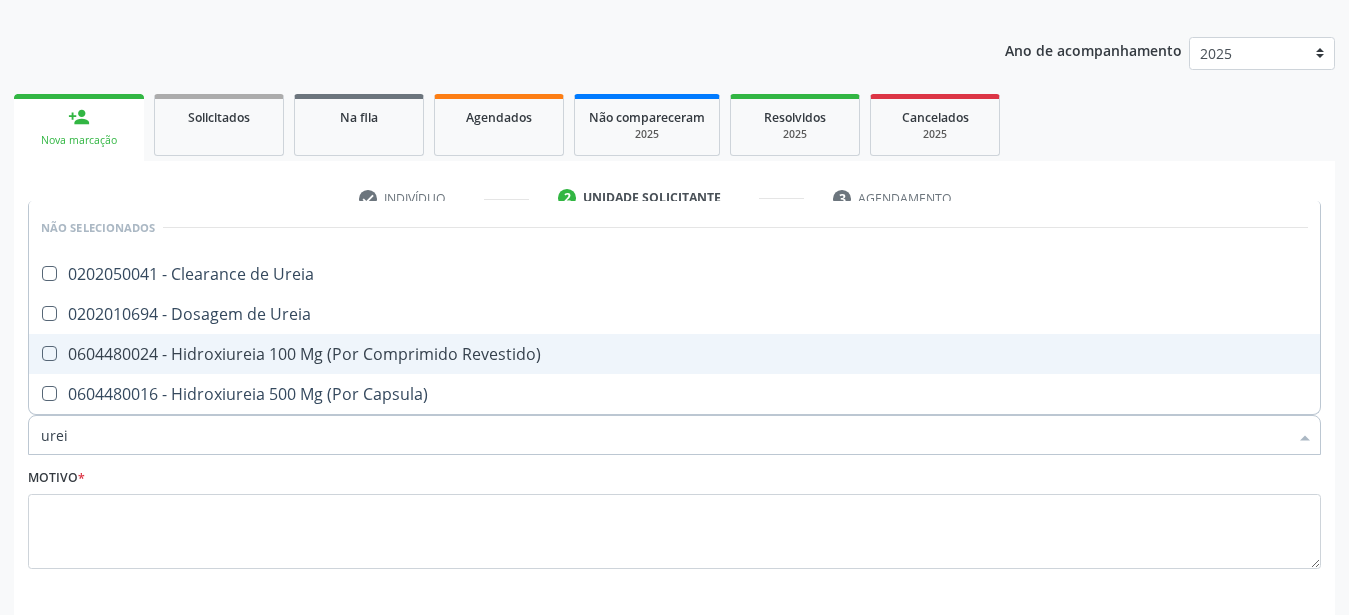 type on "ureia" 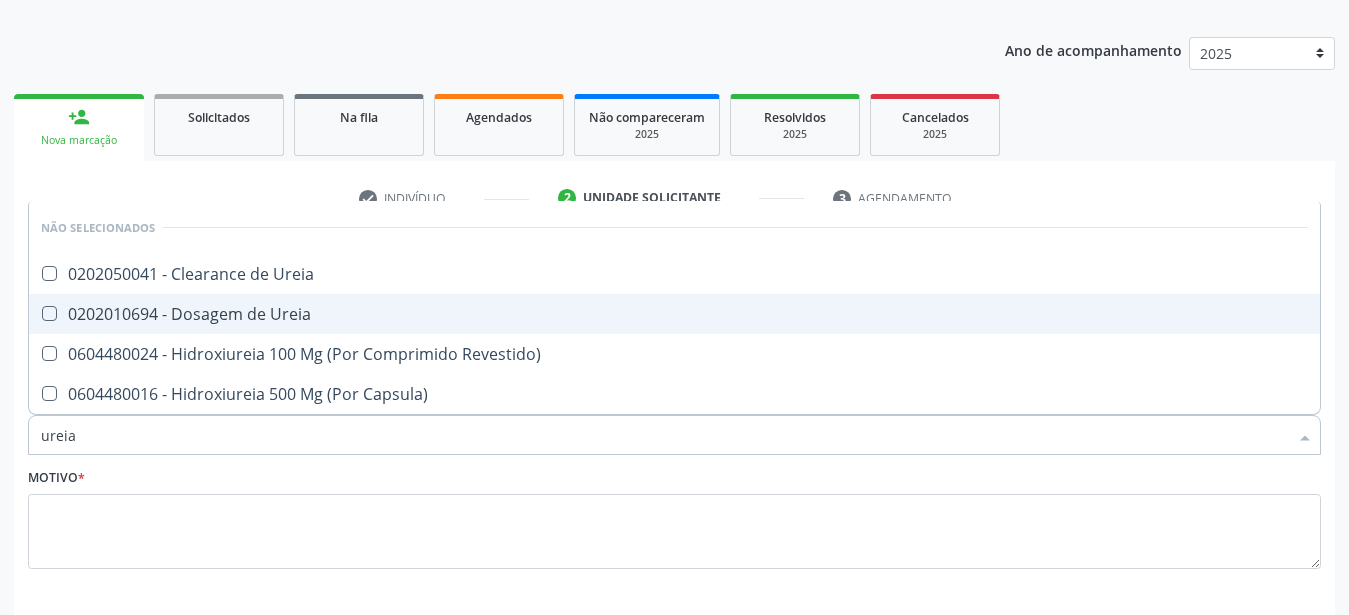 click on "0202010694 - Dosagem de Ureia" at bounding box center [674, 314] 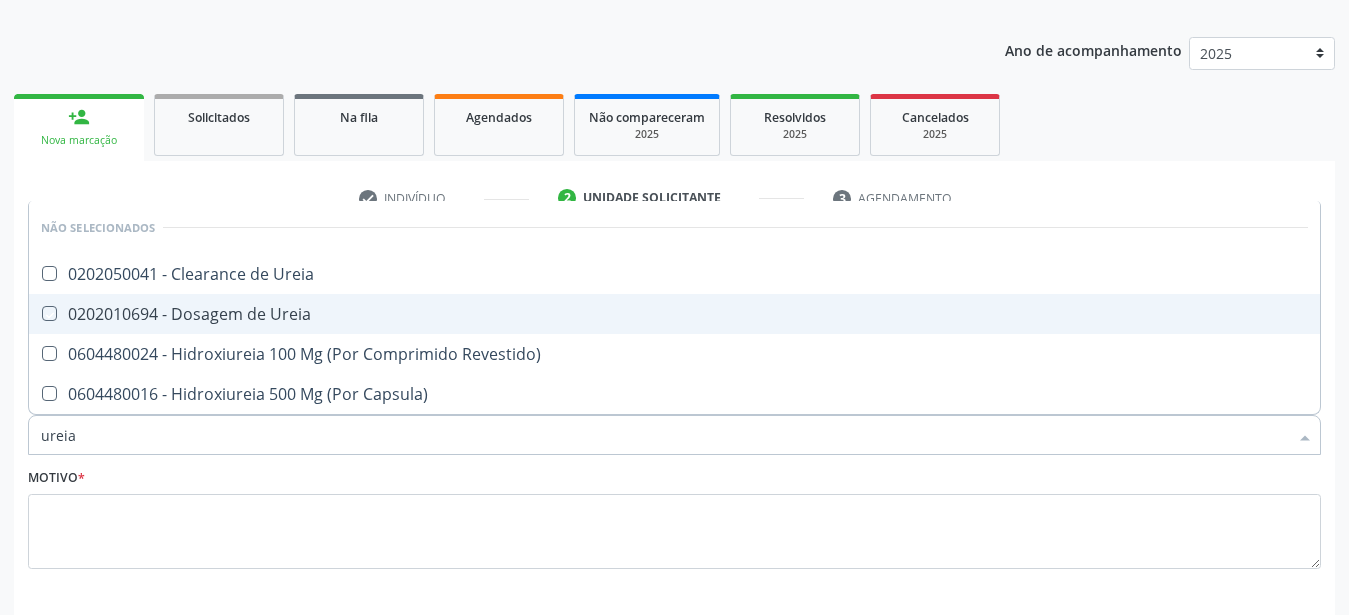 checkbox on "true" 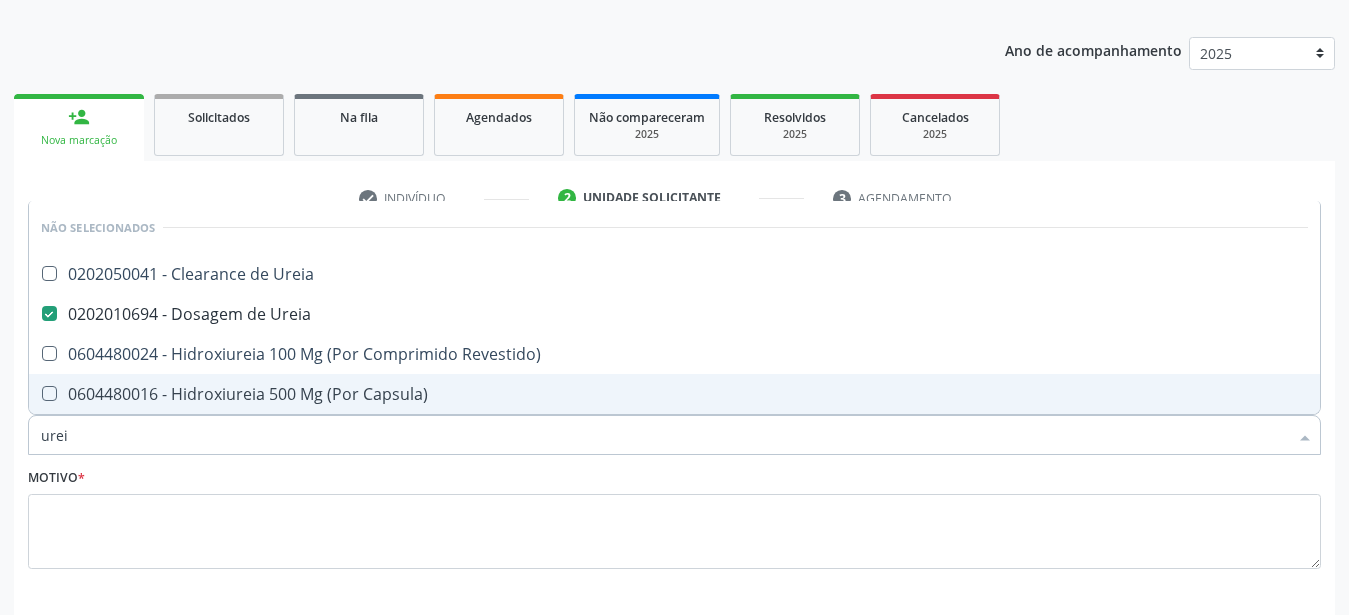 type on "ure" 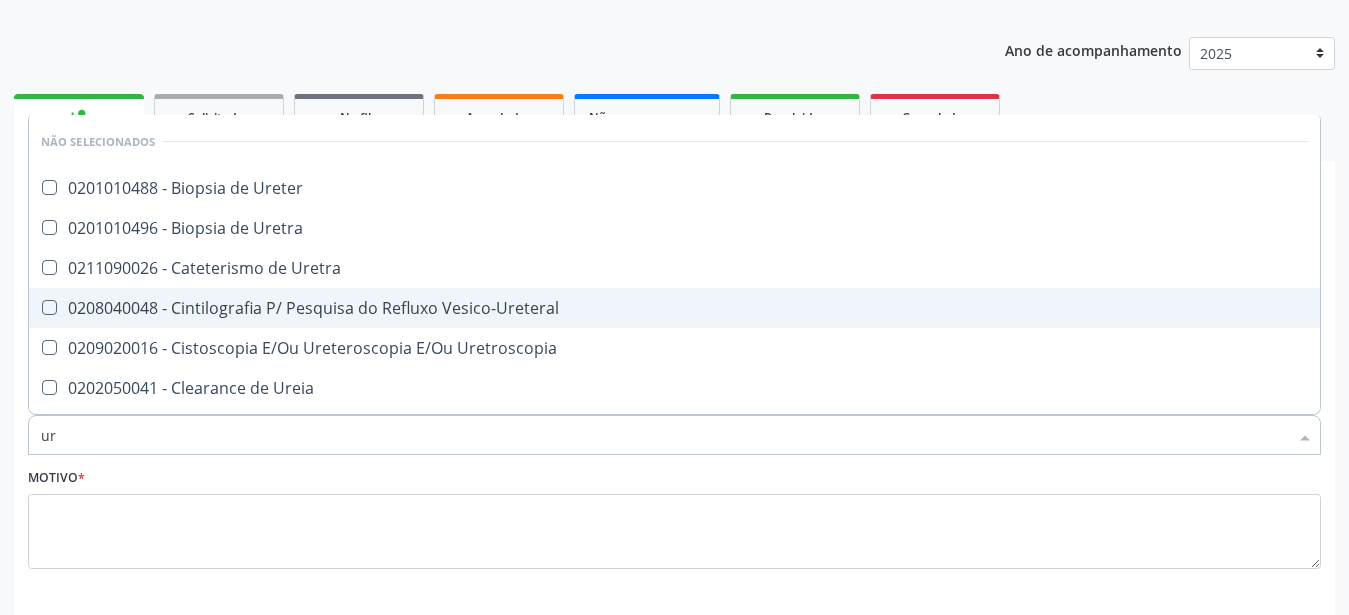 type on "u" 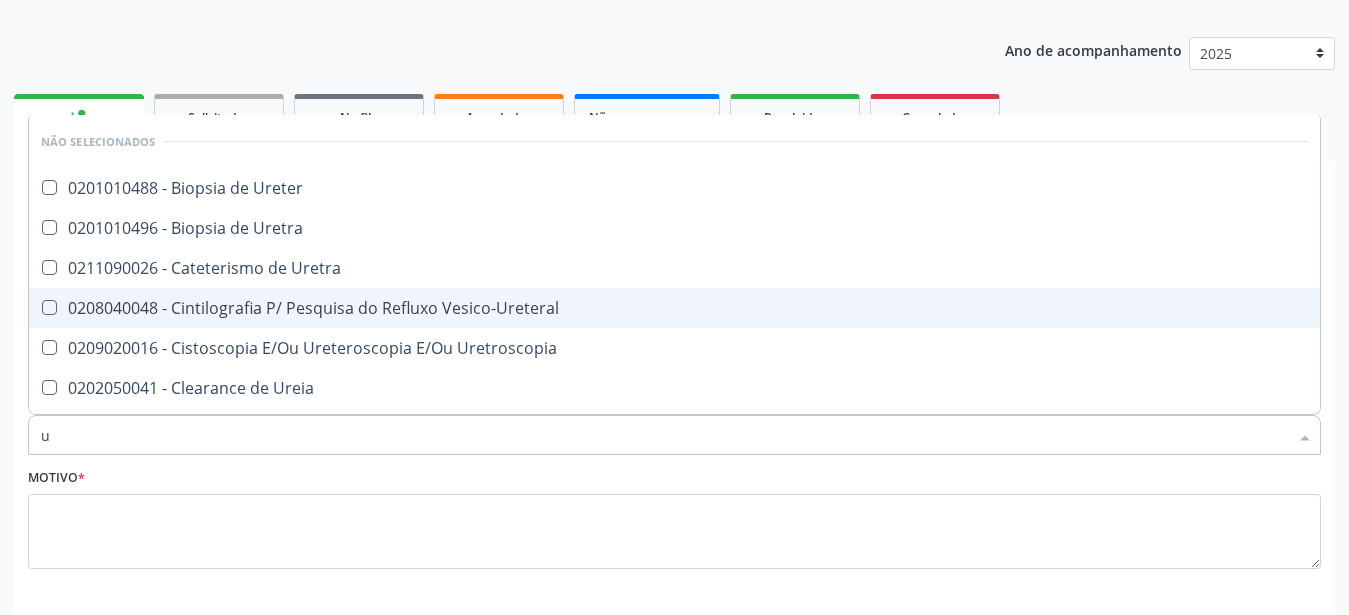 type 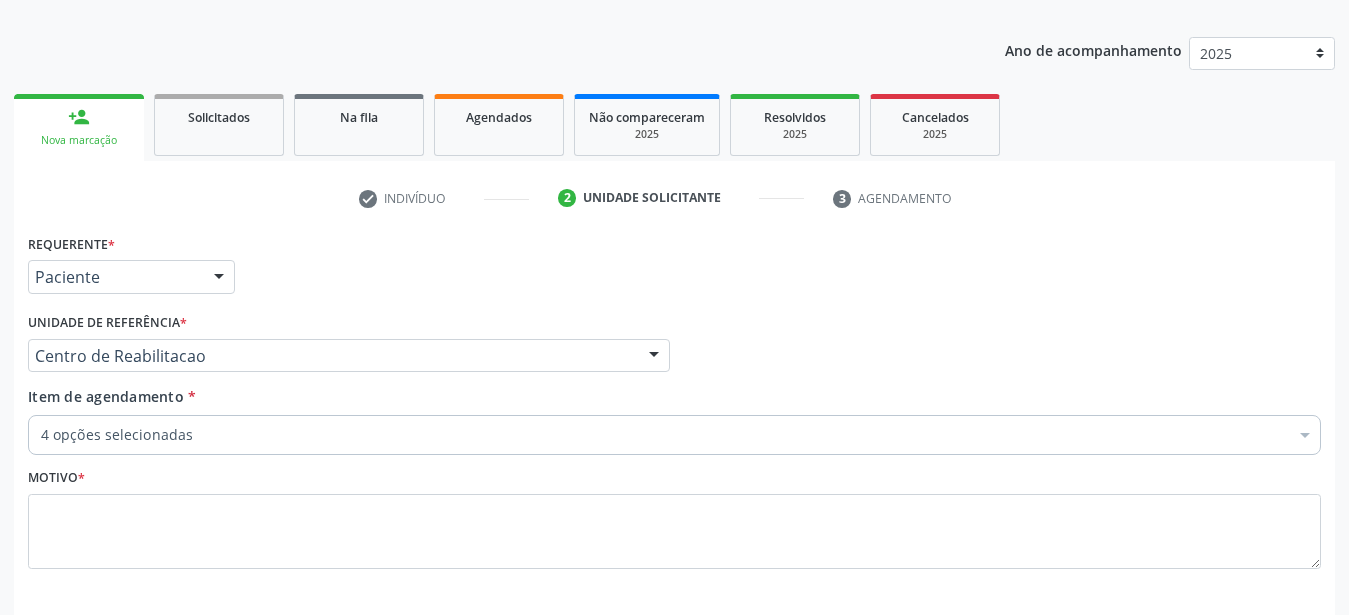 checkbox on "true" 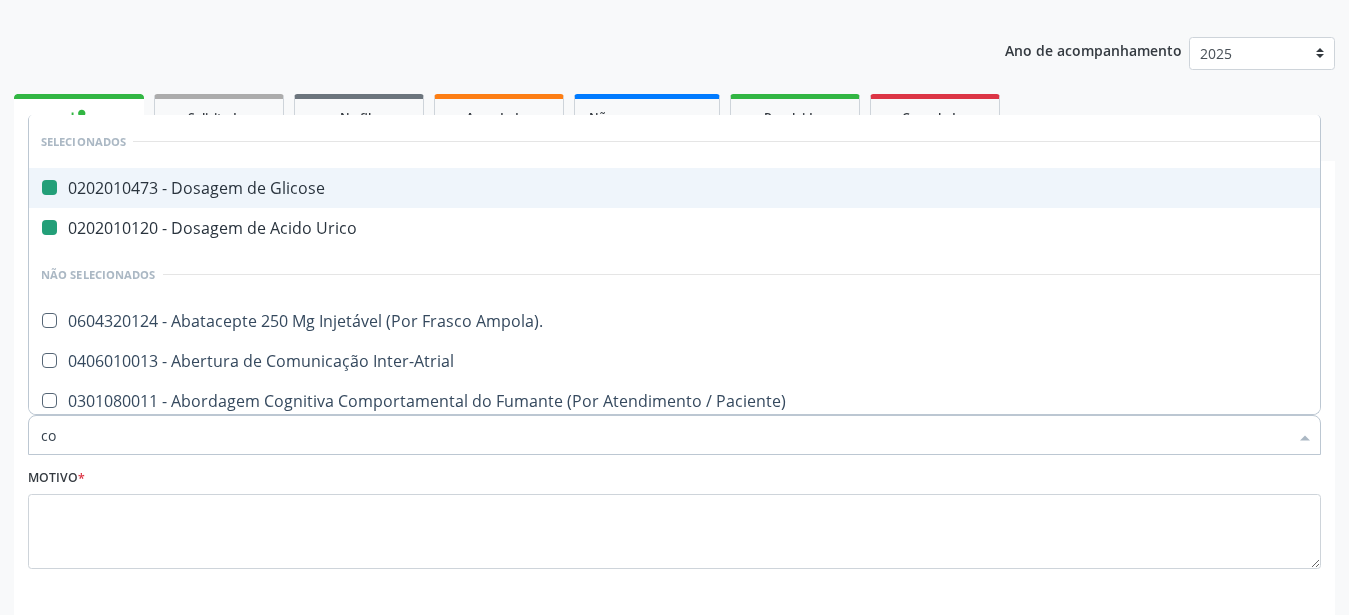 type on "col" 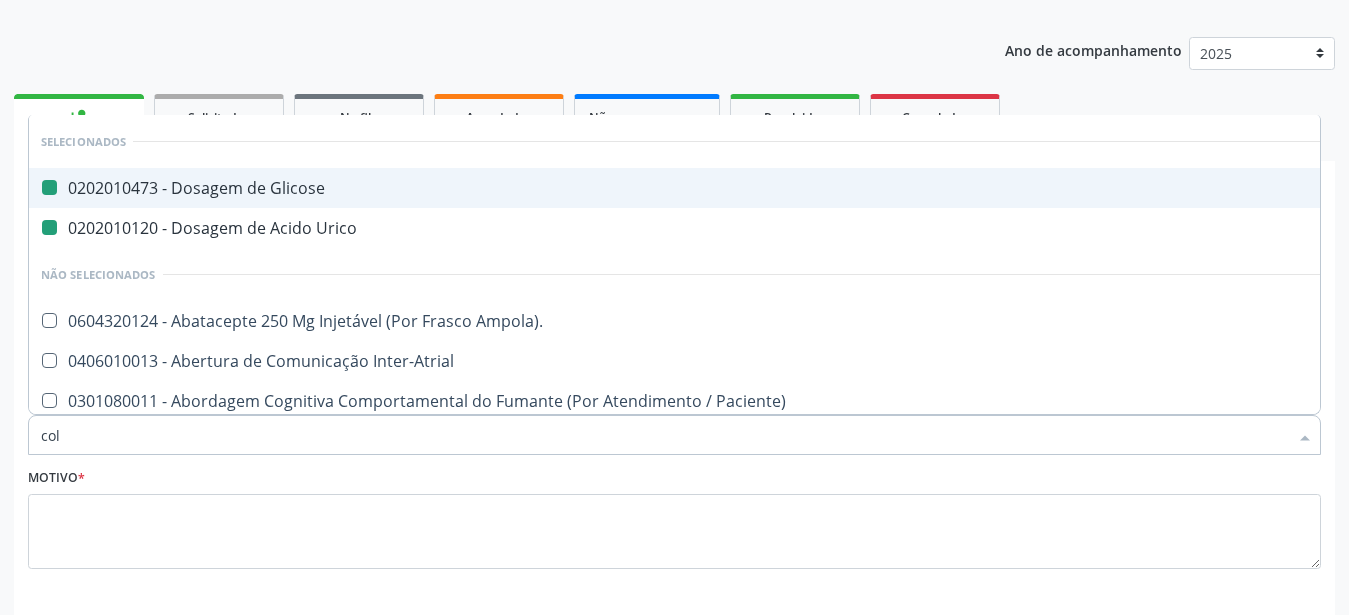checkbox on "false" 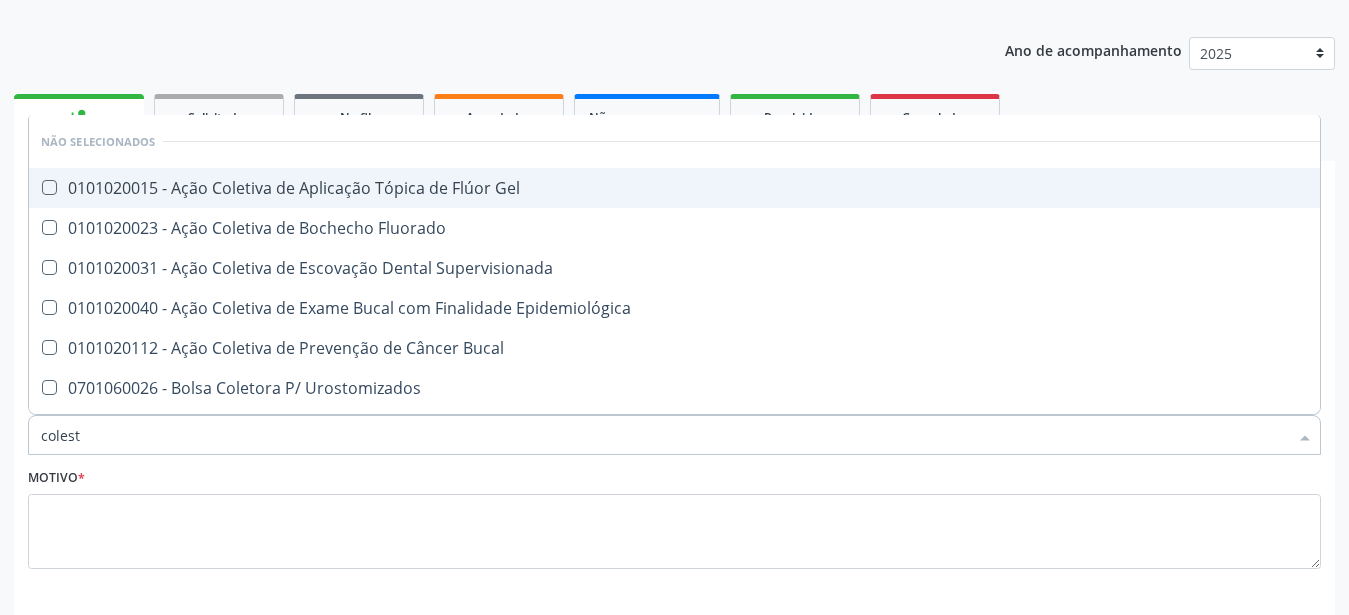 type on "coleste" 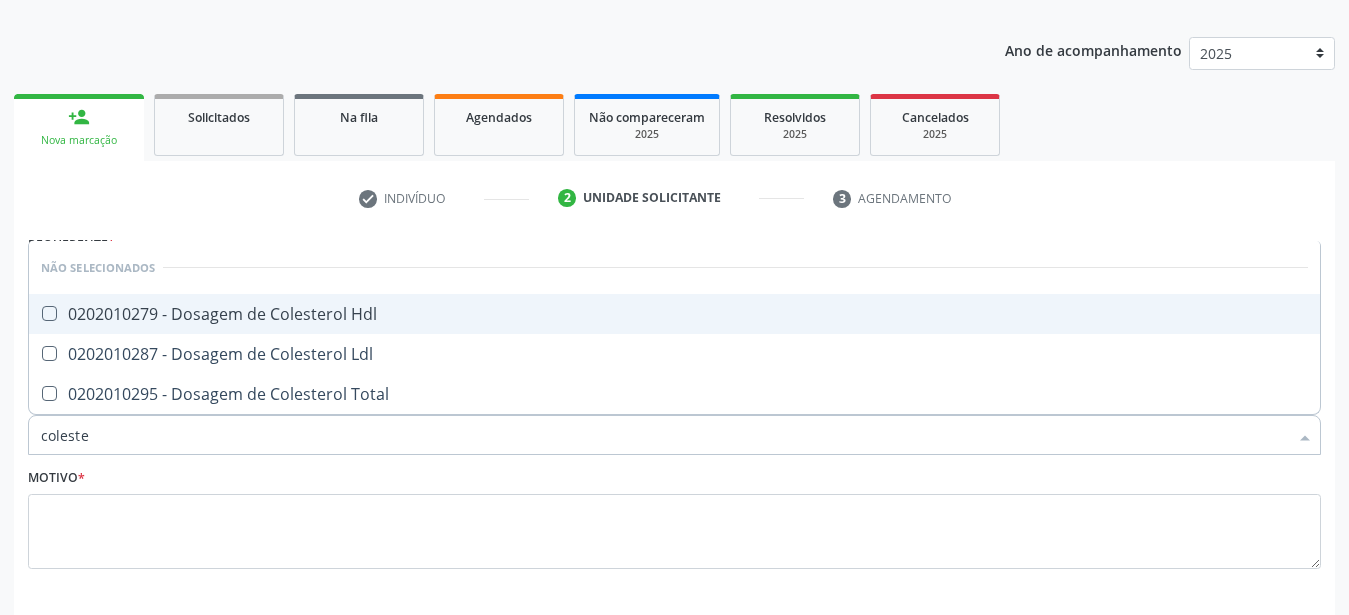 click on "0202010279 - Dosagem de Colesterol Hdl" at bounding box center [674, 314] 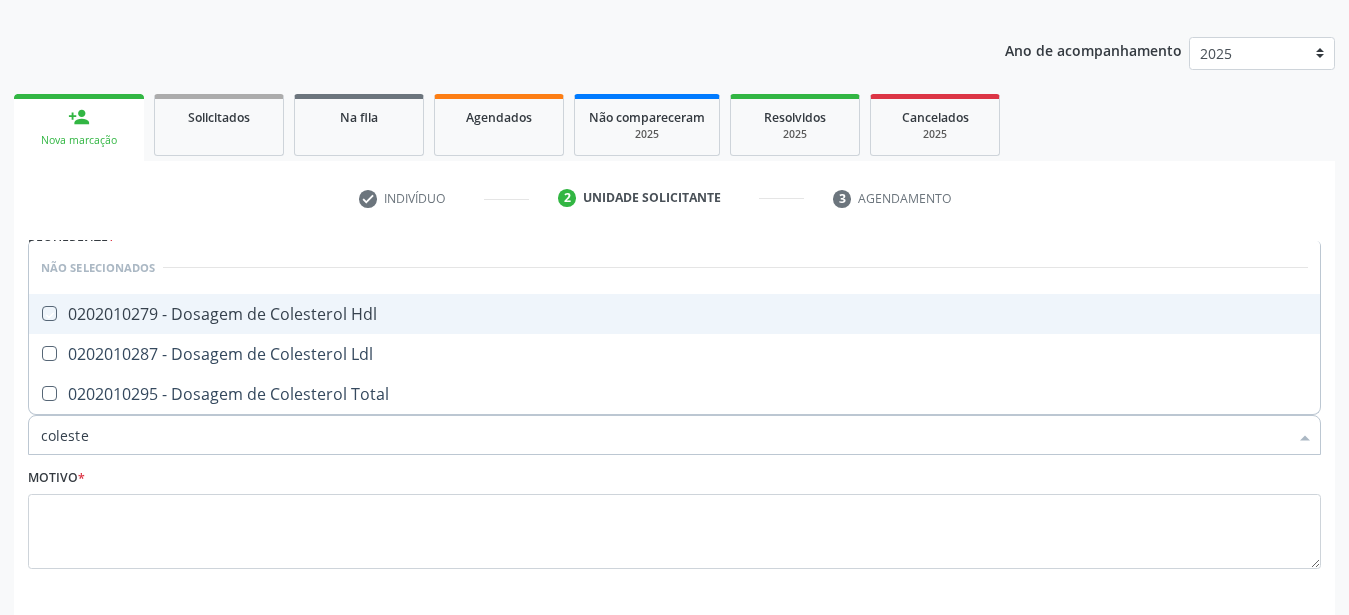 checkbox on "true" 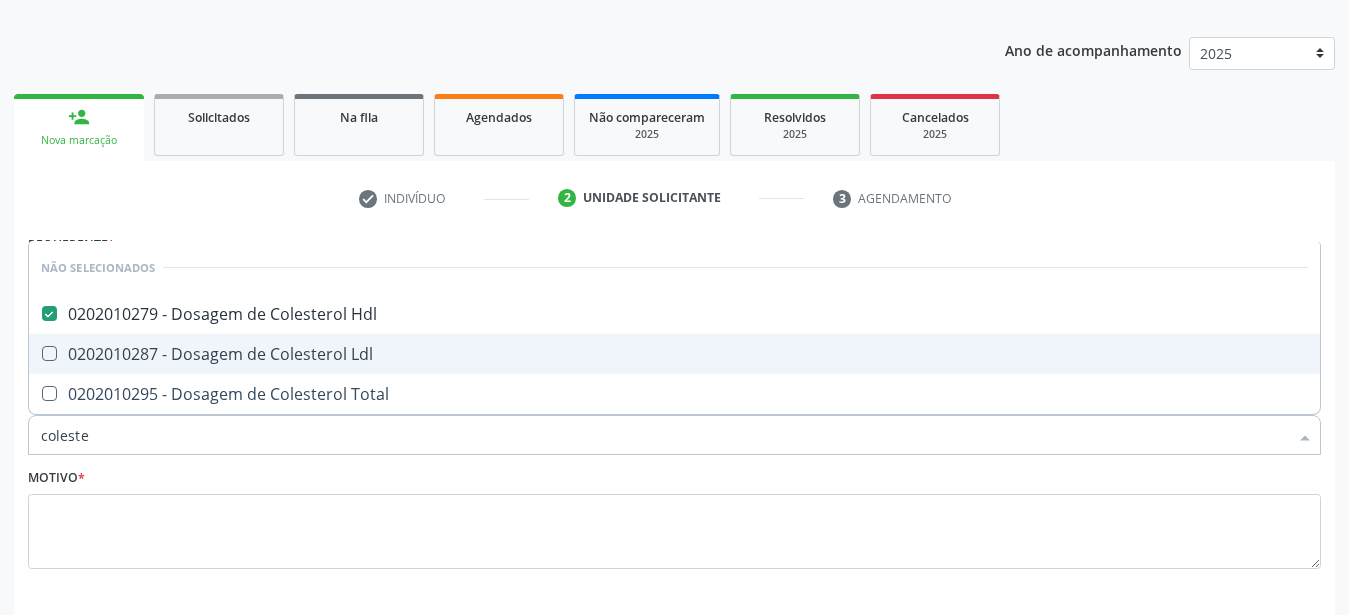 click on "0202010287 - Dosagem de Colesterol Ldl" at bounding box center [674, 354] 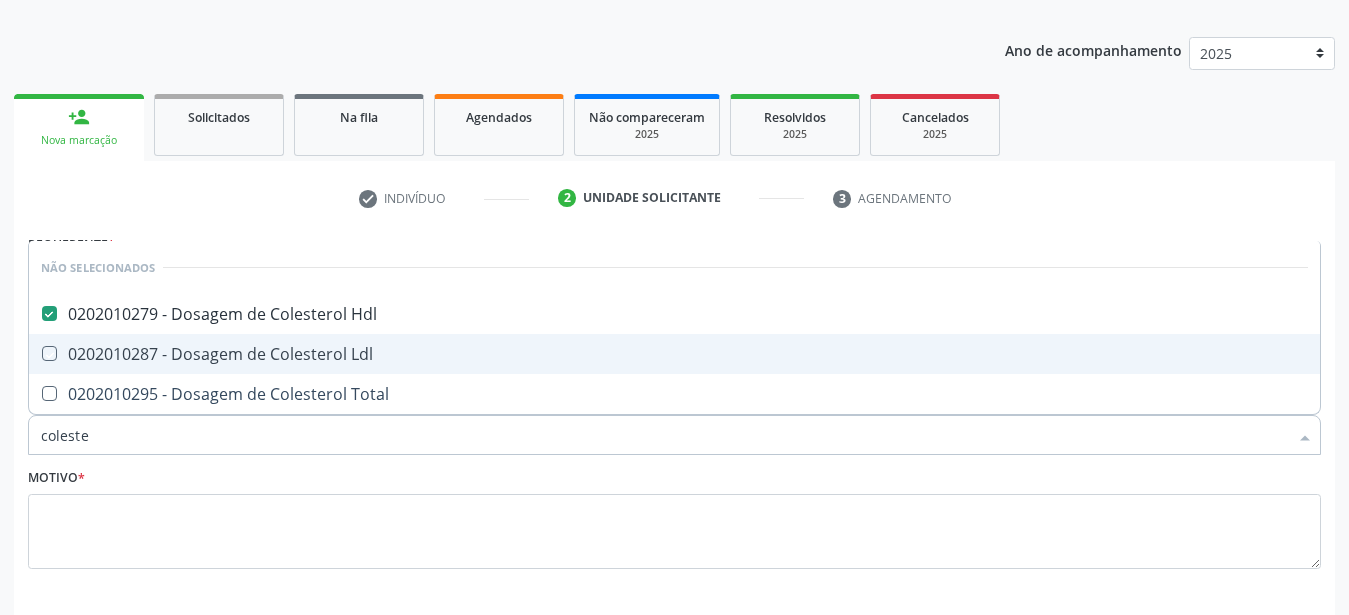 checkbox on "true" 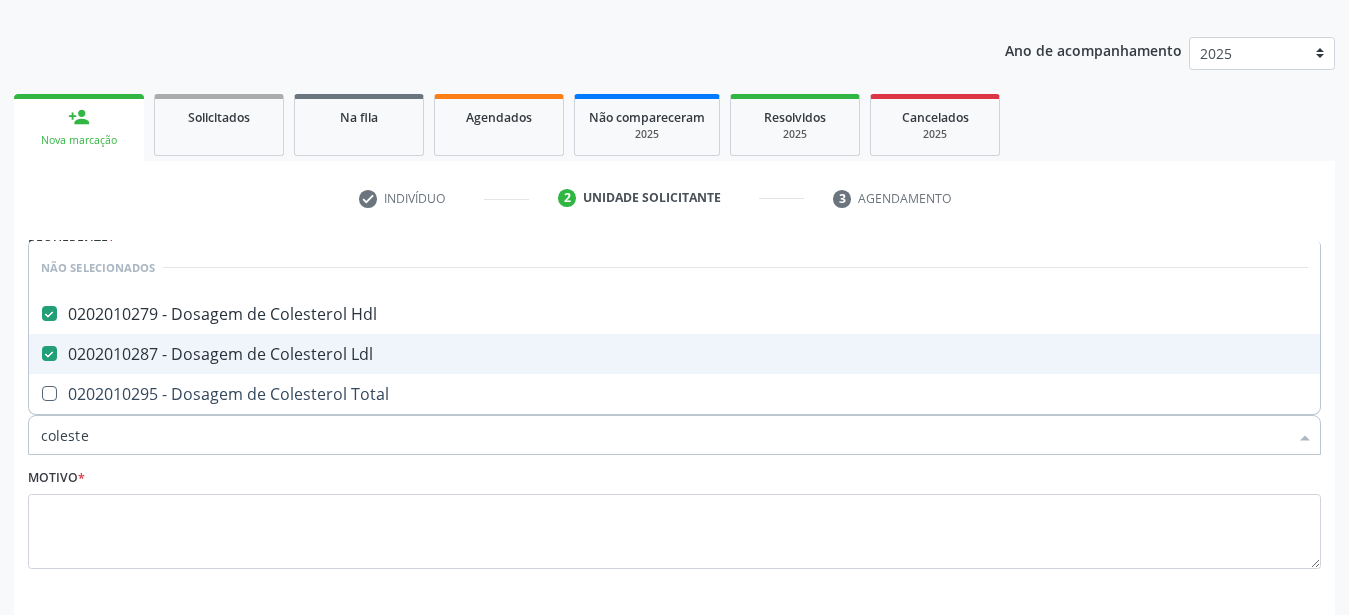 click on "0202010295 - Dosagem de Colesterol Total" at bounding box center [674, 394] 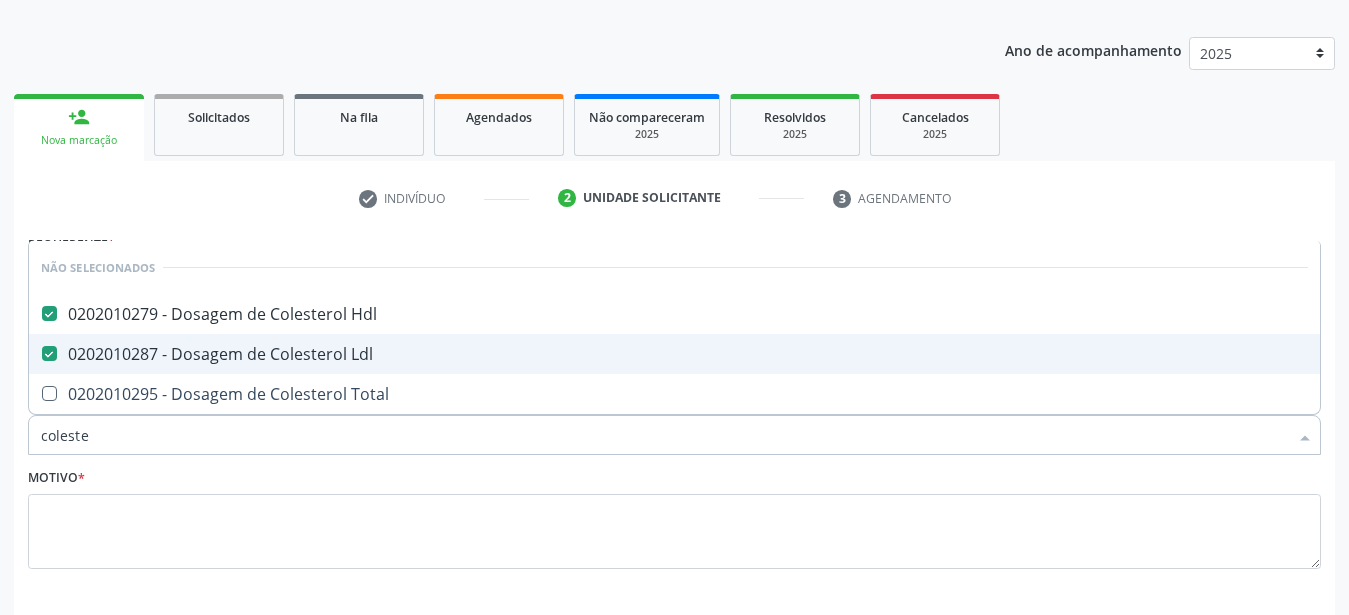 checkbox on "true" 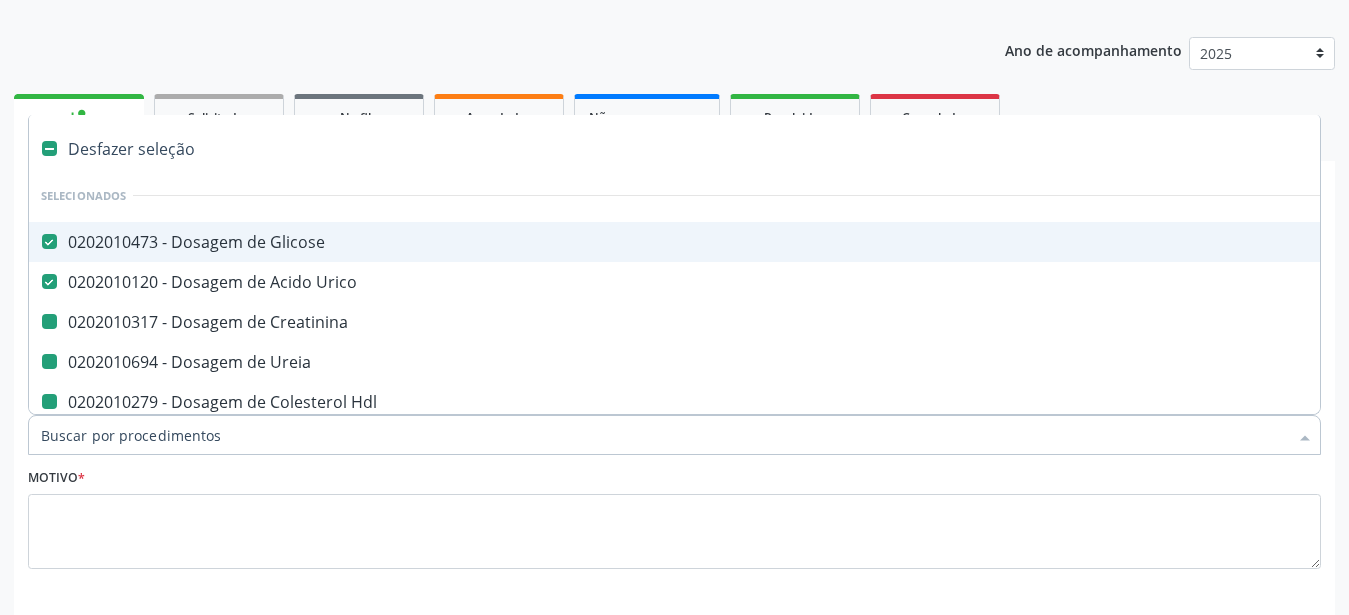 type on "h" 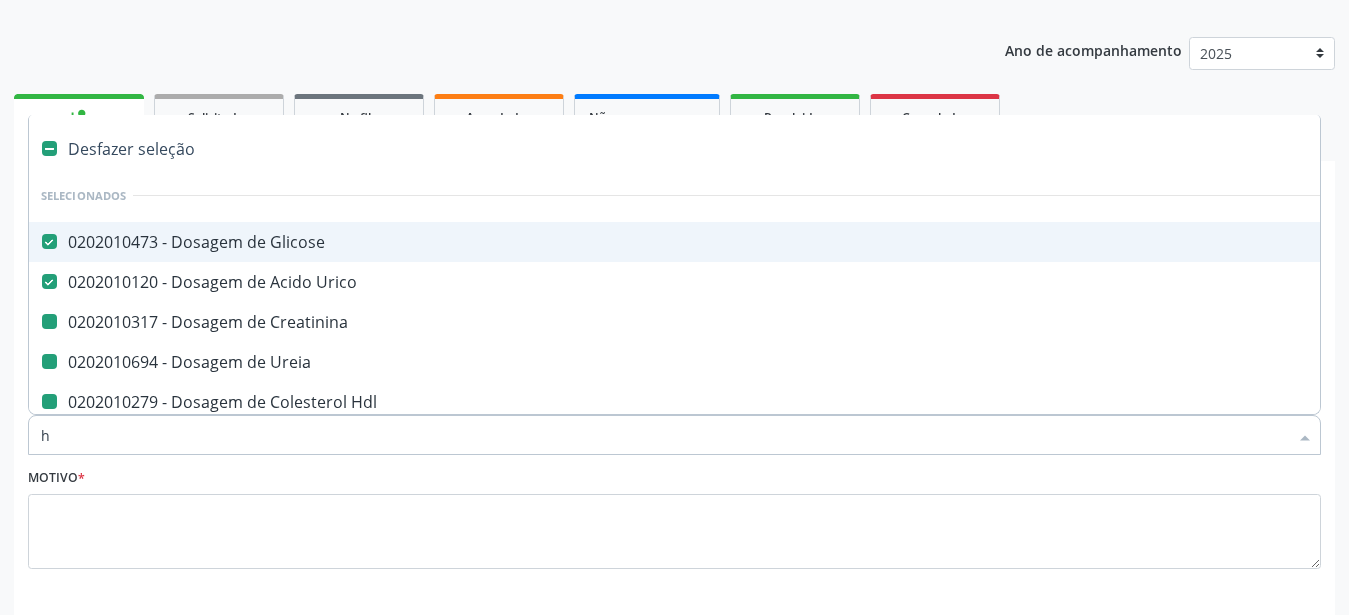 checkbox on "false" 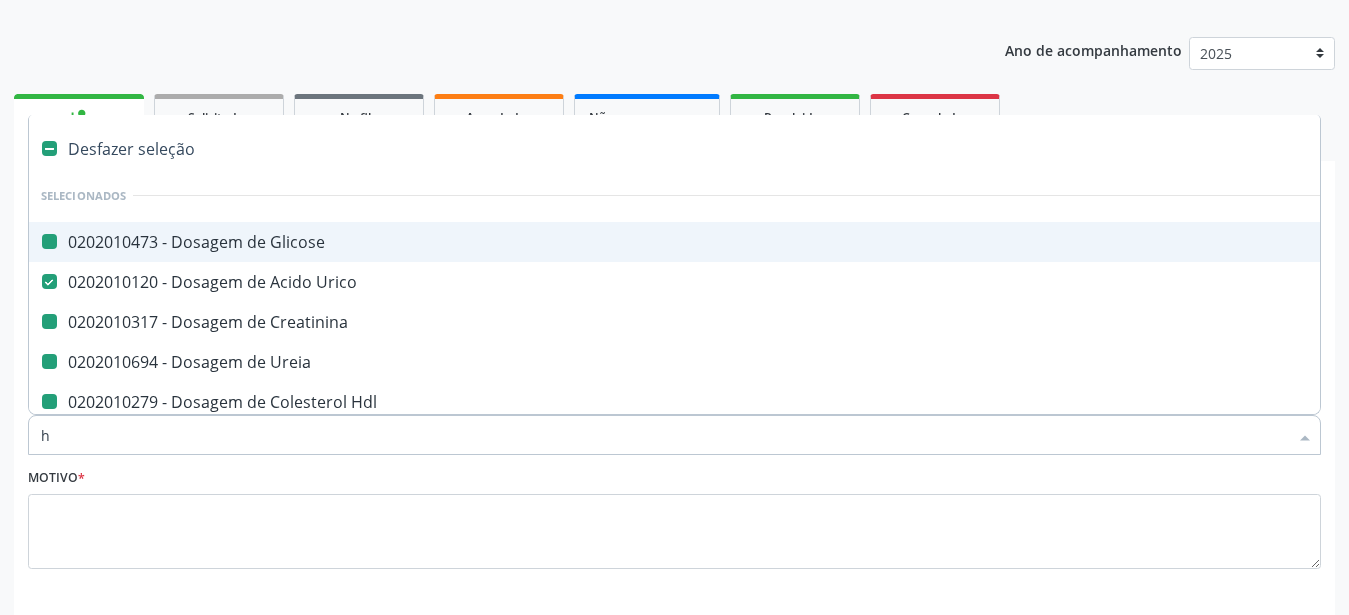 type on "he" 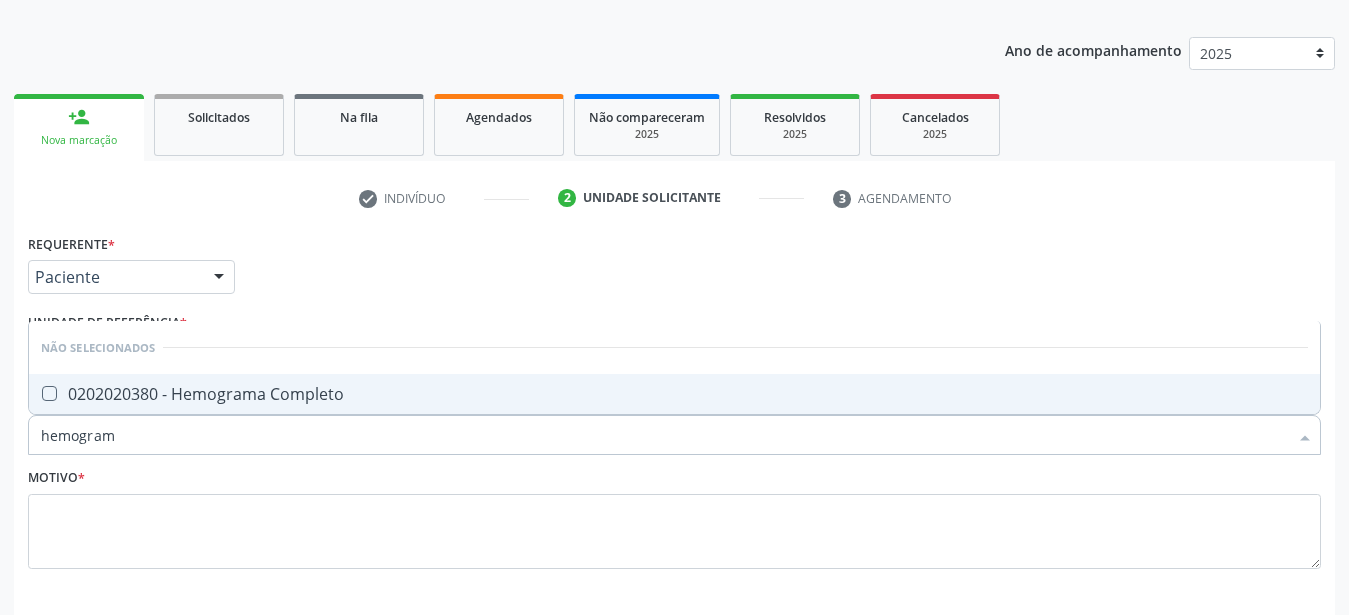 type on "hemograma" 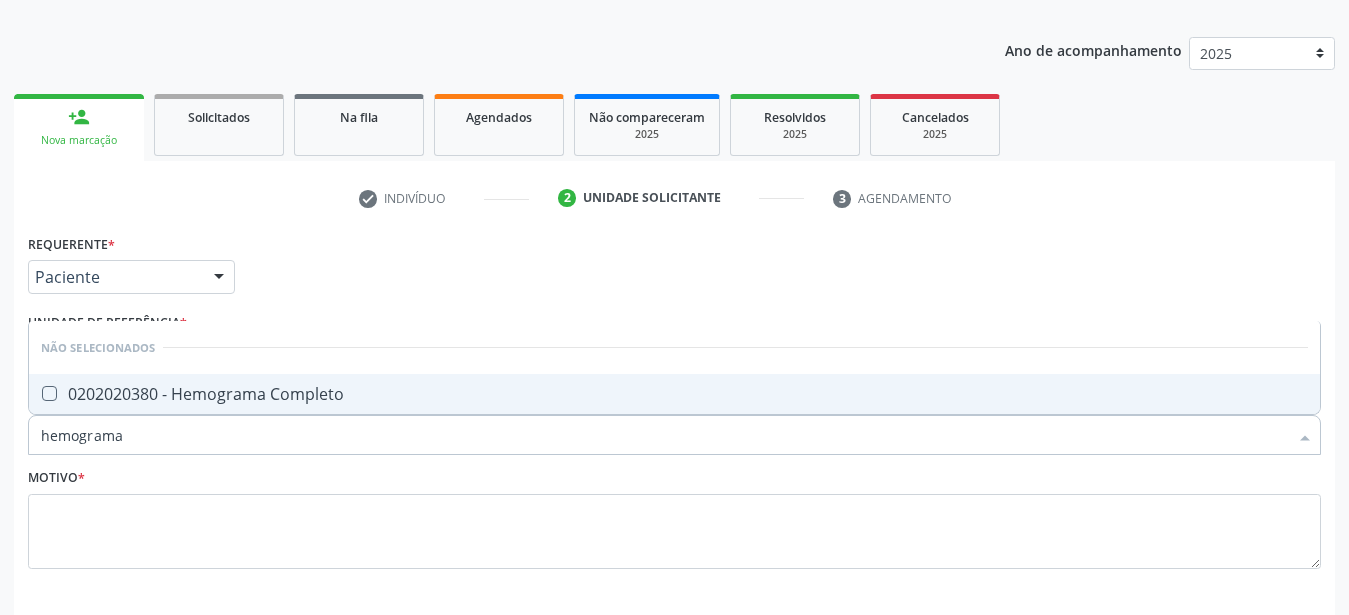 click on "0202020380 - Hemograma Completo" at bounding box center (674, 394) 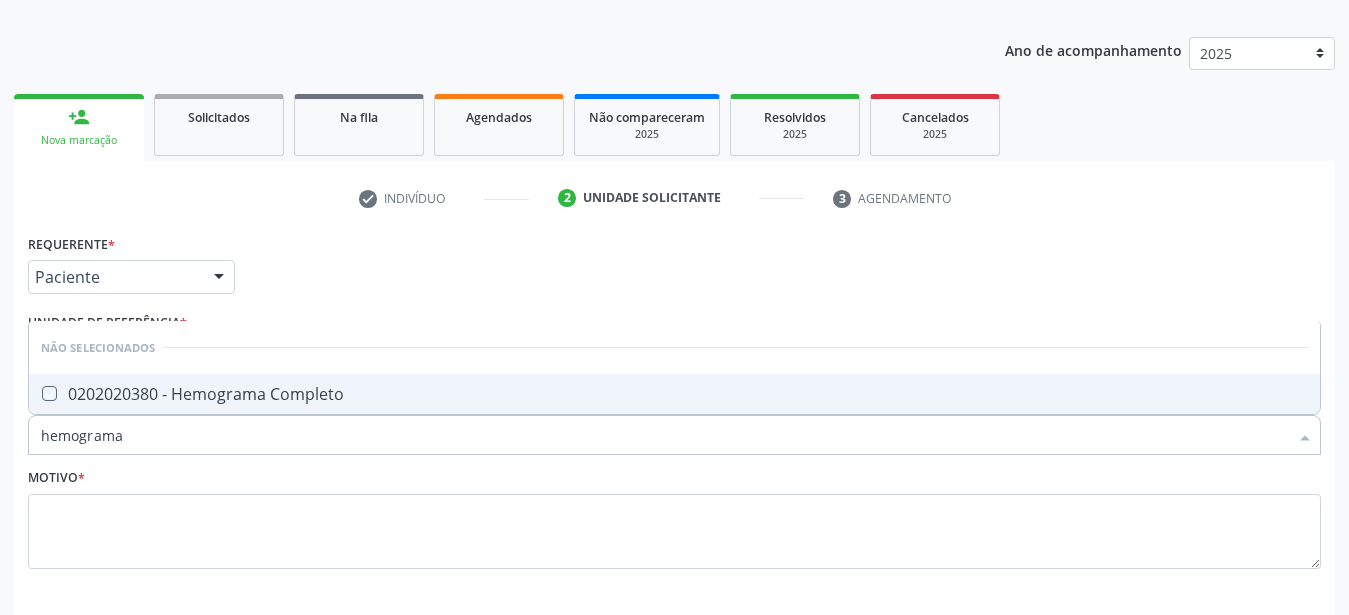 checkbox on "true" 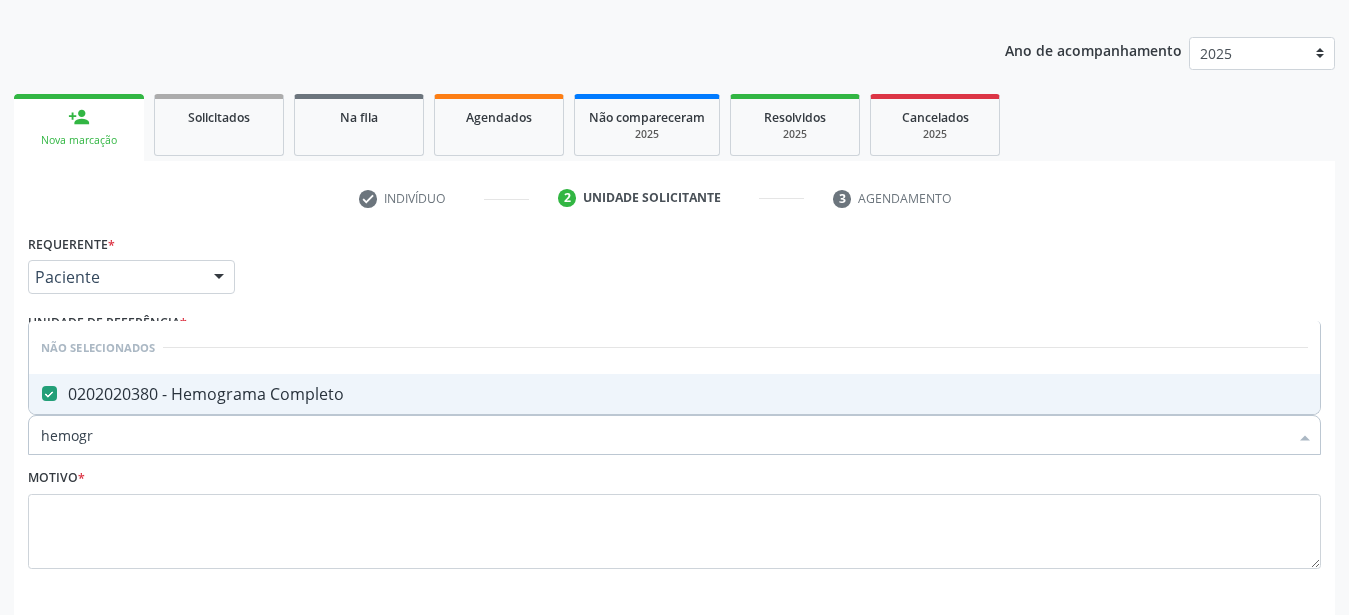 type on "hemog" 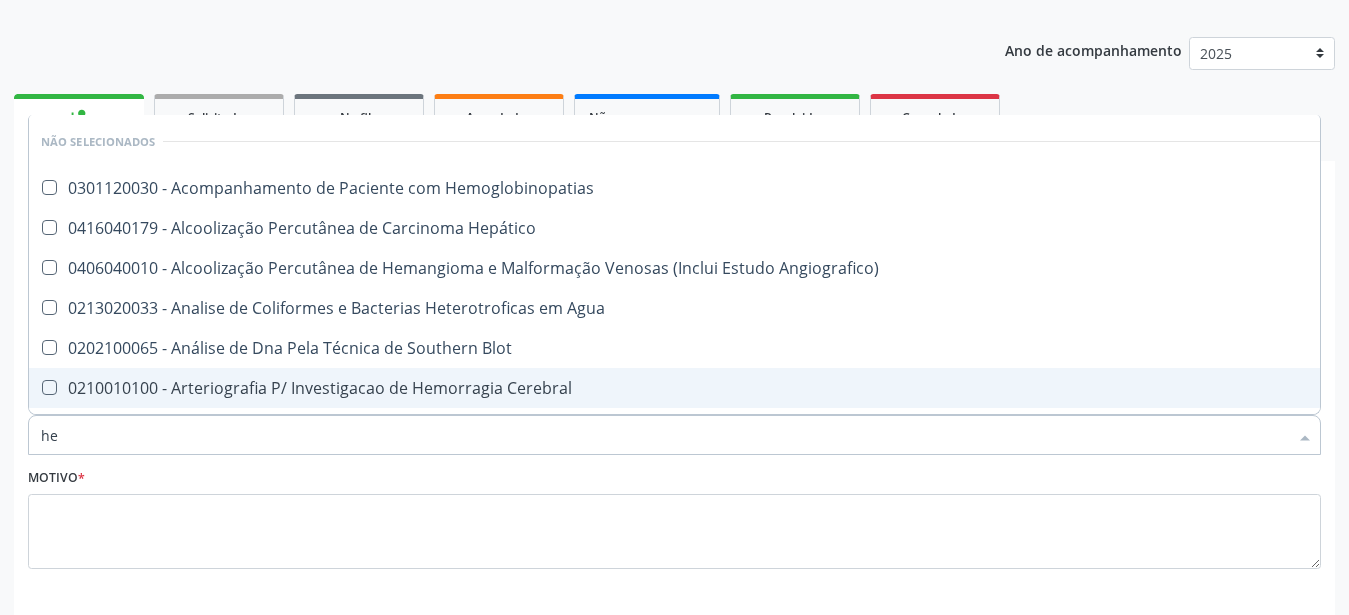 type on "h" 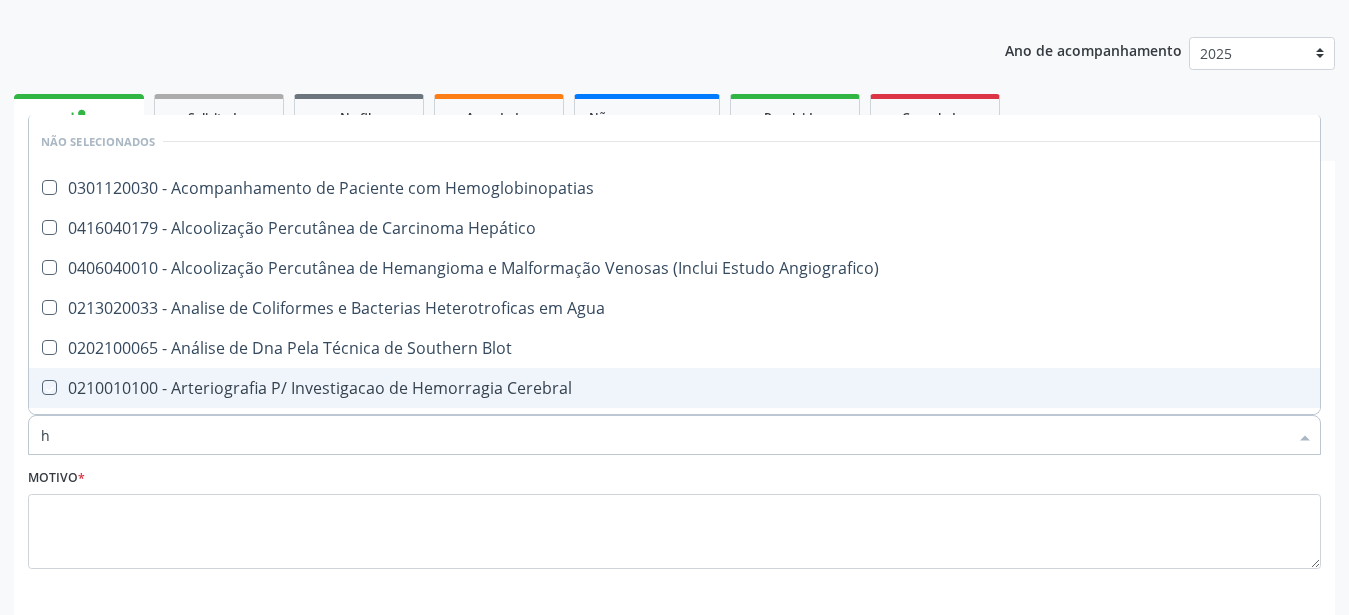 type 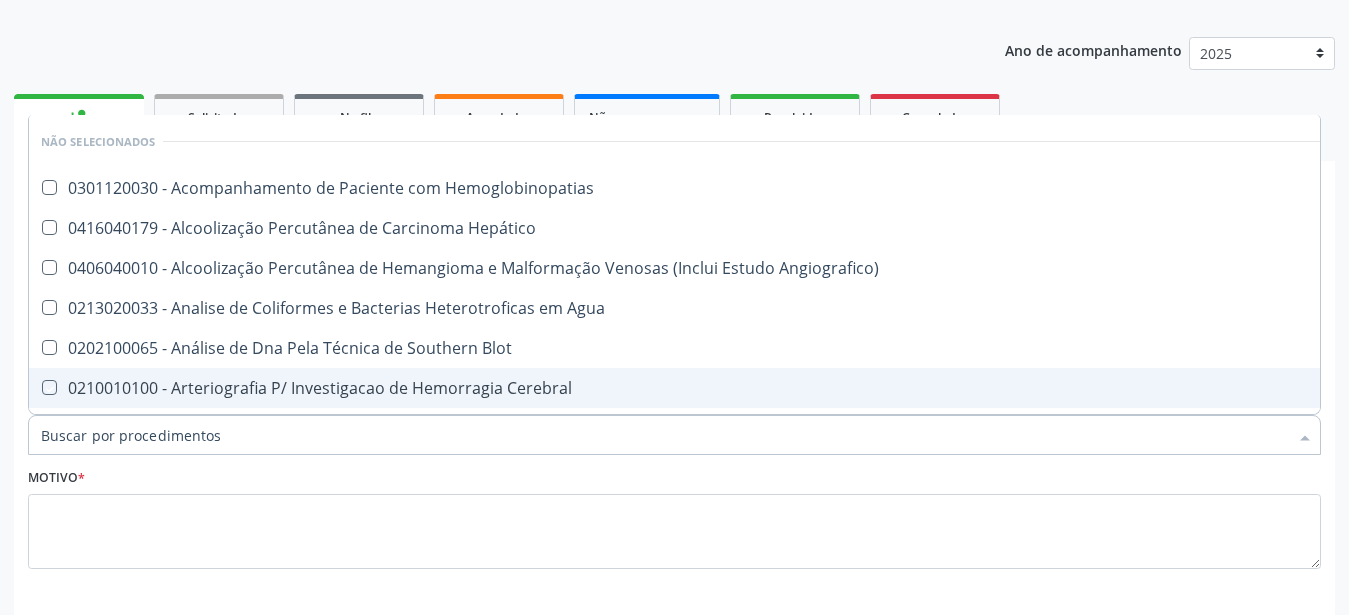 checkbox on "true" 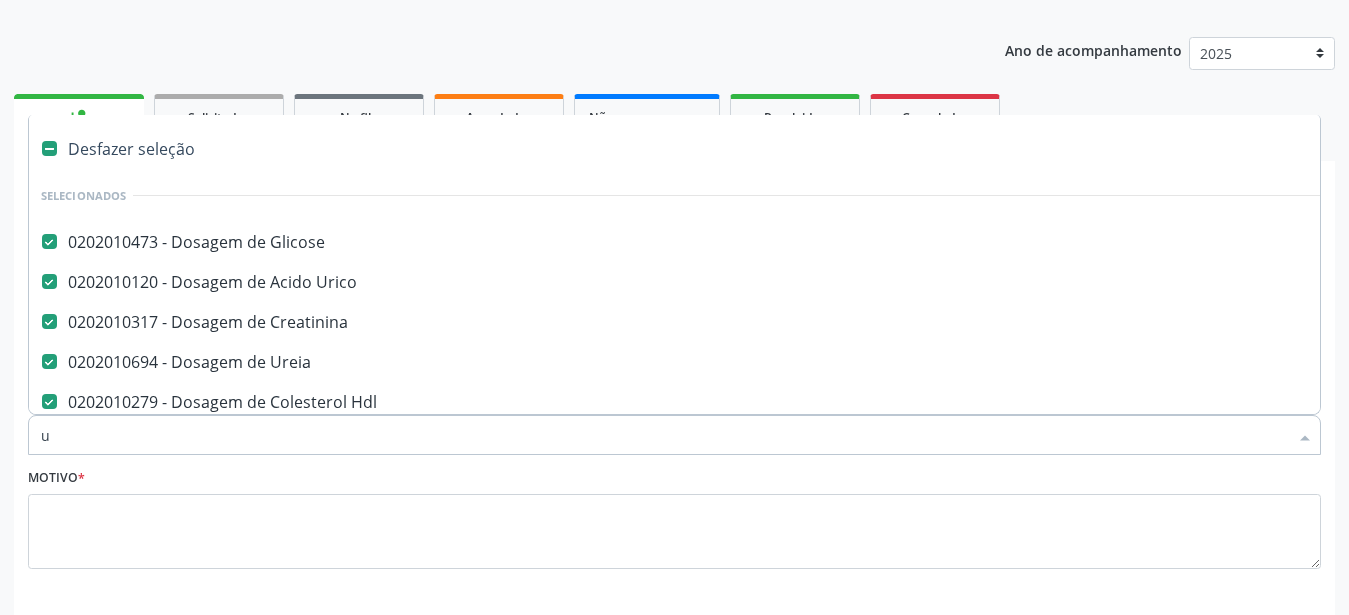 type on "ur" 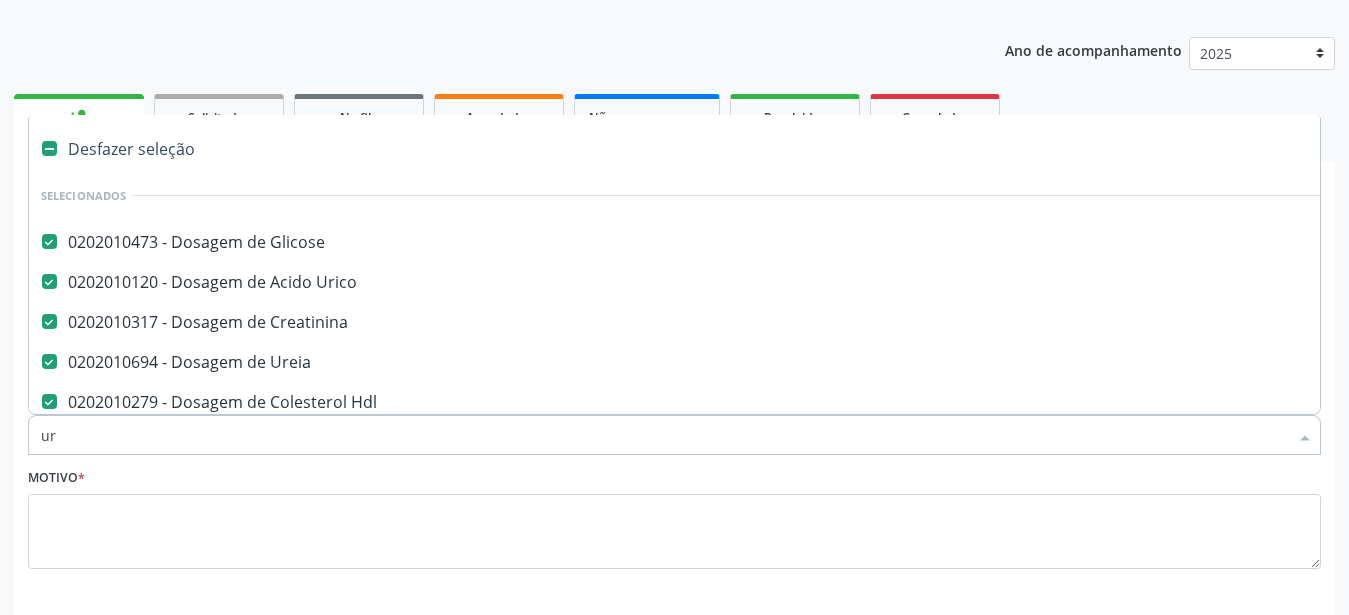 checkbox on "false" 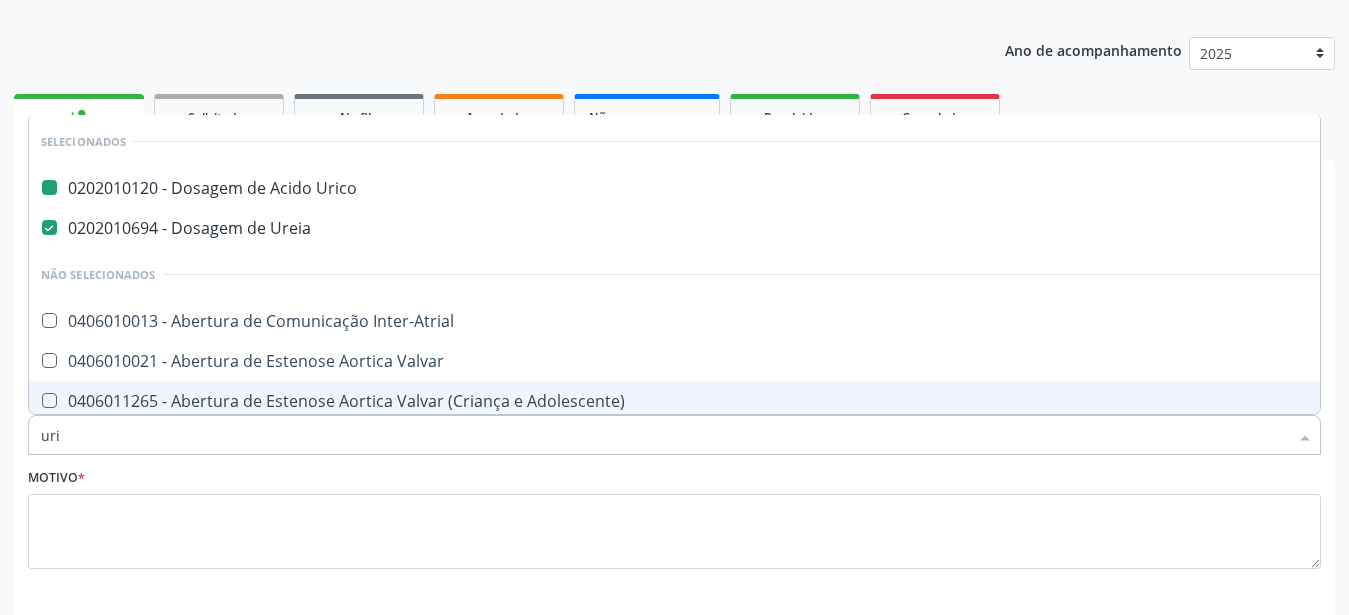 type on "urin" 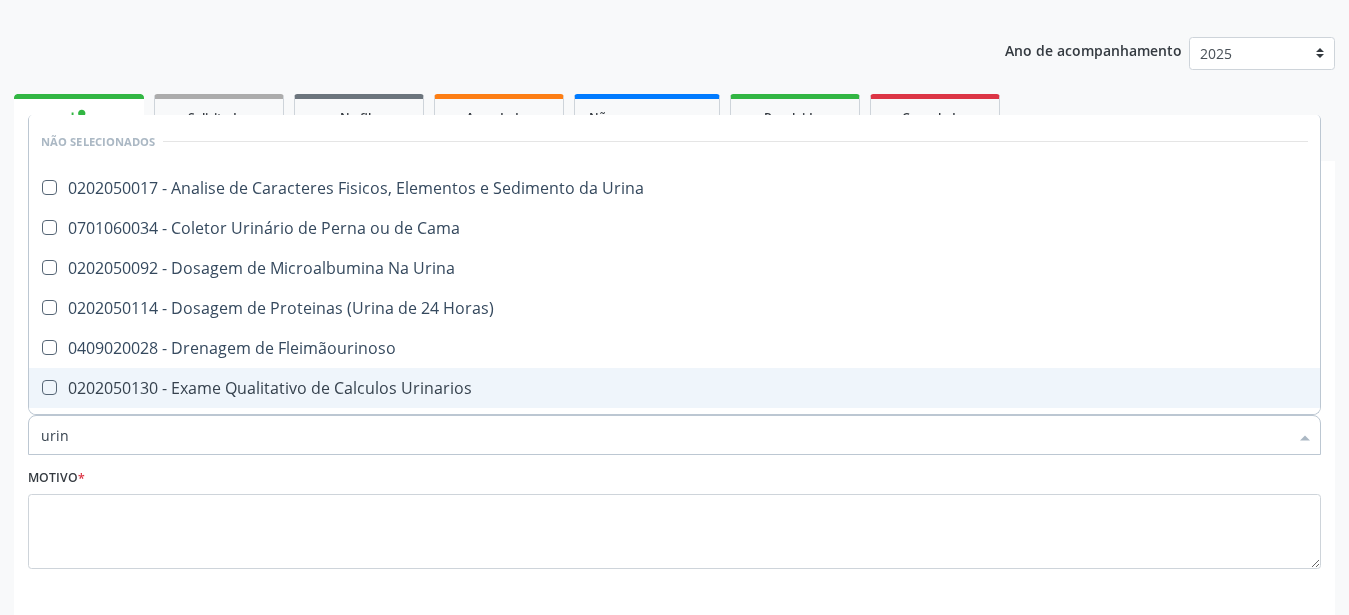 type on "urina" 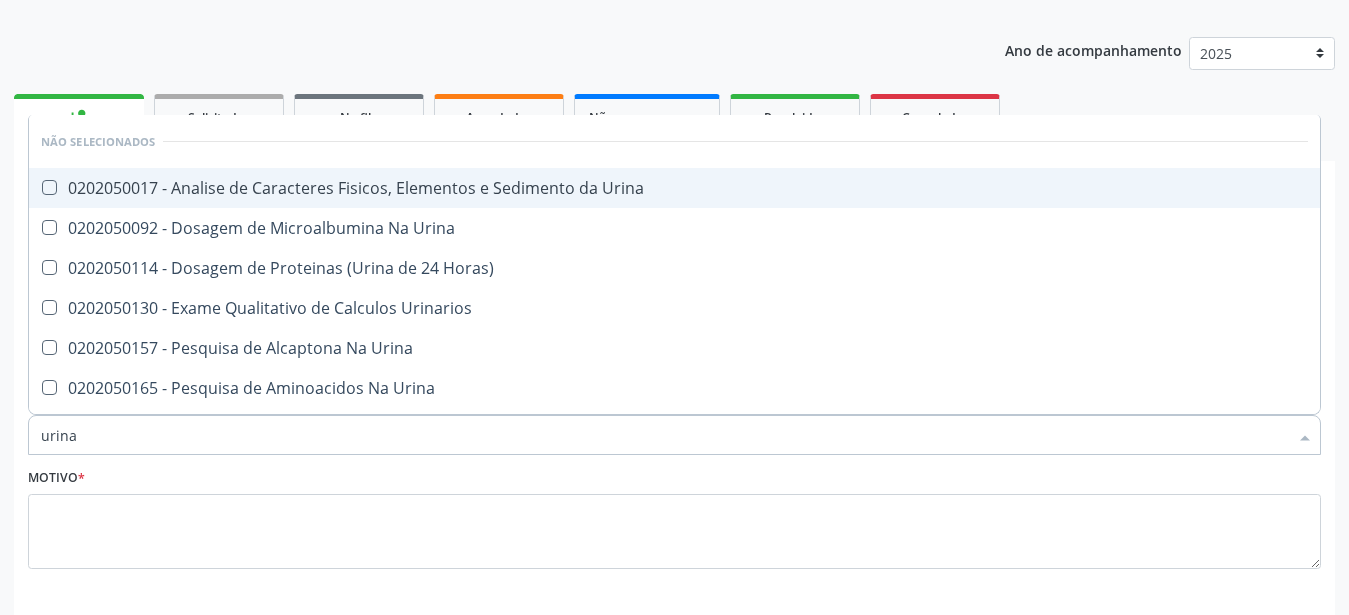 click on "0202050017 - Analise de Caracteres Fisicos, Elementos e Sedimento da Urina" at bounding box center [674, 188] 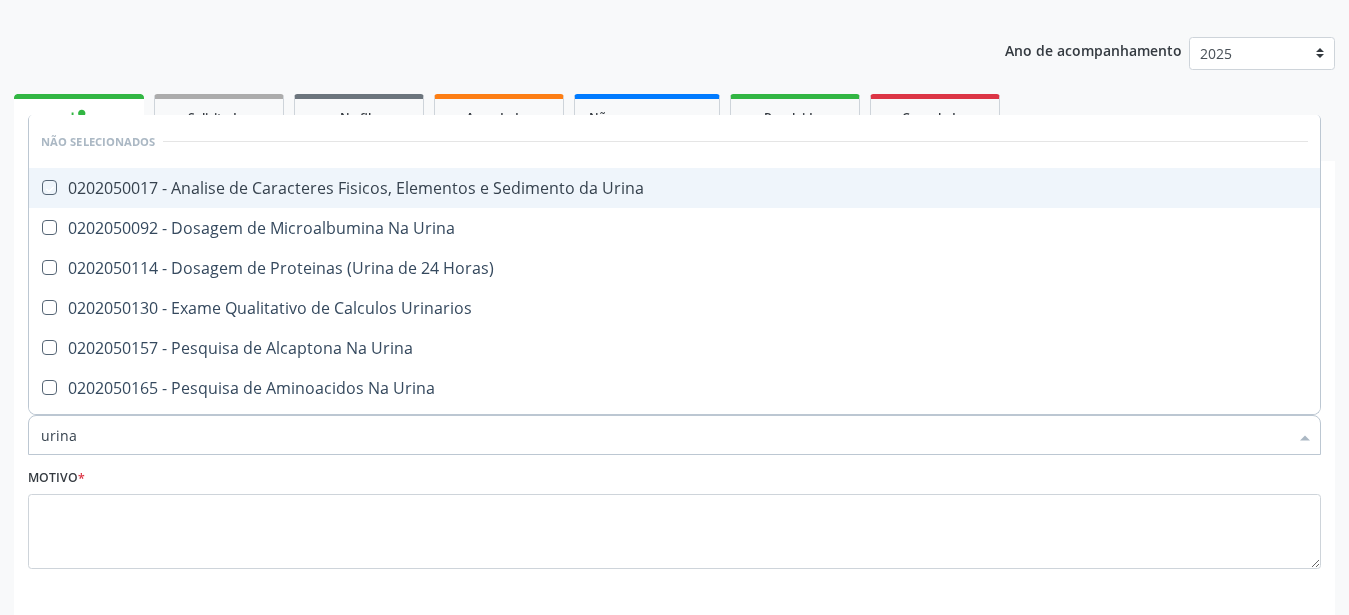 checkbox on "true" 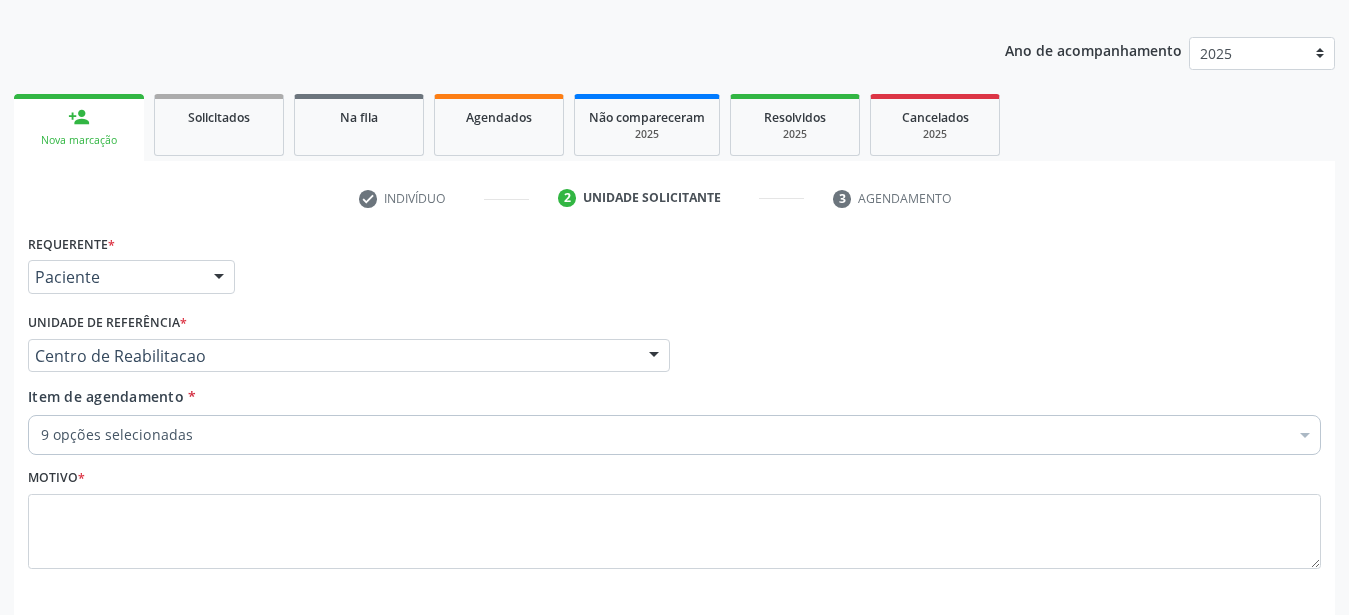 checkbox on "true" 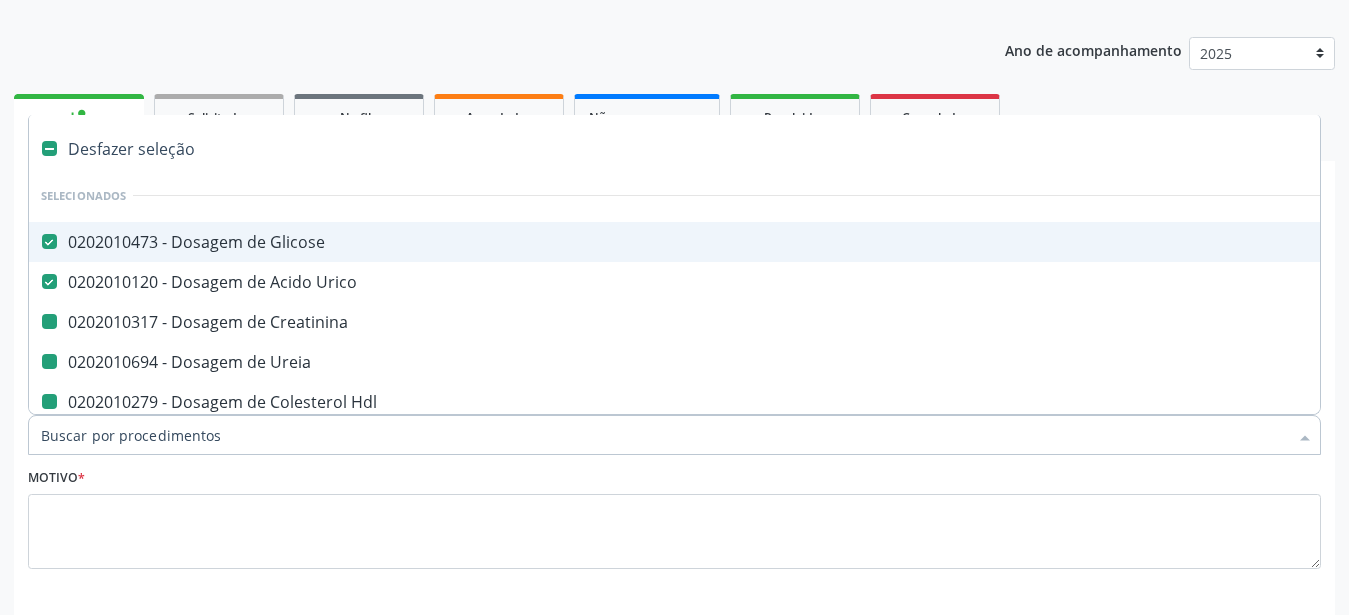 type on "p" 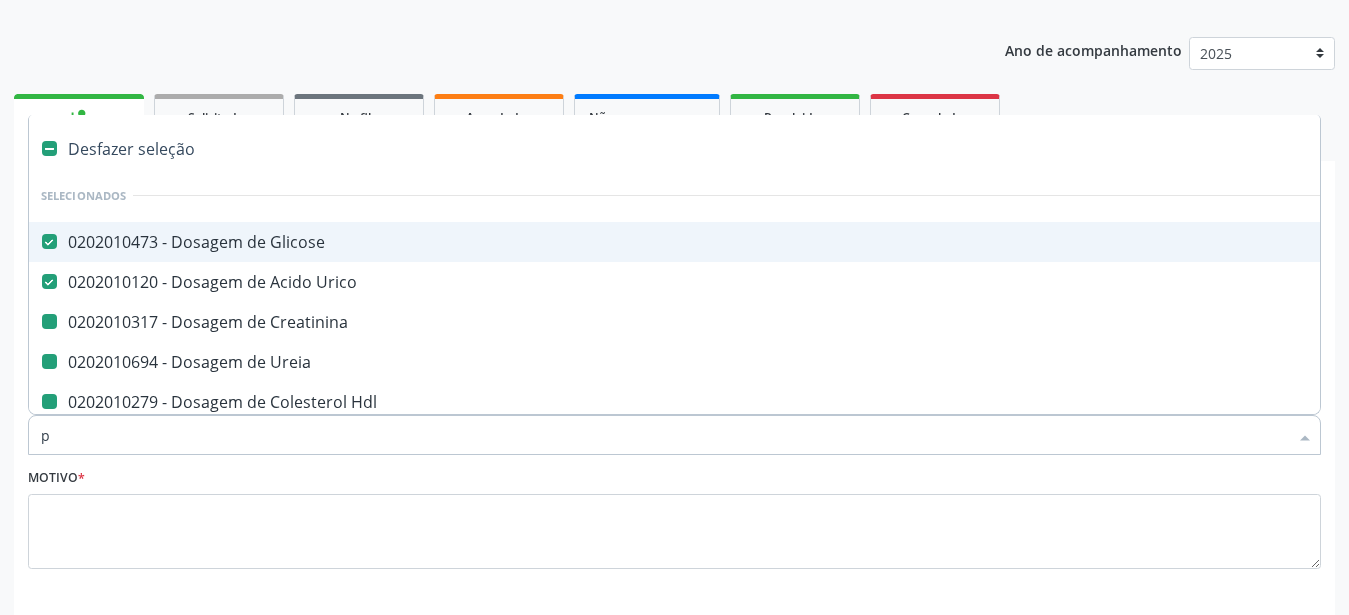 checkbox on "false" 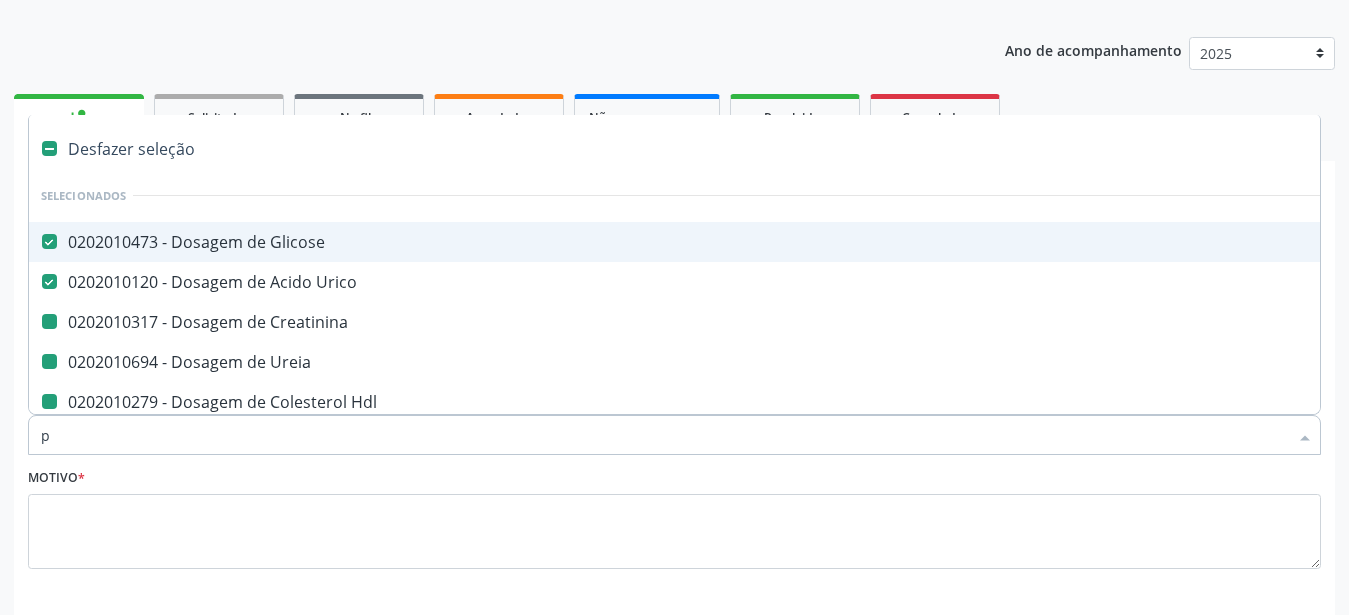 checkbox on "false" 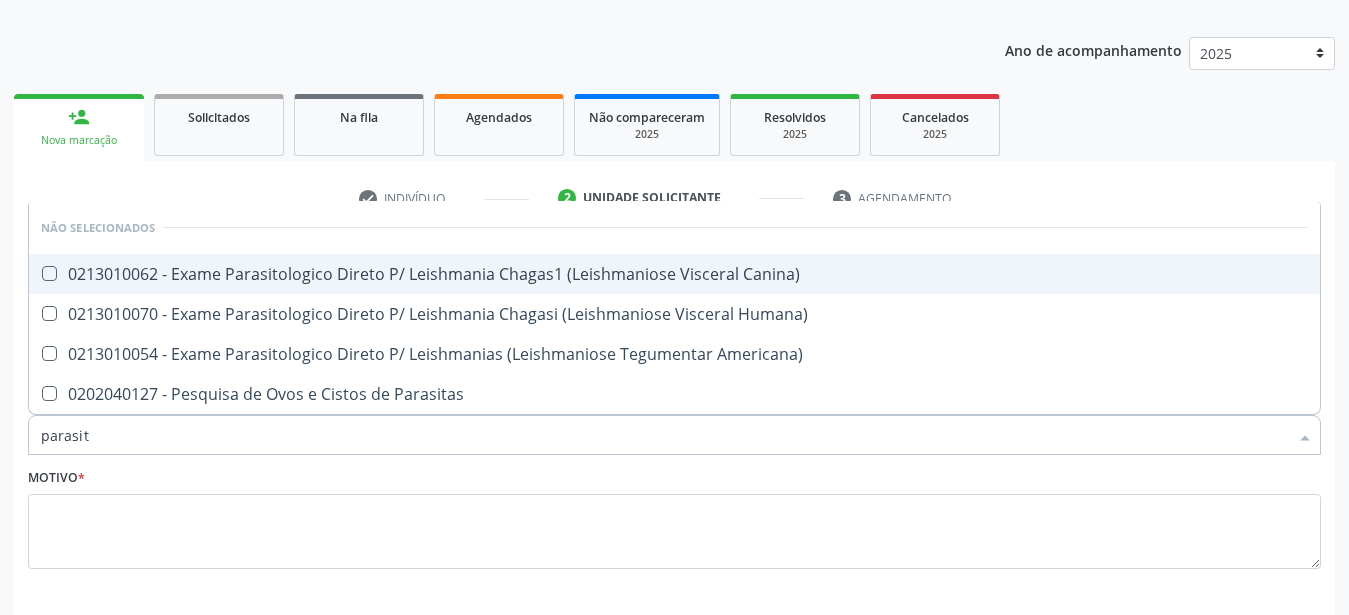 type on "parasita" 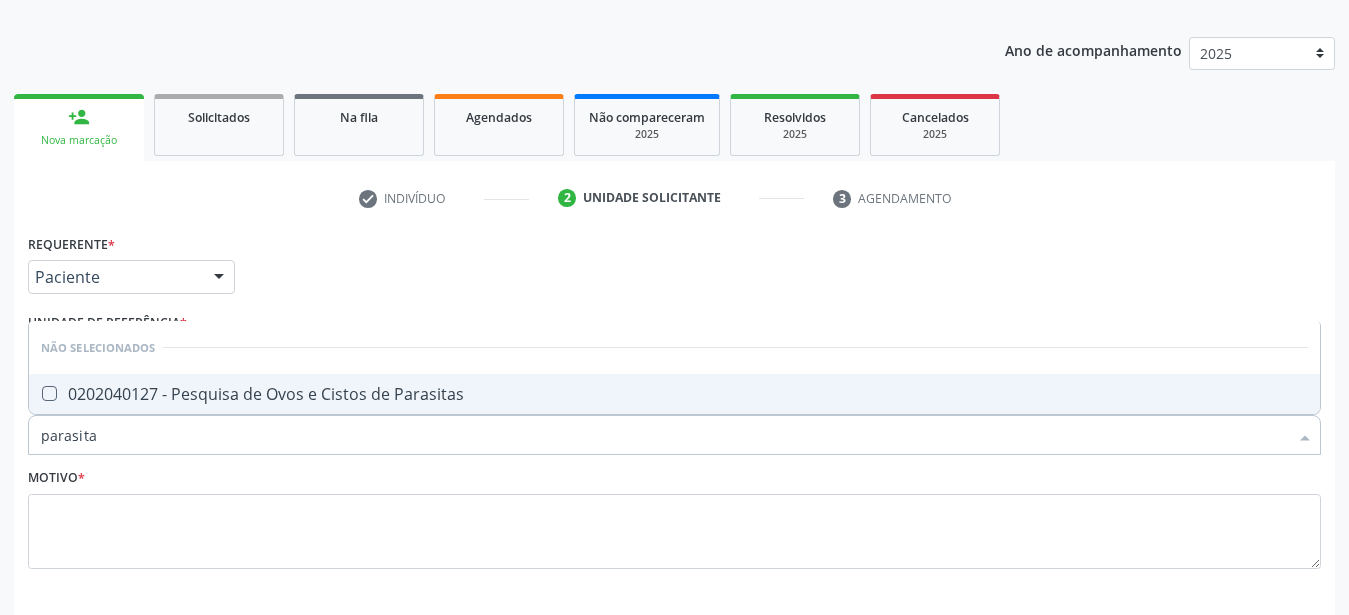 click on "0202040127 - Pesquisa de Ovos e Cistos de Parasitas" at bounding box center [674, 394] 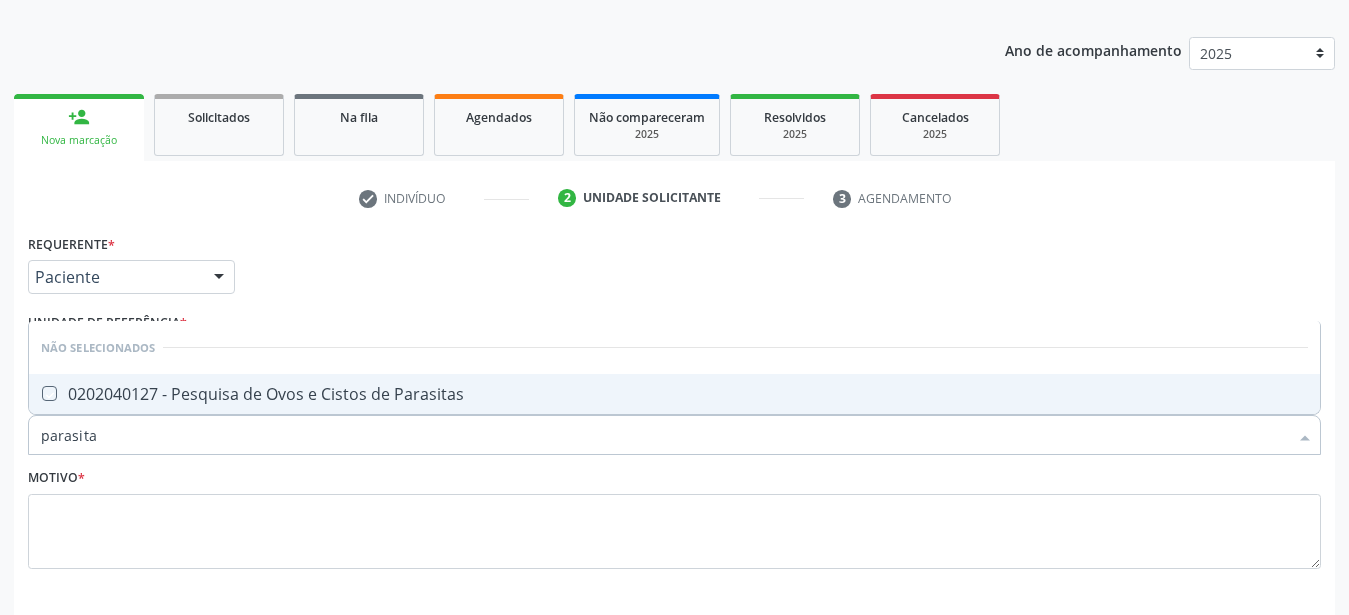checkbox on "true" 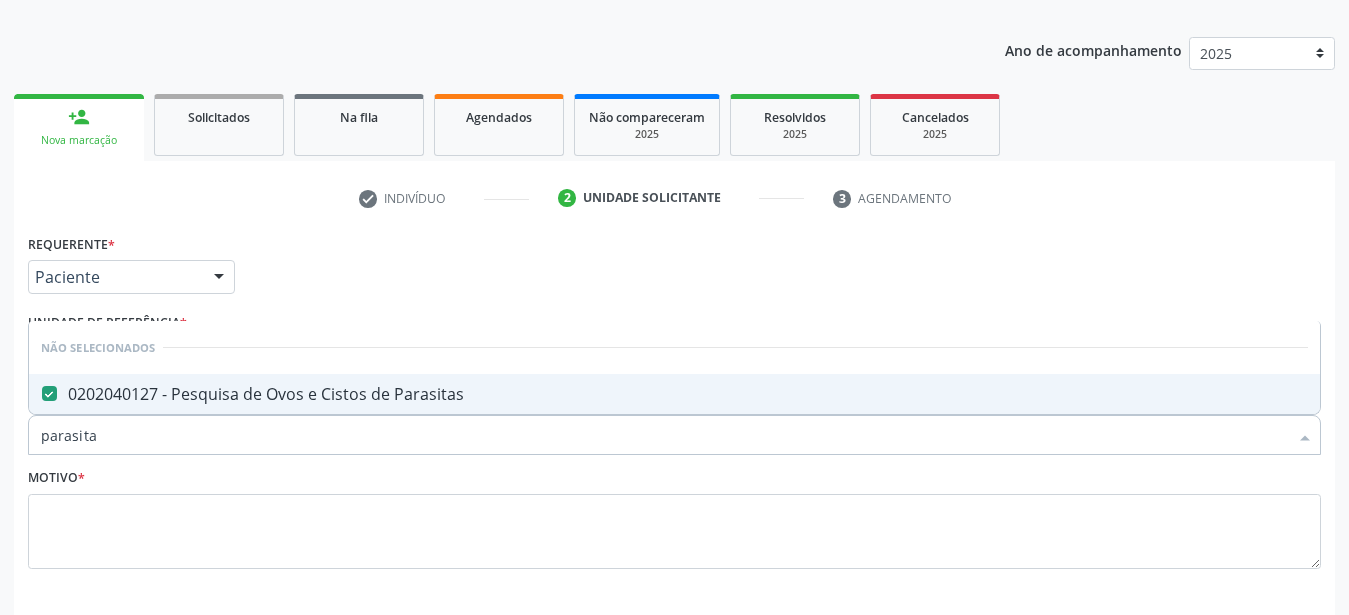 type on "parasit" 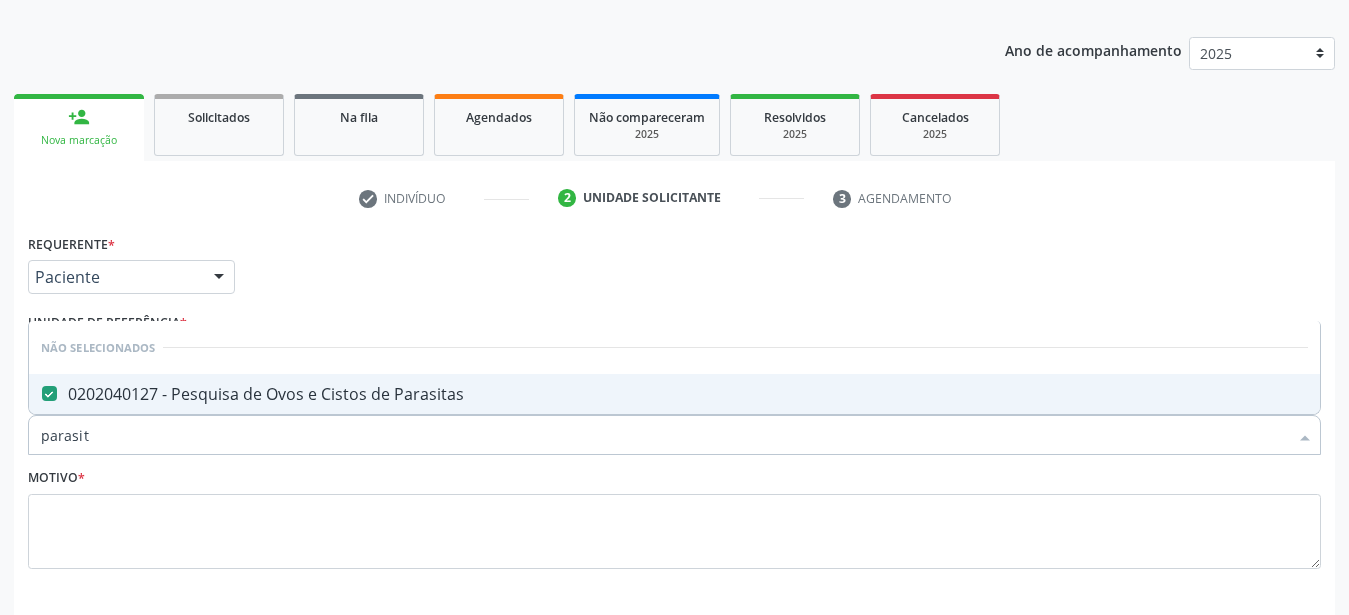 checkbox on "false" 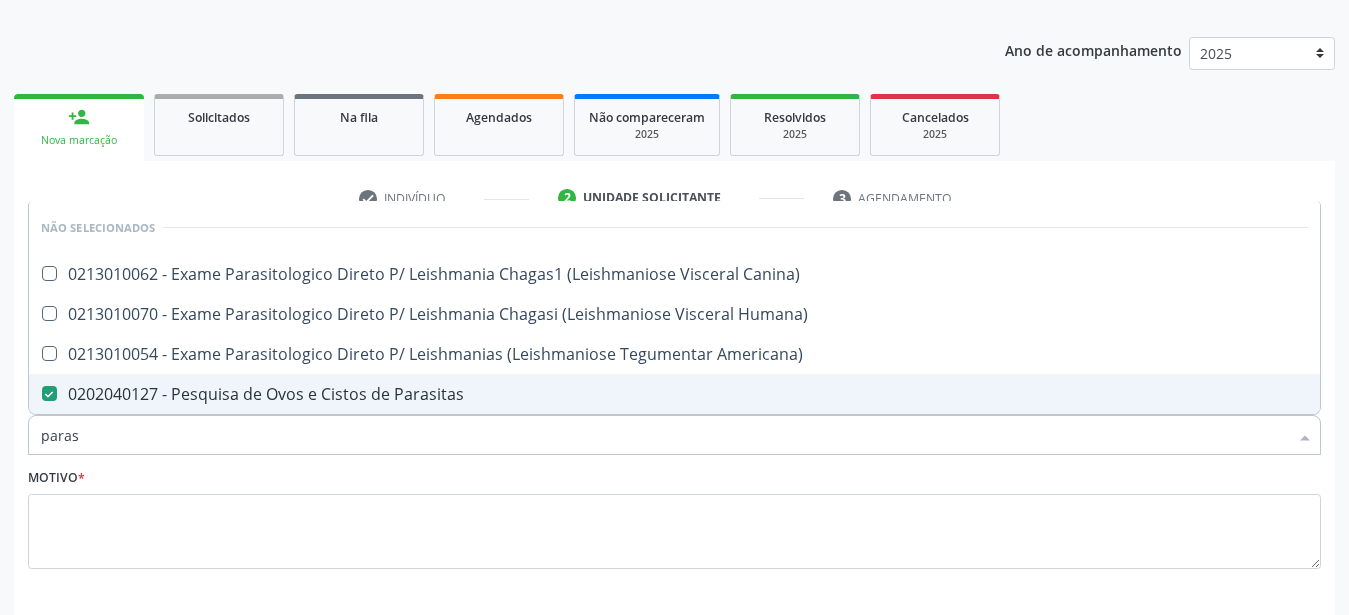 type on "para" 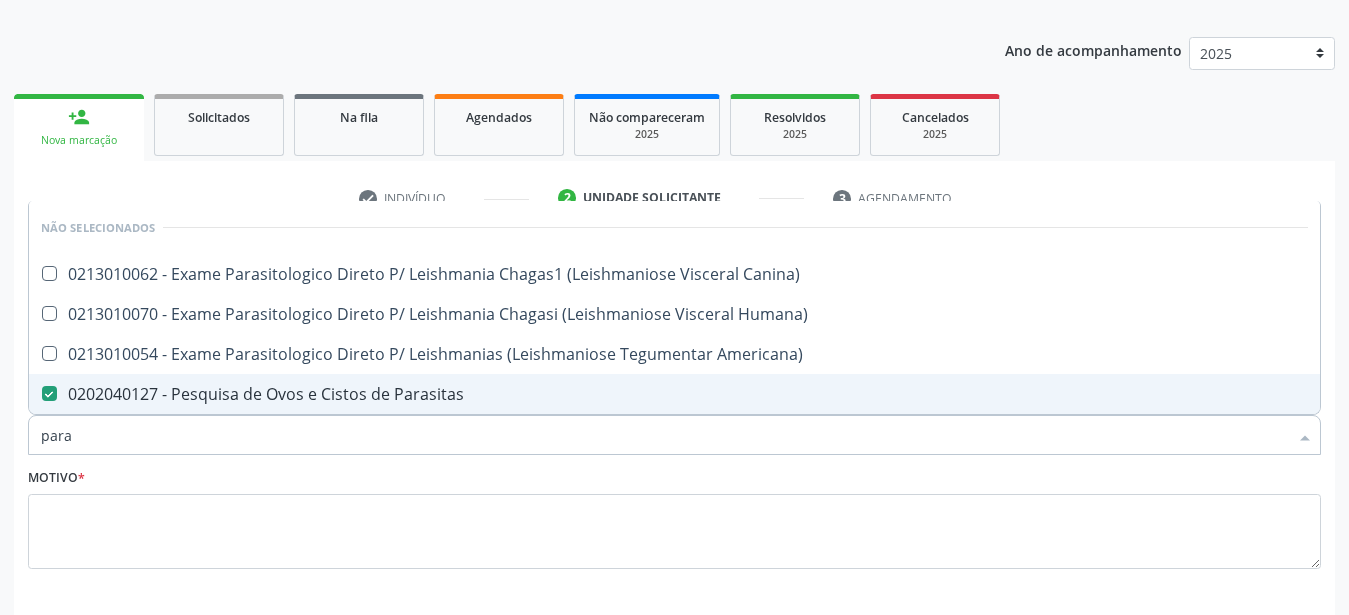 checkbox on "false" 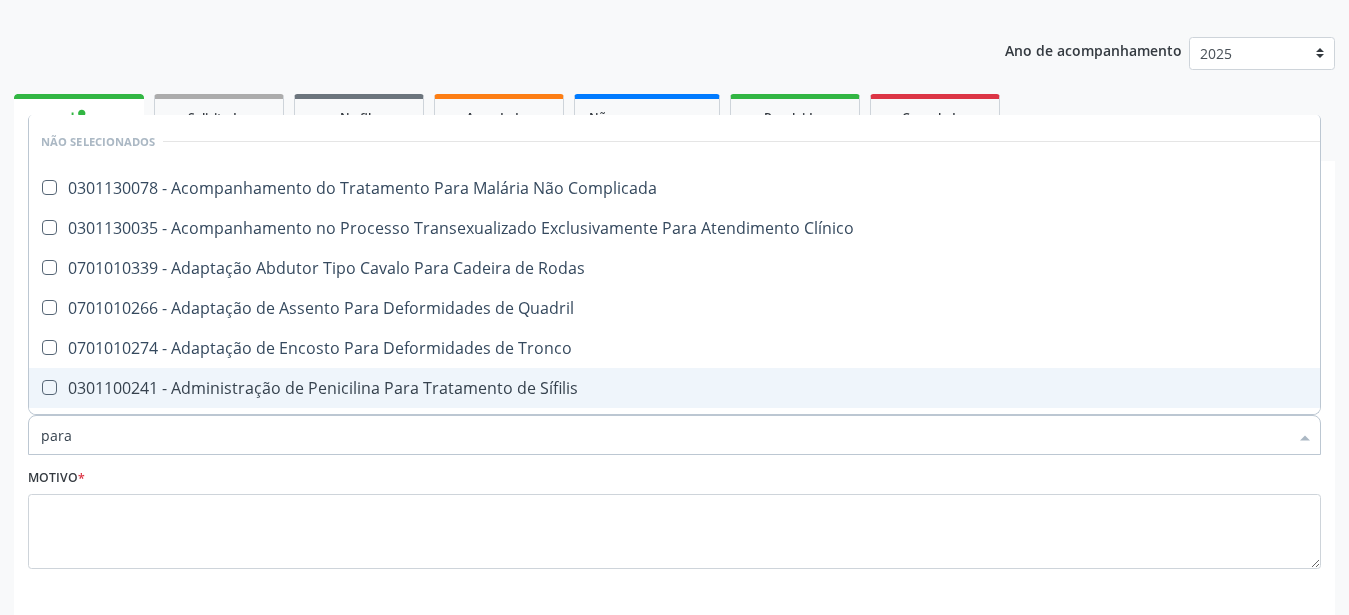 type on "par" 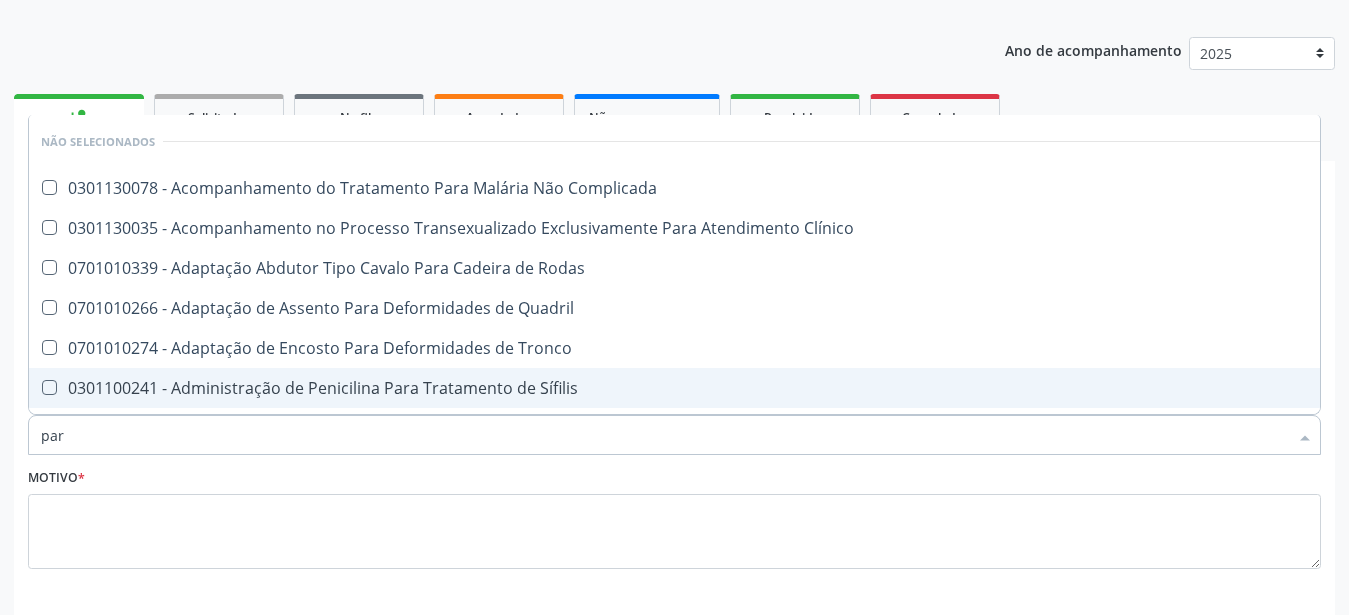 checkbox on "false" 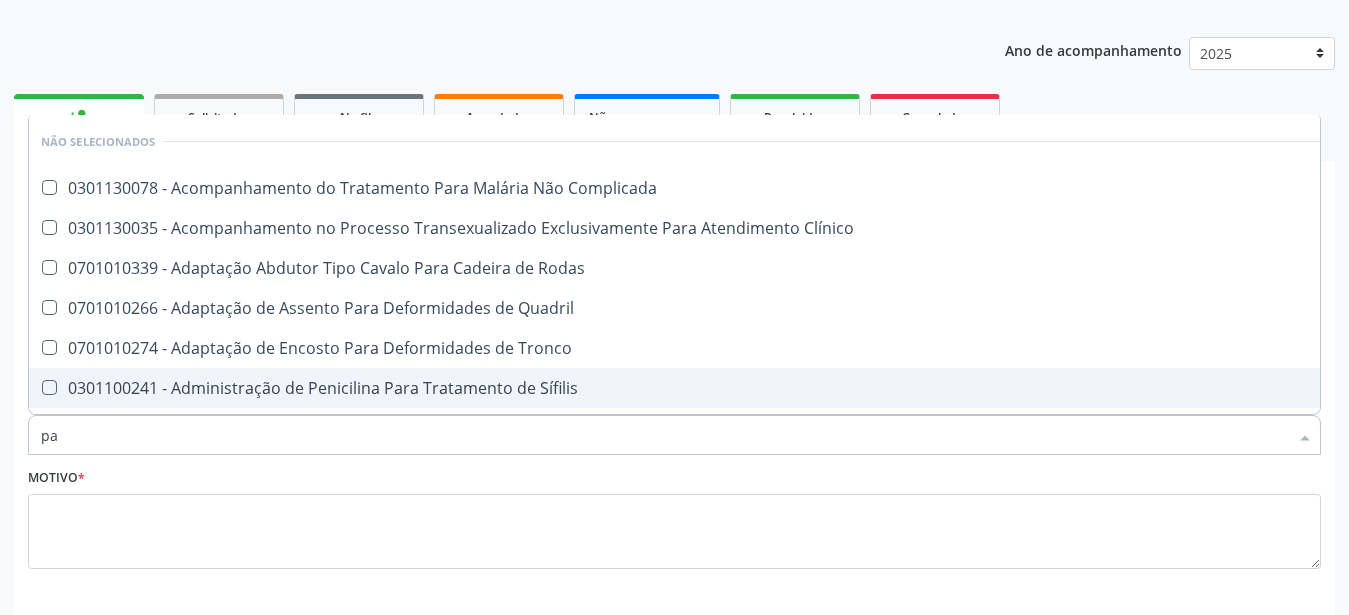 checkbox on "false" 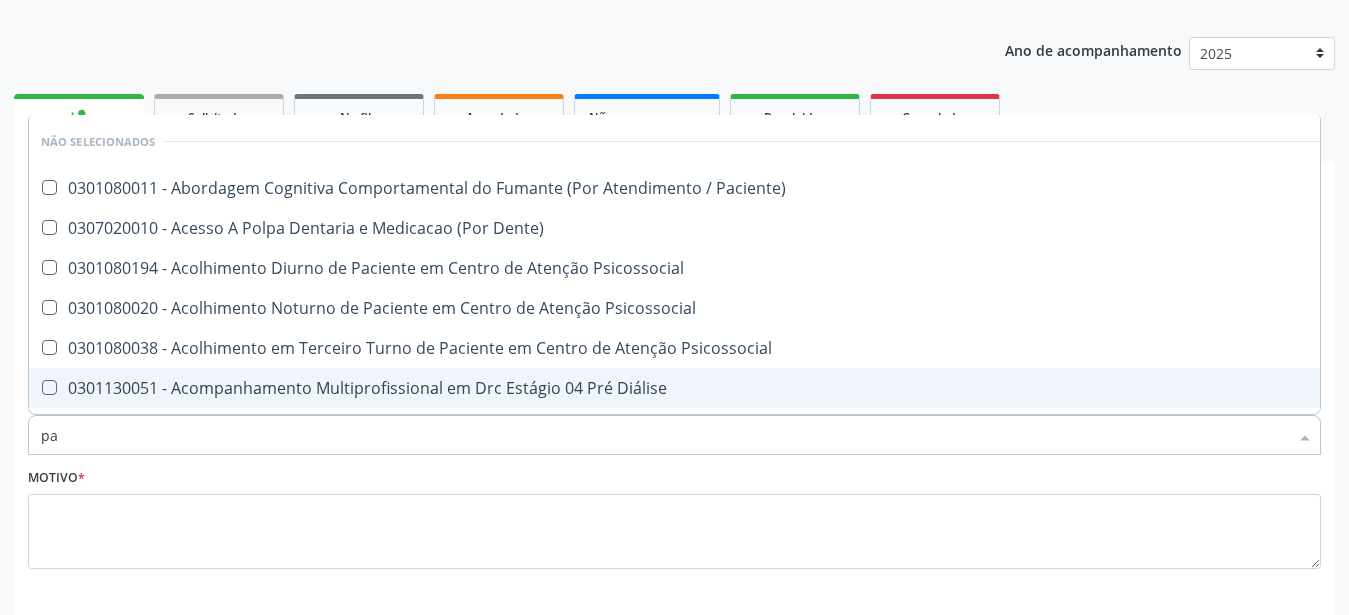 type on "p" 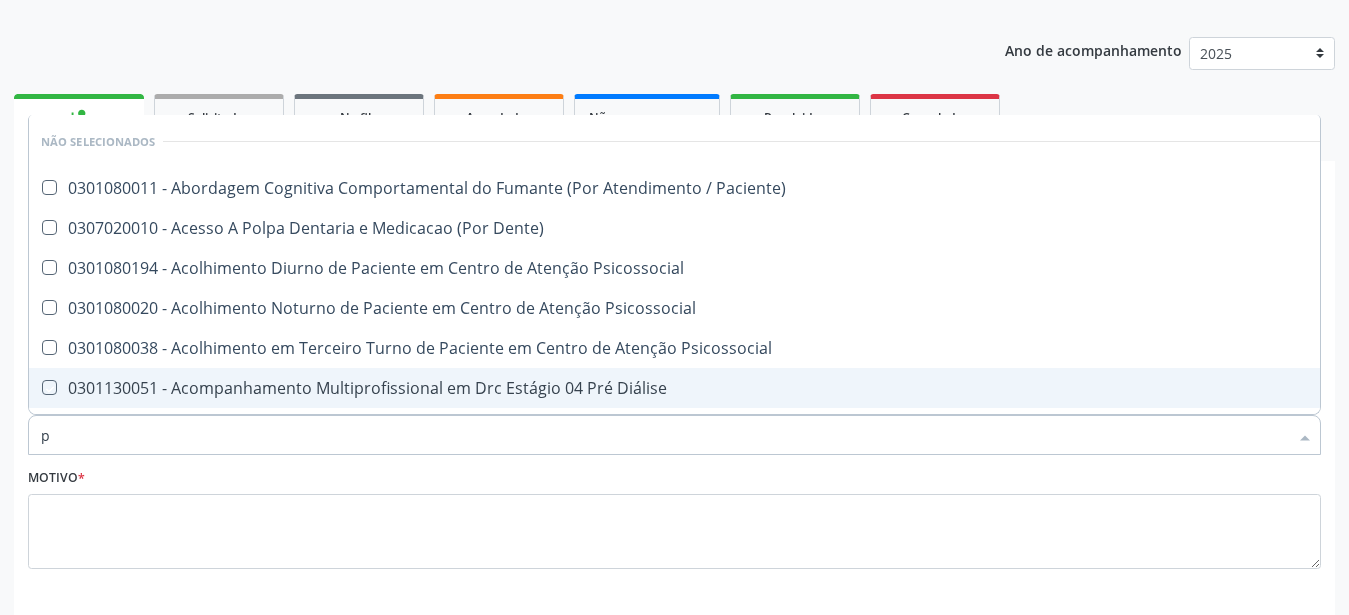 type 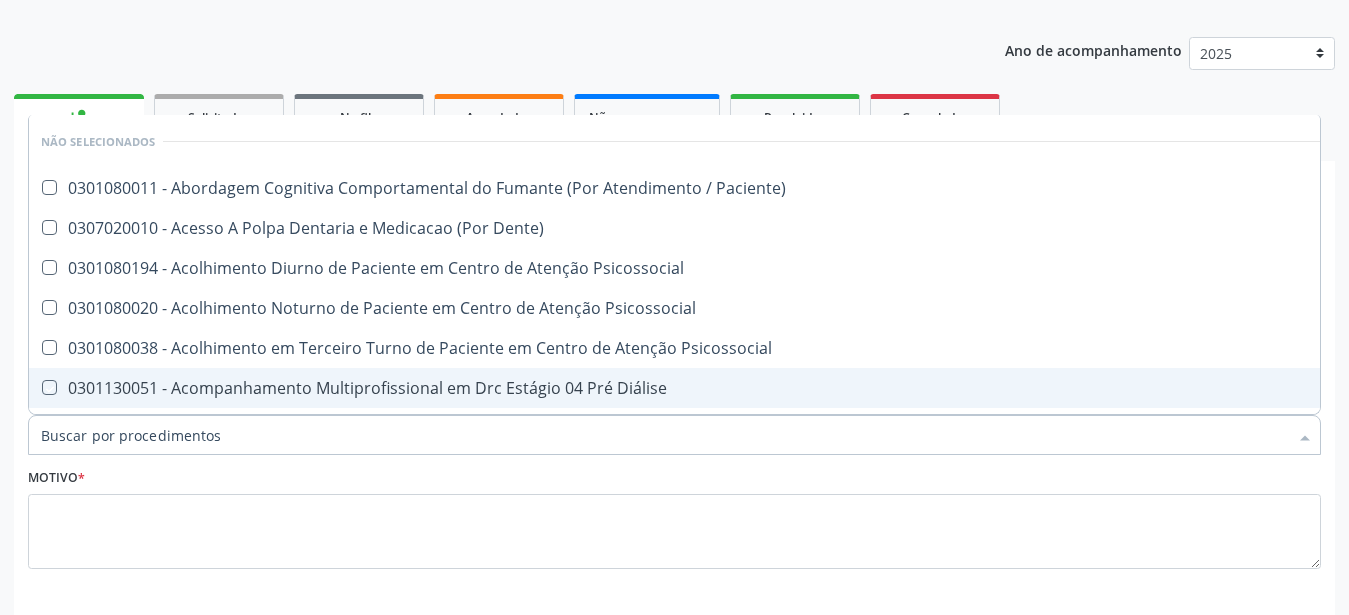 checkbox on "true" 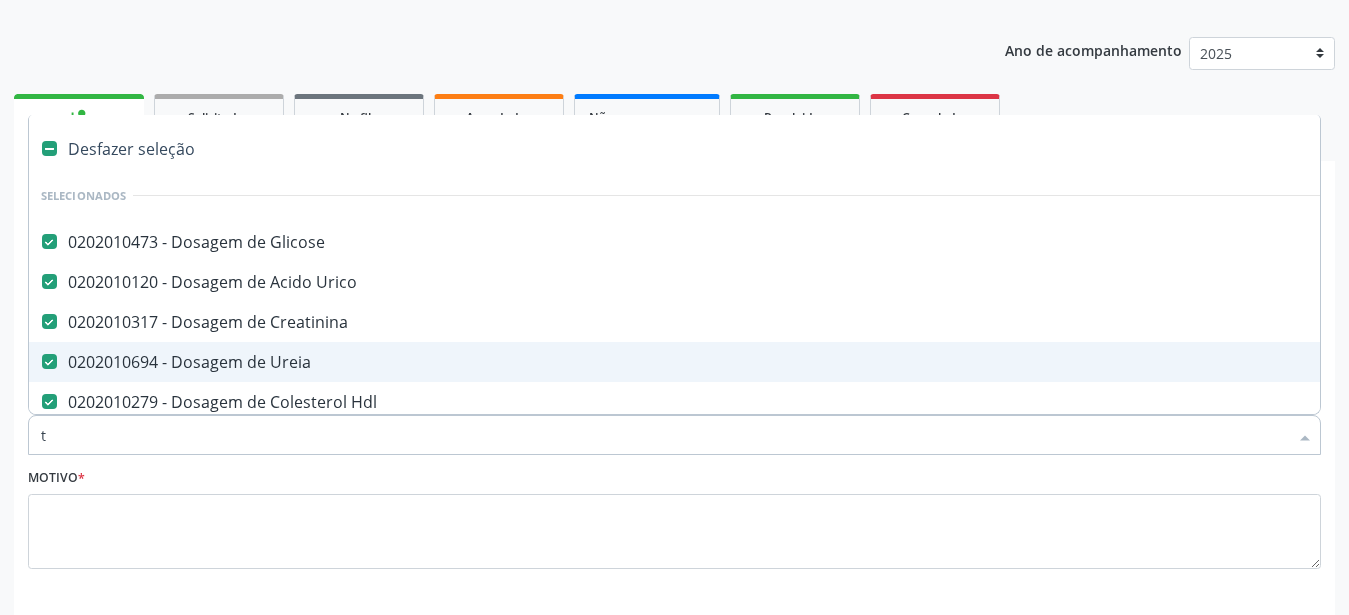 type on "ts" 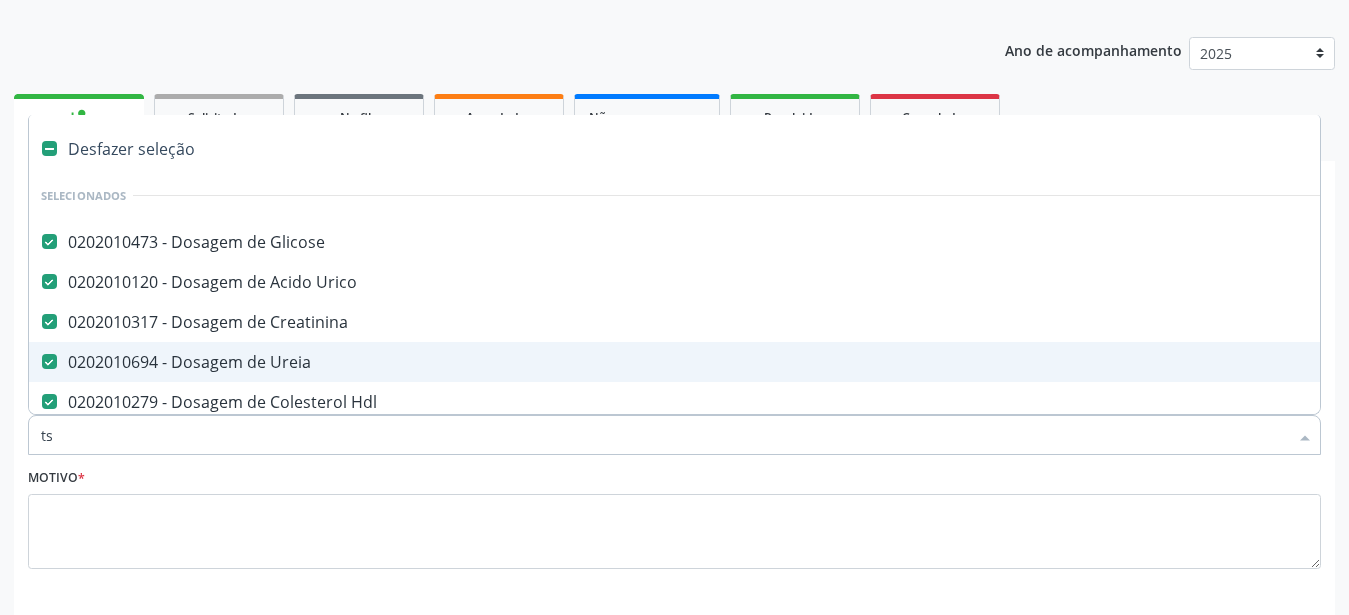 checkbox on "false" 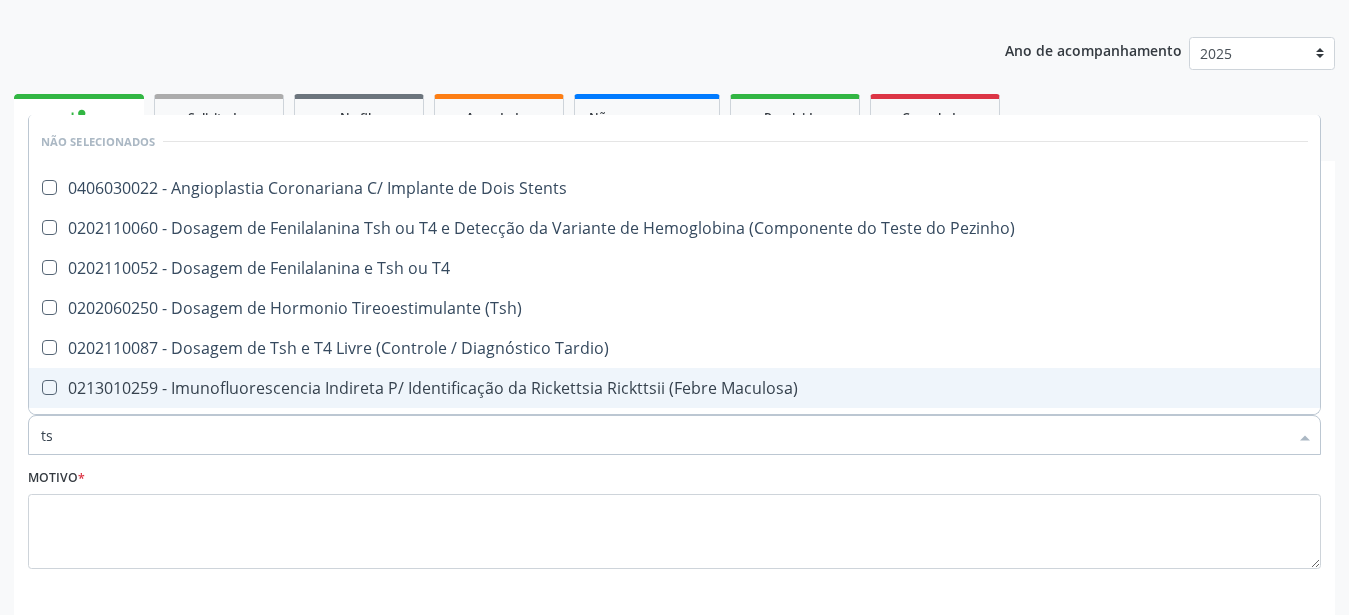 type on "tsh" 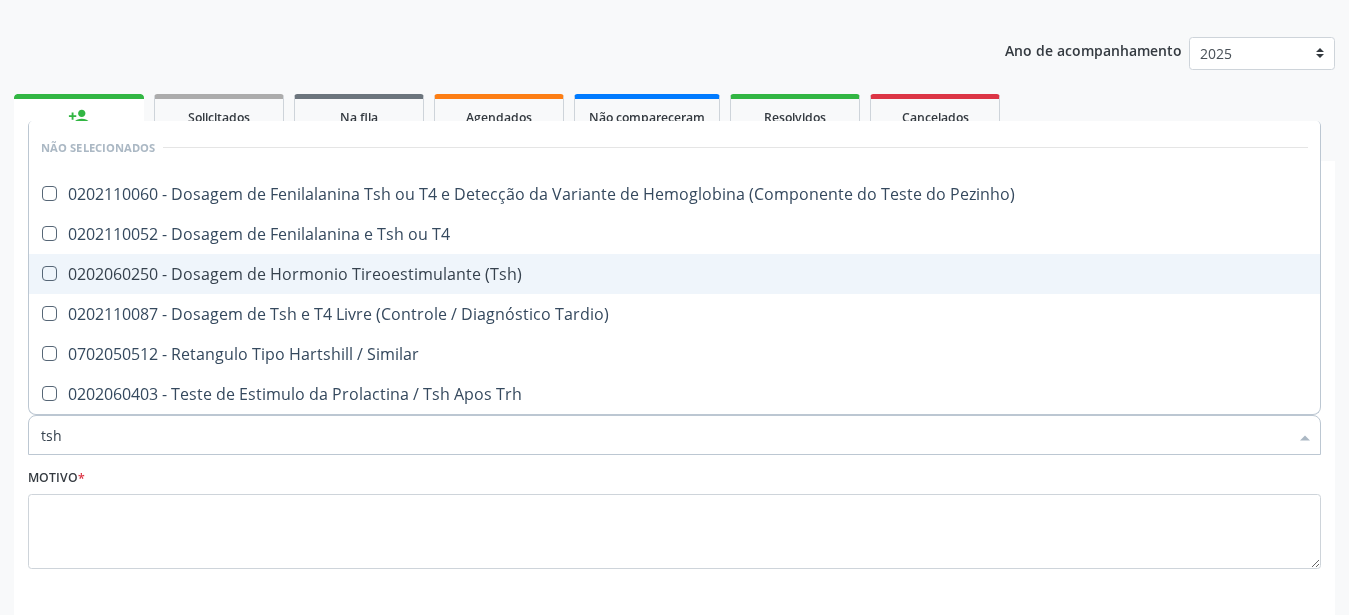 drag, startPoint x: 129, startPoint y: 285, endPoint x: 131, endPoint y: 311, distance: 26.076809 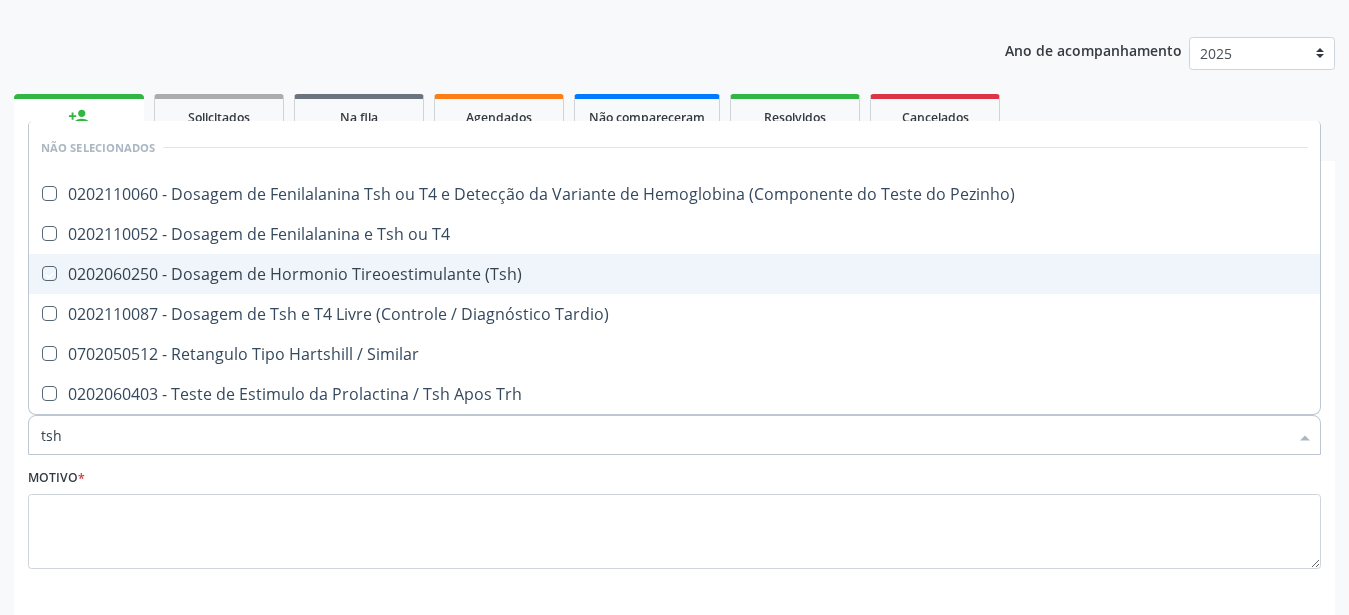 checkbox on "true" 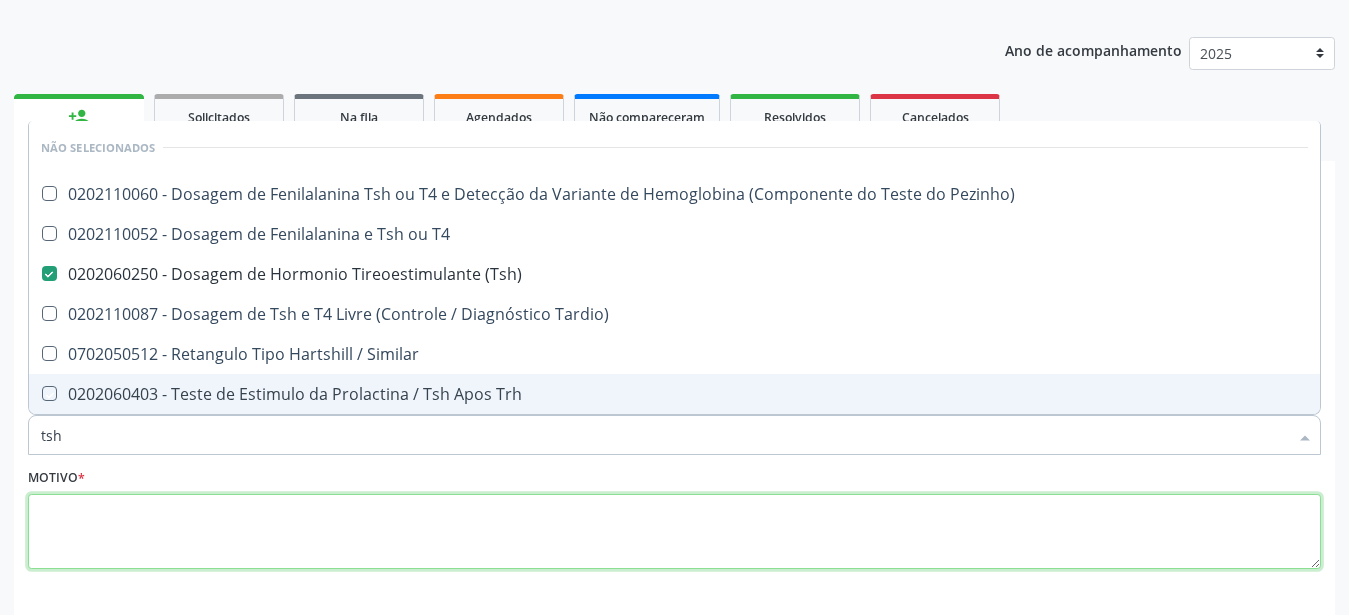click at bounding box center (674, 532) 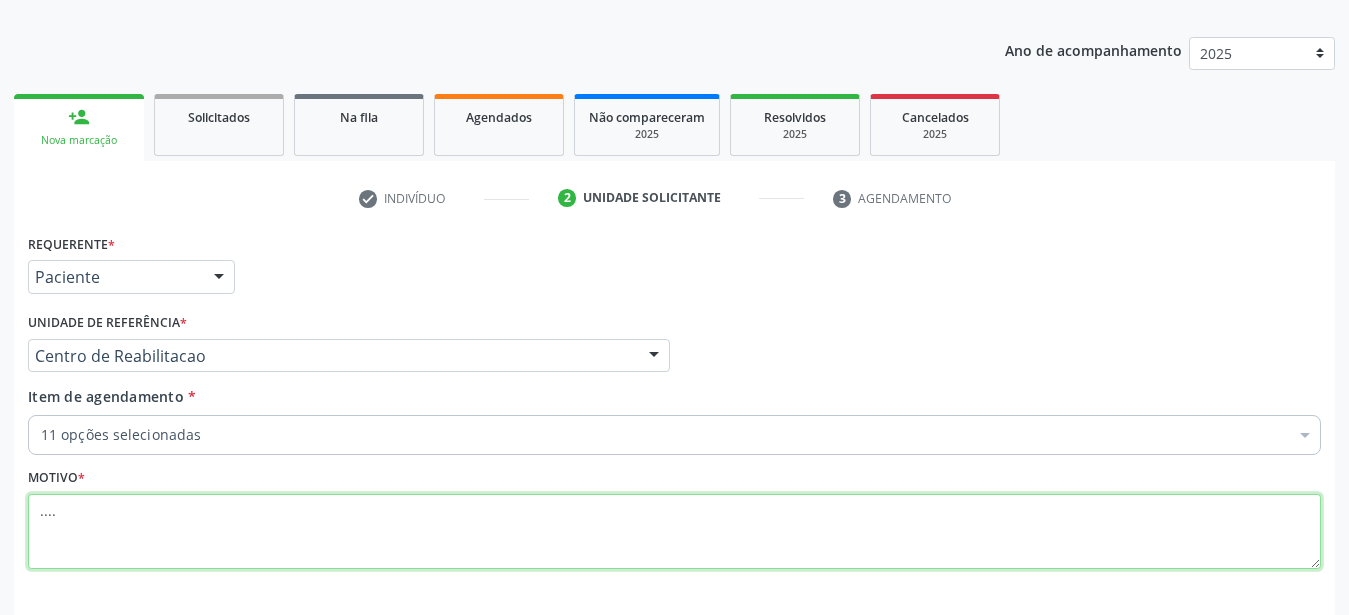type on "...." 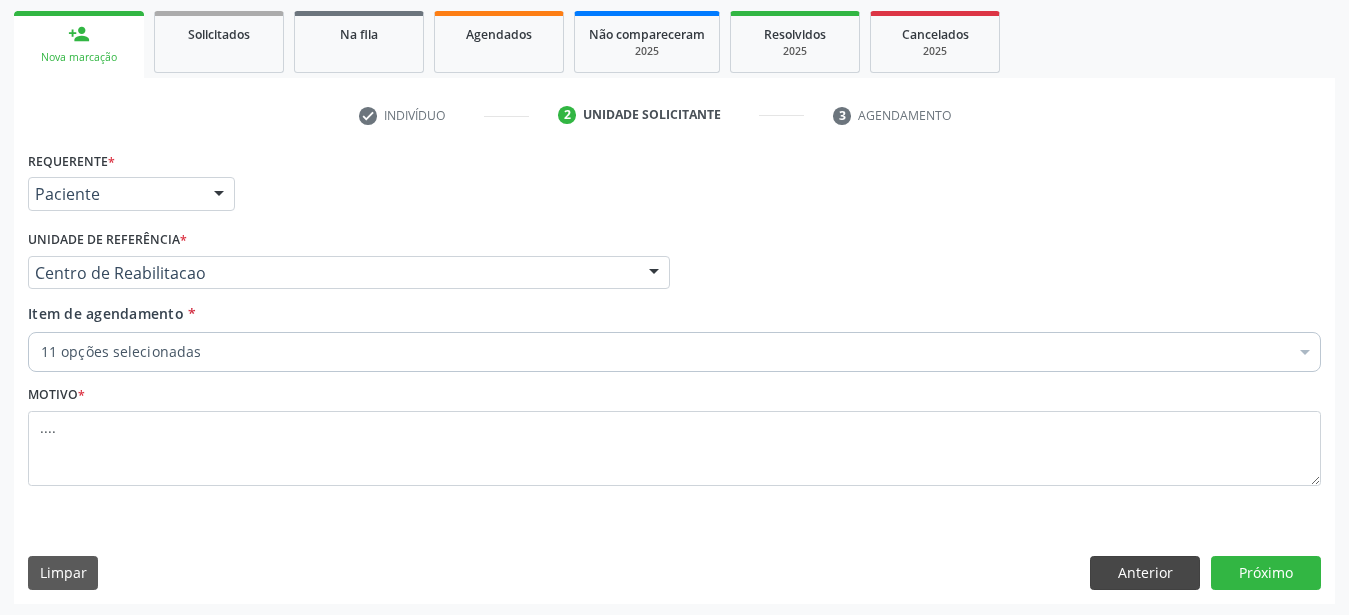 scroll, scrollTop: 307, scrollLeft: 0, axis: vertical 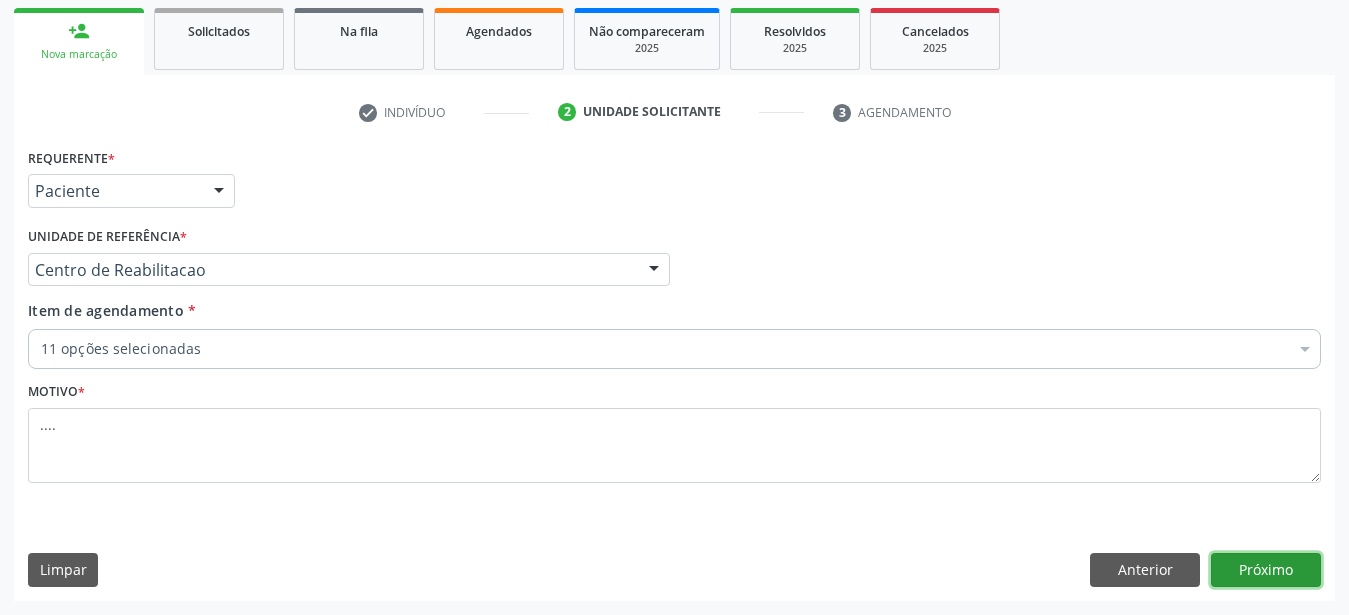 click on "Próximo" at bounding box center (1266, 570) 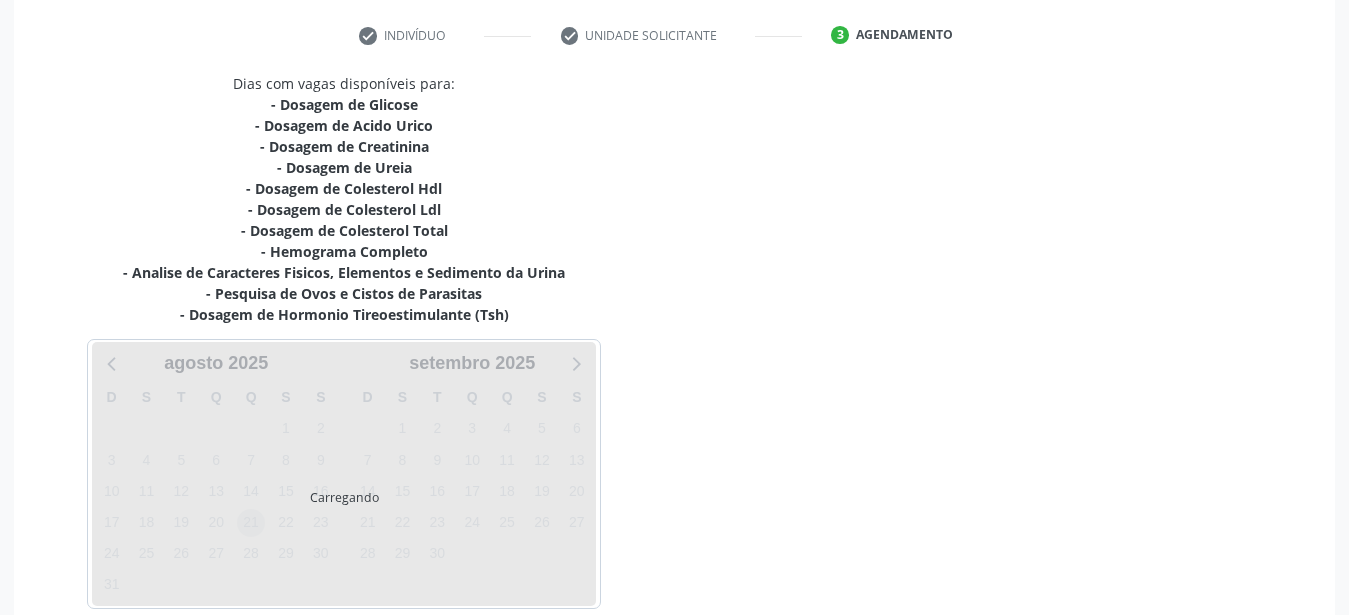 scroll, scrollTop: 465, scrollLeft: 0, axis: vertical 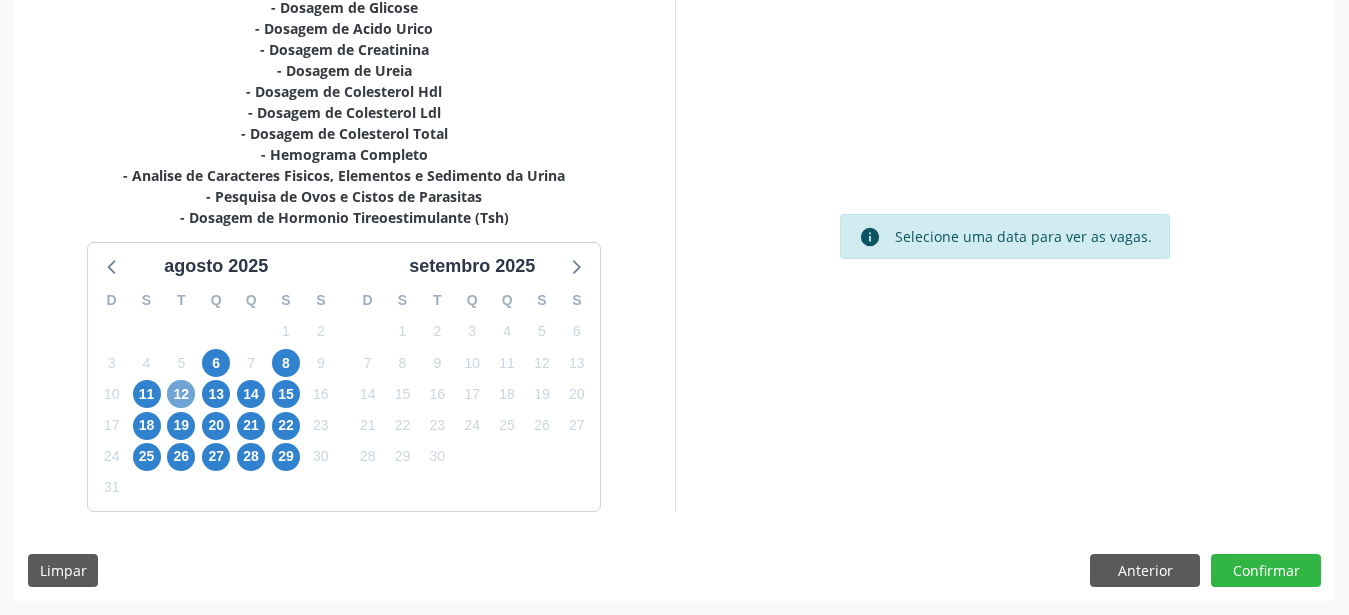 click on "12" at bounding box center (181, 394) 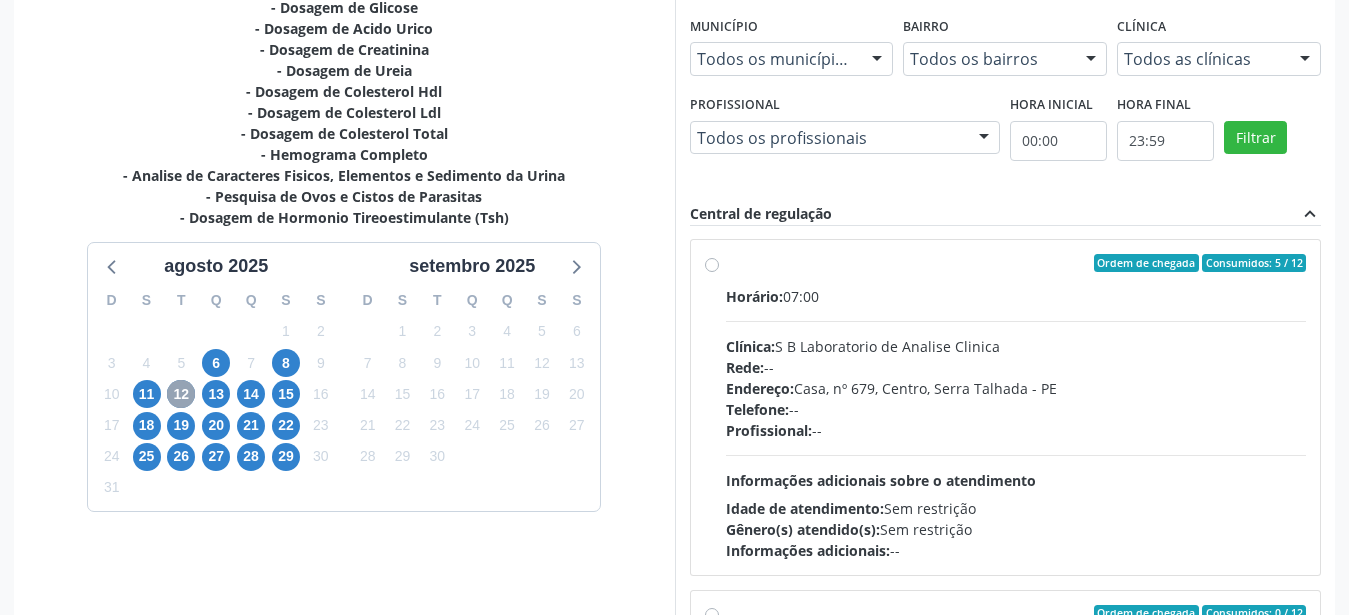 scroll, scrollTop: 0, scrollLeft: 0, axis: both 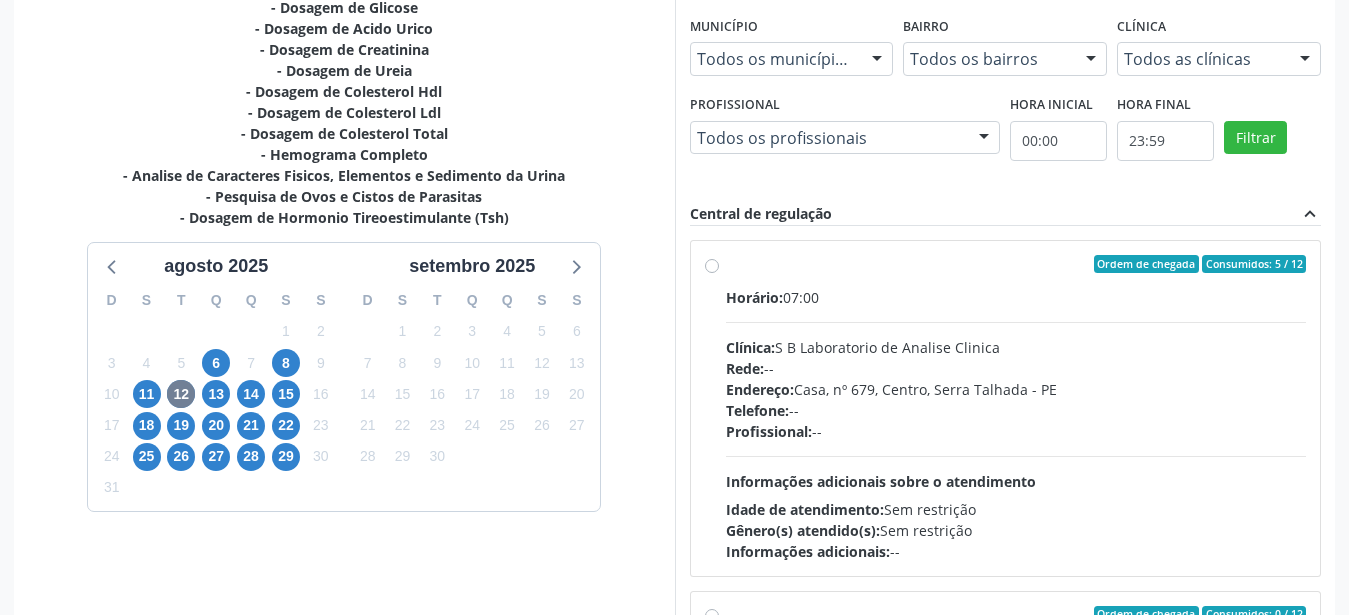 click on "Ordem de chegada
Consumidos: 5 / 12
Horário:   07:00
Clínica:  S B Laboratorio de Analise Clinica
Rede:
--
Endereço:   Casa, nº 679, Centro, Serra Talhada - PE
Telefone:   --
Profissional:
--
Informações adicionais sobre o atendimento
Idade de atendimento:
Sem restrição
Gênero(s) atendido(s):
Sem restrição
Informações adicionais:
--" at bounding box center (1006, 408) 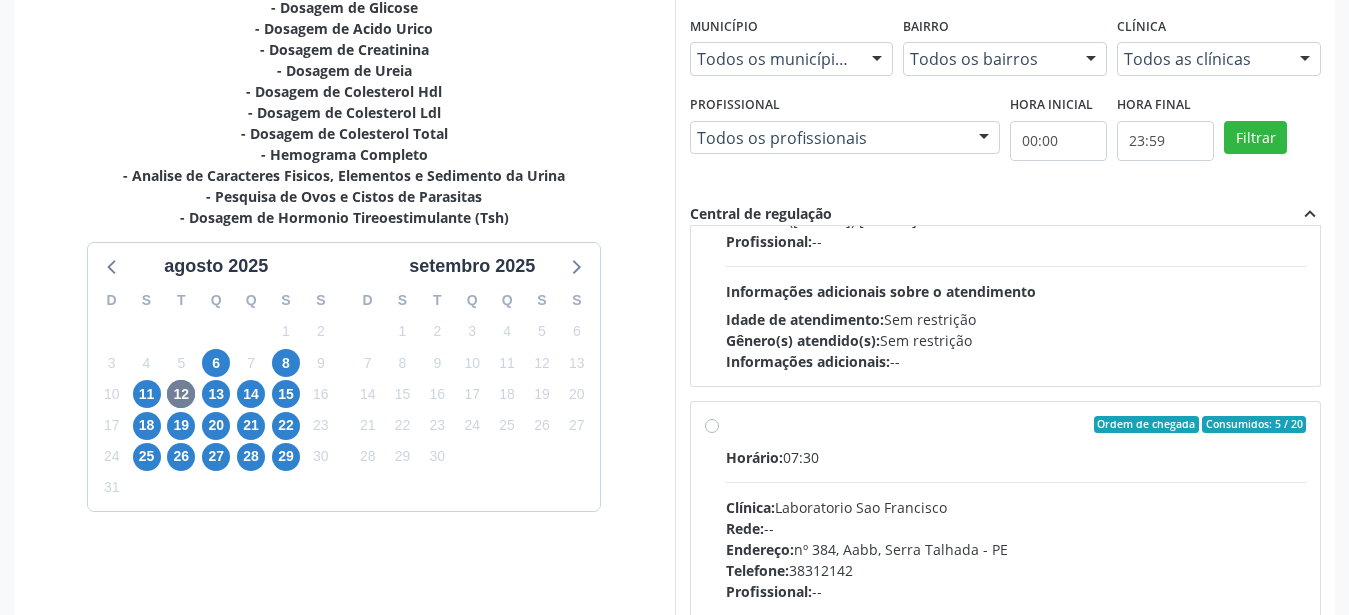 scroll, scrollTop: 1151, scrollLeft: 0, axis: vertical 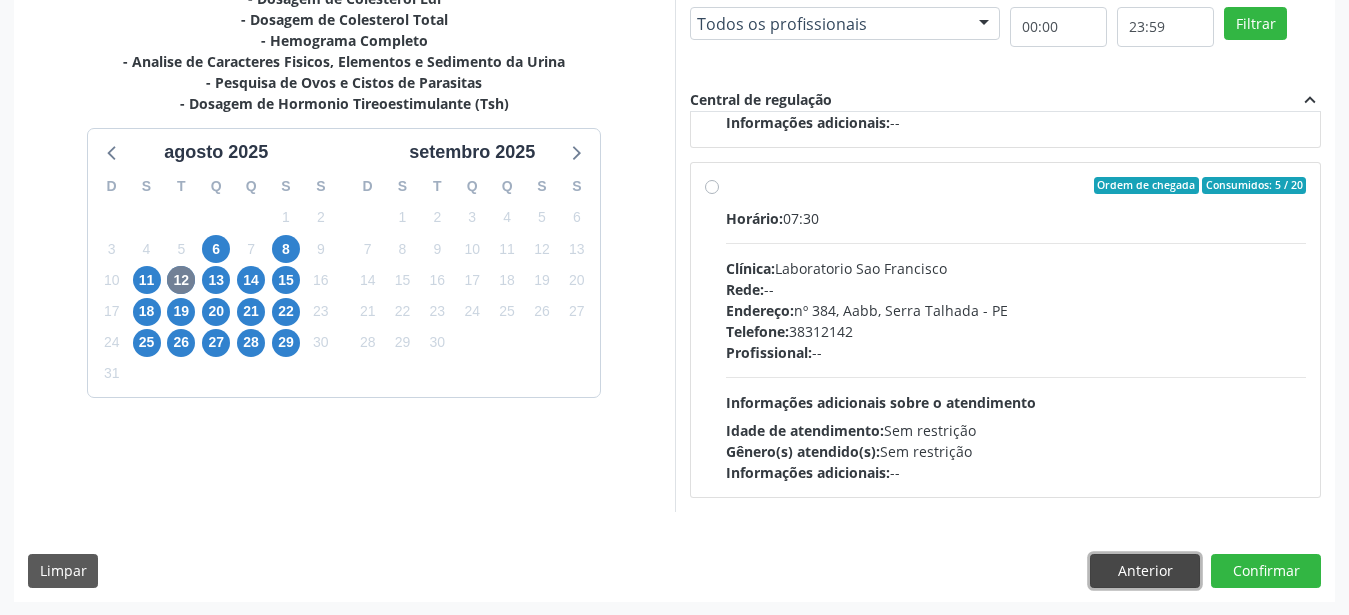 click on "Anterior" at bounding box center (1145, 571) 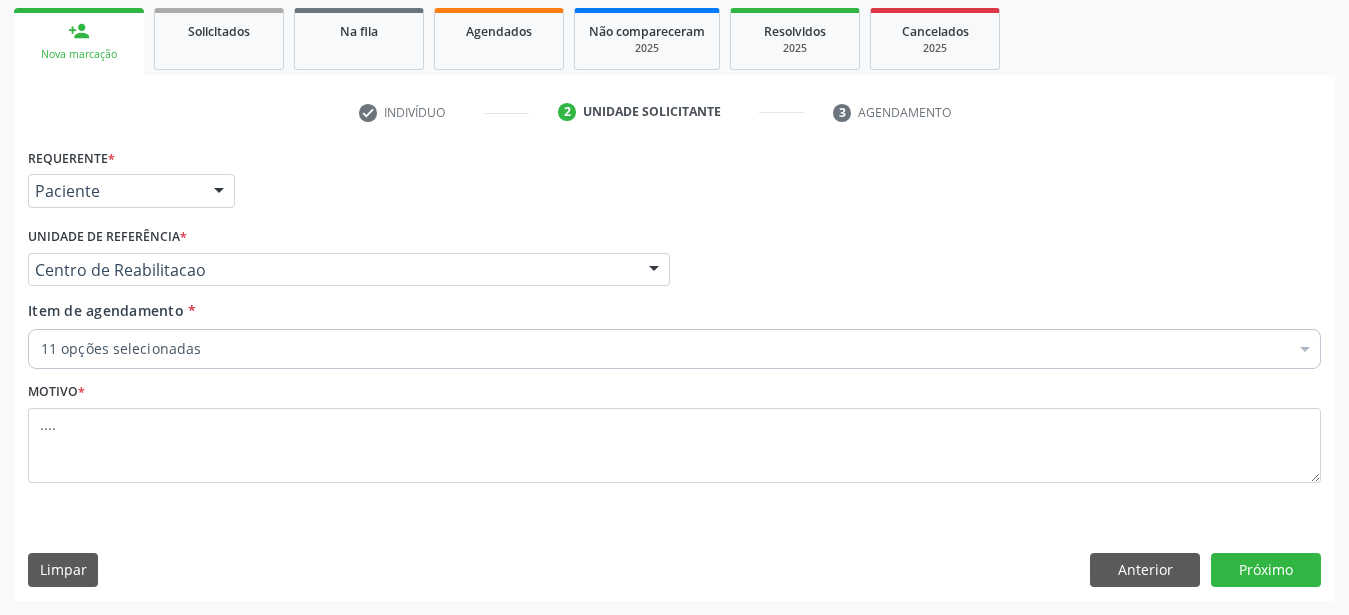 scroll, scrollTop: 307, scrollLeft: 0, axis: vertical 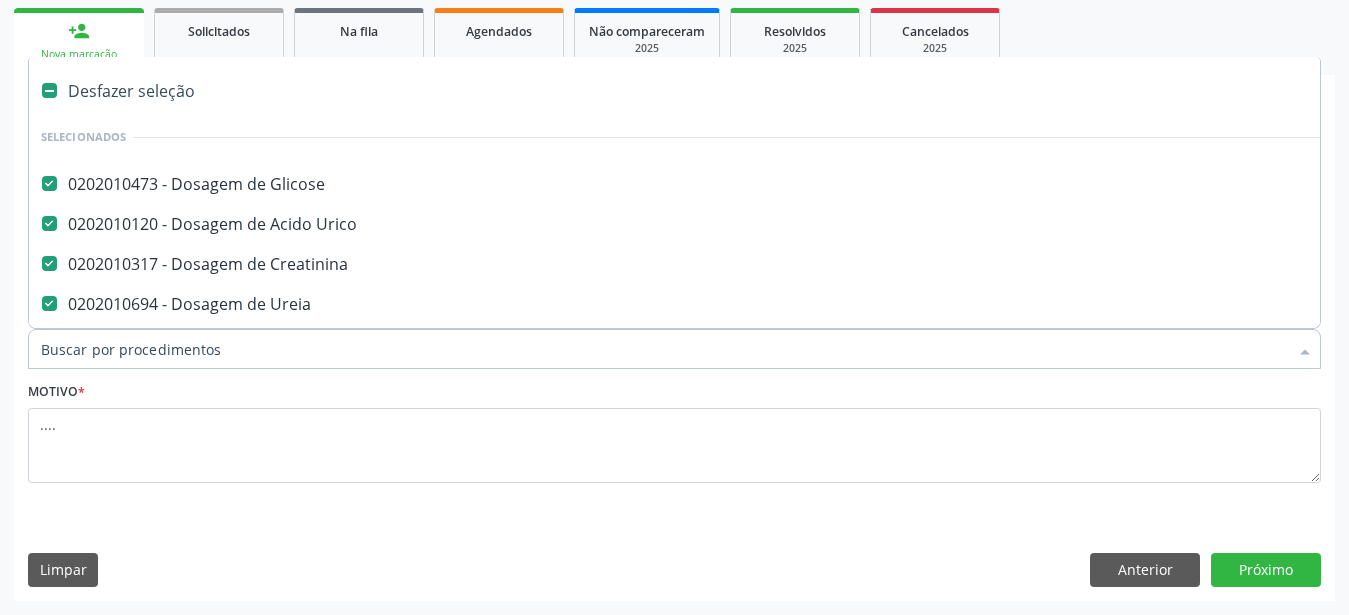 type on "g" 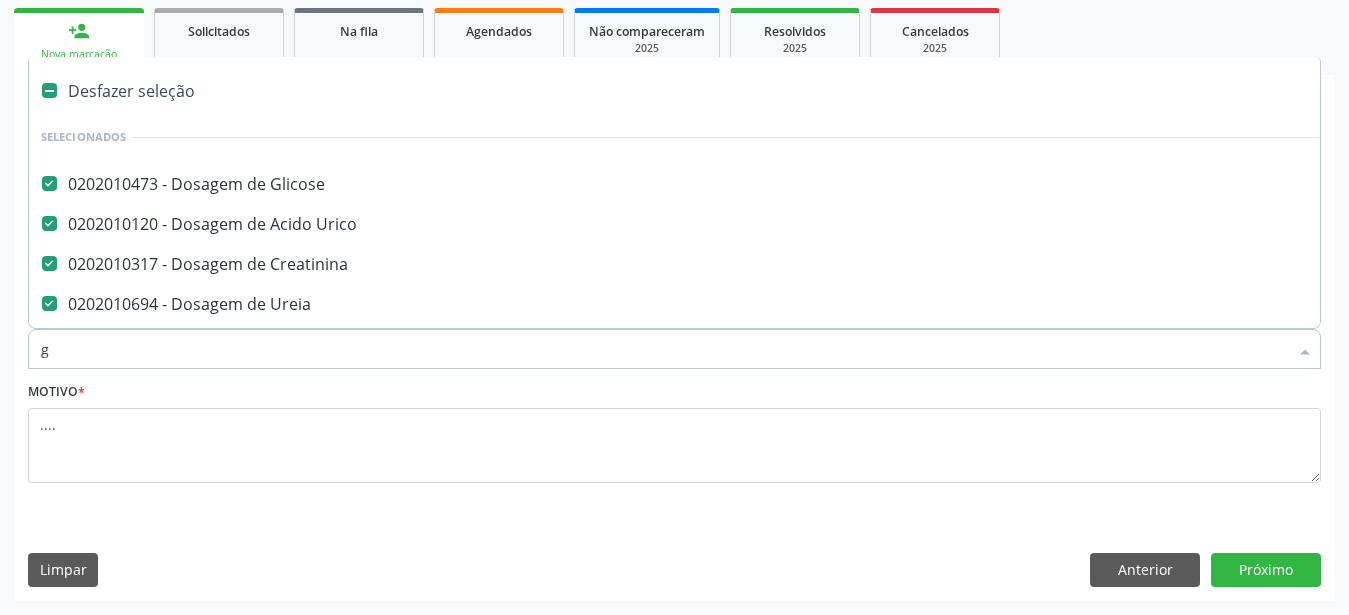 checkbox on "false" 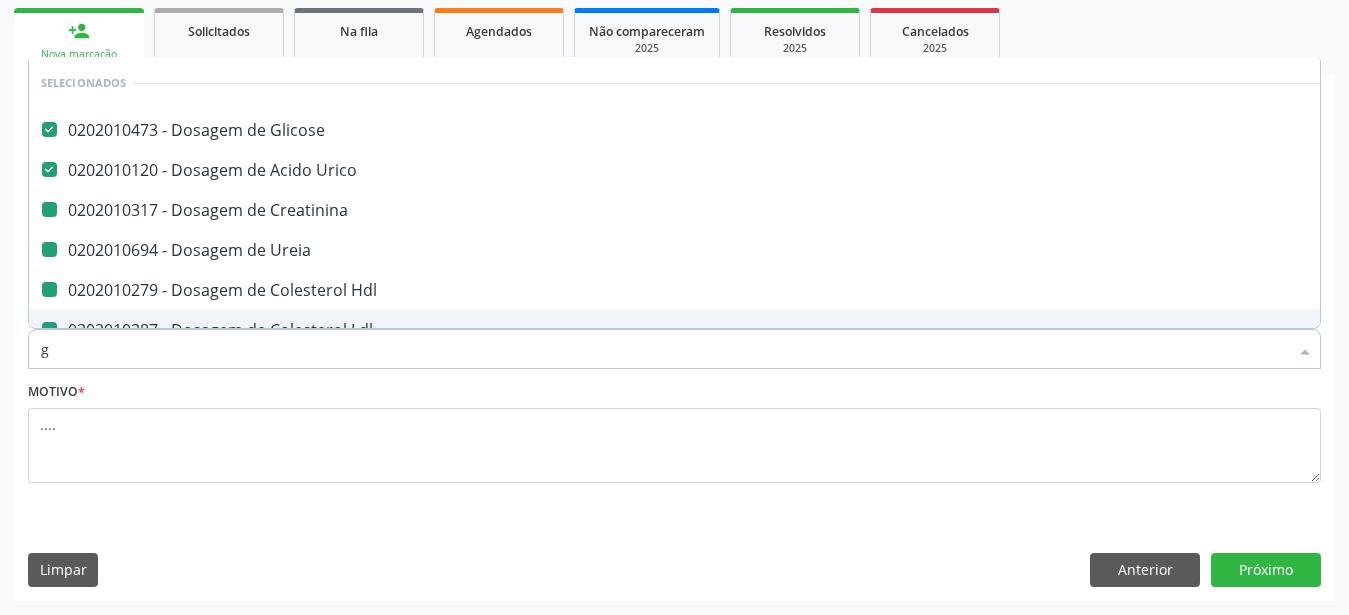 type on "gr" 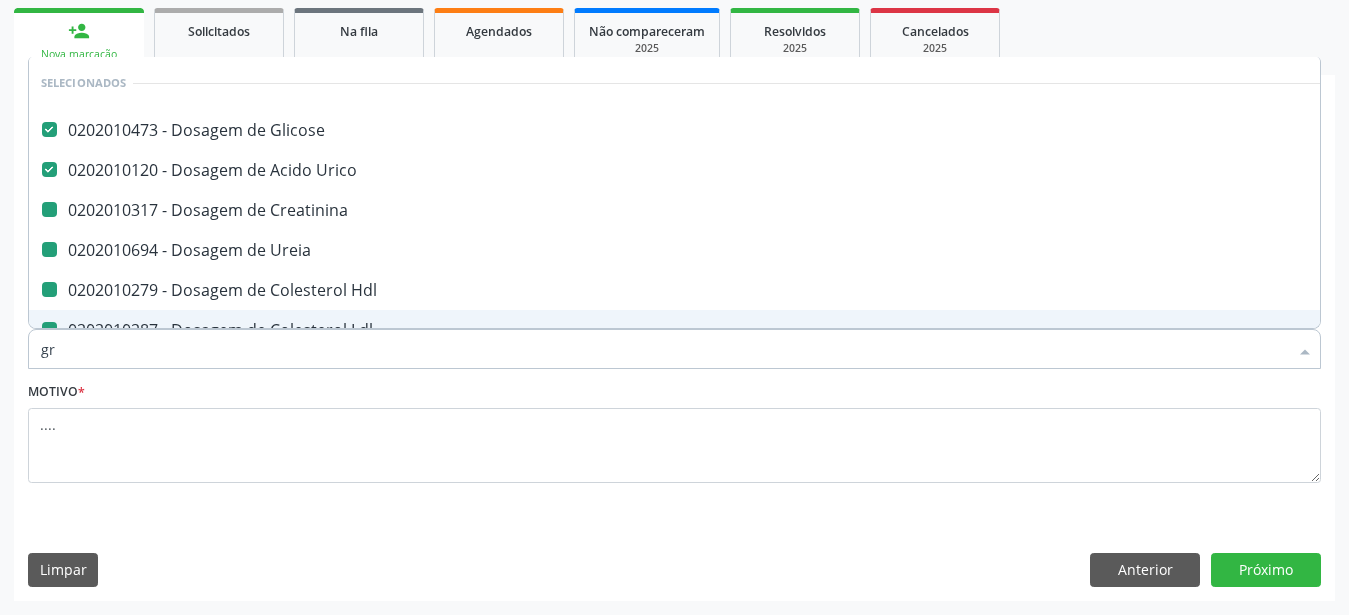 checkbox on "false" 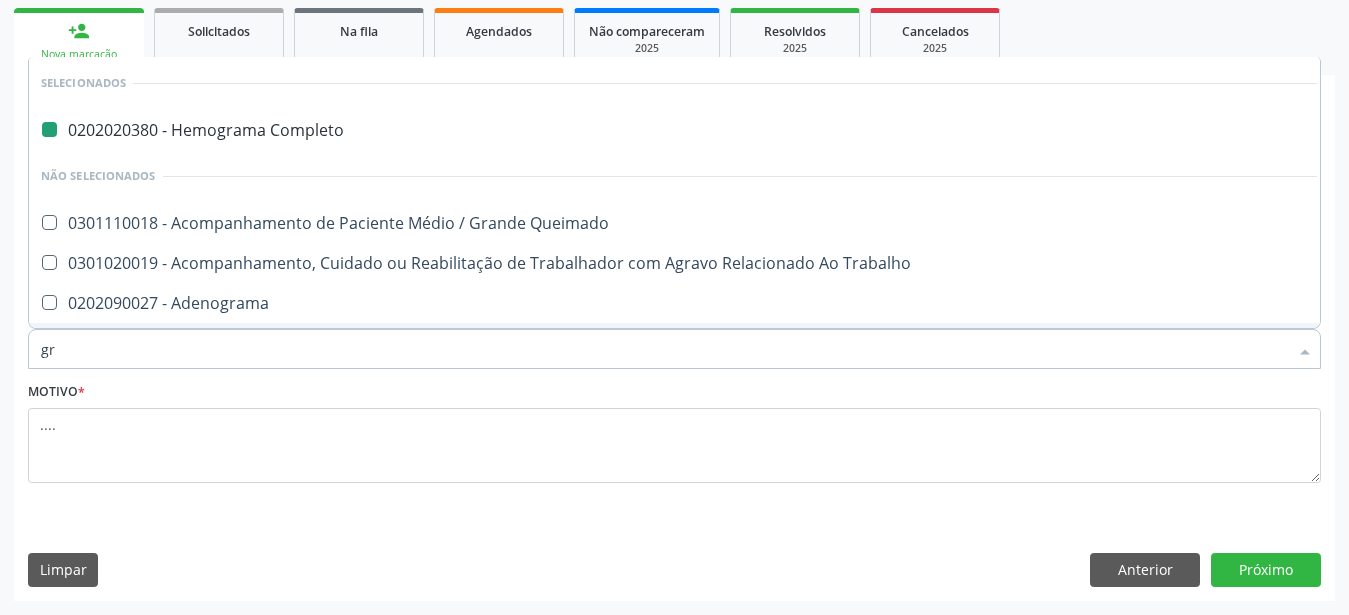 type on "gru" 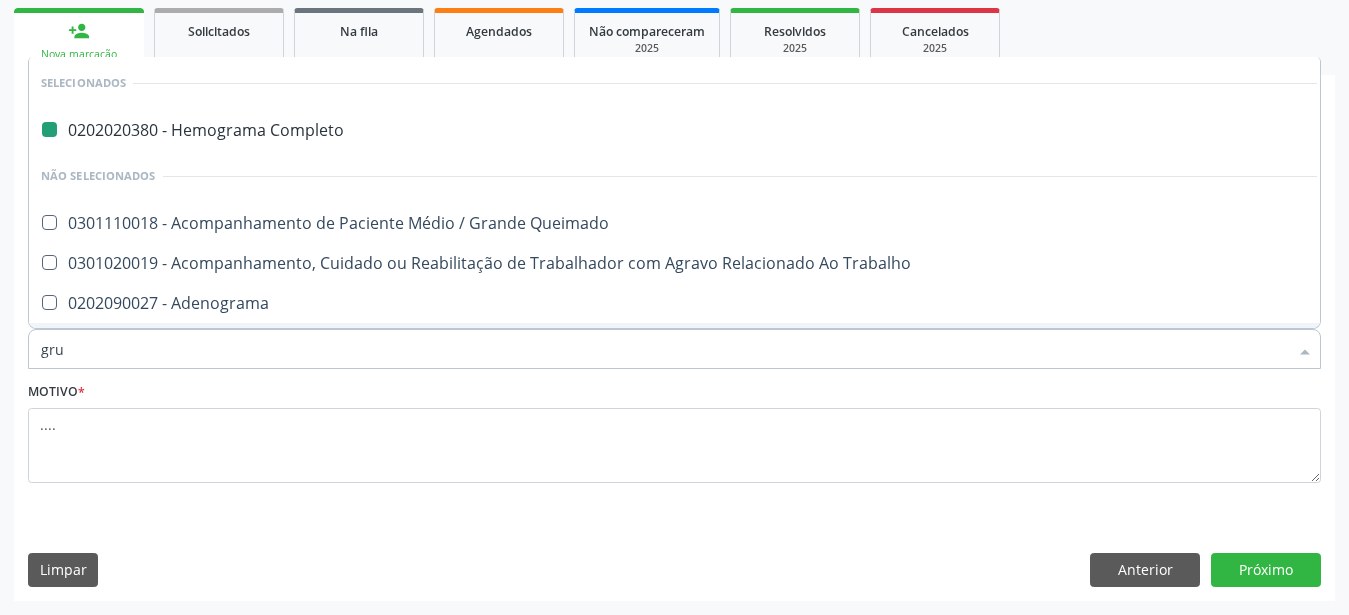 checkbox on "false" 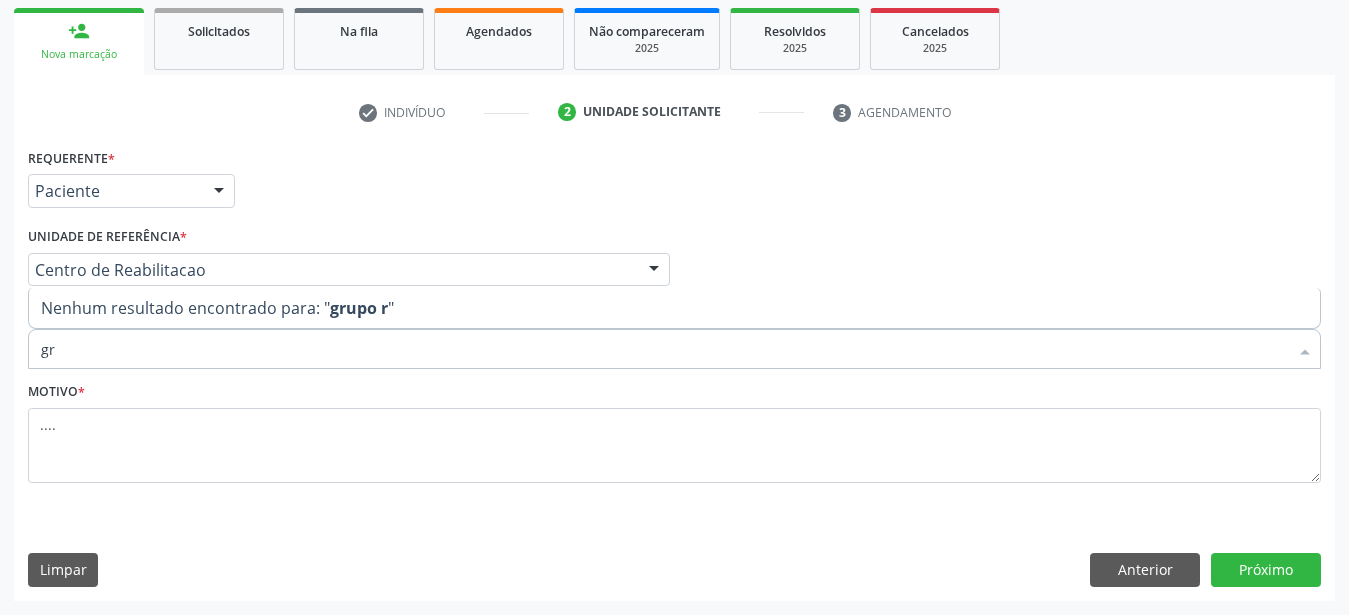 type on "g" 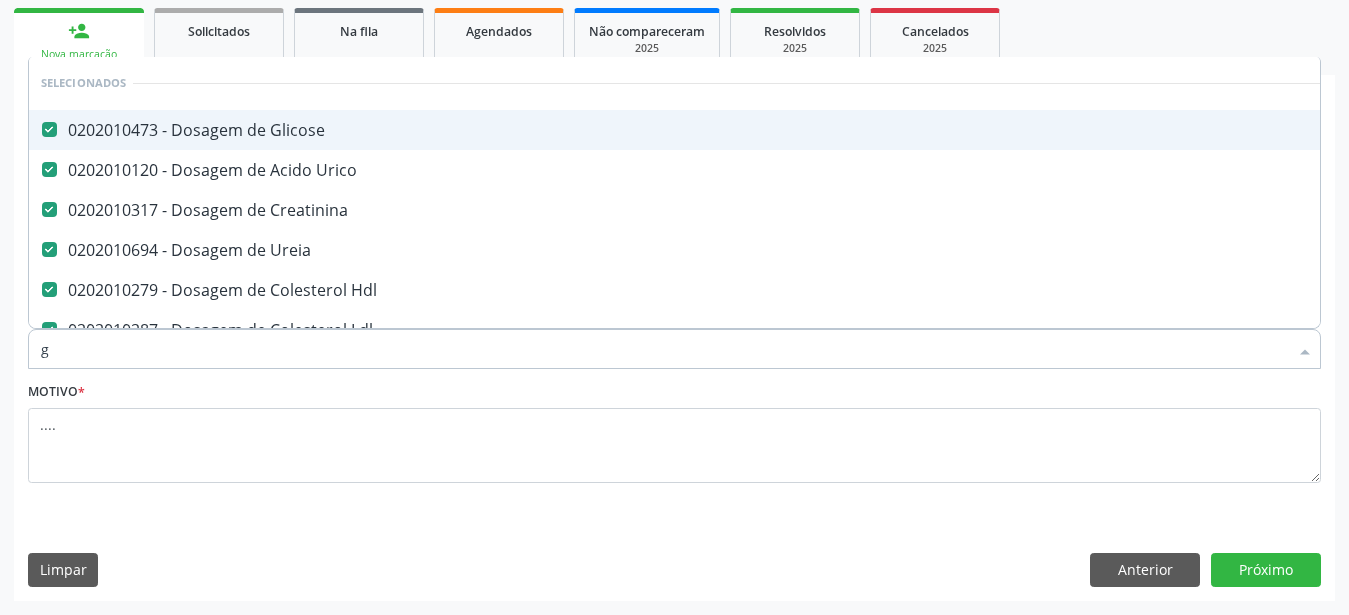 type 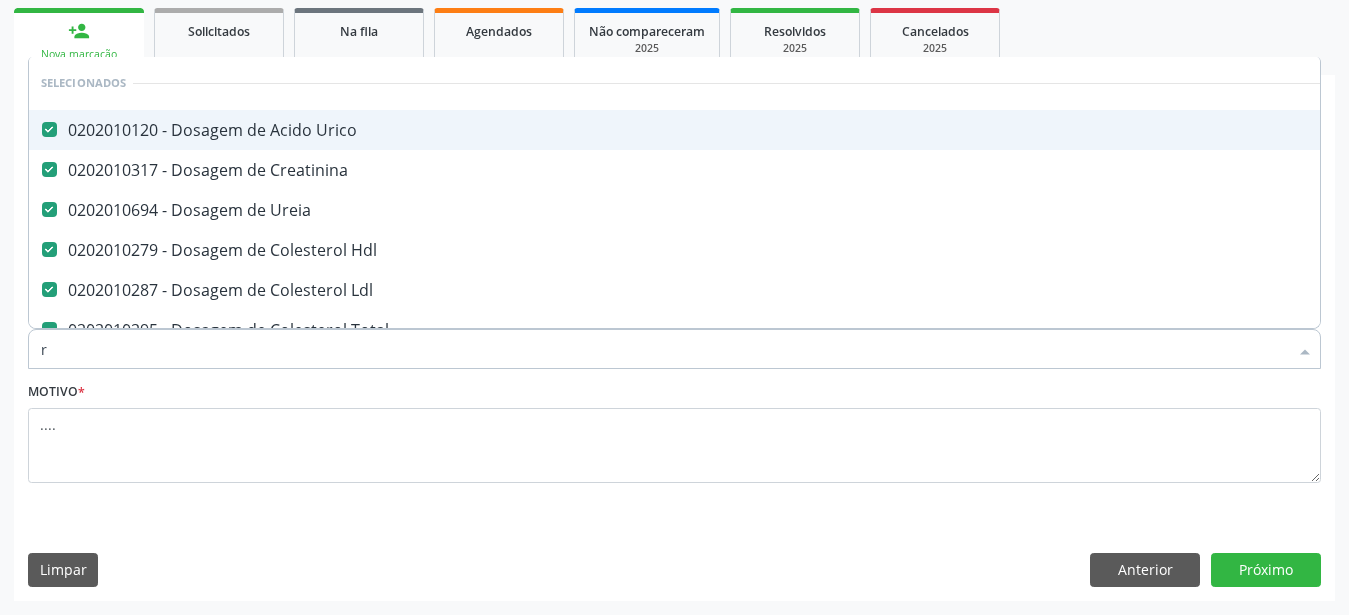 type on "re" 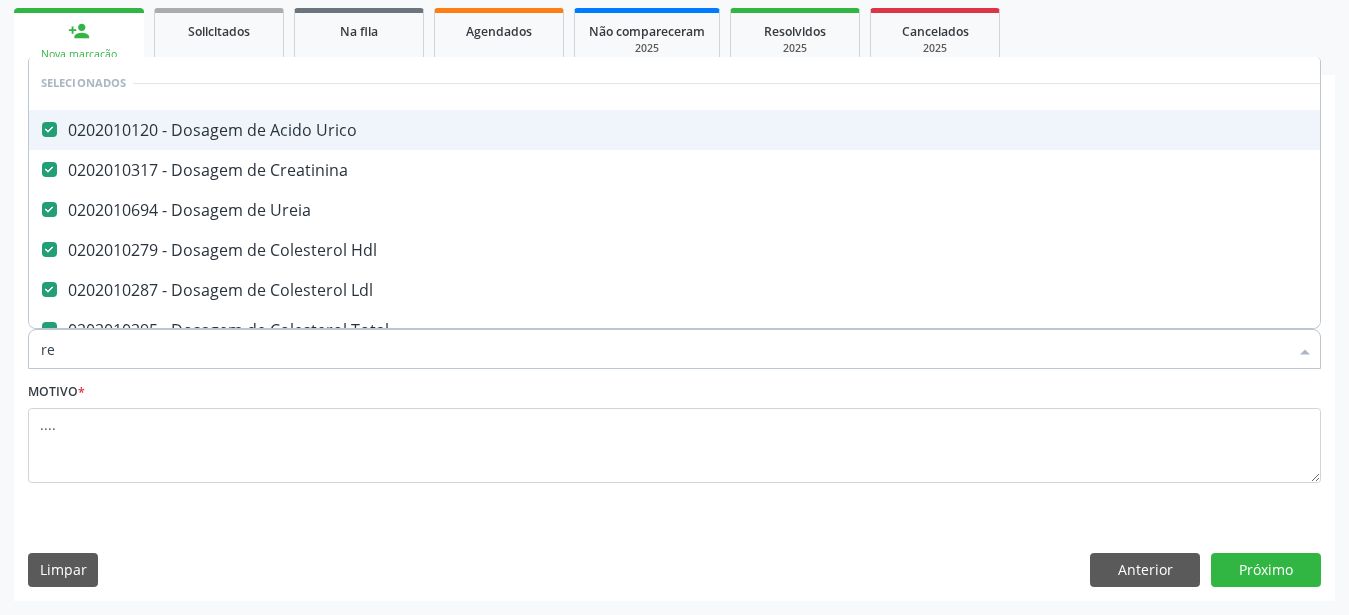 checkbox on "false" 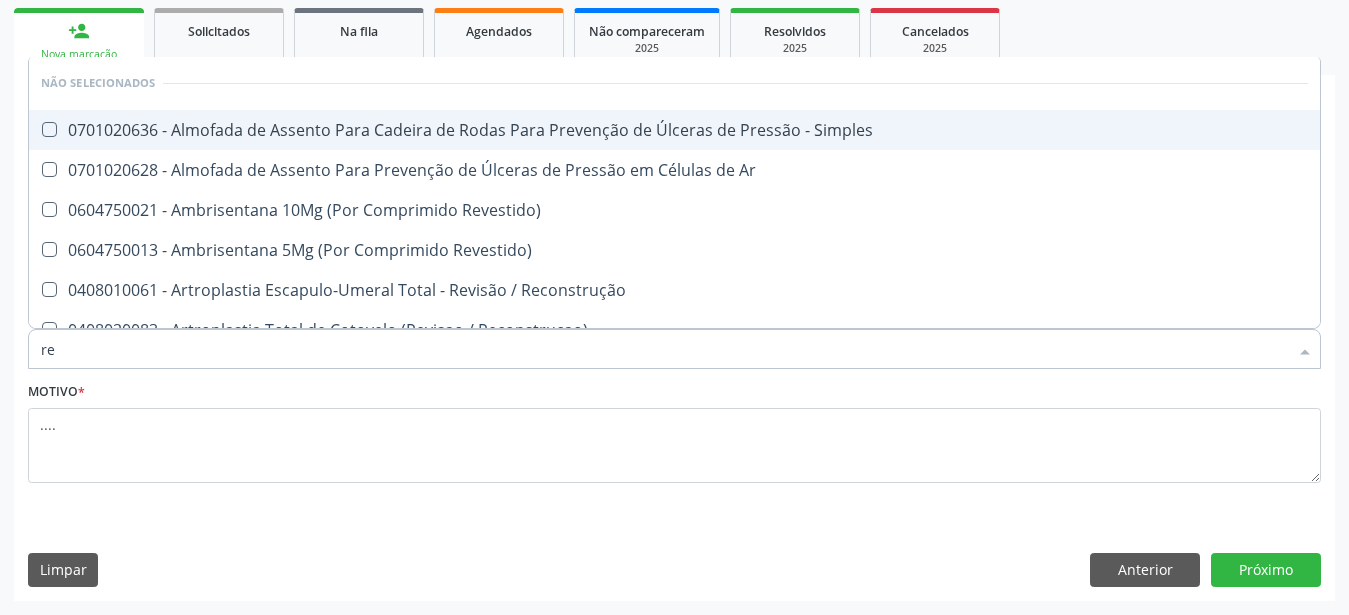 type on "rev" 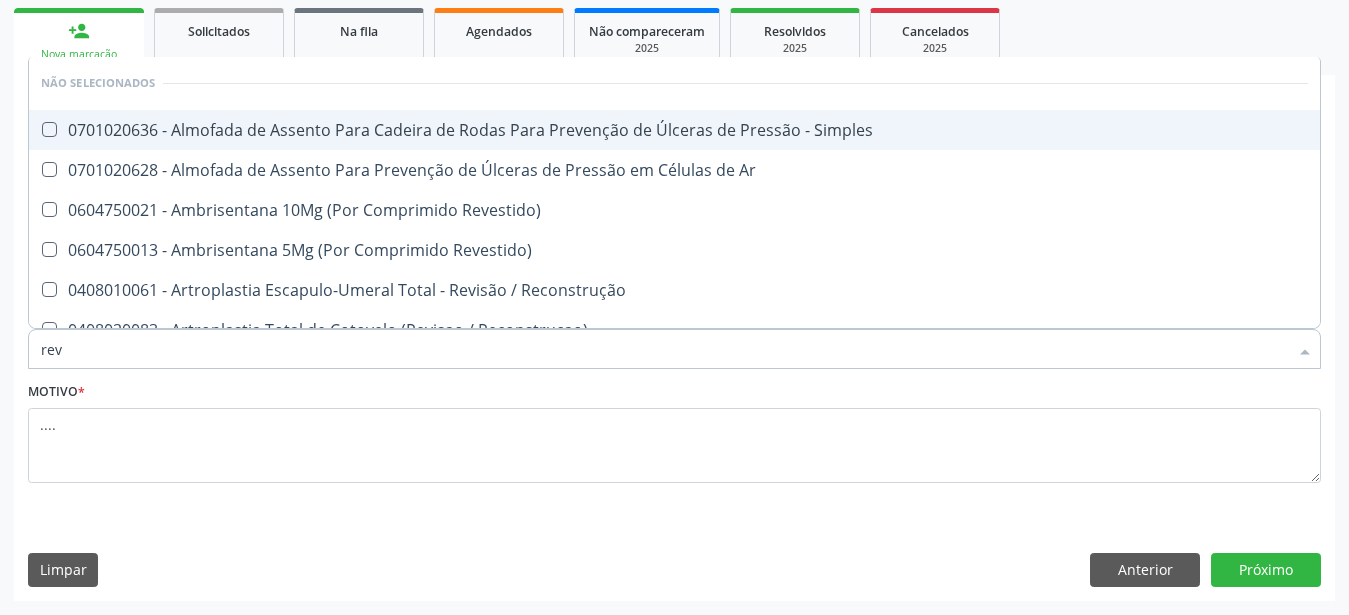 checkbox on "false" 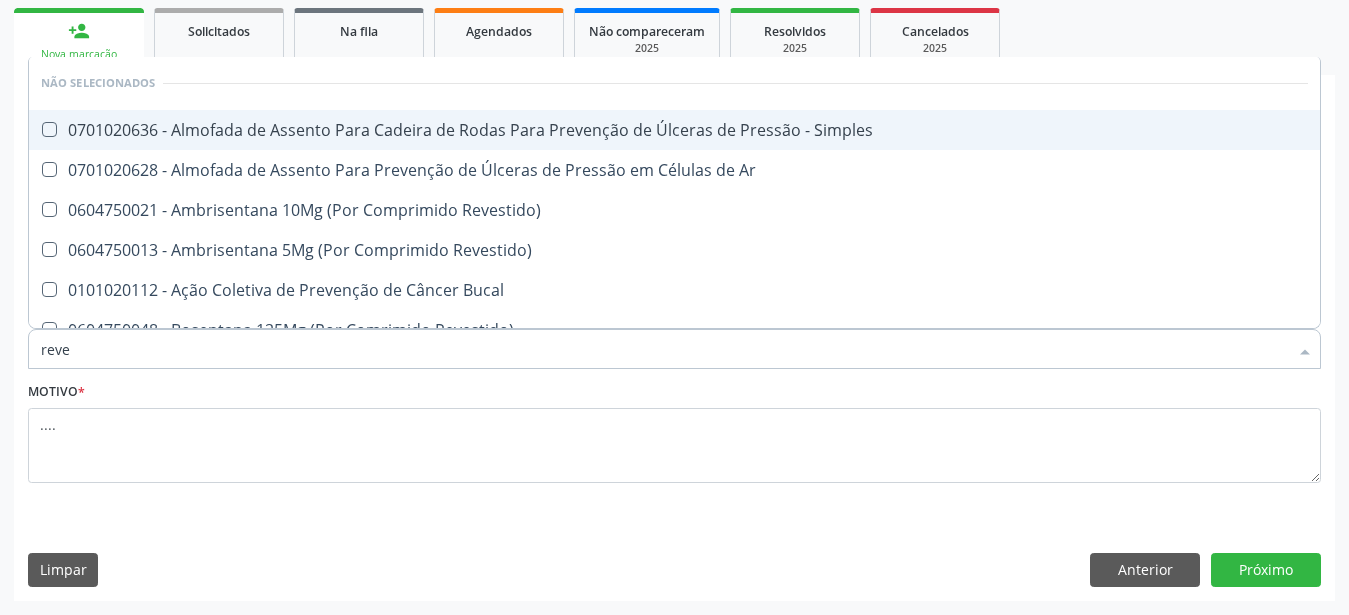 type on "rever" 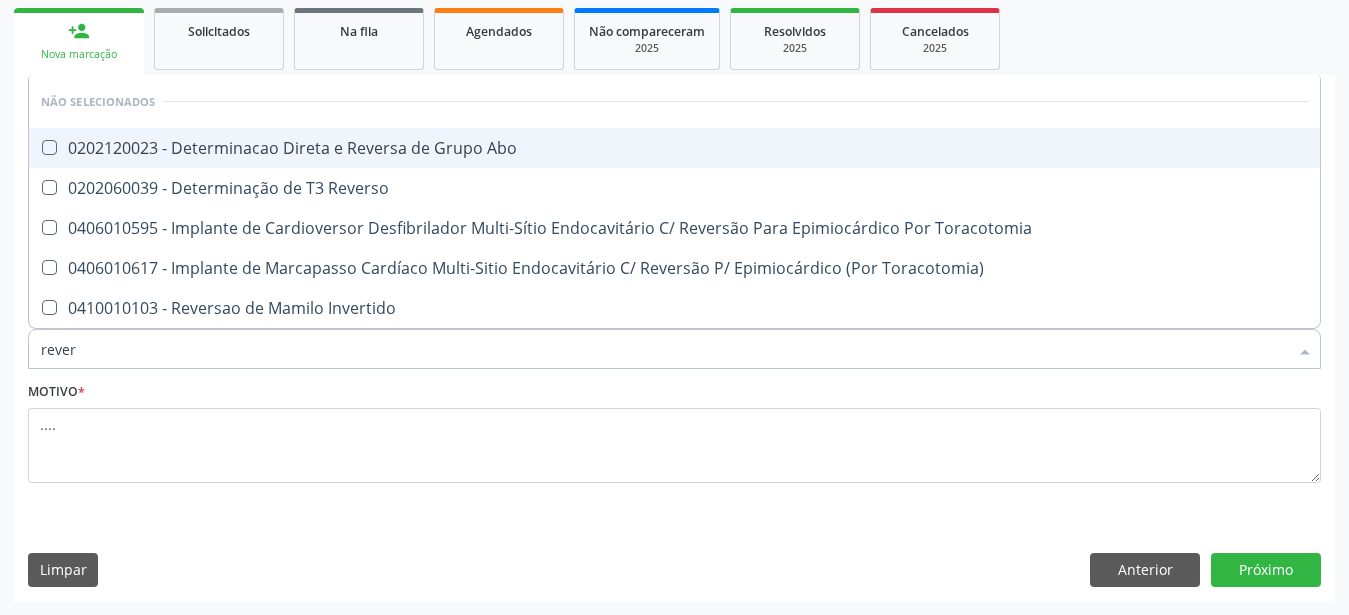 click on "0202120023 - Determinacao Direta e Reversa de Grupo Abo" at bounding box center [674, 148] 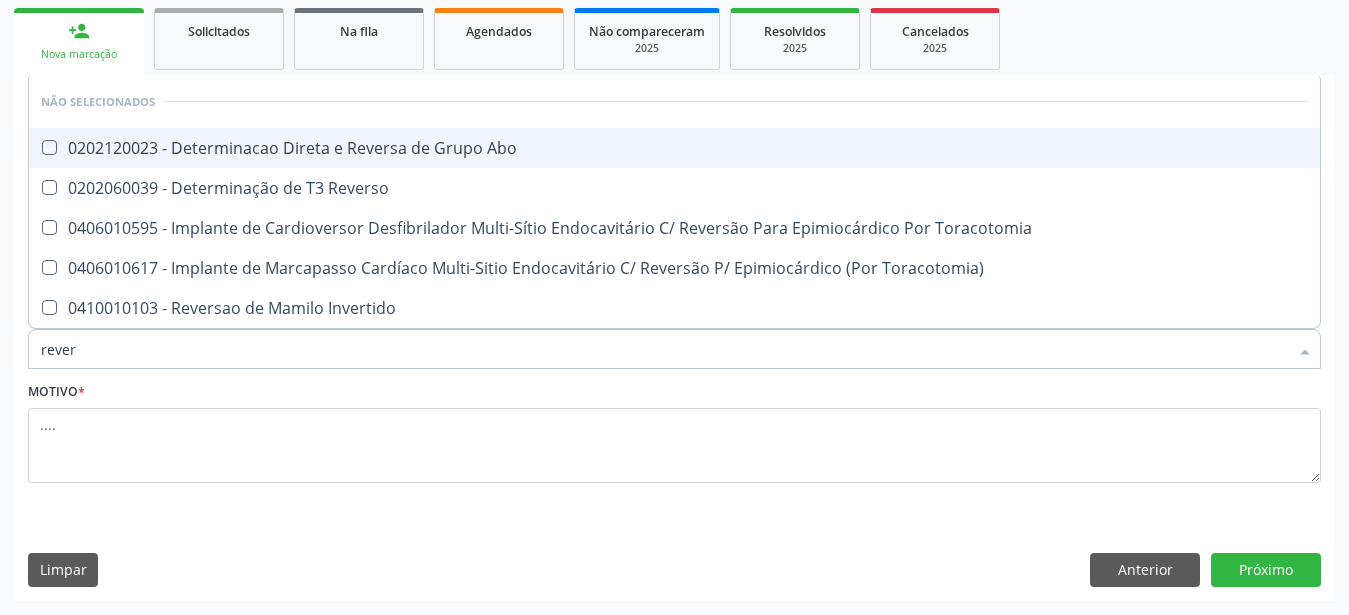 checkbox on "true" 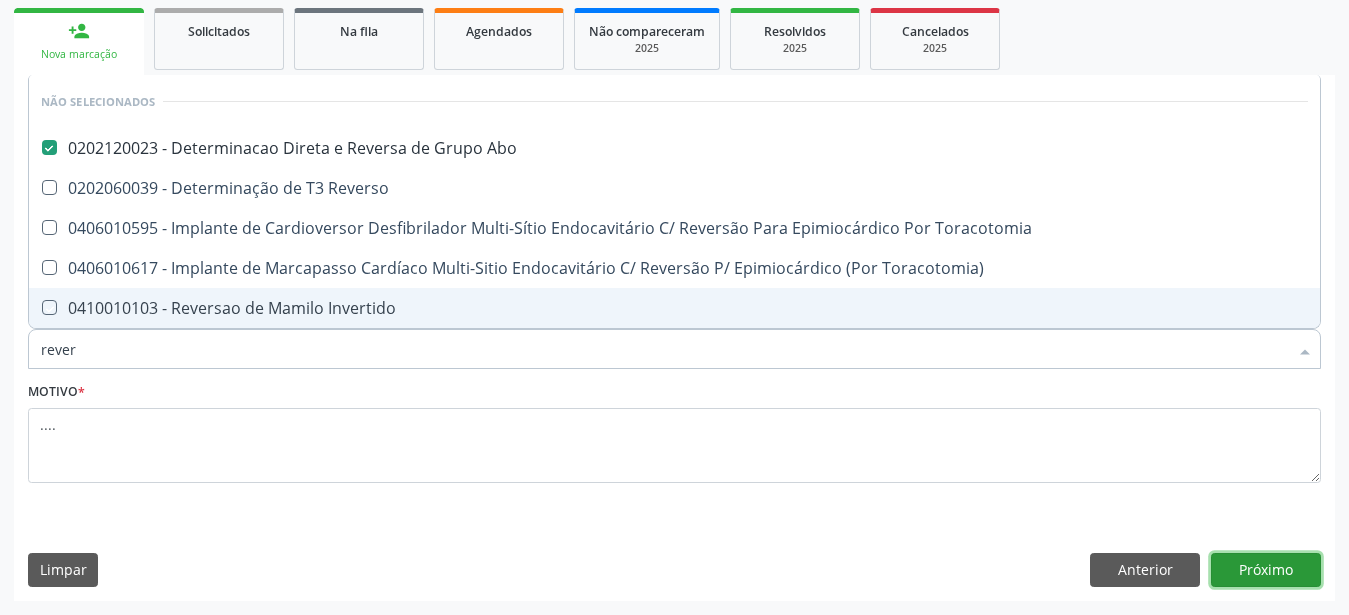click on "Próximo" at bounding box center [1266, 570] 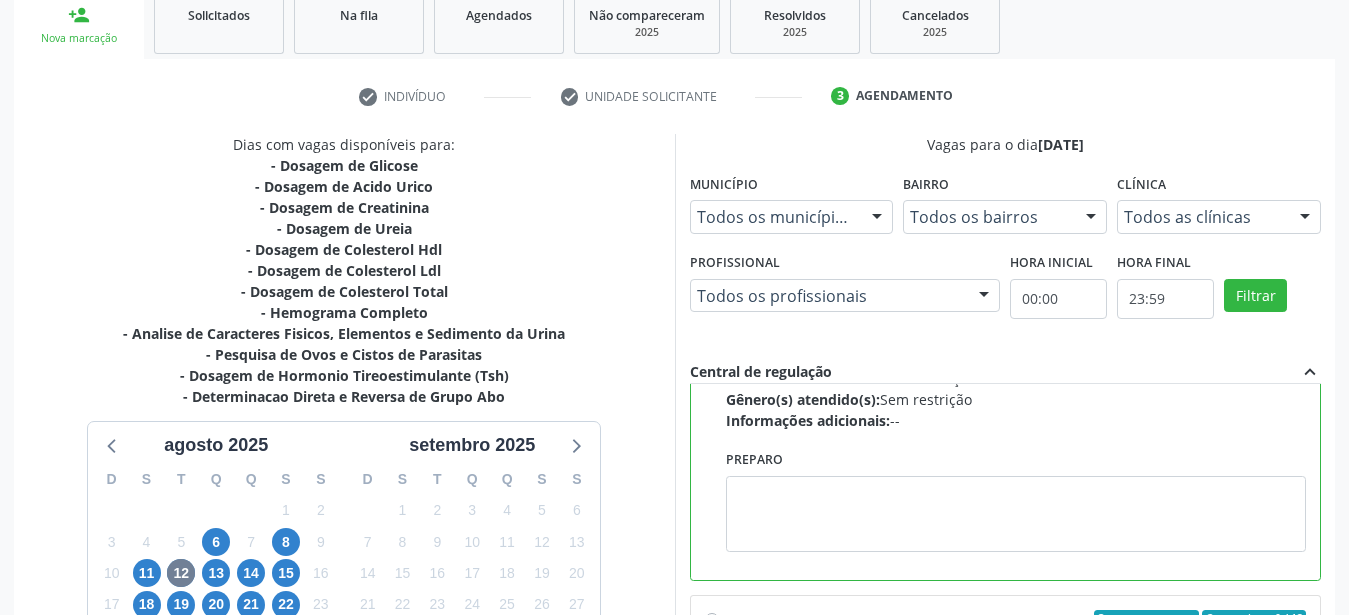 scroll, scrollTop: 381, scrollLeft: 0, axis: vertical 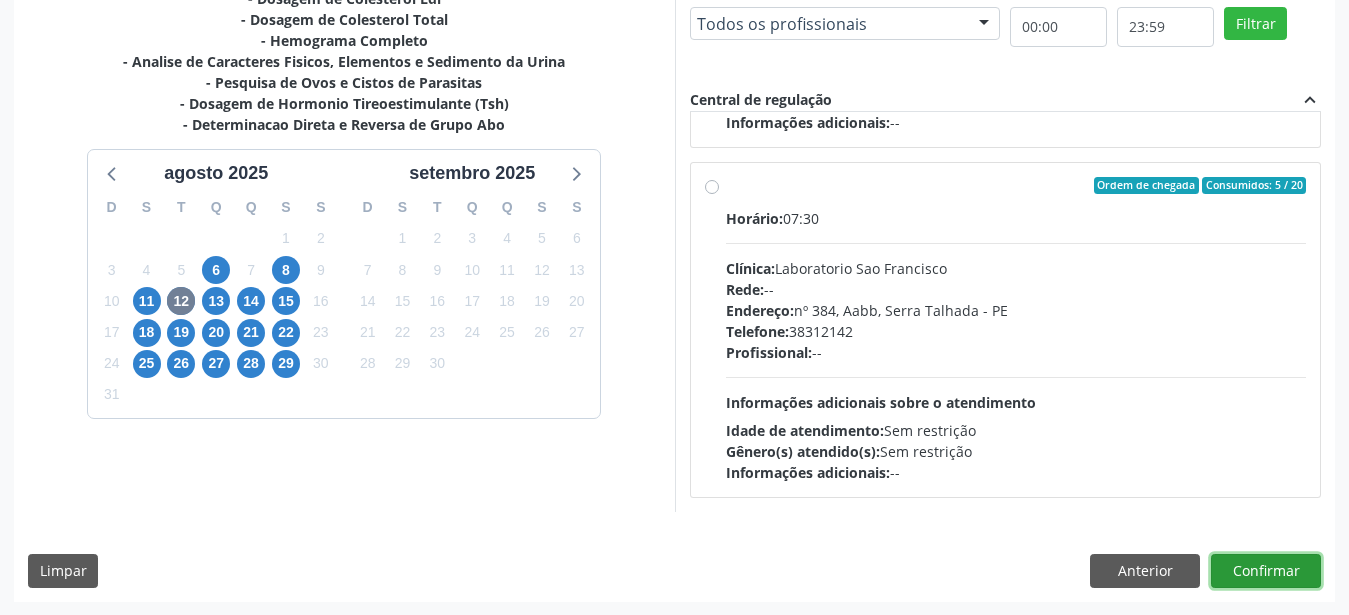 click on "Confirmar" at bounding box center [1266, 571] 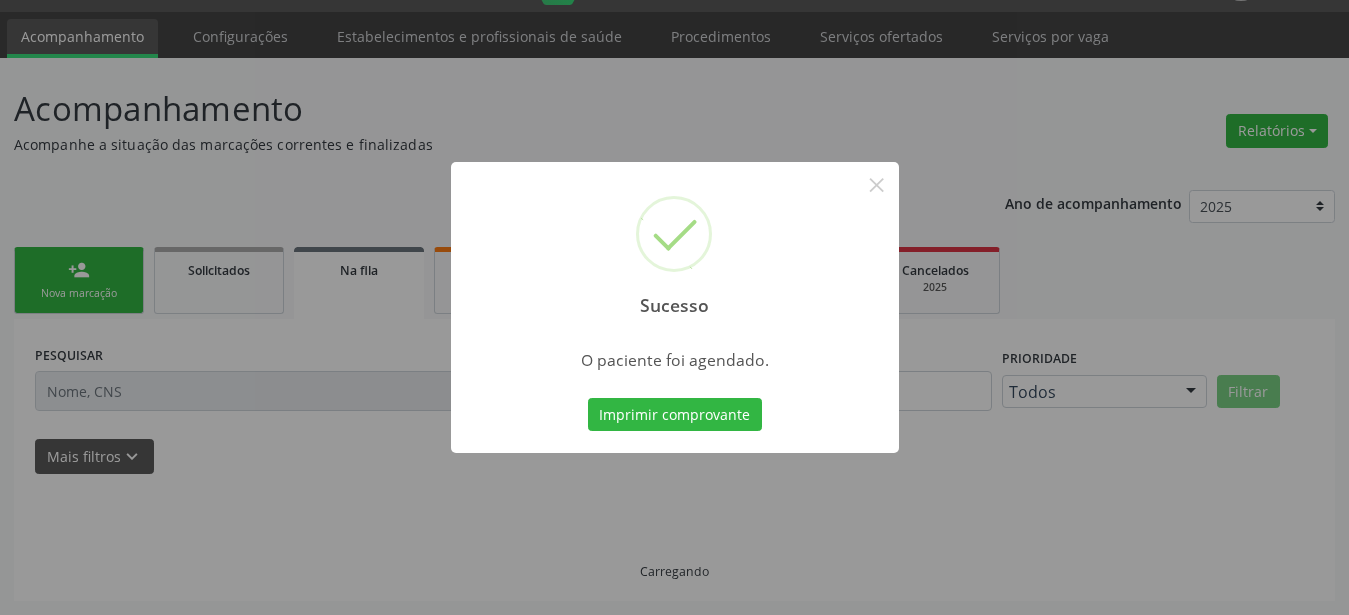 scroll, scrollTop: 51, scrollLeft: 0, axis: vertical 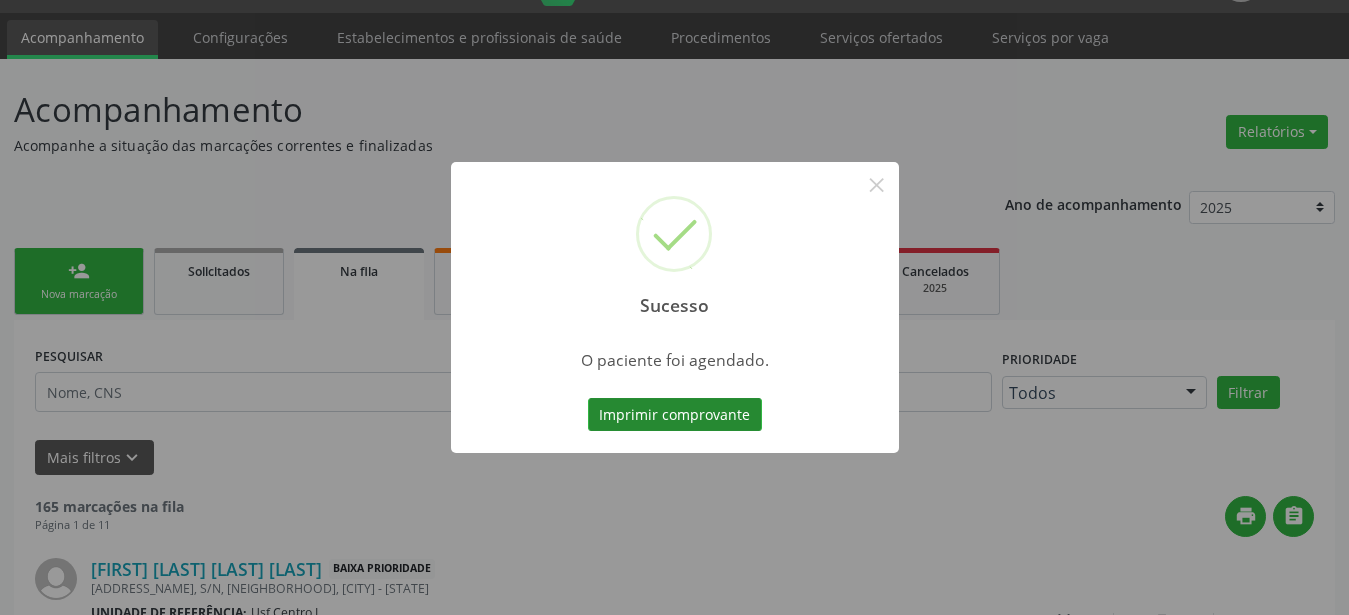 click on "Imprimir comprovante" at bounding box center (675, 415) 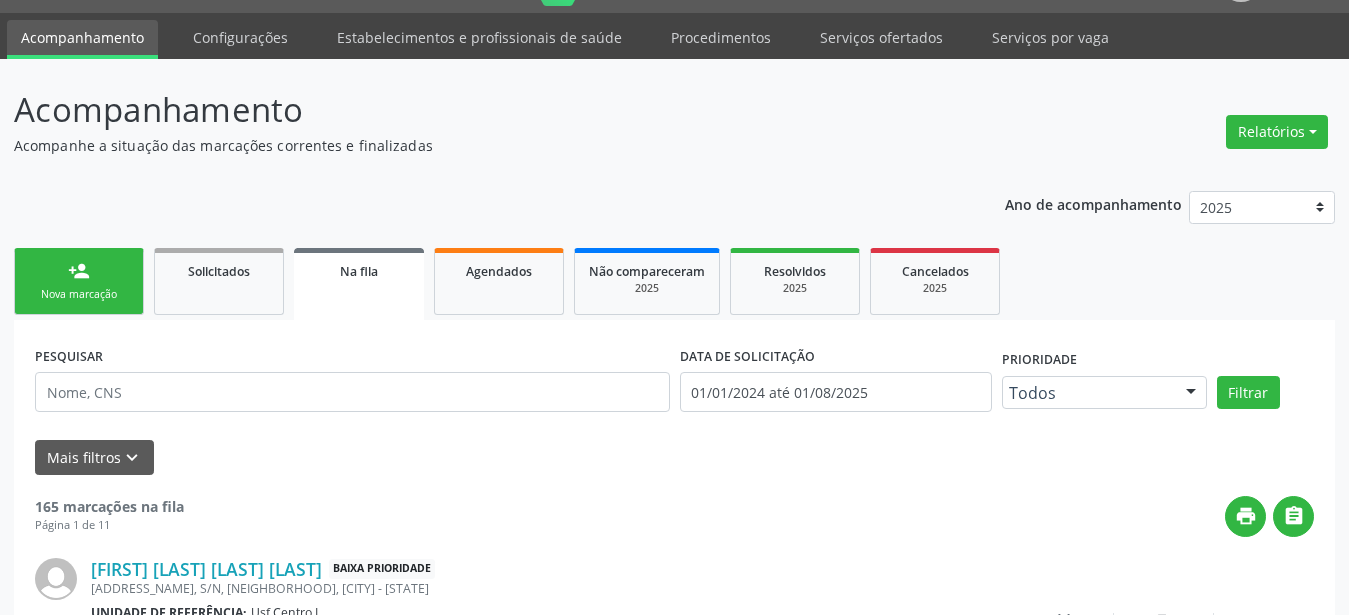 scroll, scrollTop: 50, scrollLeft: 0, axis: vertical 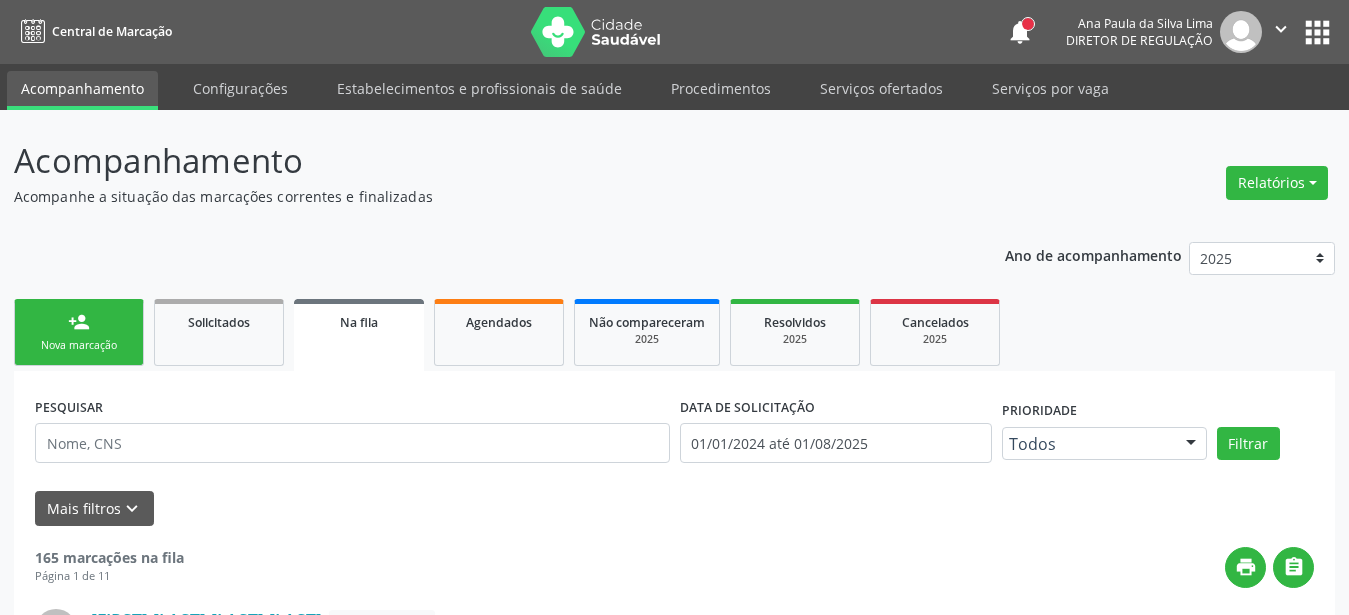 click on "apps" at bounding box center (1317, 32) 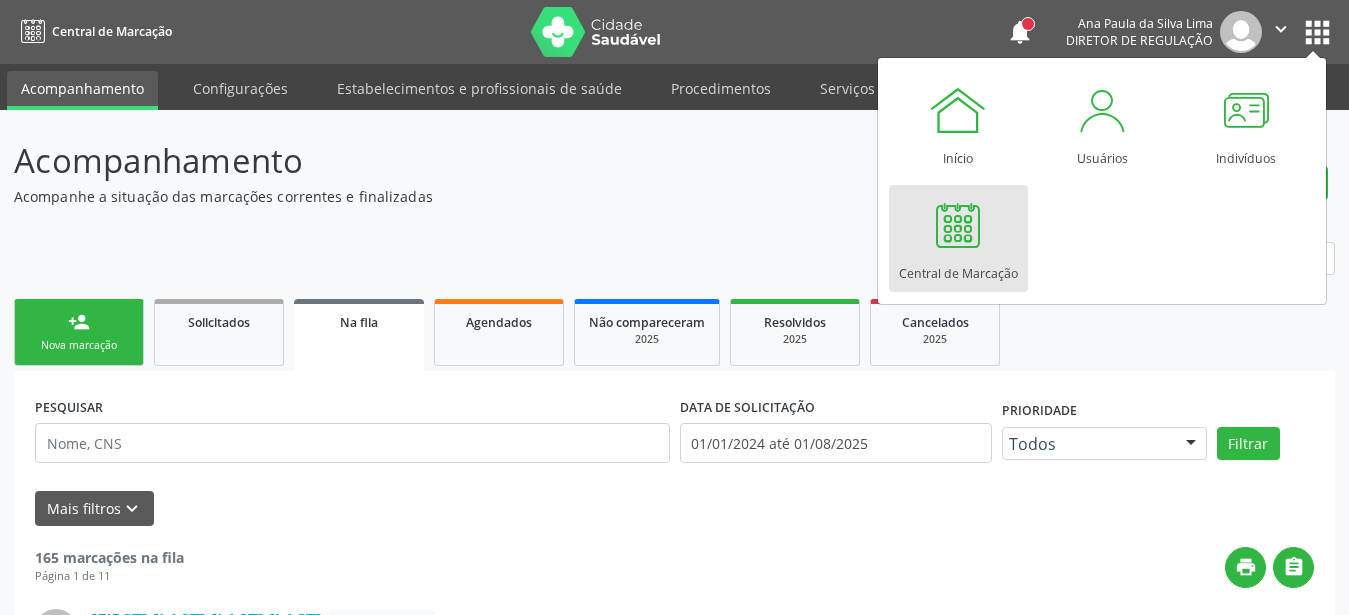 click on "Central de Marcação" at bounding box center (958, 238) 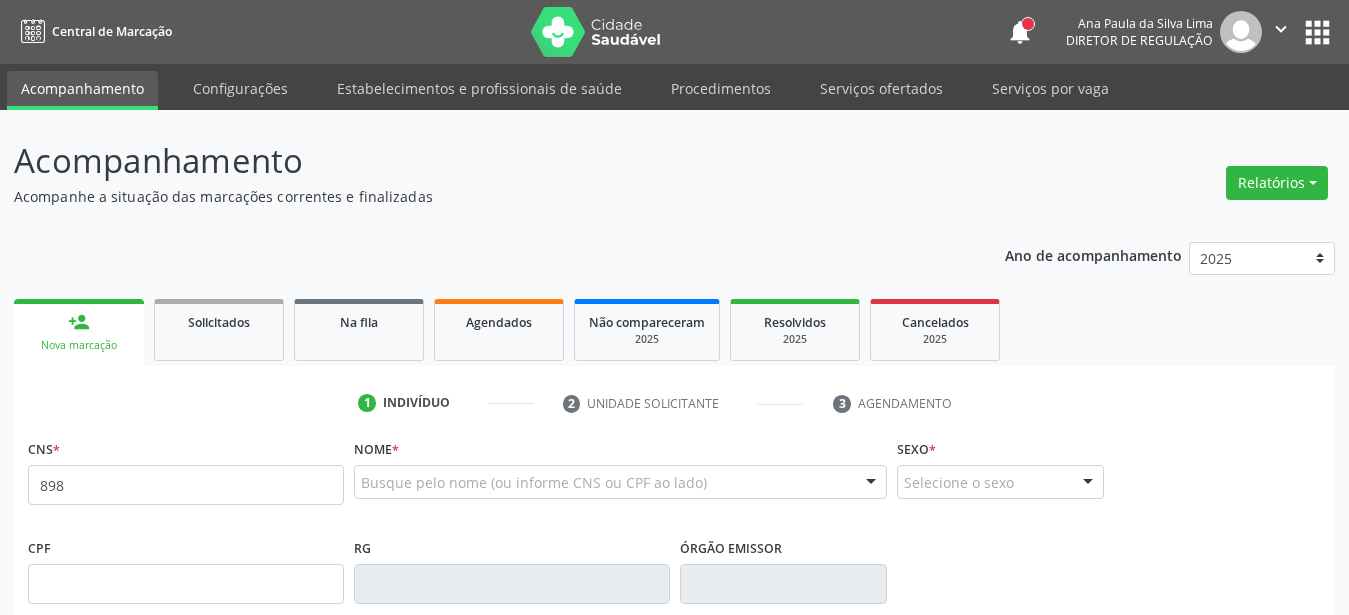 scroll, scrollTop: 0, scrollLeft: 0, axis: both 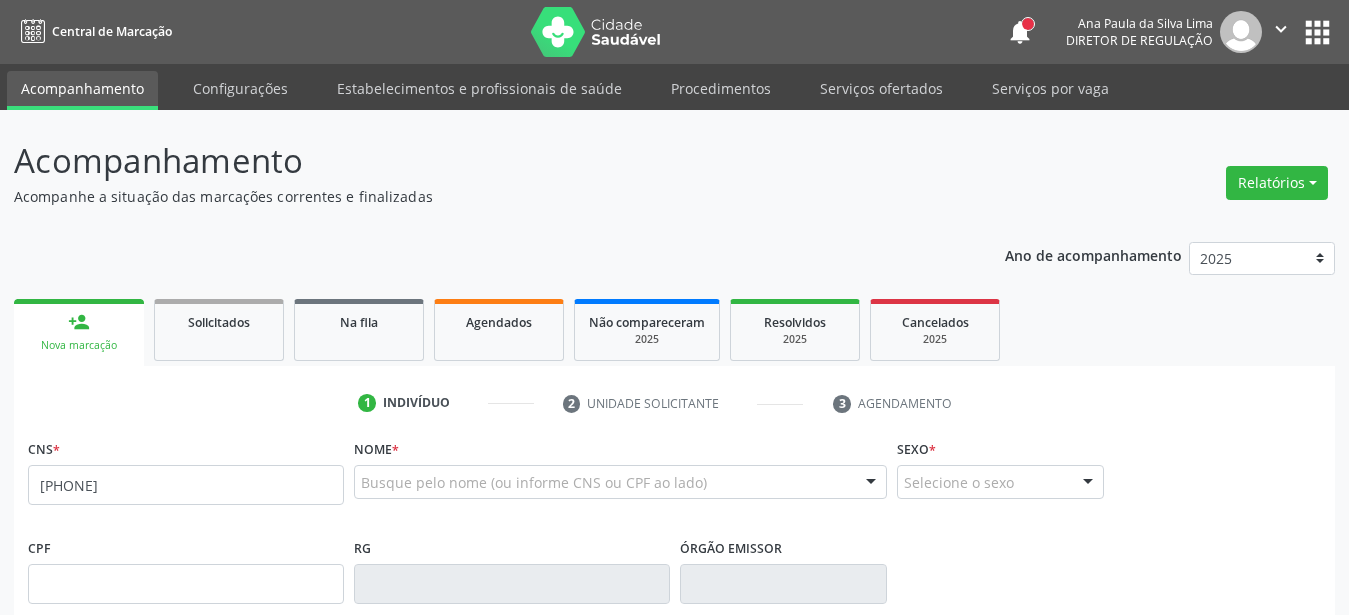 type on "[PHONE]" 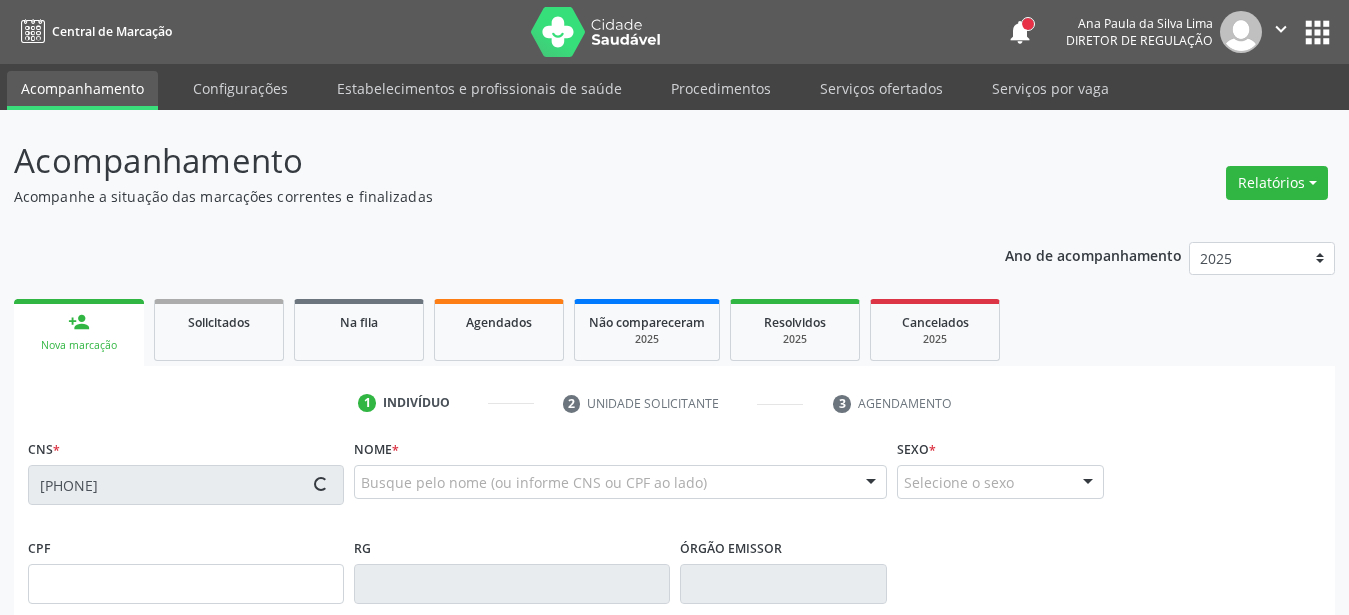 type on "[CPF]" 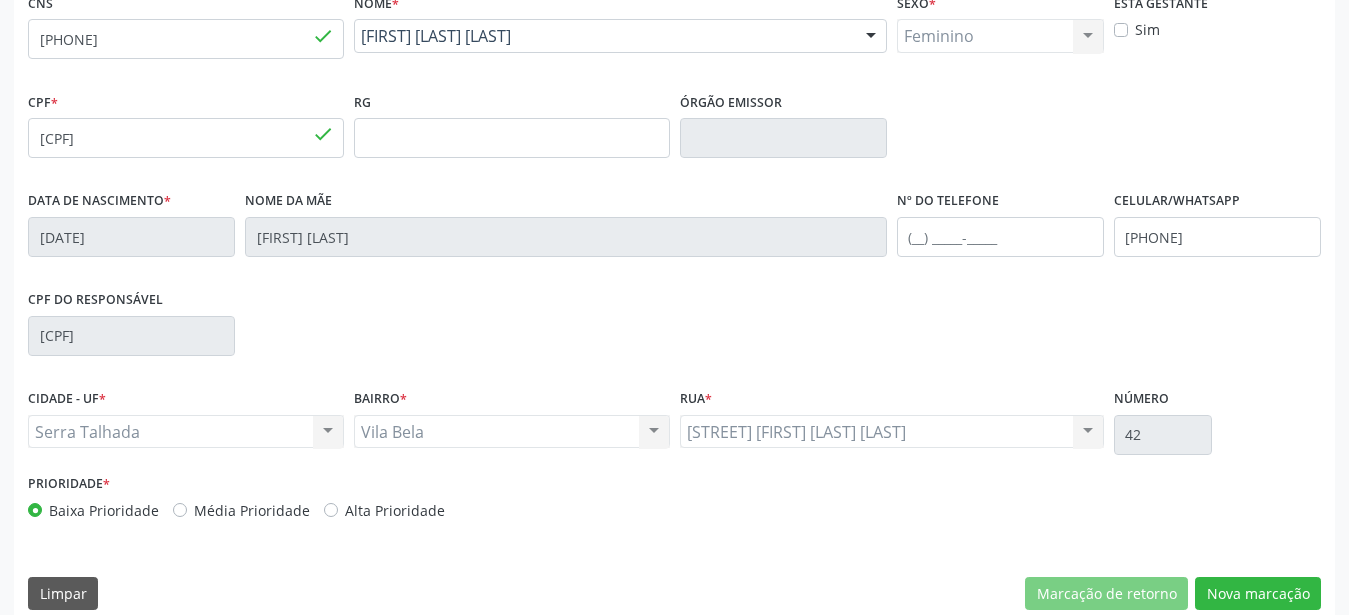 scroll, scrollTop: 469, scrollLeft: 0, axis: vertical 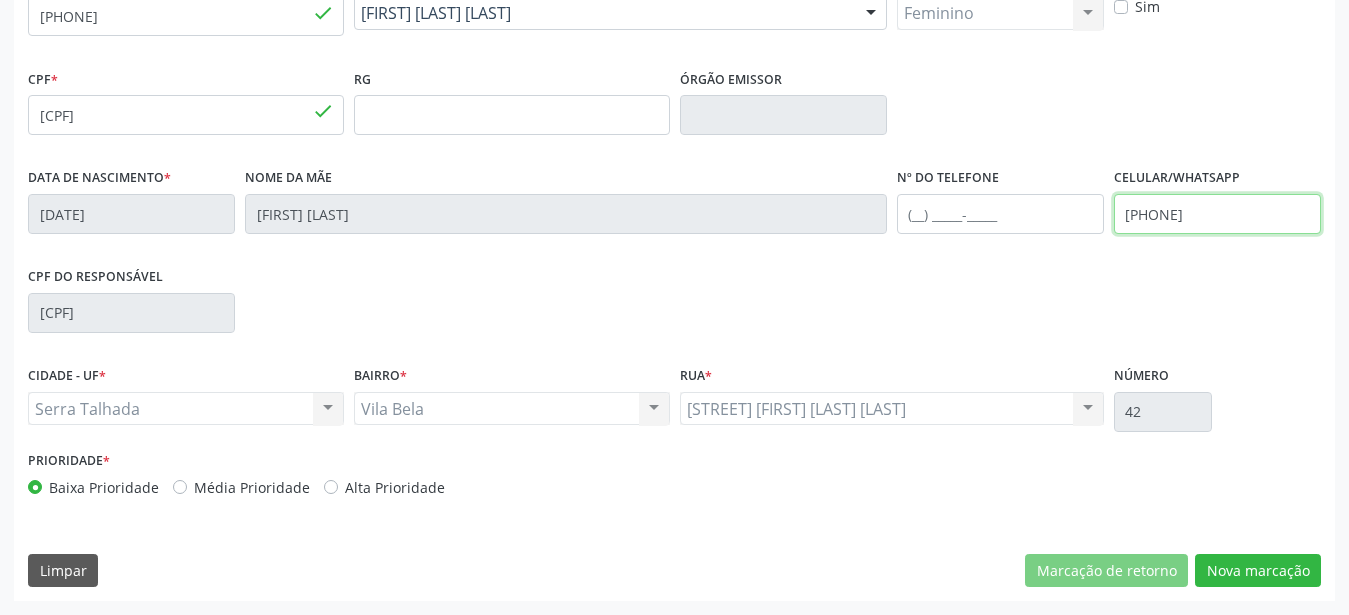 drag, startPoint x: 1253, startPoint y: 217, endPoint x: 993, endPoint y: 224, distance: 260.0942 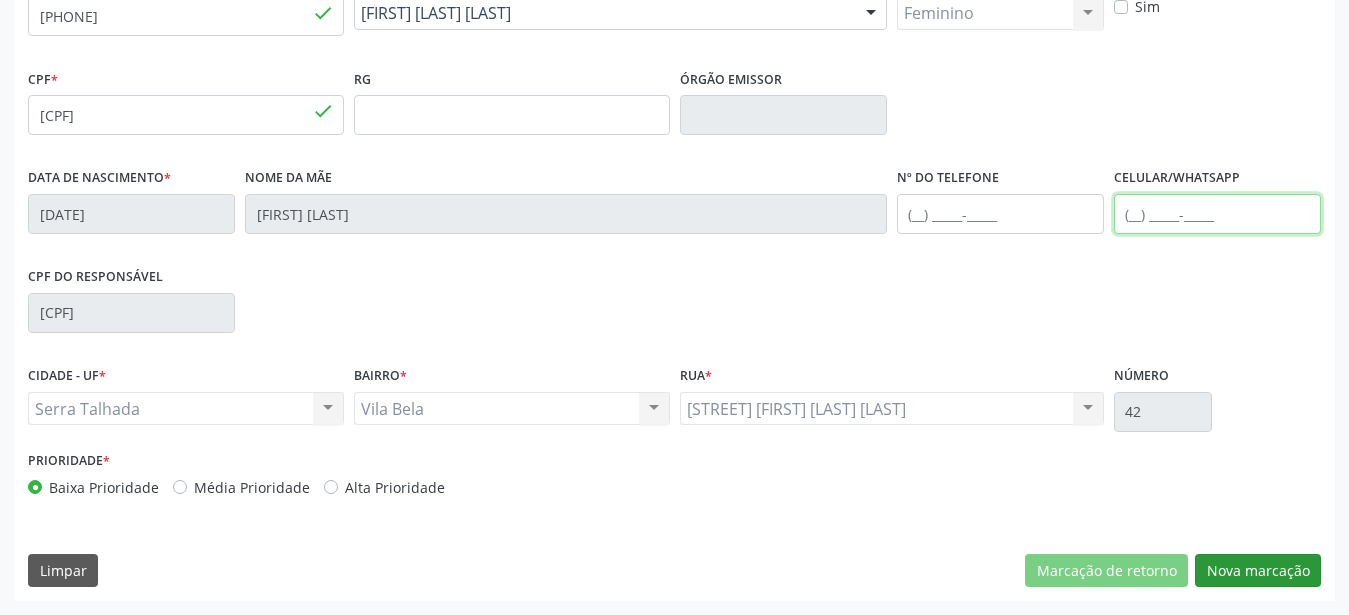 type 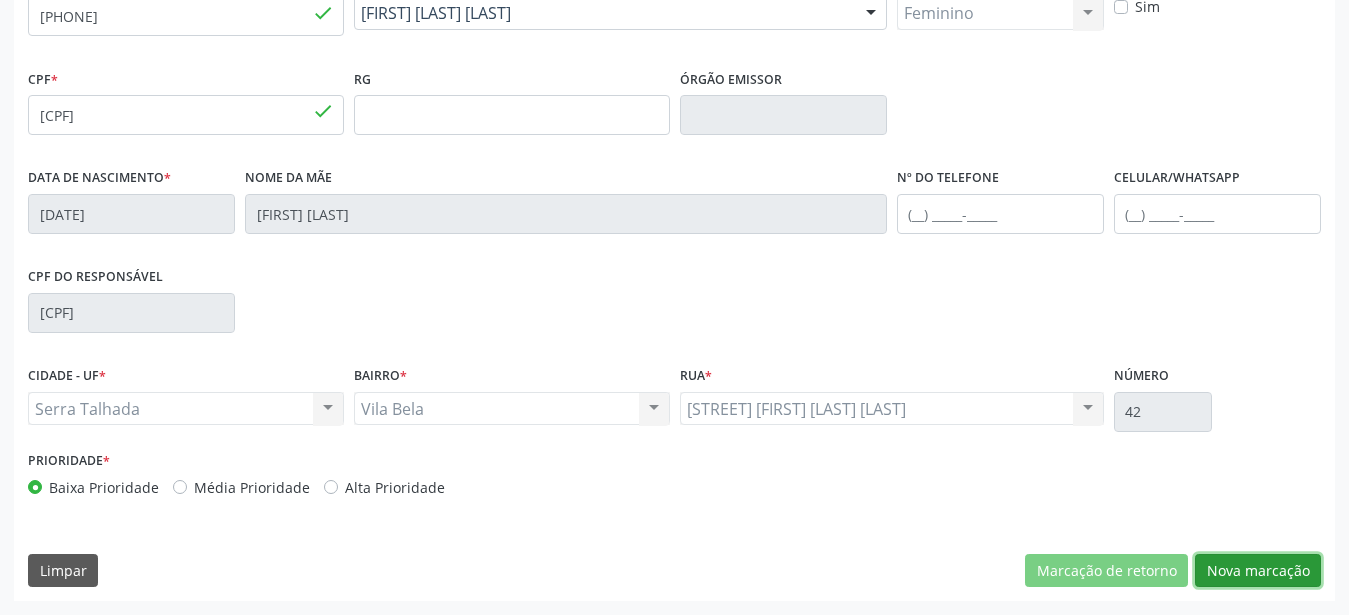 click on "Nova marcação" at bounding box center [1258, 571] 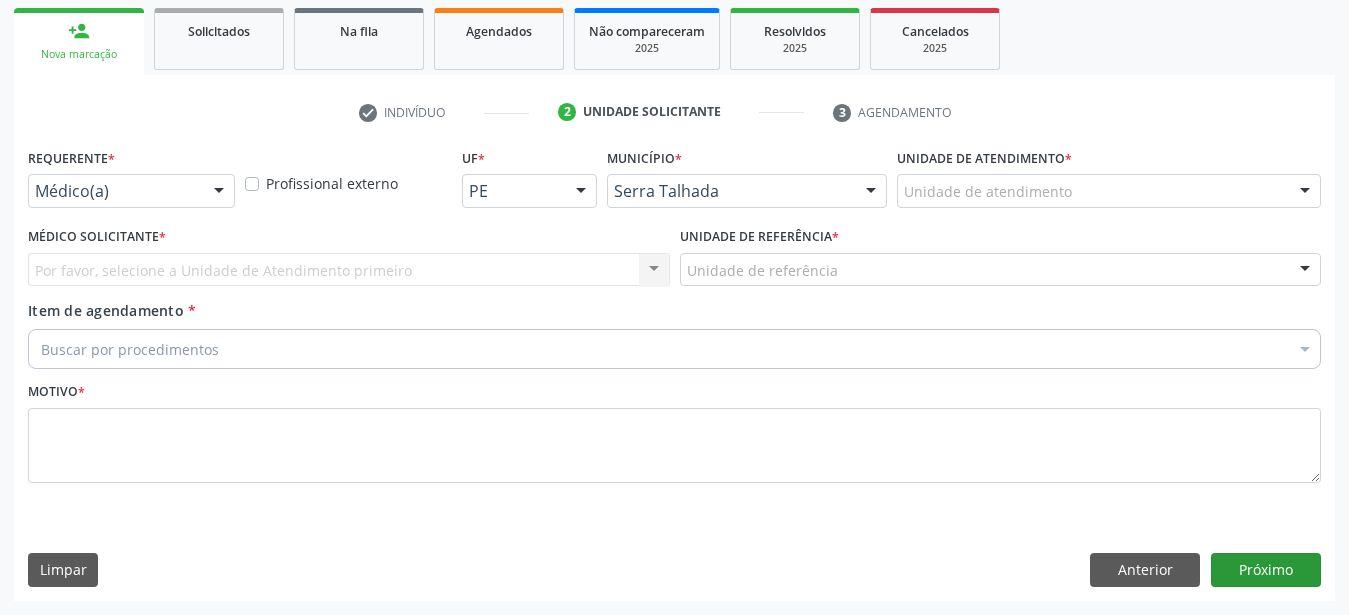 scroll, scrollTop: 307, scrollLeft: 0, axis: vertical 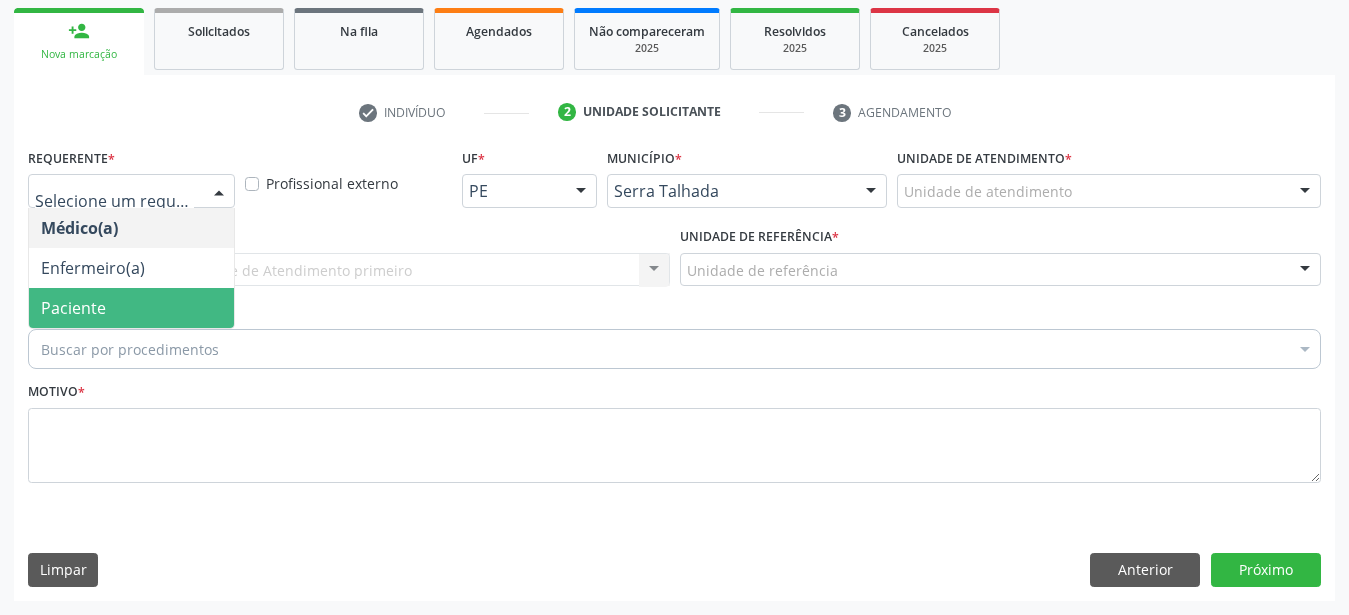 click on "Paciente" at bounding box center [73, 308] 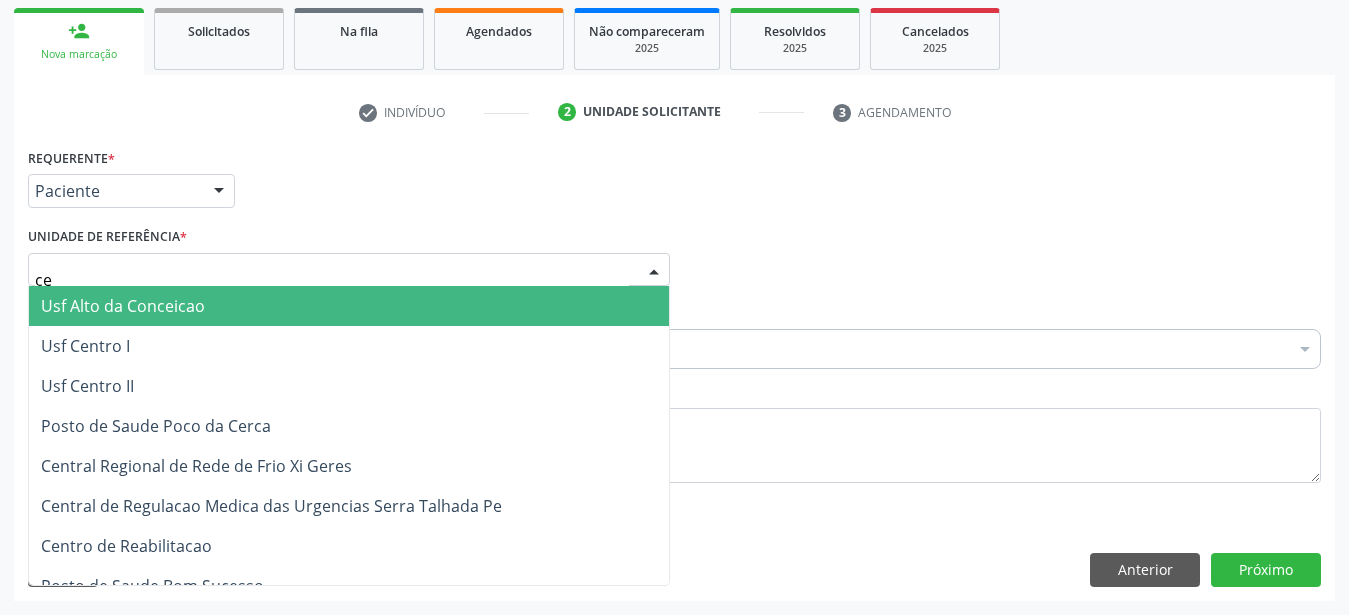 type on "c" 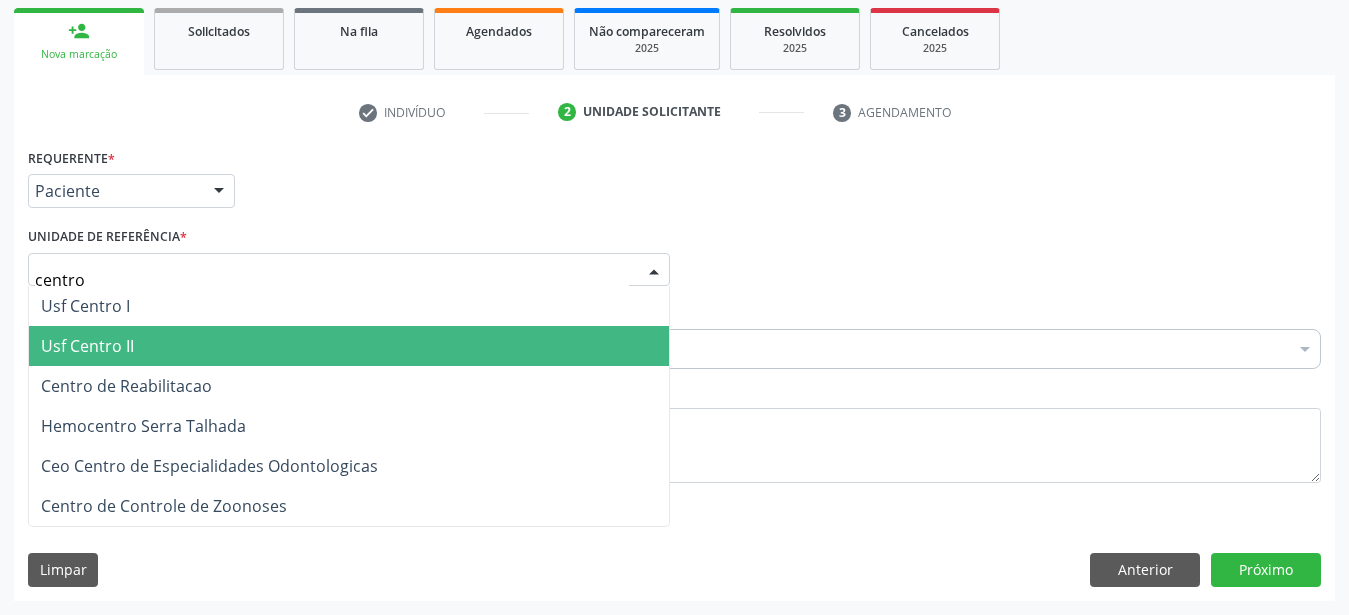 click on "Usf Centro II" at bounding box center [349, 346] 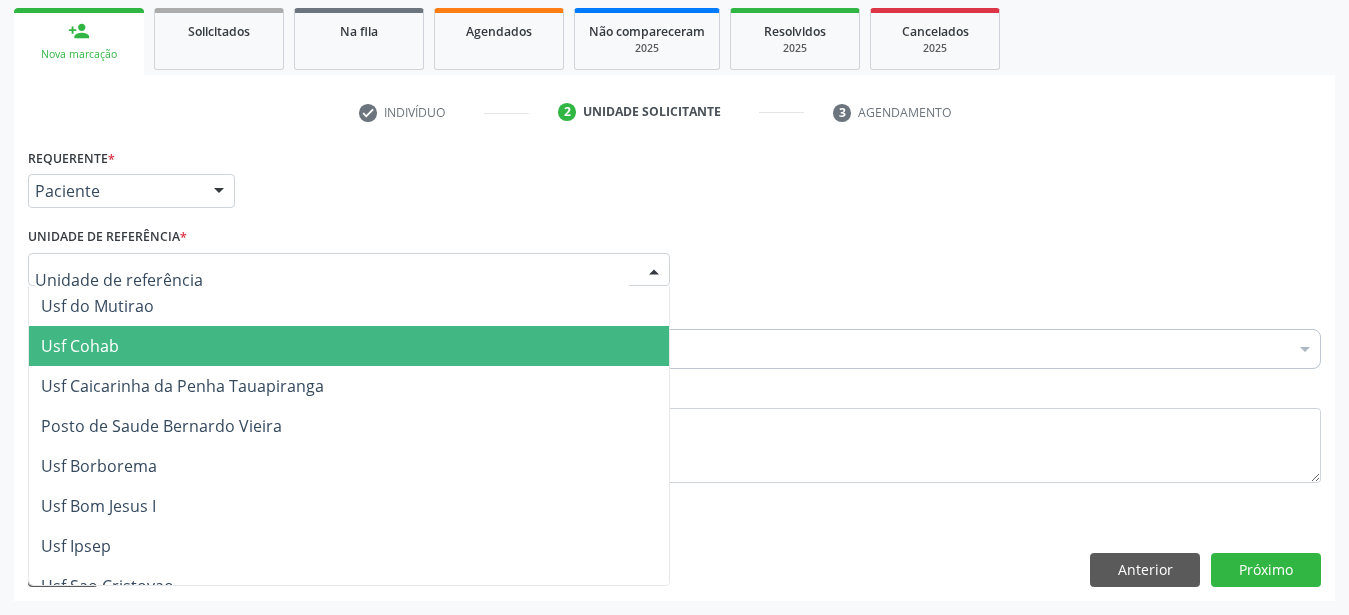 drag, startPoint x: 159, startPoint y: 254, endPoint x: 20, endPoint y: 255, distance: 139.0036 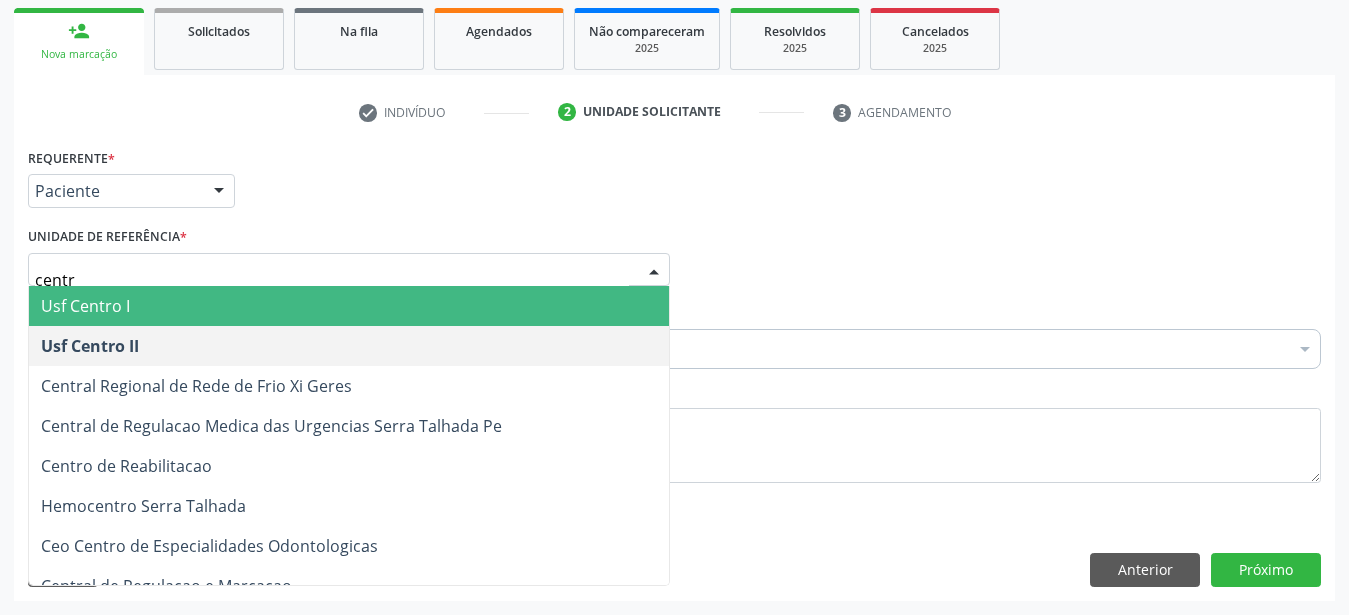 type on "centro" 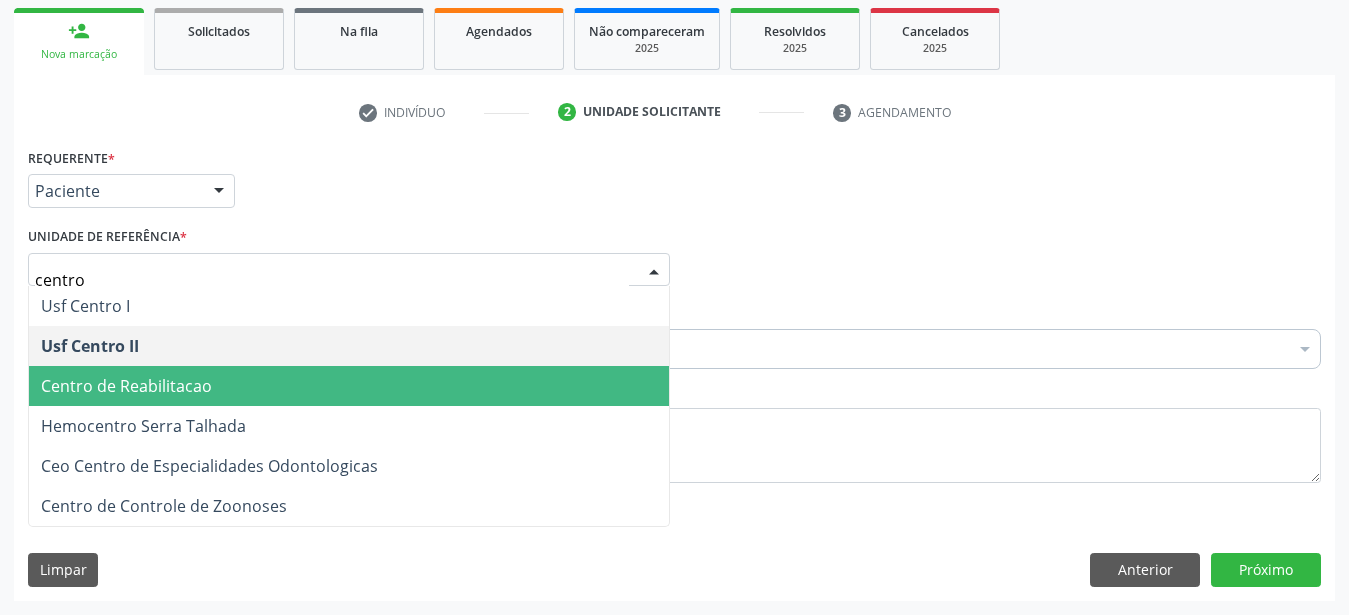 click on "Centro de Reabilitacao" at bounding box center (126, 386) 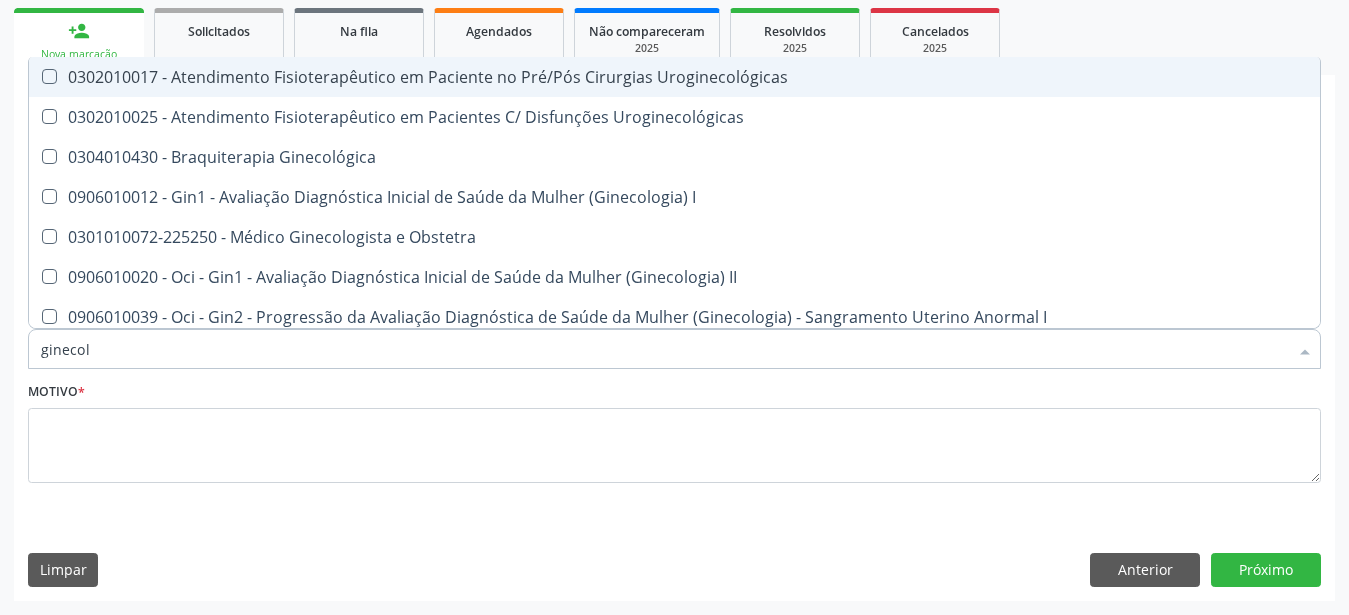 type on "ginecolo" 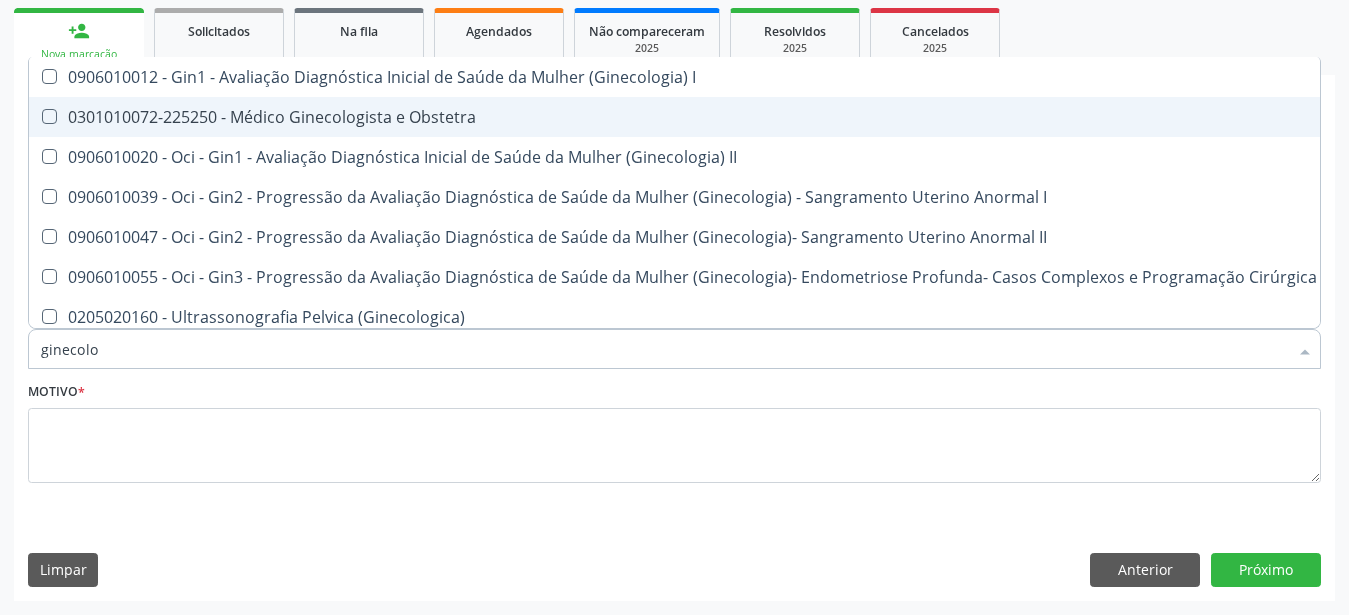 click on "0301010072-225250 - Médico Ginecologista e Obstetra" at bounding box center [679, 117] 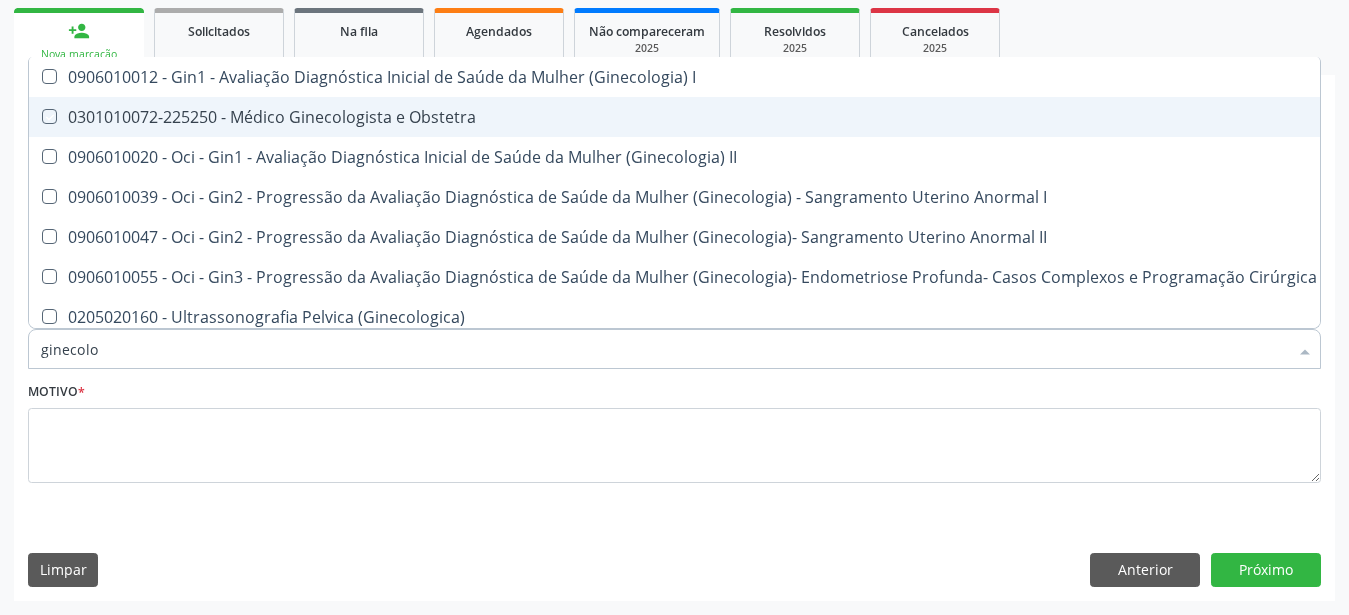 checkbox on "true" 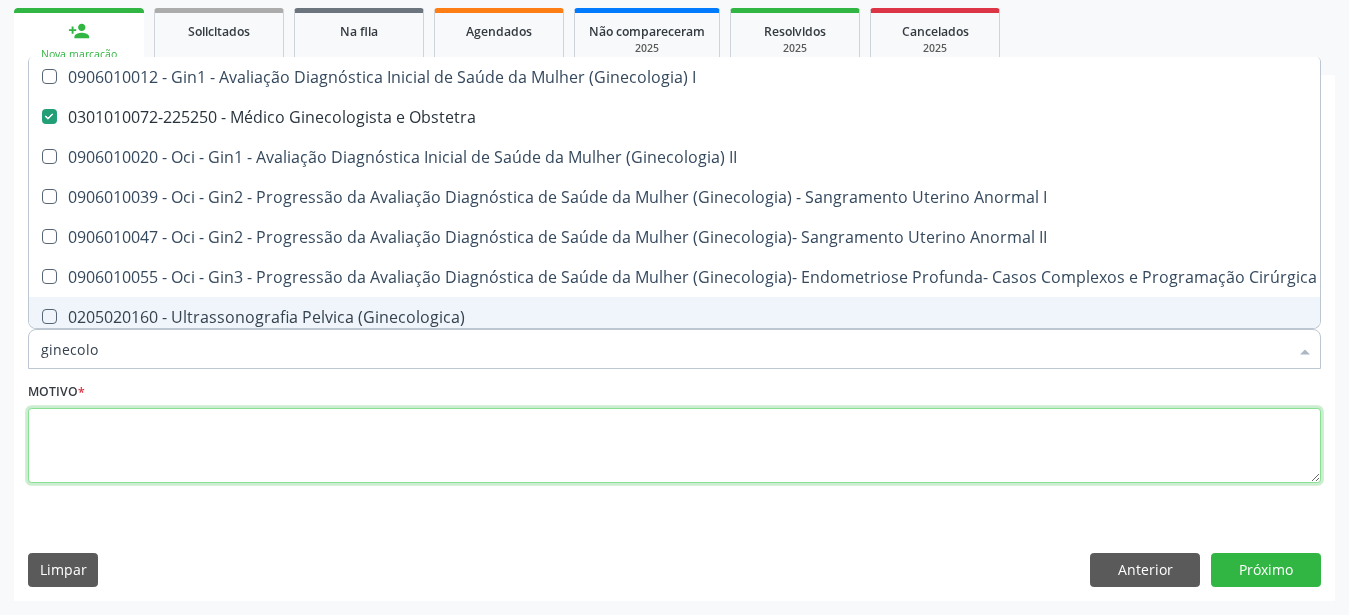 drag, startPoint x: 213, startPoint y: 431, endPoint x: 754, endPoint y: 479, distance: 543.12524 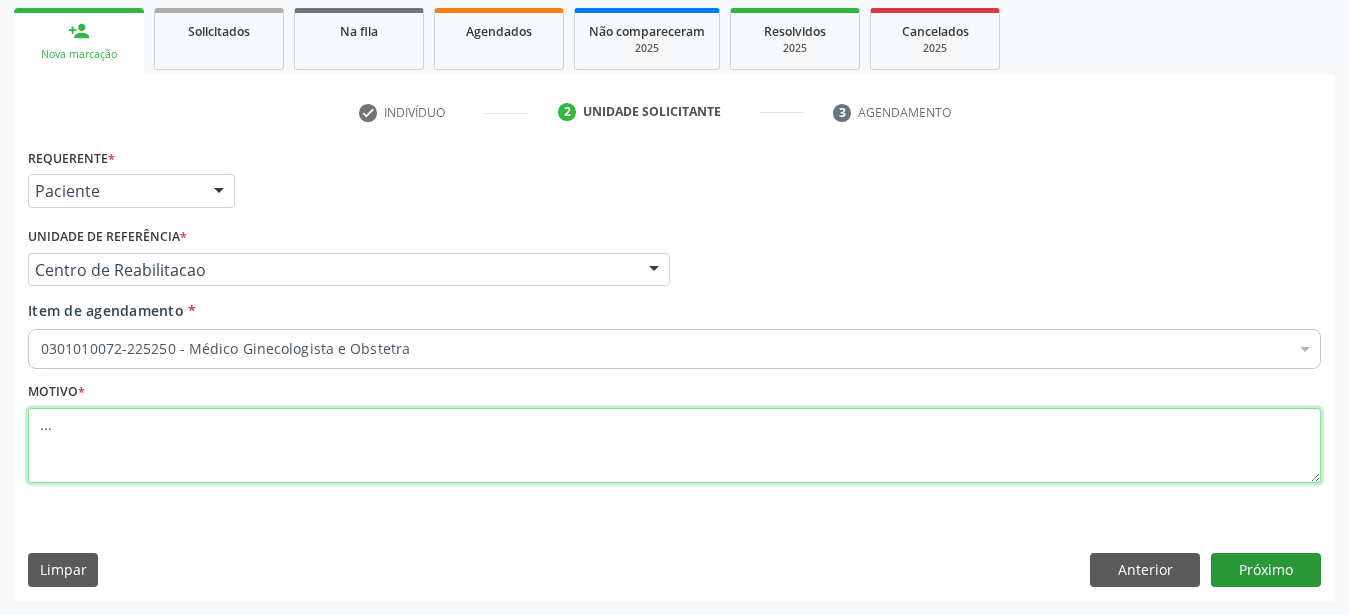 type on "..." 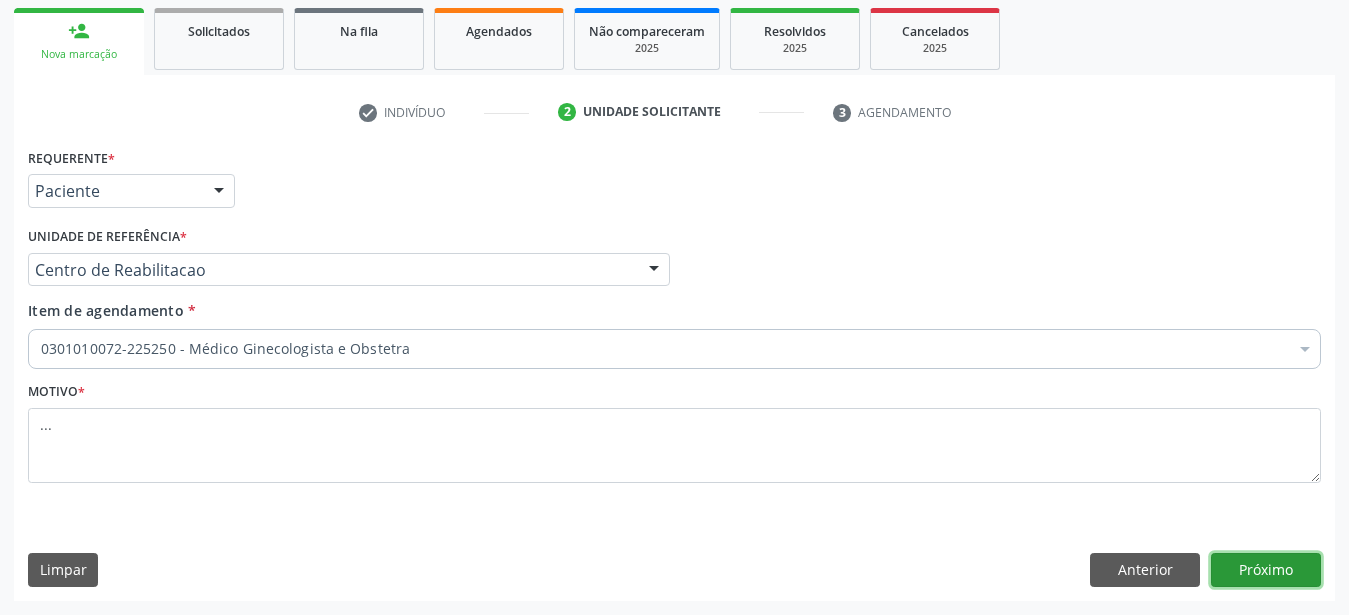 click on "Próximo" at bounding box center [1266, 570] 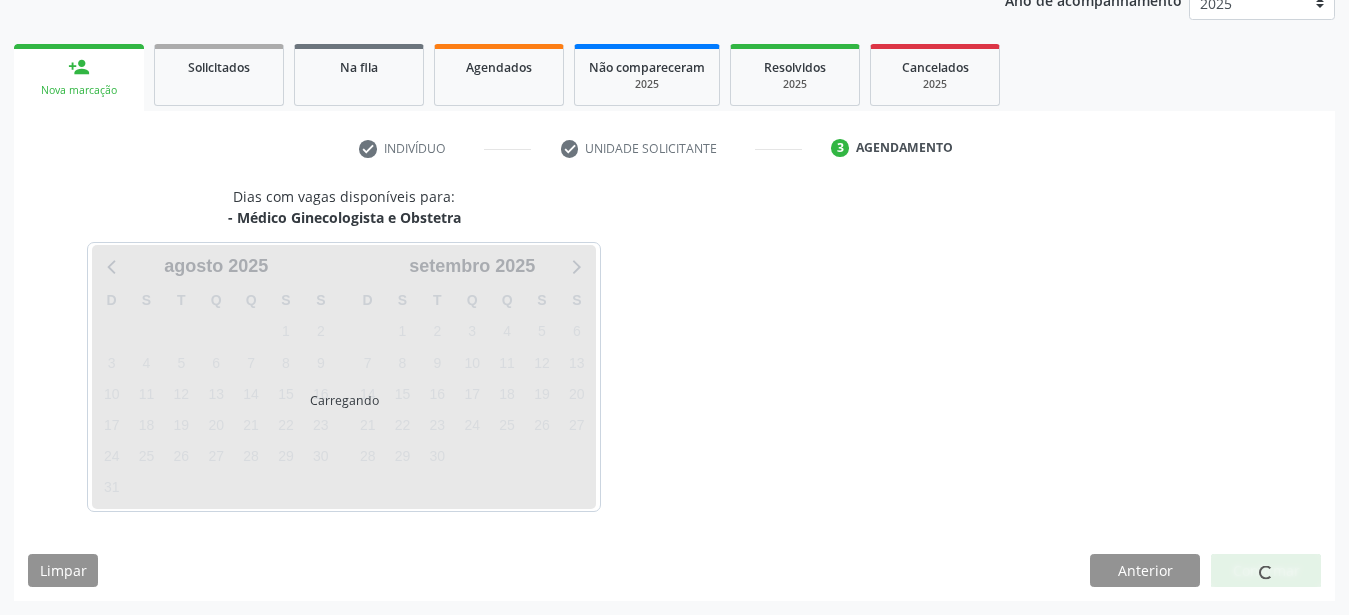 scroll, scrollTop: 255, scrollLeft: 0, axis: vertical 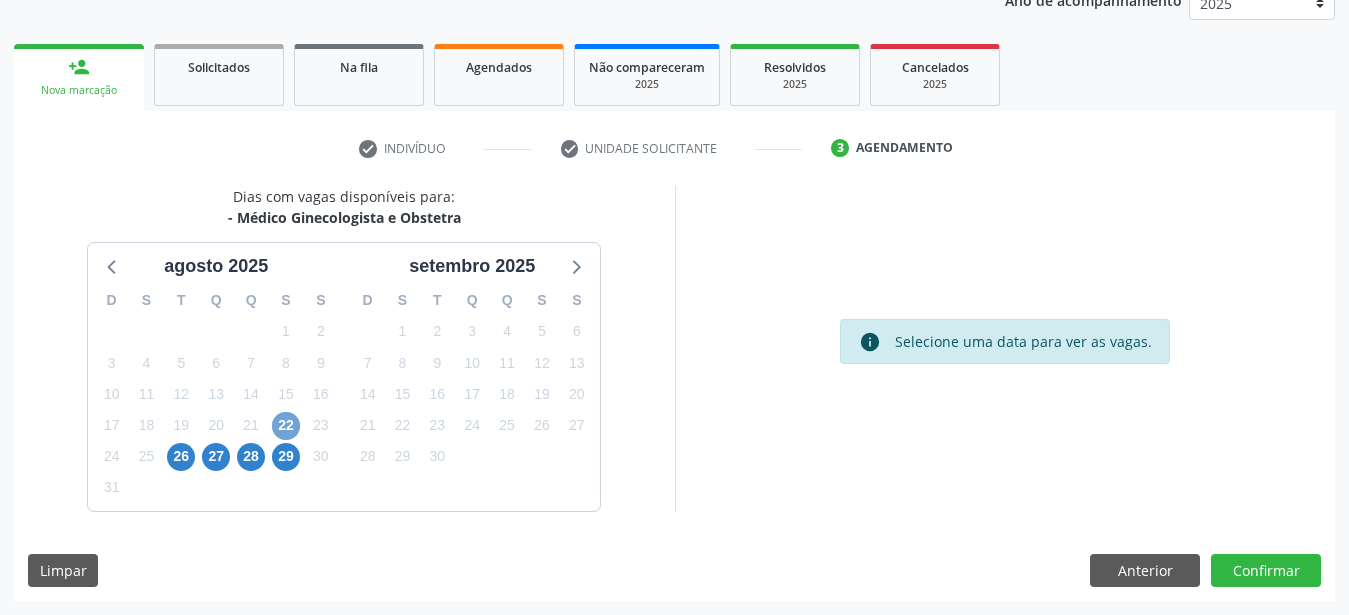 click on "22" at bounding box center (286, 426) 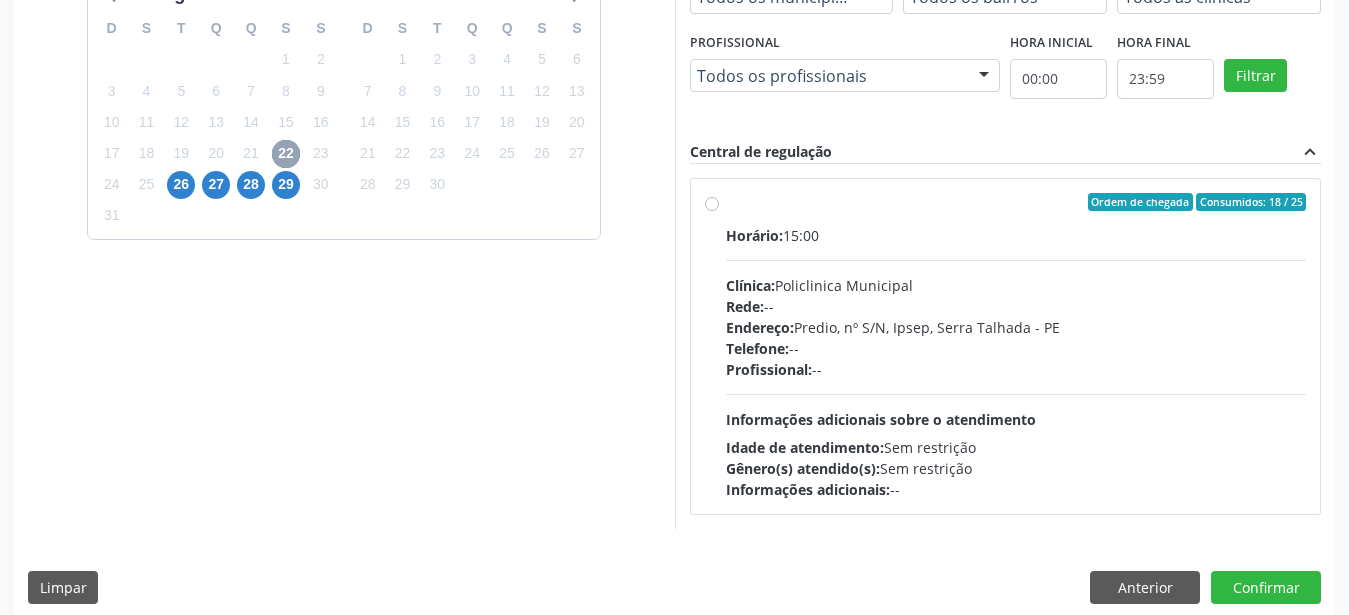 scroll, scrollTop: 544, scrollLeft: 0, axis: vertical 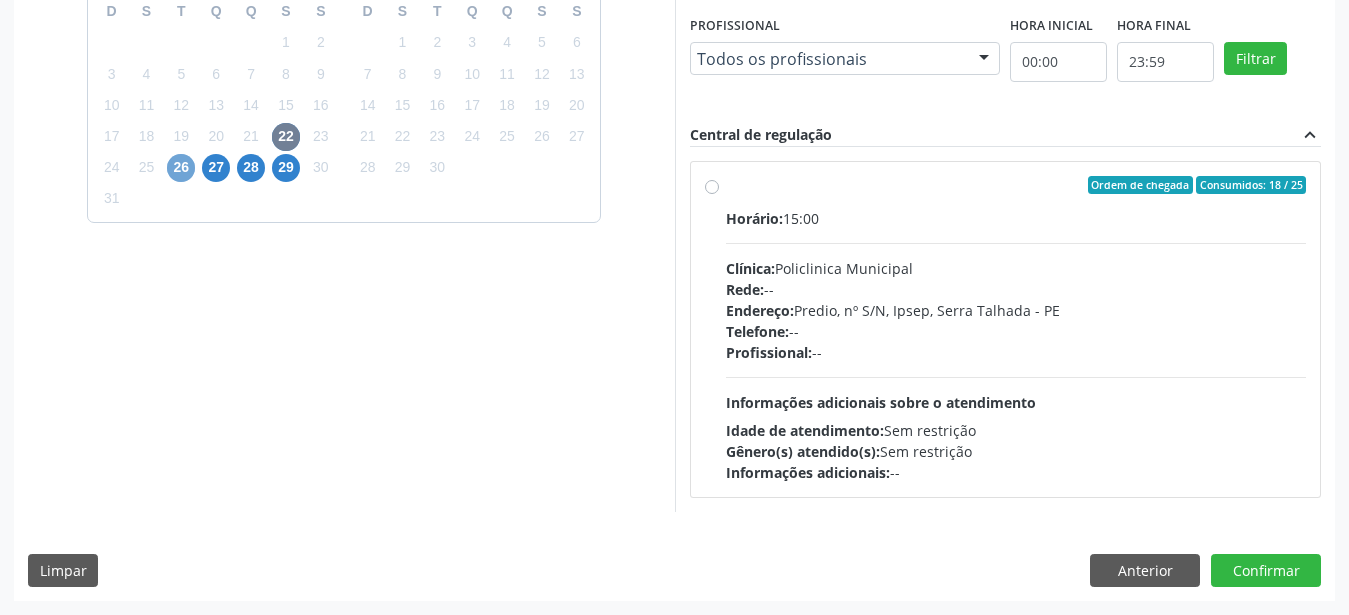 click on "26" at bounding box center [181, 168] 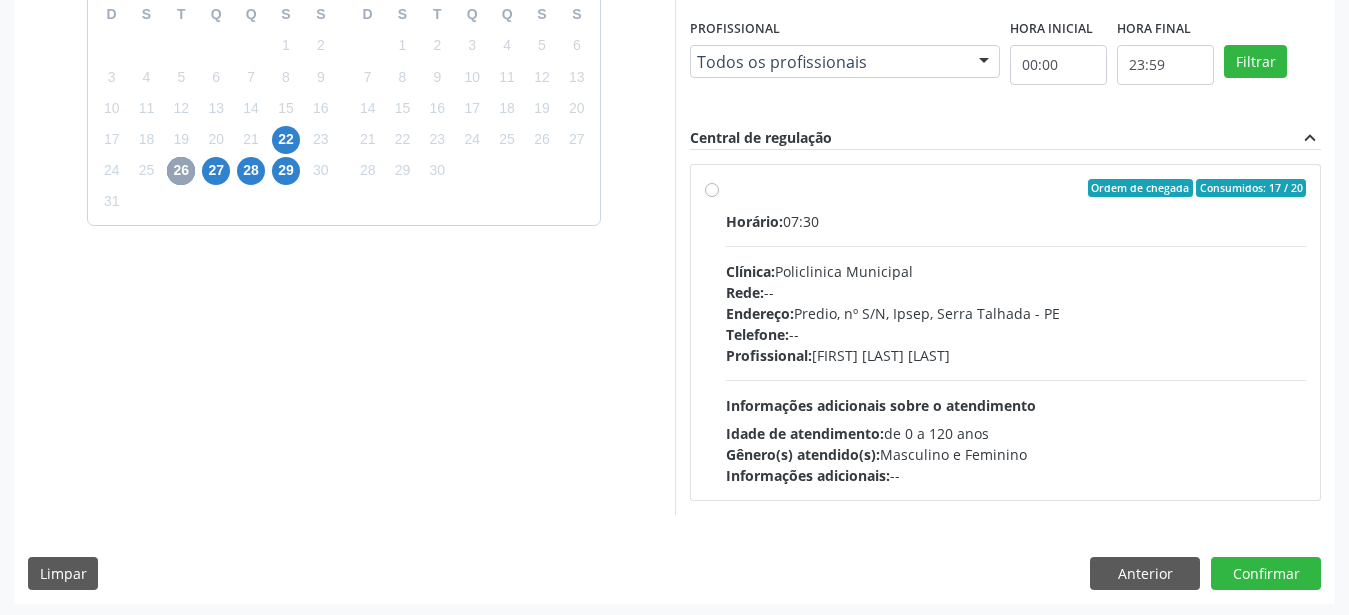 scroll, scrollTop: 544, scrollLeft: 0, axis: vertical 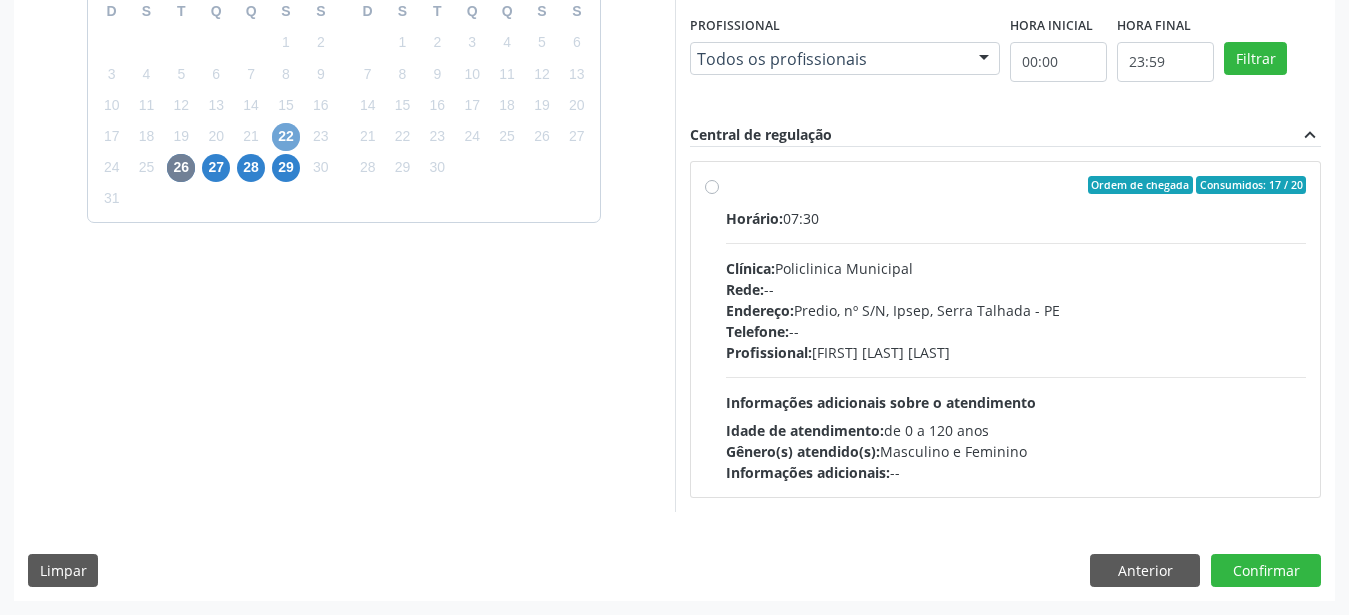 click on "22" at bounding box center [286, 137] 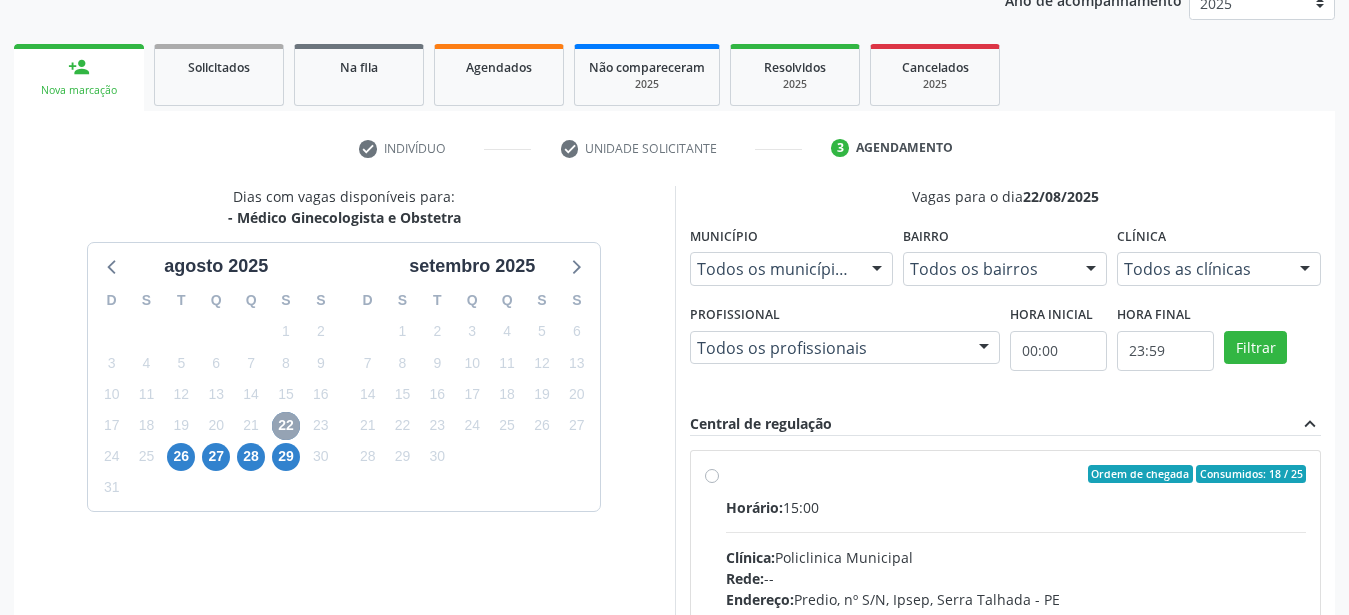 click on "22" at bounding box center [286, 426] 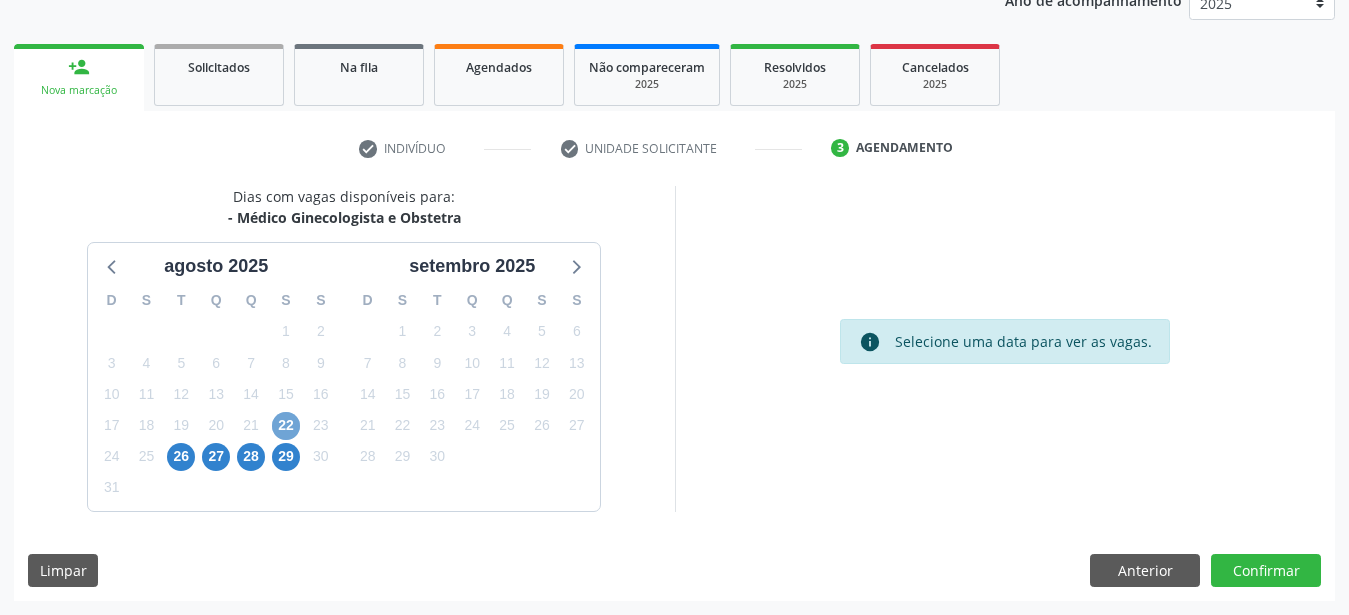 click on "22" at bounding box center (286, 426) 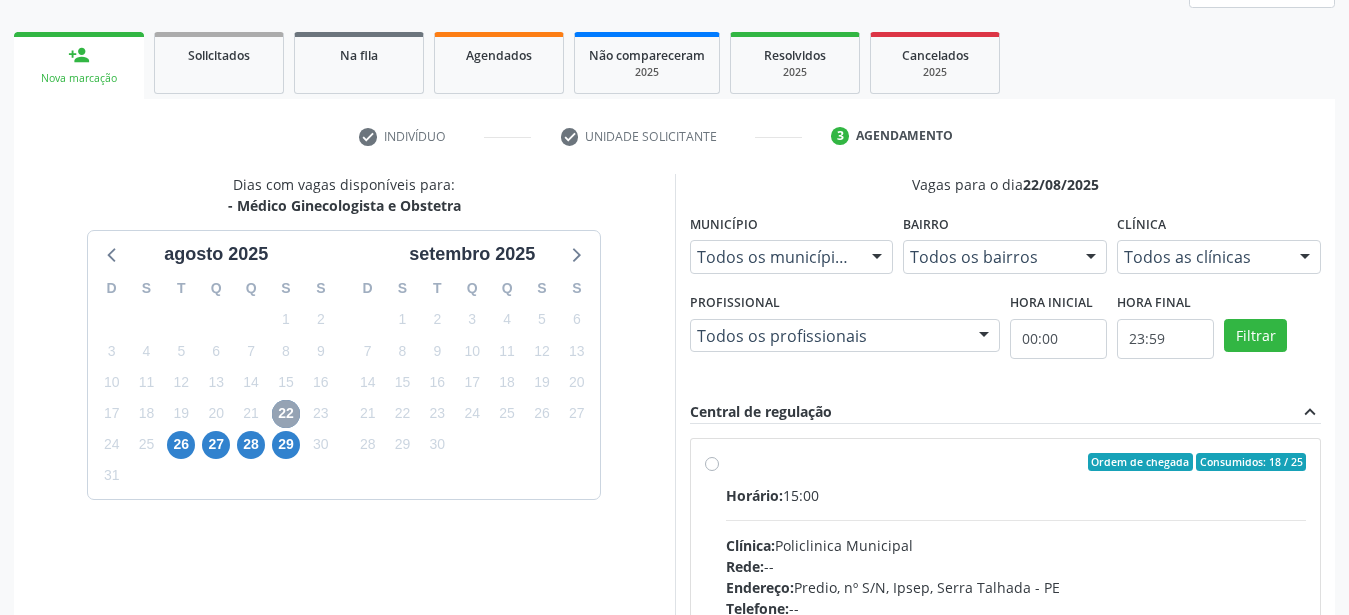 scroll, scrollTop: 459, scrollLeft: 0, axis: vertical 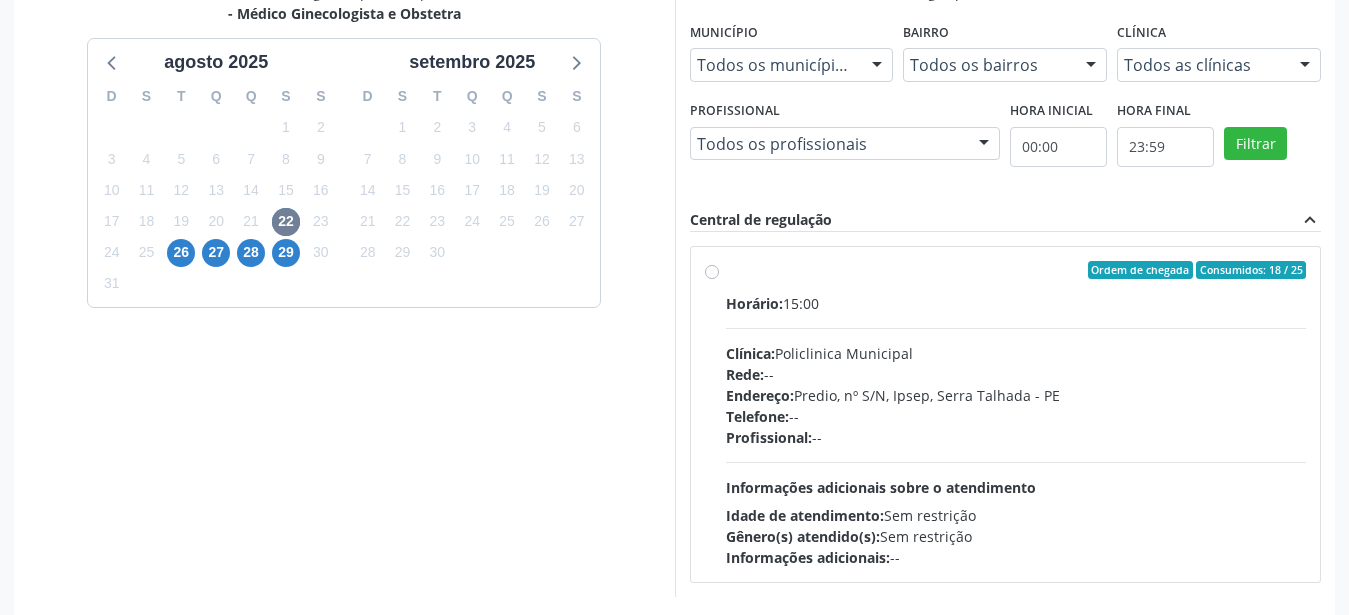 click on "Ordem de chegada
Consumidos: 18 / 25
Horário:   15:00
Clínica:  Policlinica Municipal
Rede:
--
Endereço:   Predio, nº S/N, Ipsep, [CITY] - [STATE]
Telefone:   --
Profissional:
--
Informações adicionais sobre o atendimento
Idade de atendimento:
Sem restrição
Gênero(s) atendido(s):
Sem restrição
Informações adicionais:
--" at bounding box center [1016, 414] 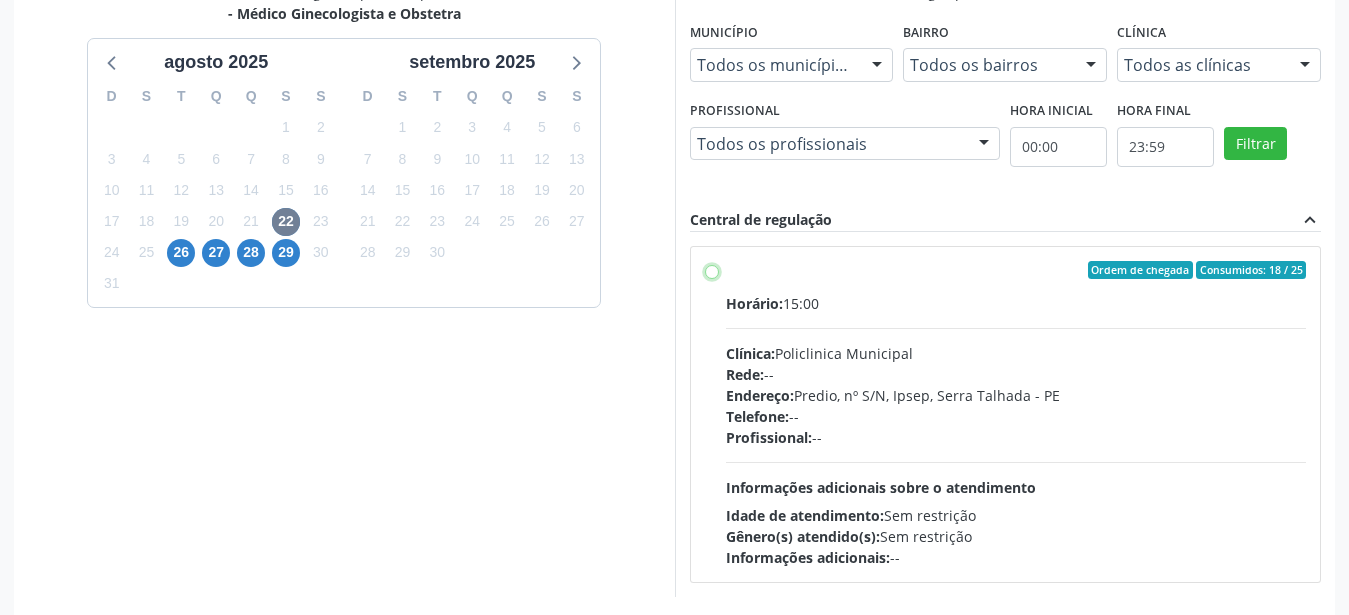 radio on "true" 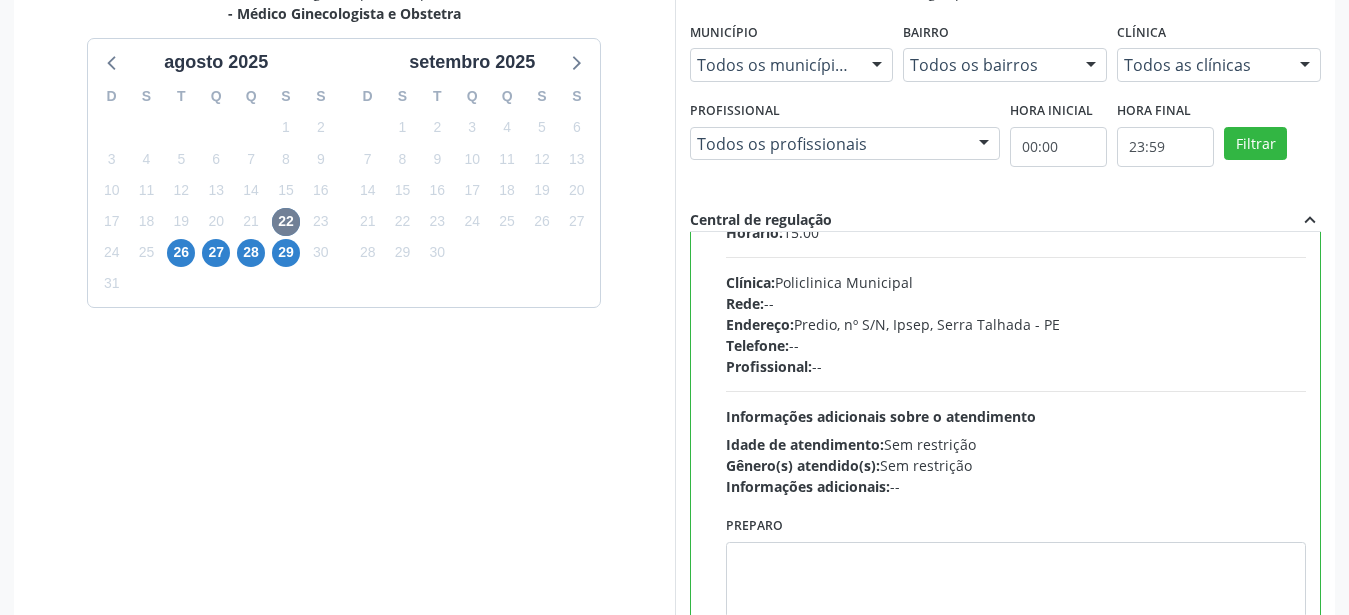 scroll, scrollTop: 99, scrollLeft: 0, axis: vertical 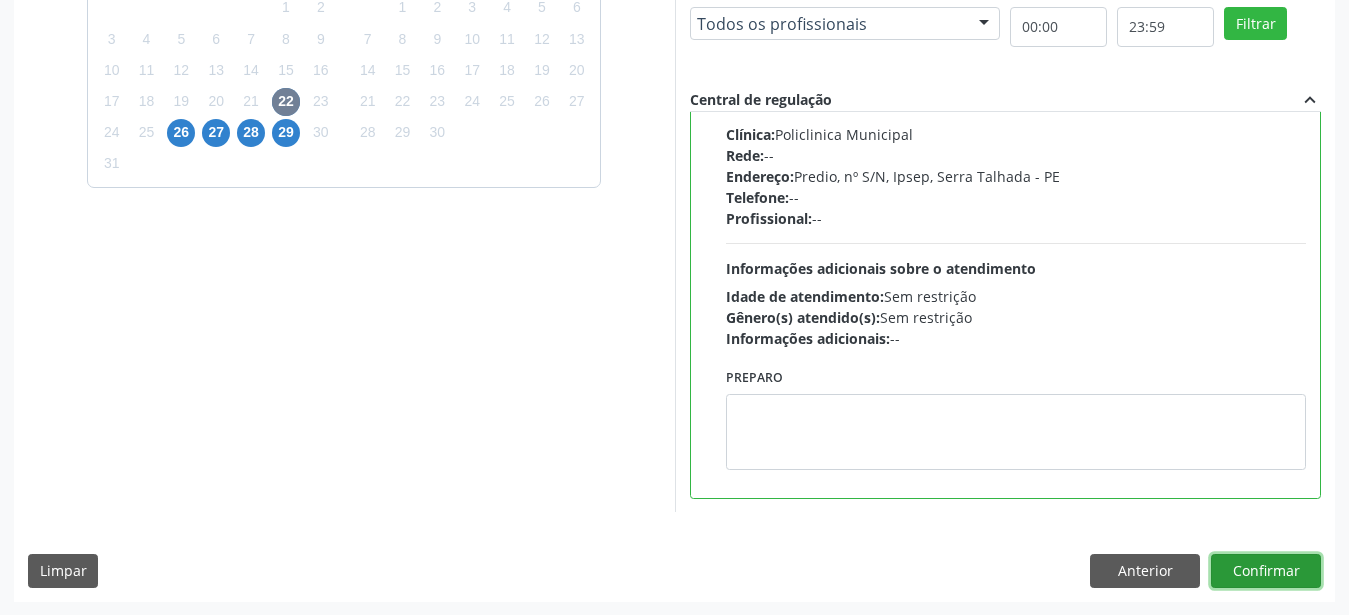 click on "Confirmar" at bounding box center (1266, 571) 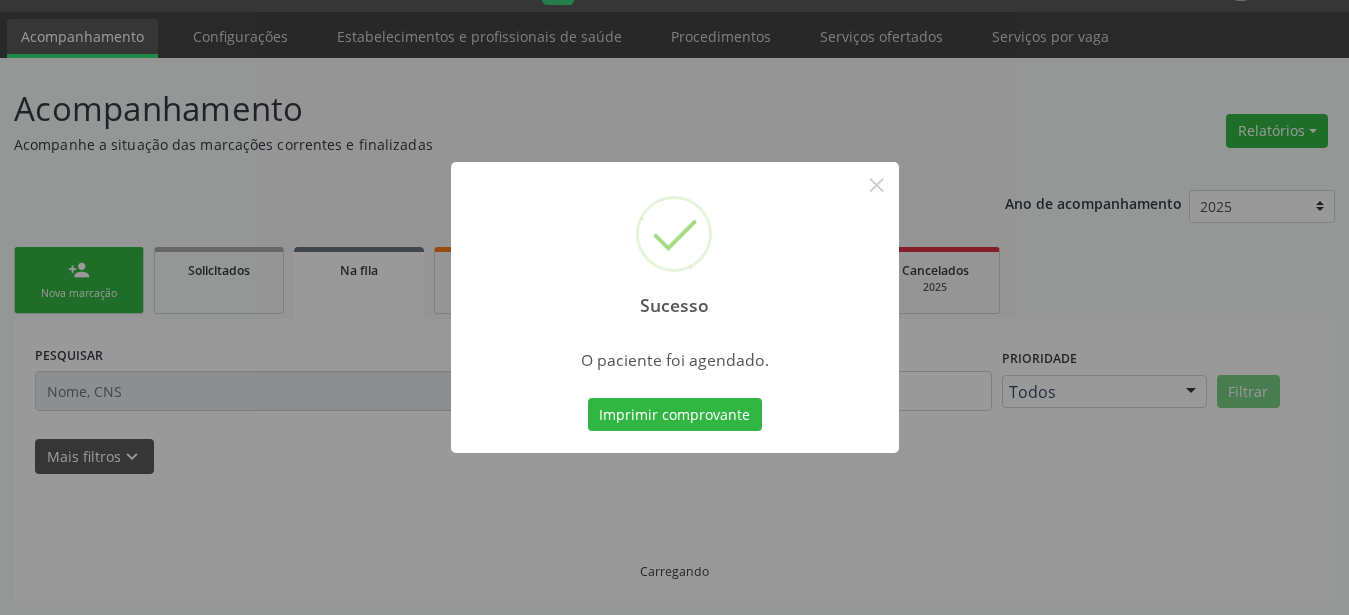 scroll, scrollTop: 51, scrollLeft: 0, axis: vertical 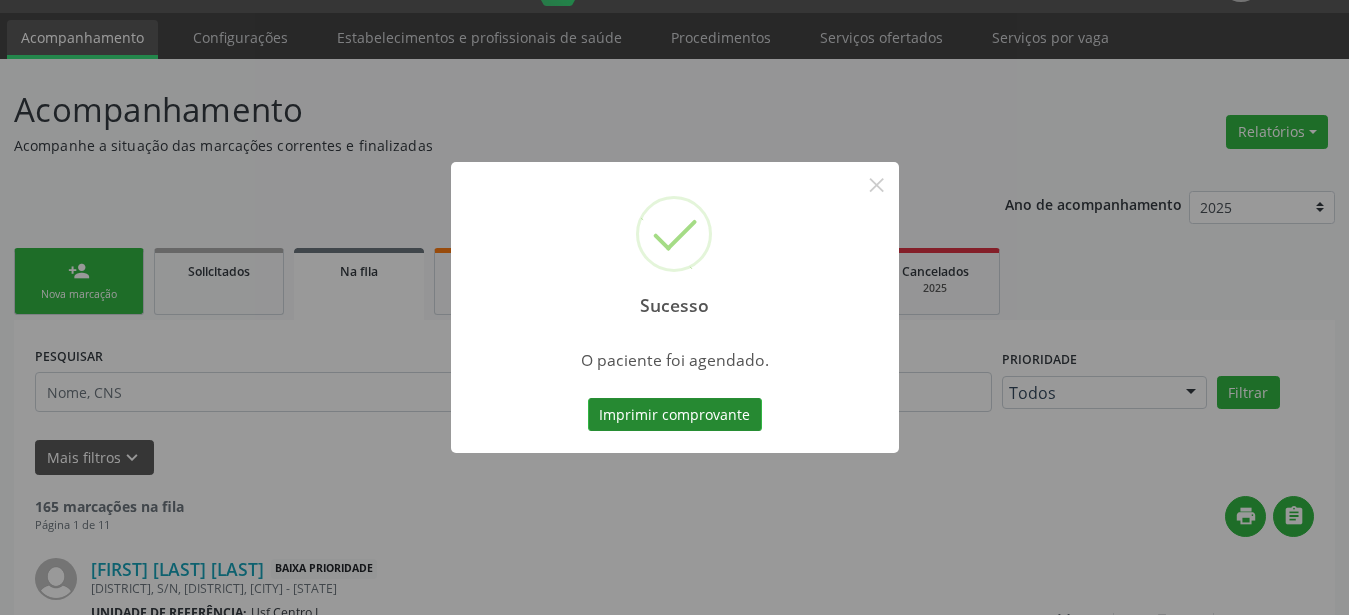 click on "Imprimir comprovante" at bounding box center (675, 415) 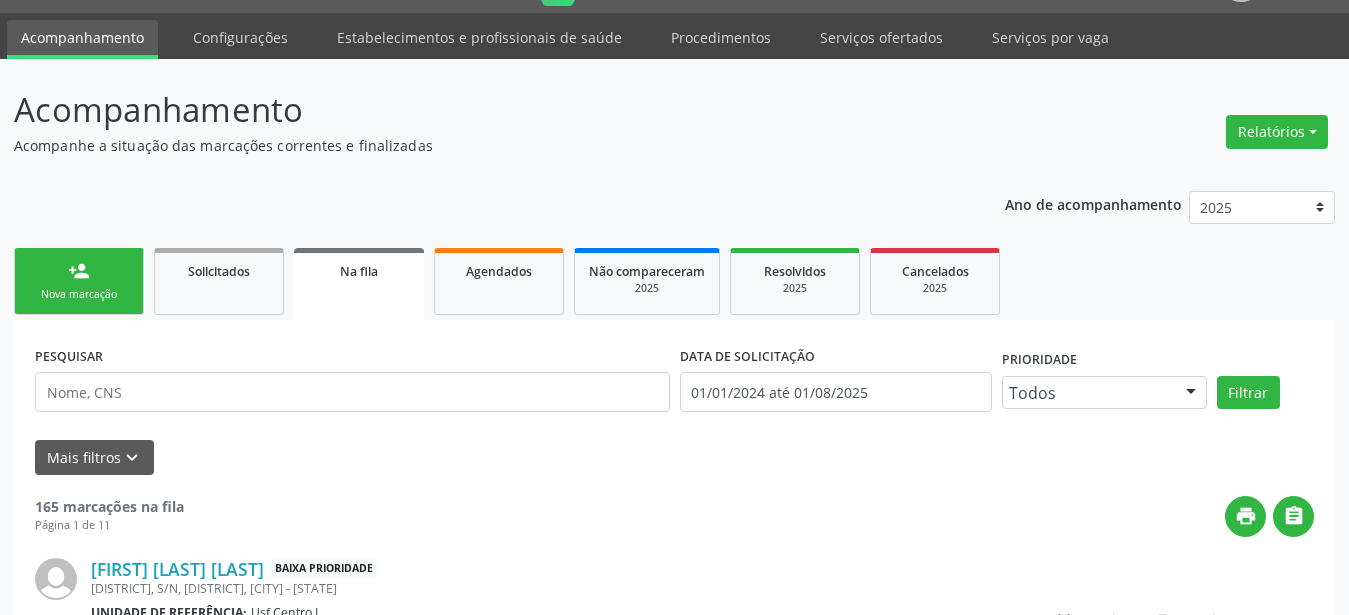 scroll, scrollTop: 50, scrollLeft: 0, axis: vertical 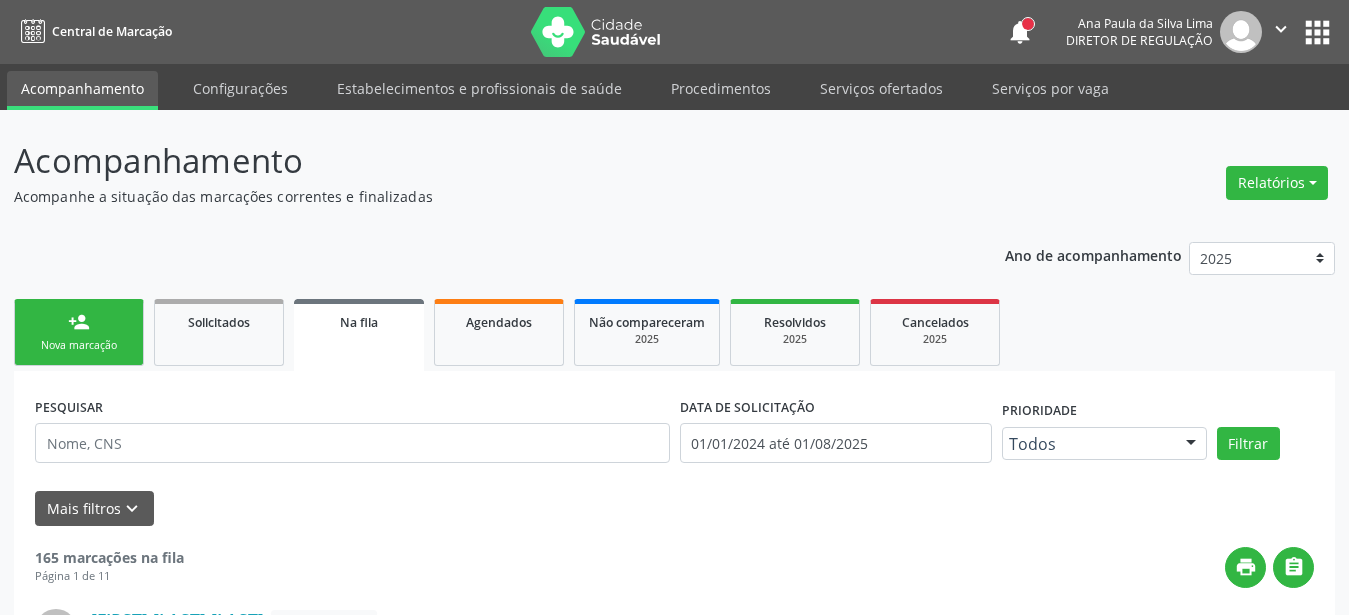 click on "apps" at bounding box center (1317, 32) 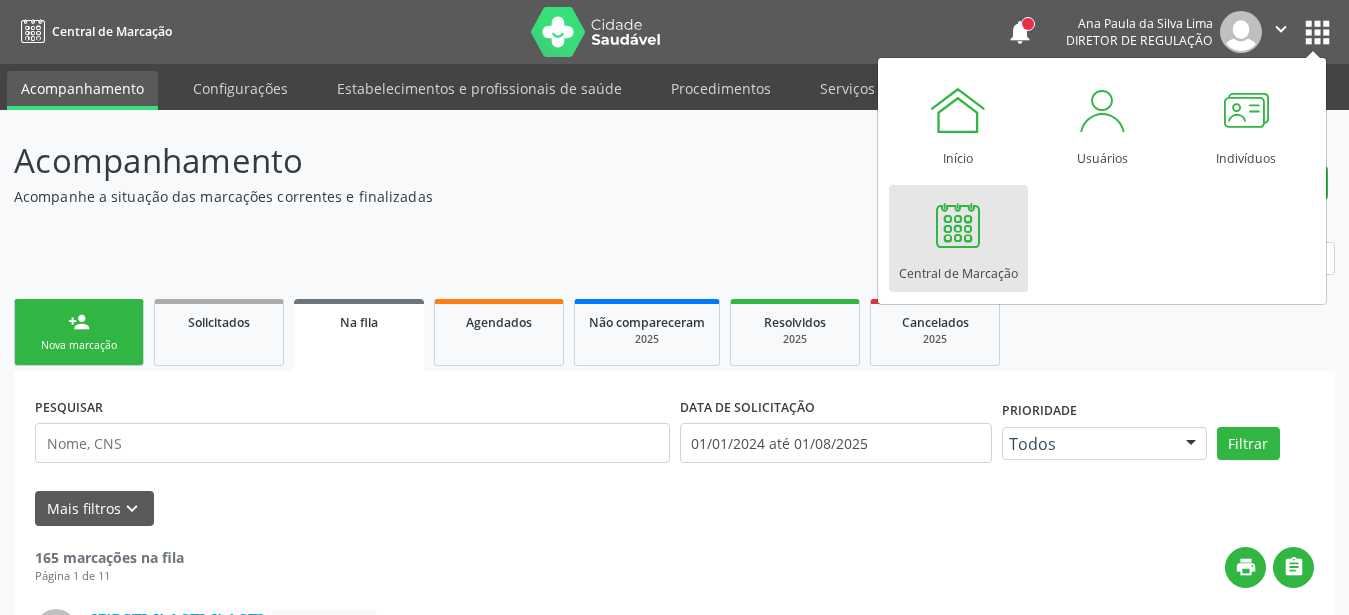 click at bounding box center [958, 225] 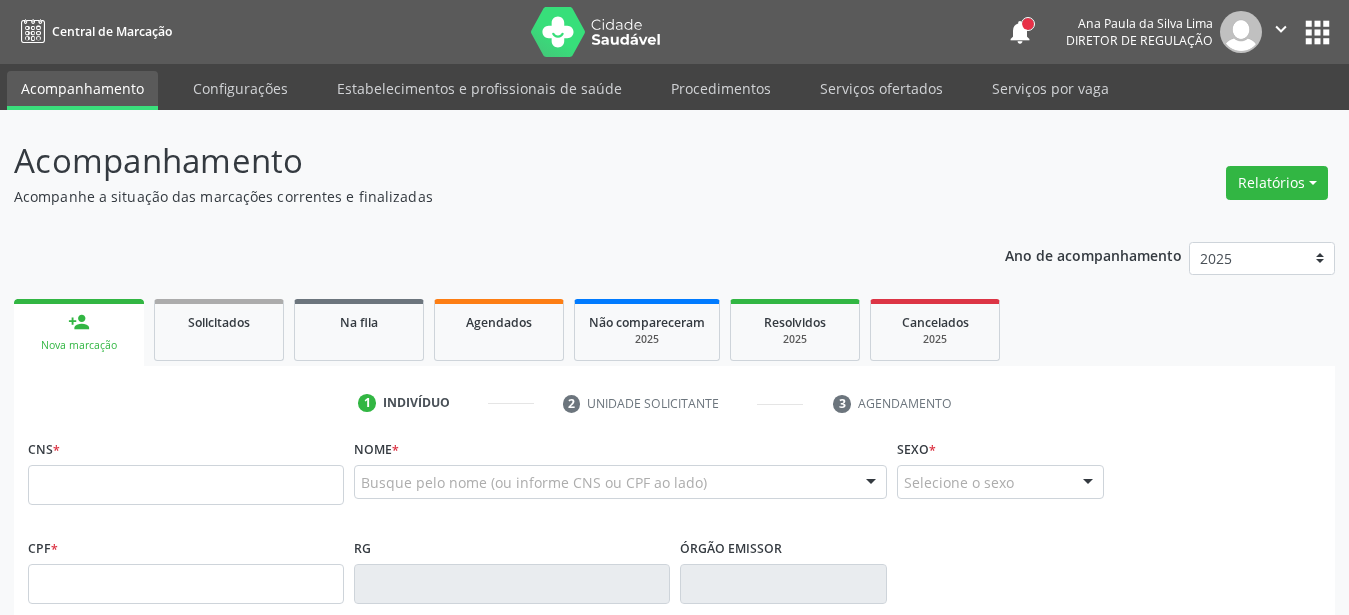 scroll, scrollTop: 0, scrollLeft: 0, axis: both 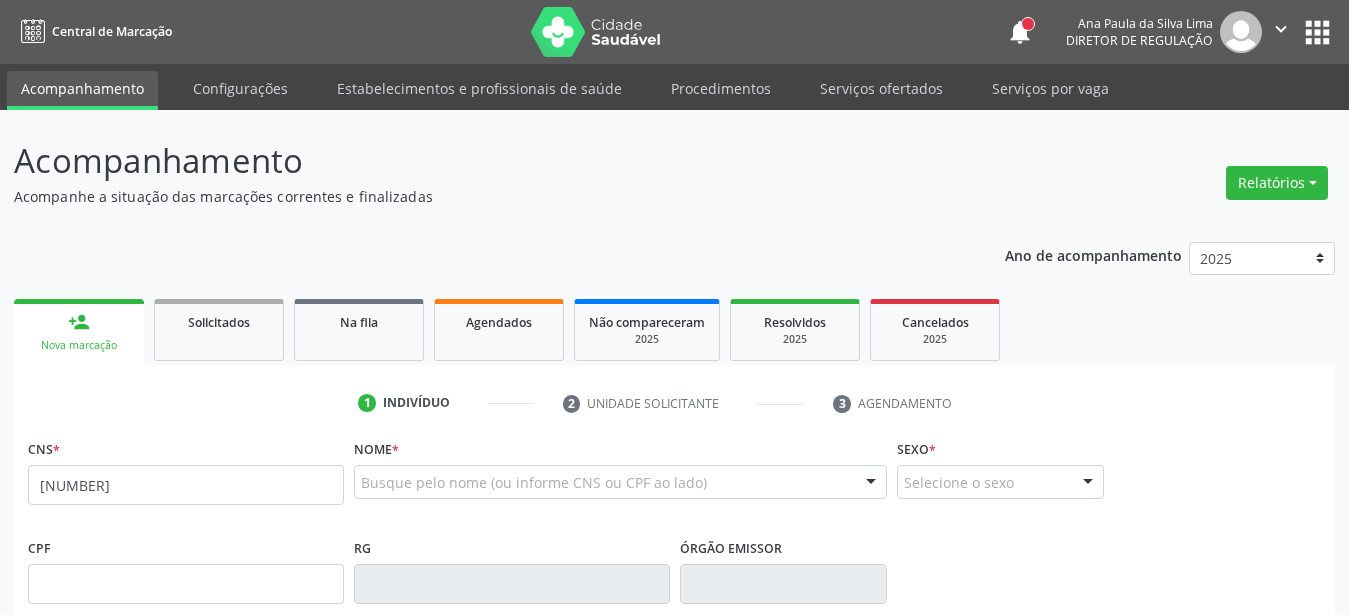 type on "[NUMBER]" 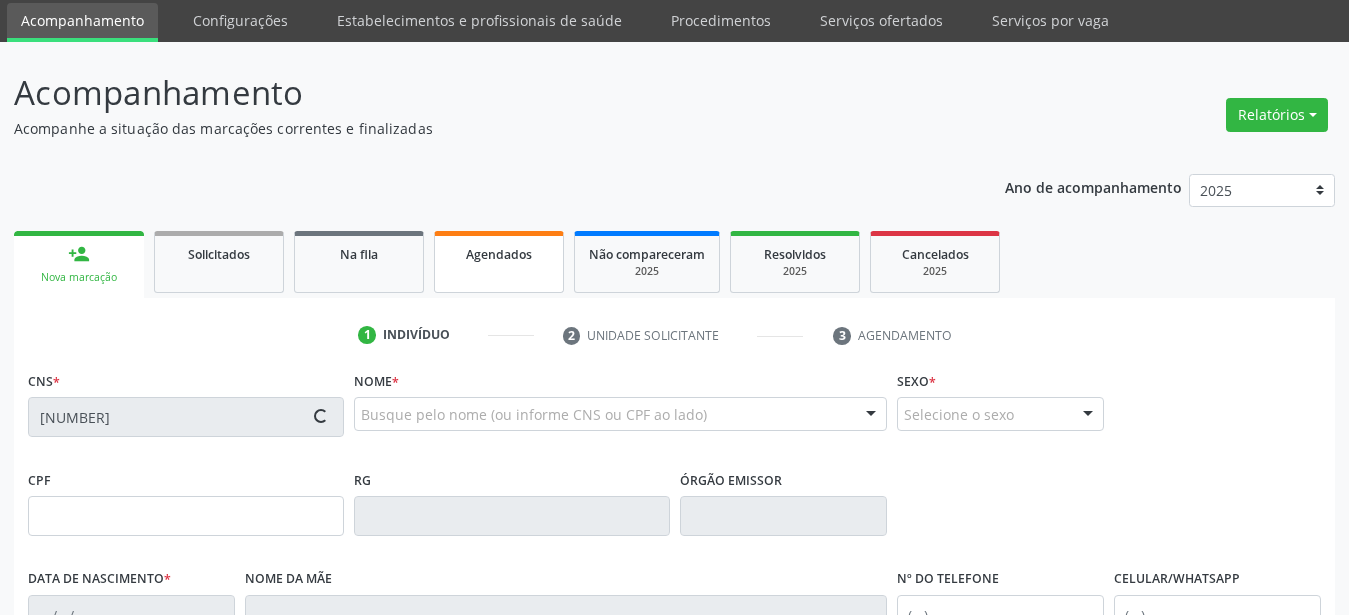 scroll, scrollTop: 102, scrollLeft: 0, axis: vertical 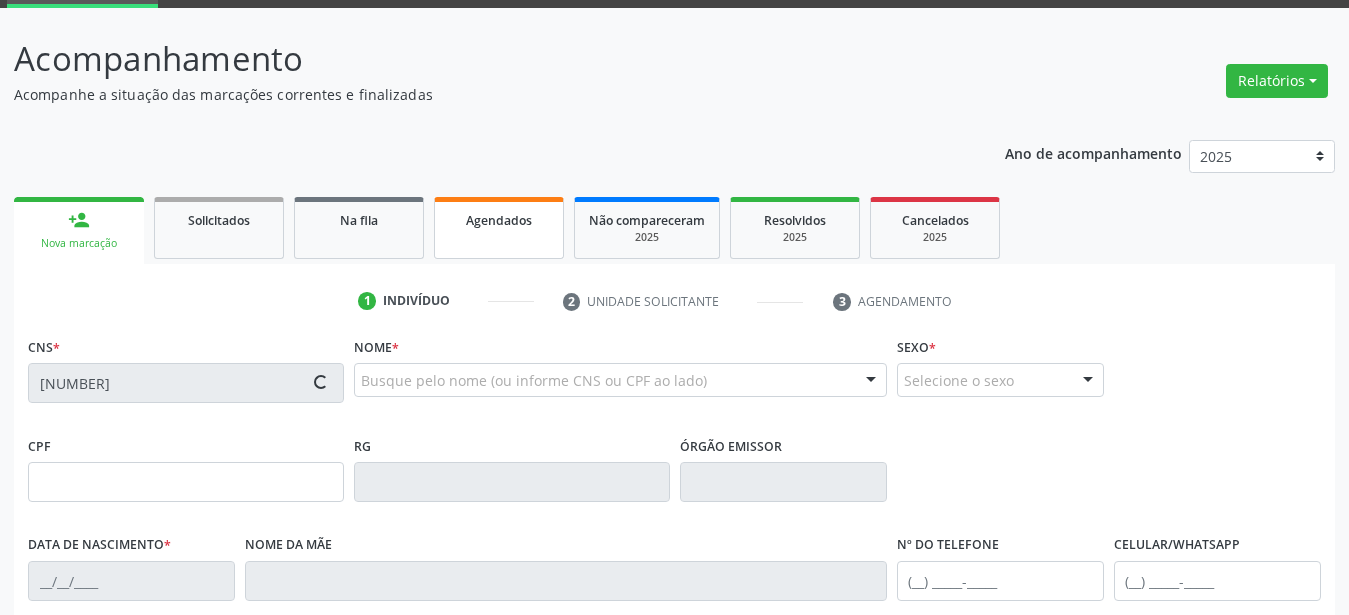 type on "10/08/2011" 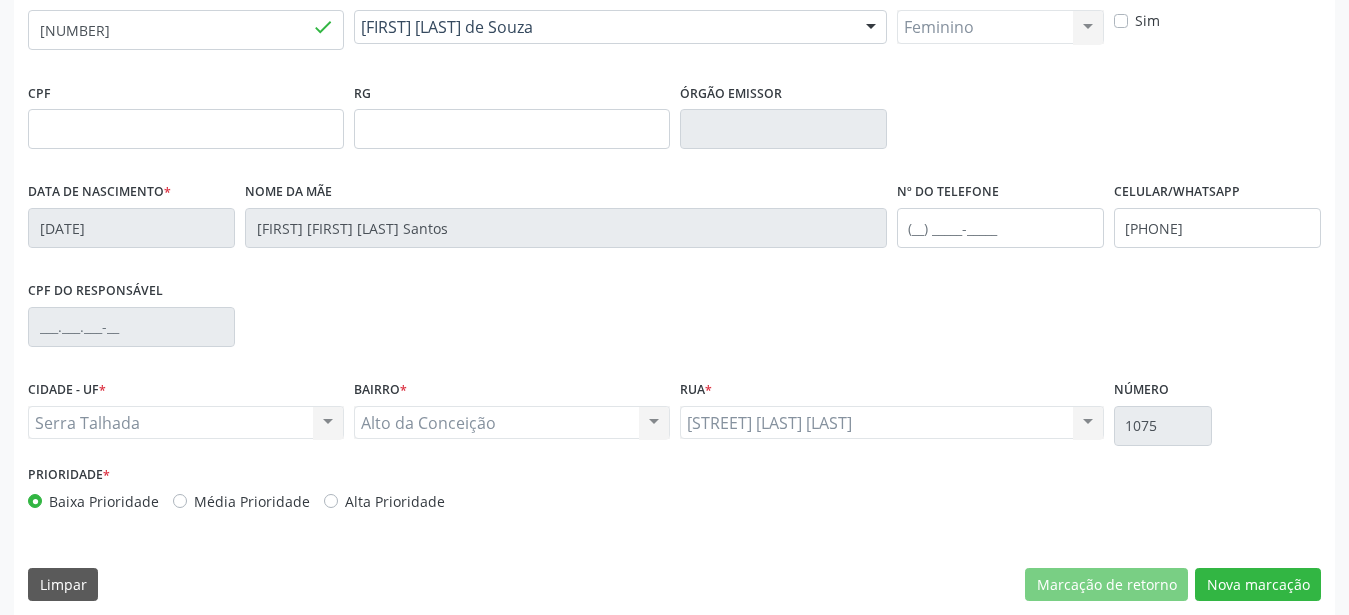 scroll, scrollTop: 469, scrollLeft: 0, axis: vertical 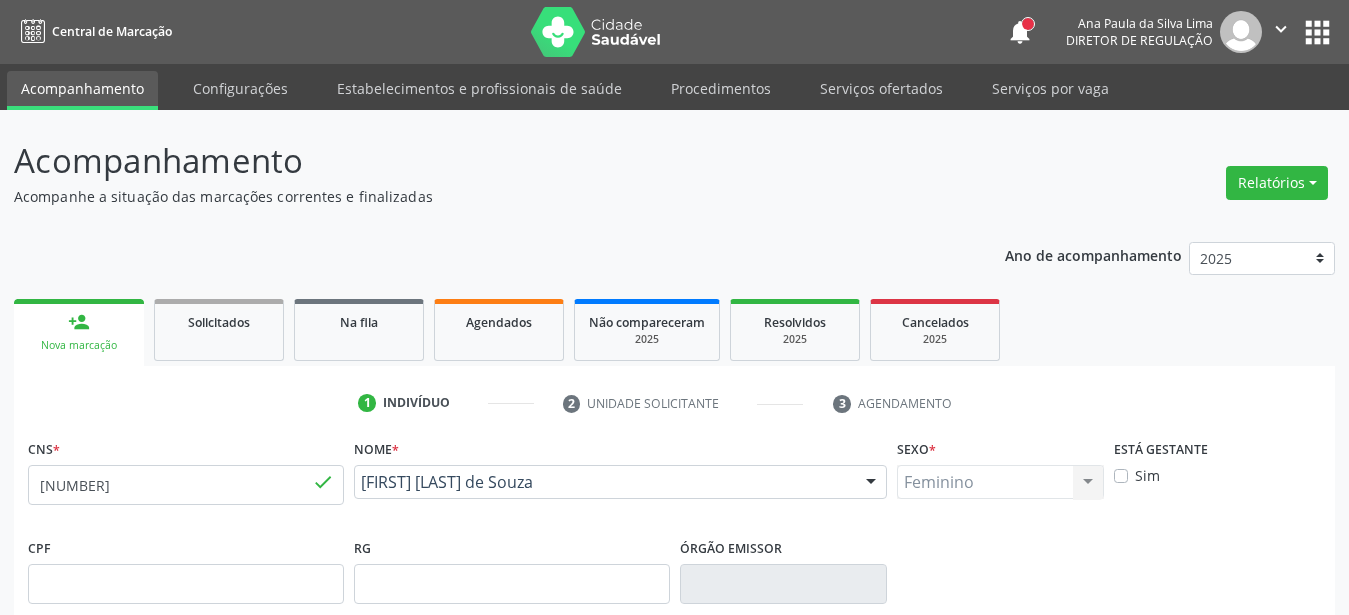 click on "" at bounding box center (1281, 29) 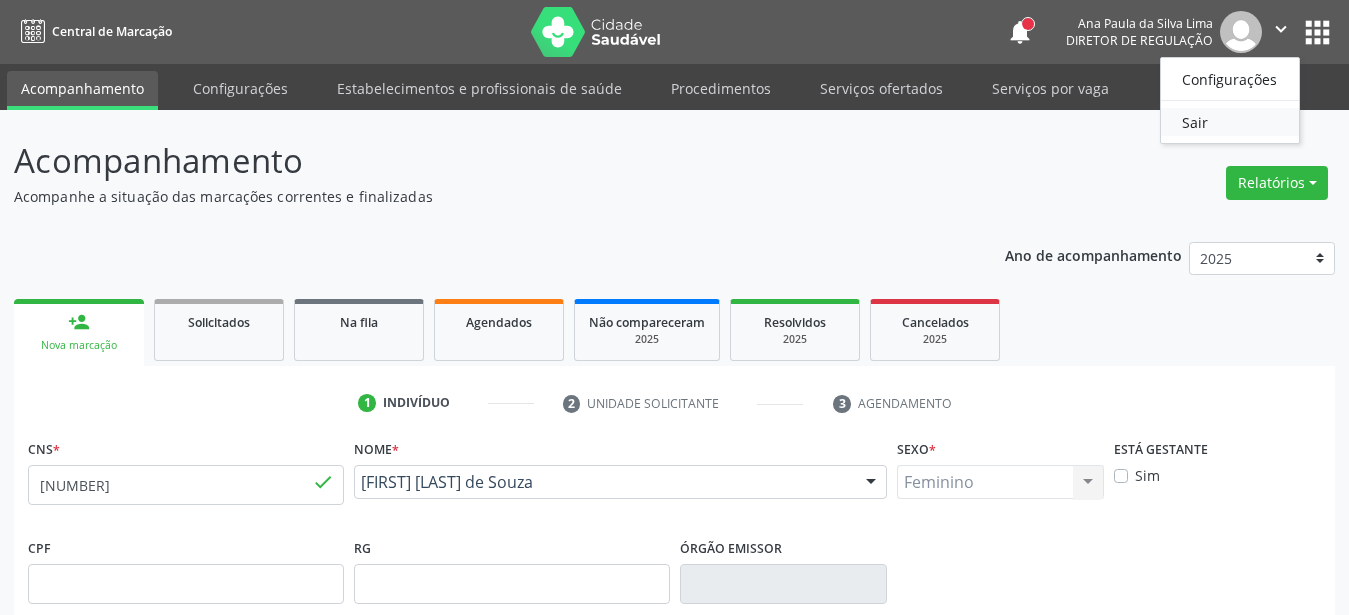 click on "Sair" at bounding box center (1230, 122) 